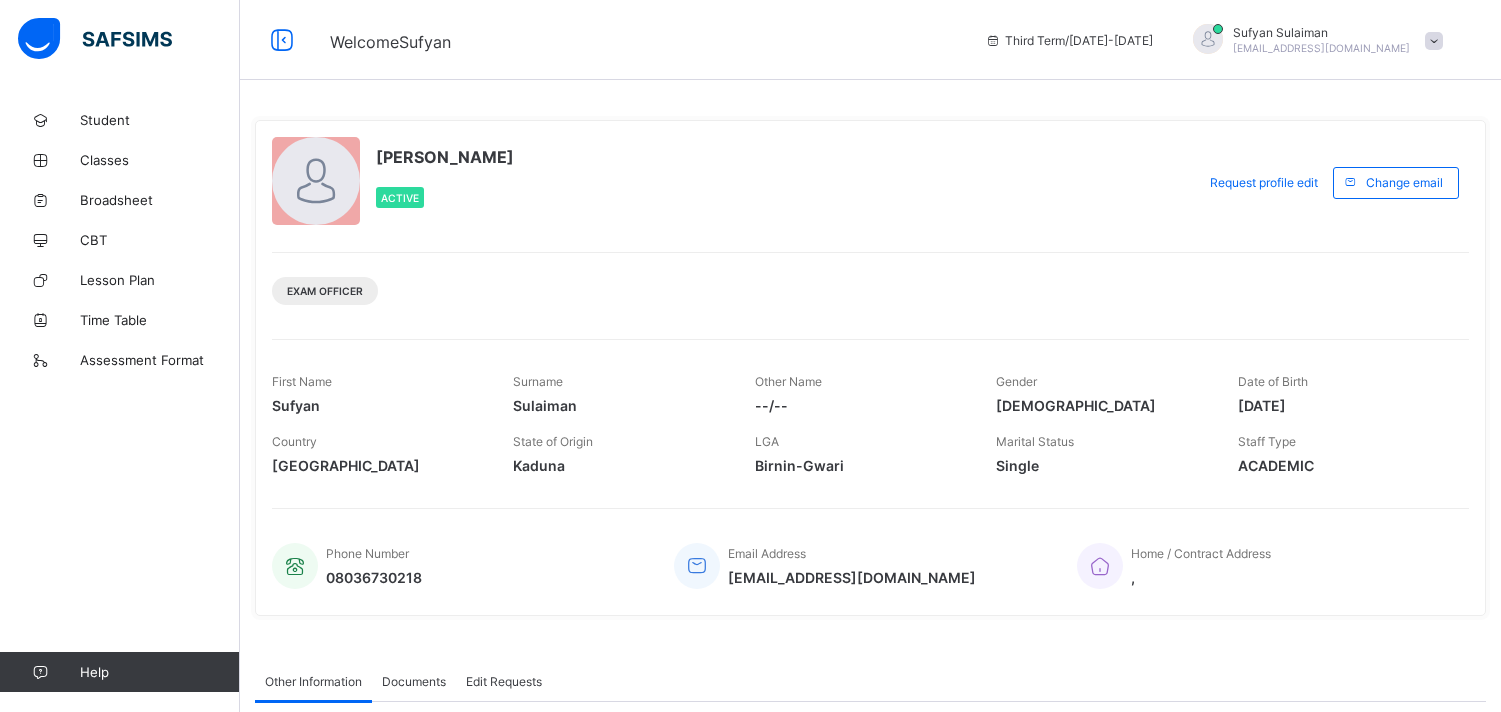 scroll, scrollTop: 0, scrollLeft: 0, axis: both 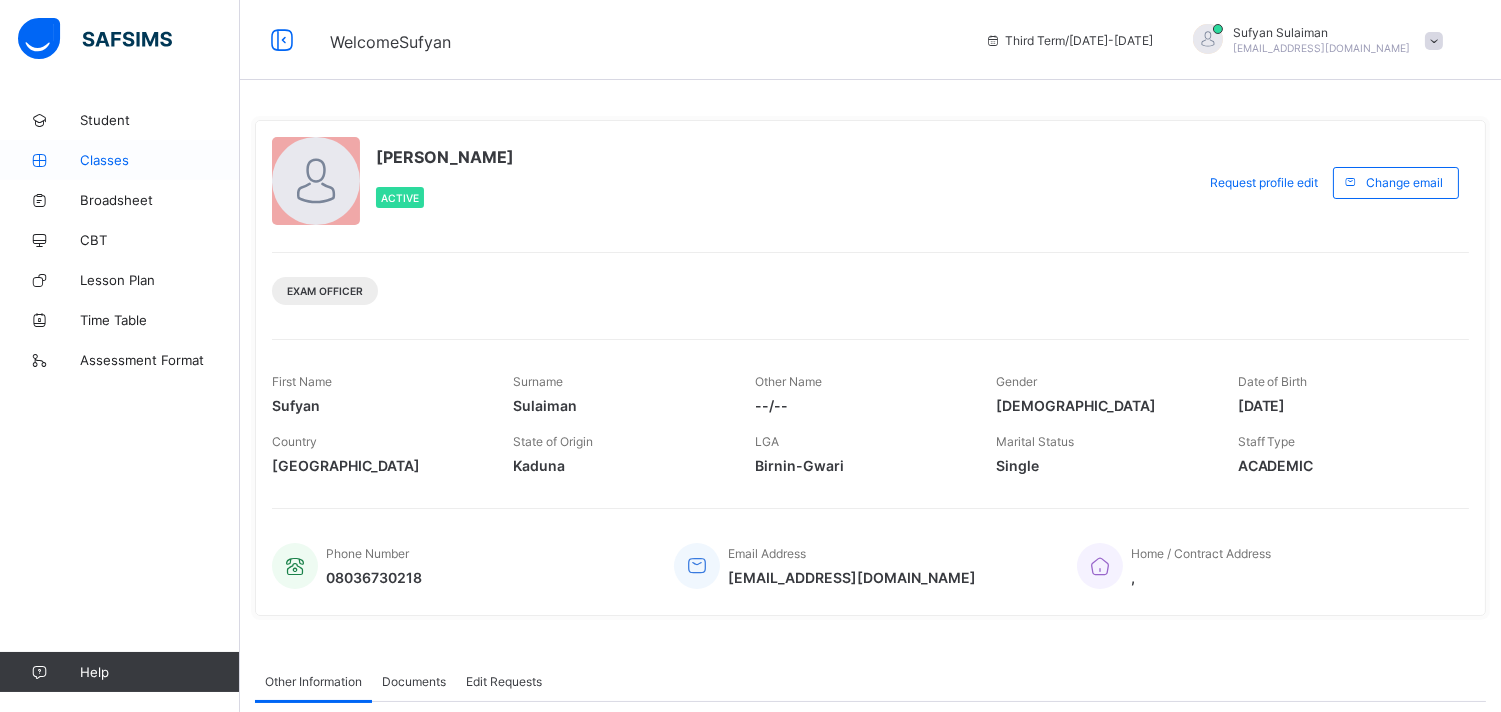 click on "Classes" at bounding box center [160, 160] 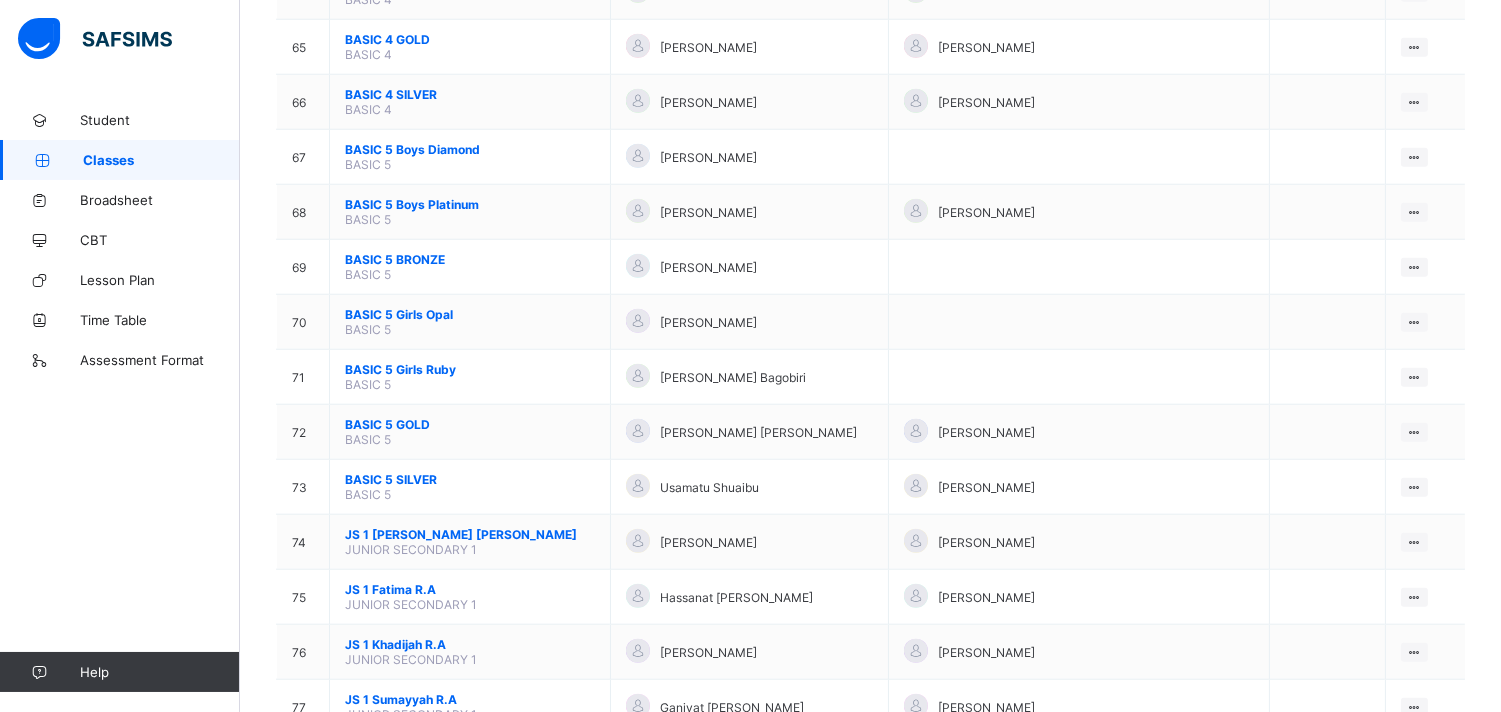 scroll, scrollTop: 3760, scrollLeft: 0, axis: vertical 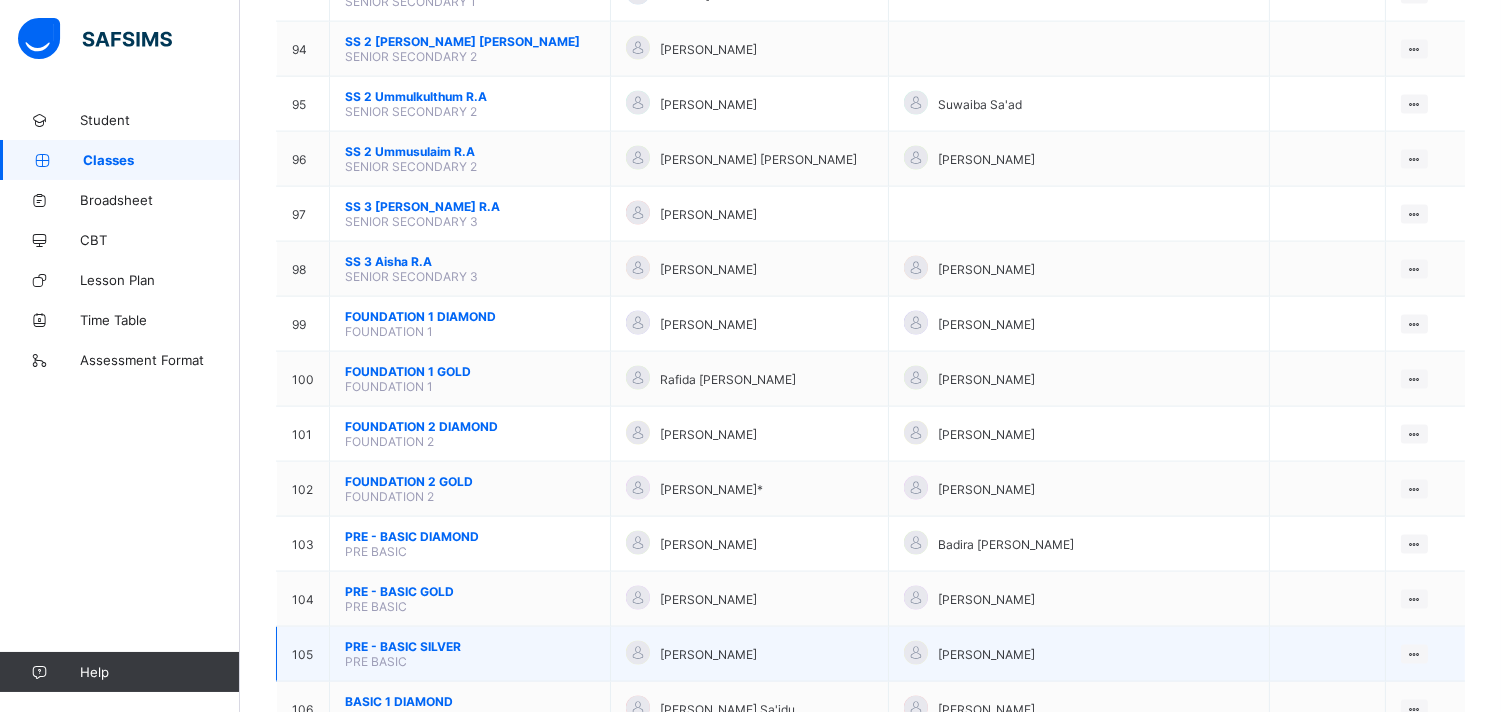 click on "PRE - BASIC   SILVER" at bounding box center (470, 646) 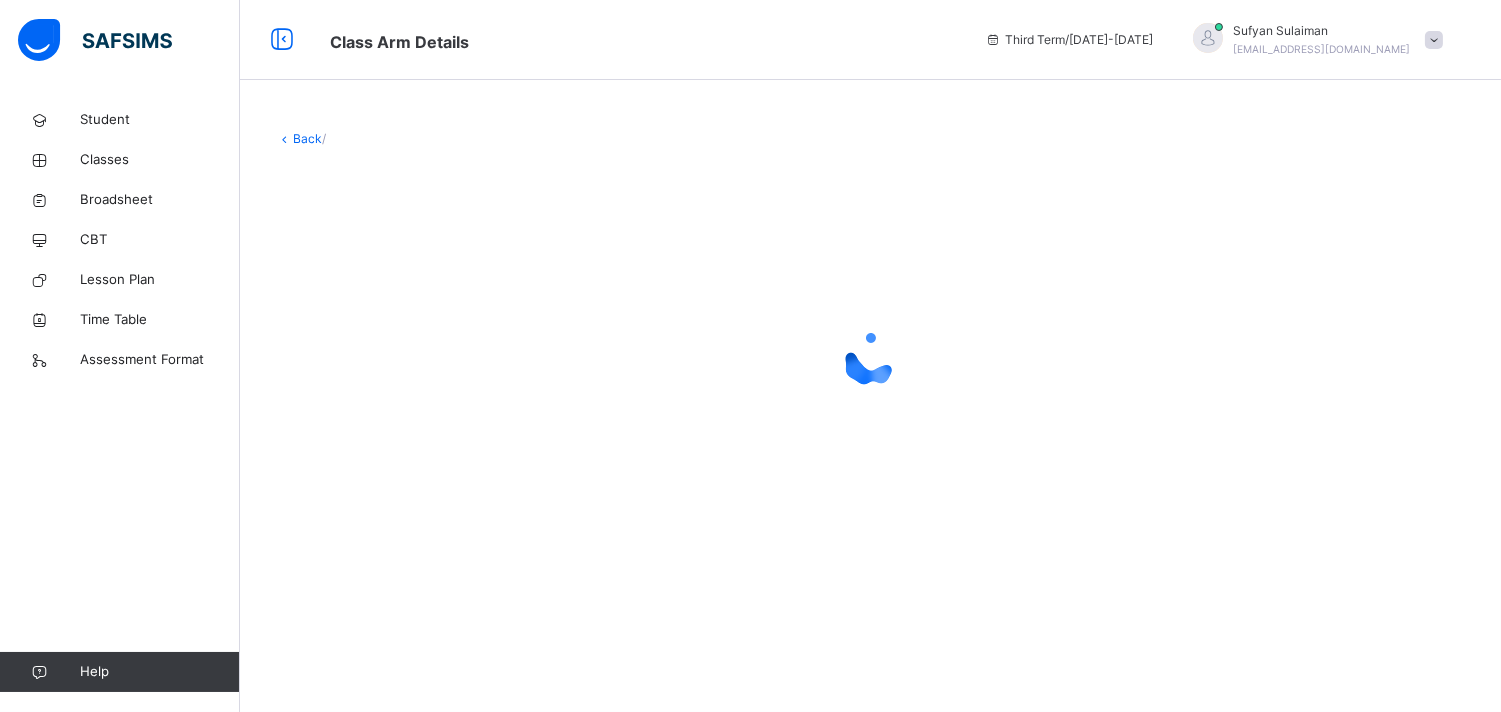 scroll, scrollTop: 0, scrollLeft: 0, axis: both 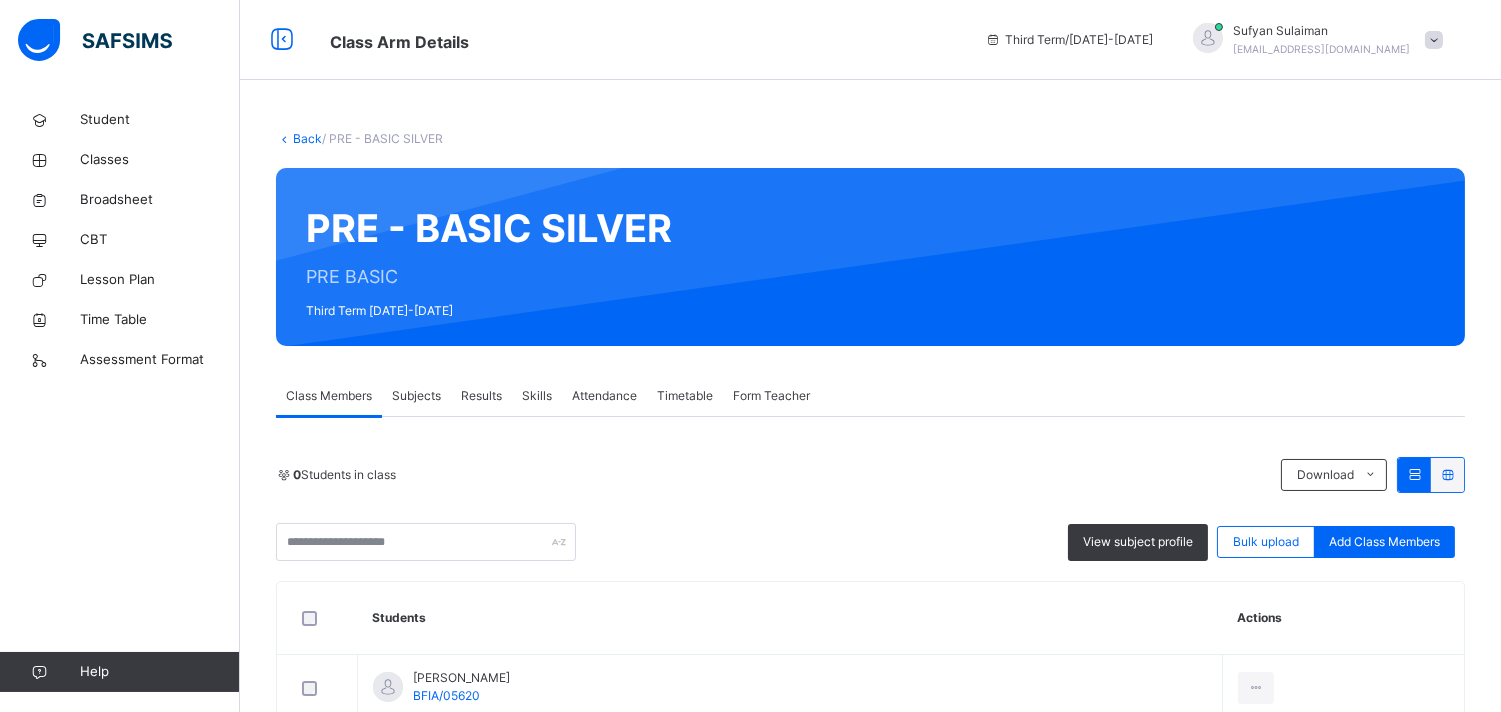 click on "Subjects" at bounding box center [416, 396] 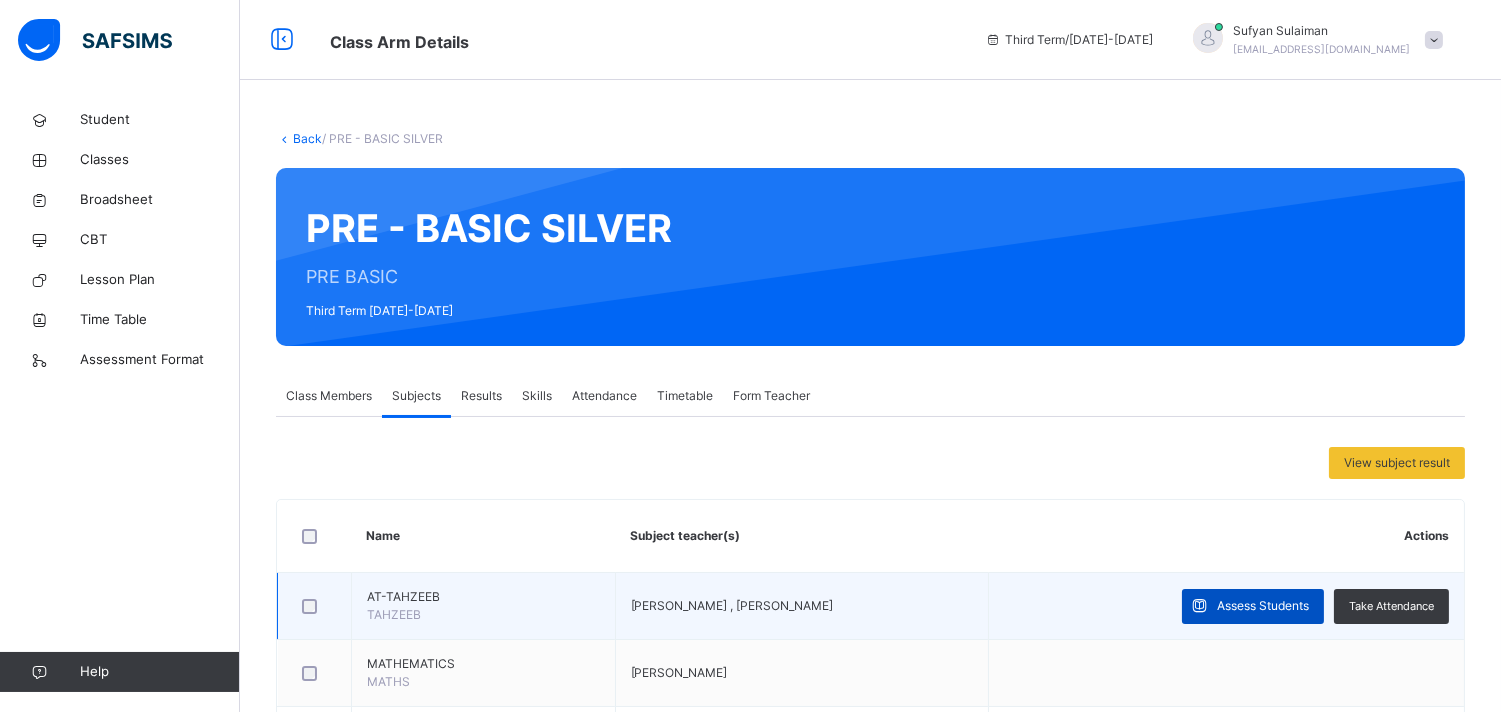 click on "Assess Students" at bounding box center [1263, 606] 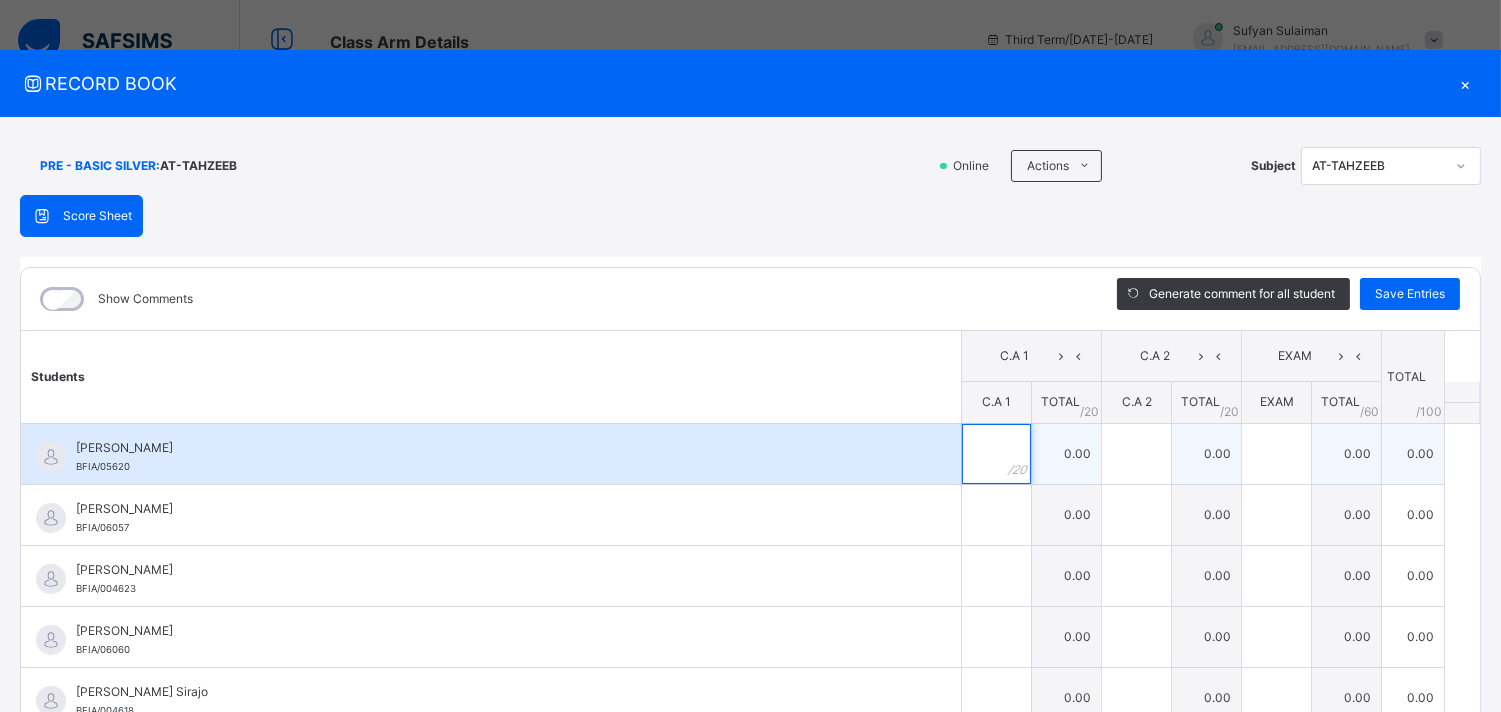 click at bounding box center [996, 454] 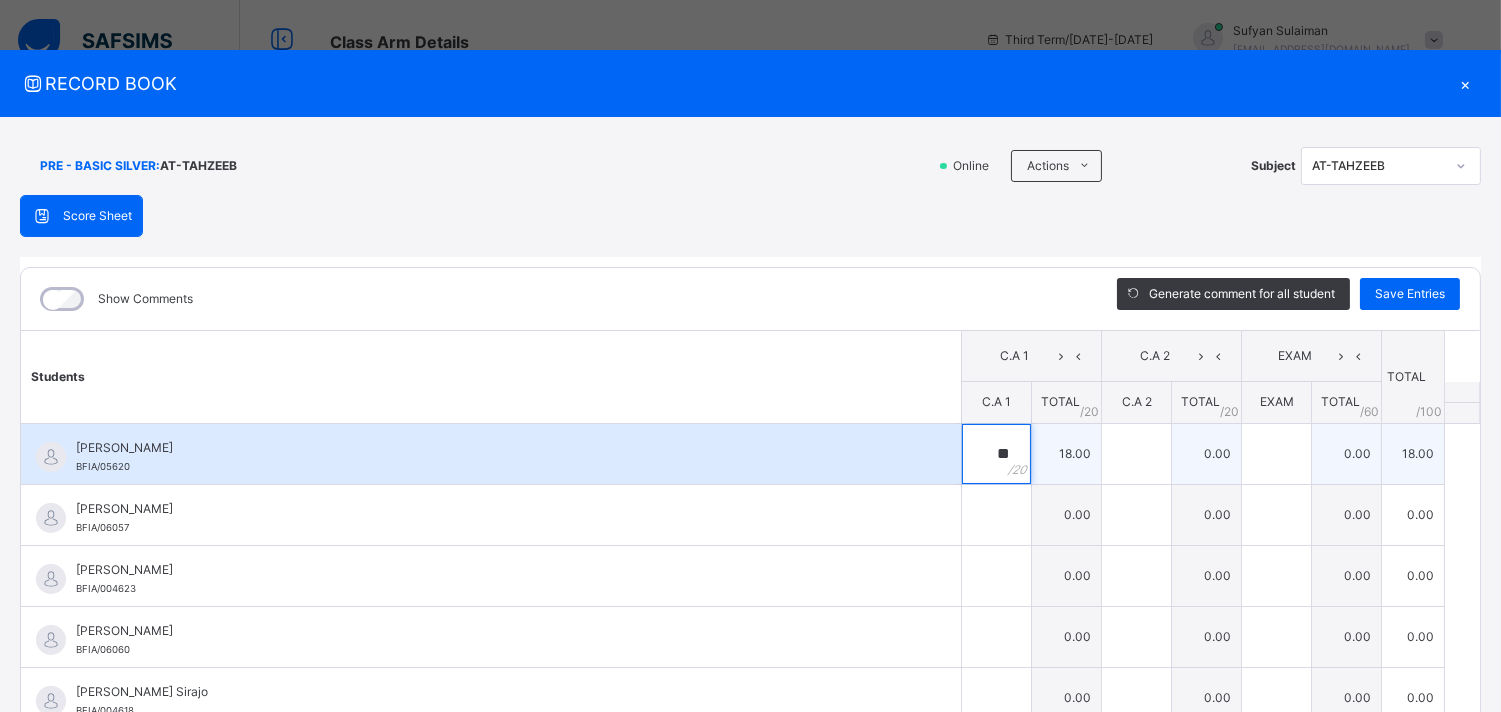 type on "**" 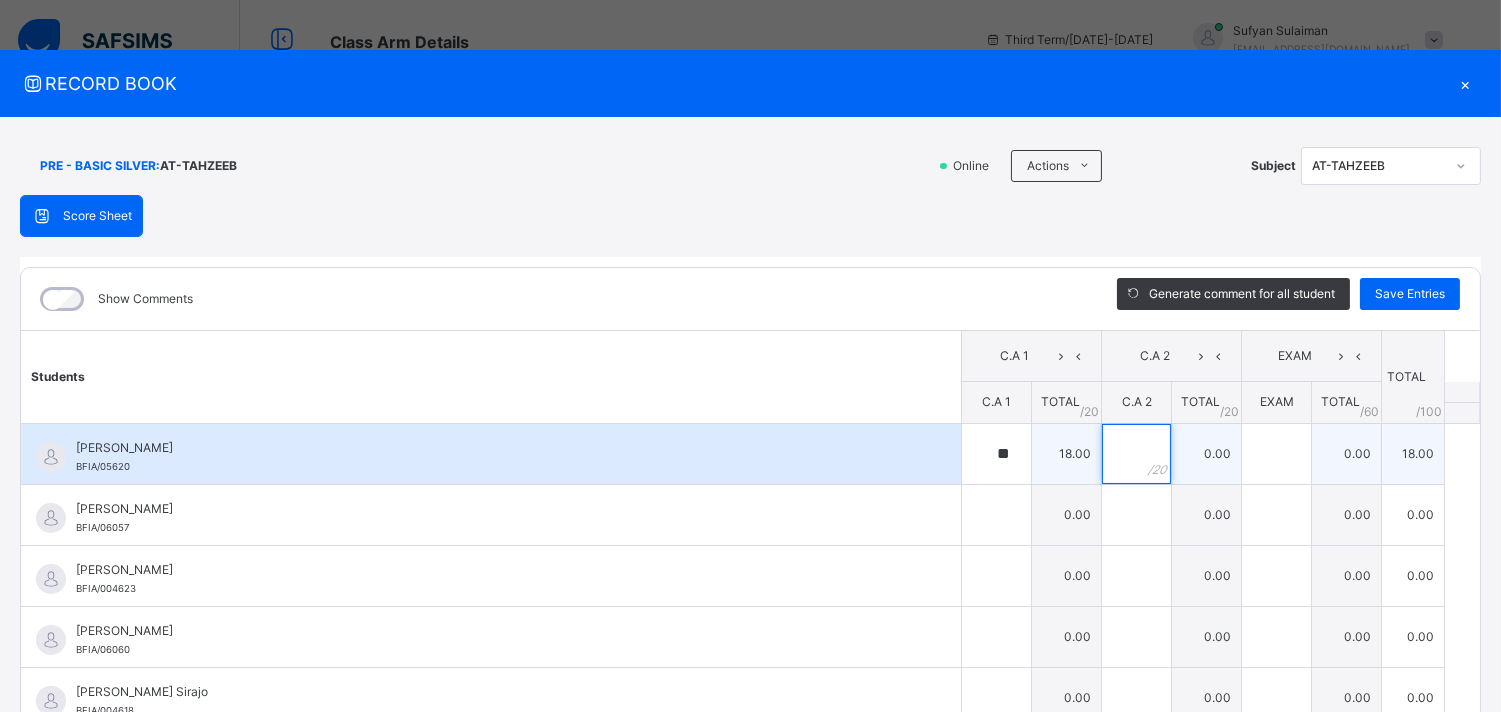click at bounding box center [1136, 454] 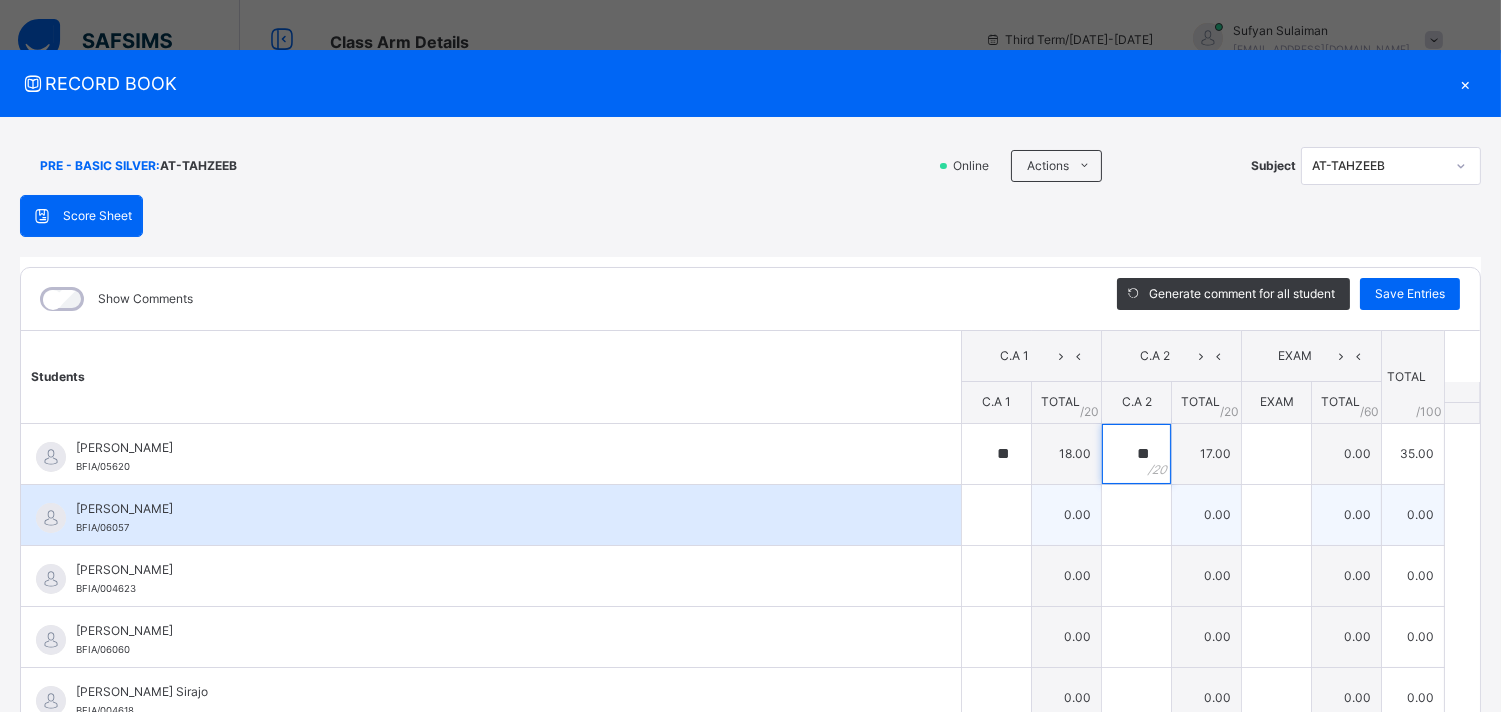 type on "**" 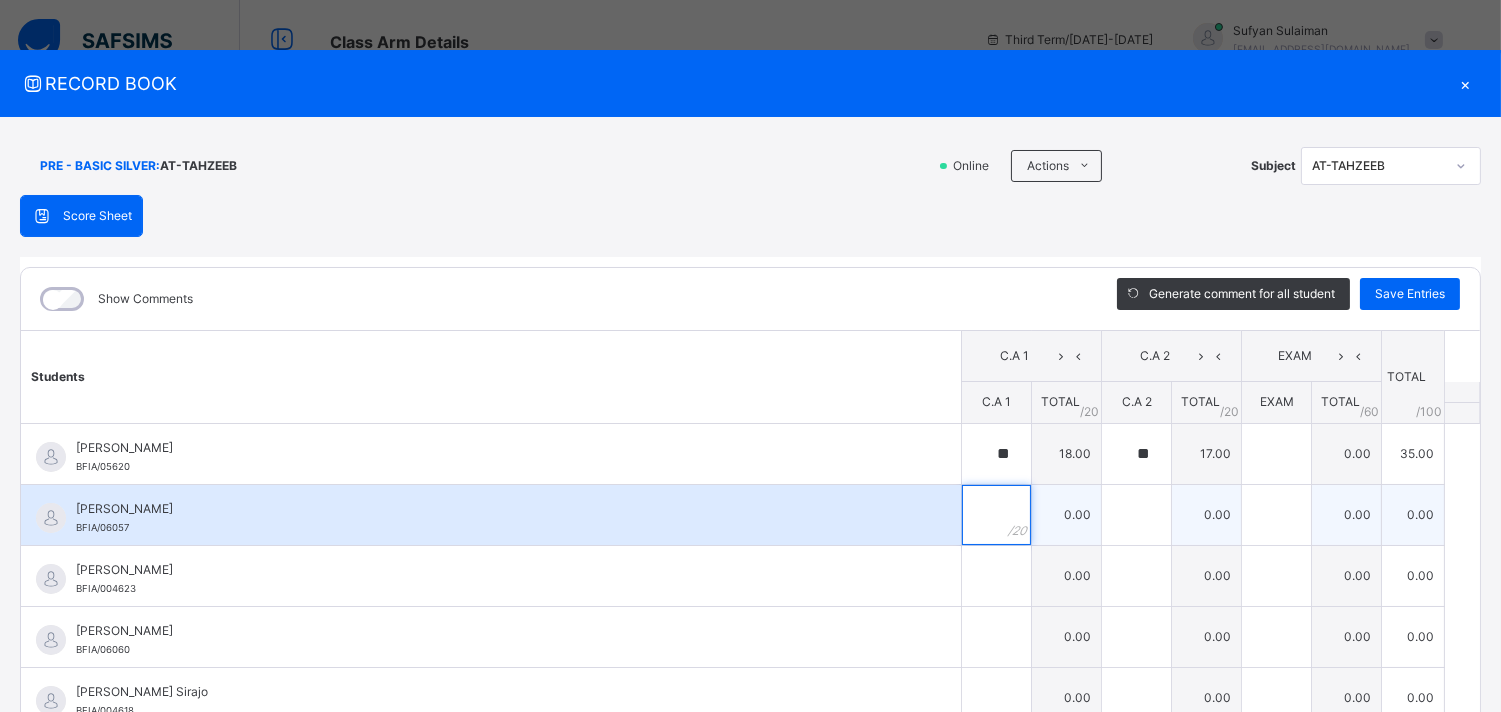click at bounding box center [996, 515] 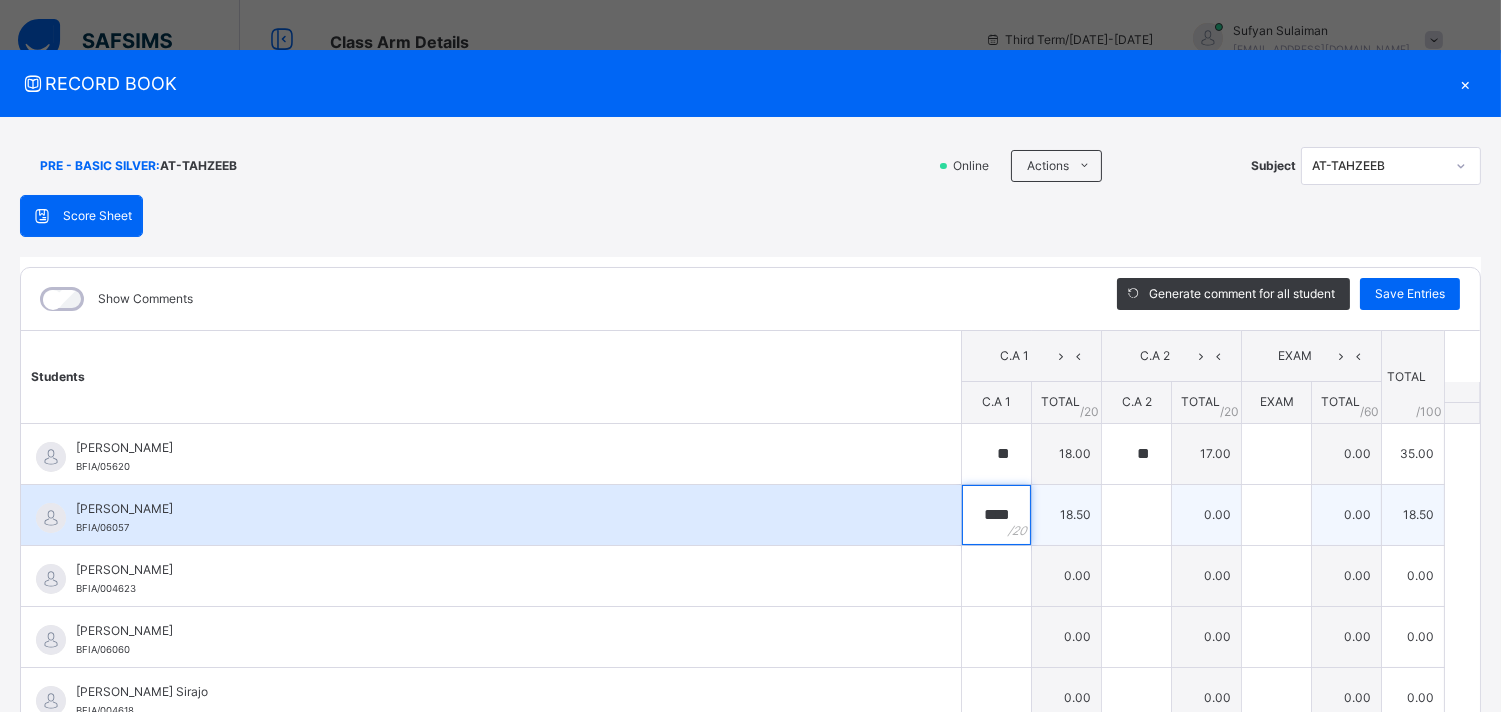 type on "****" 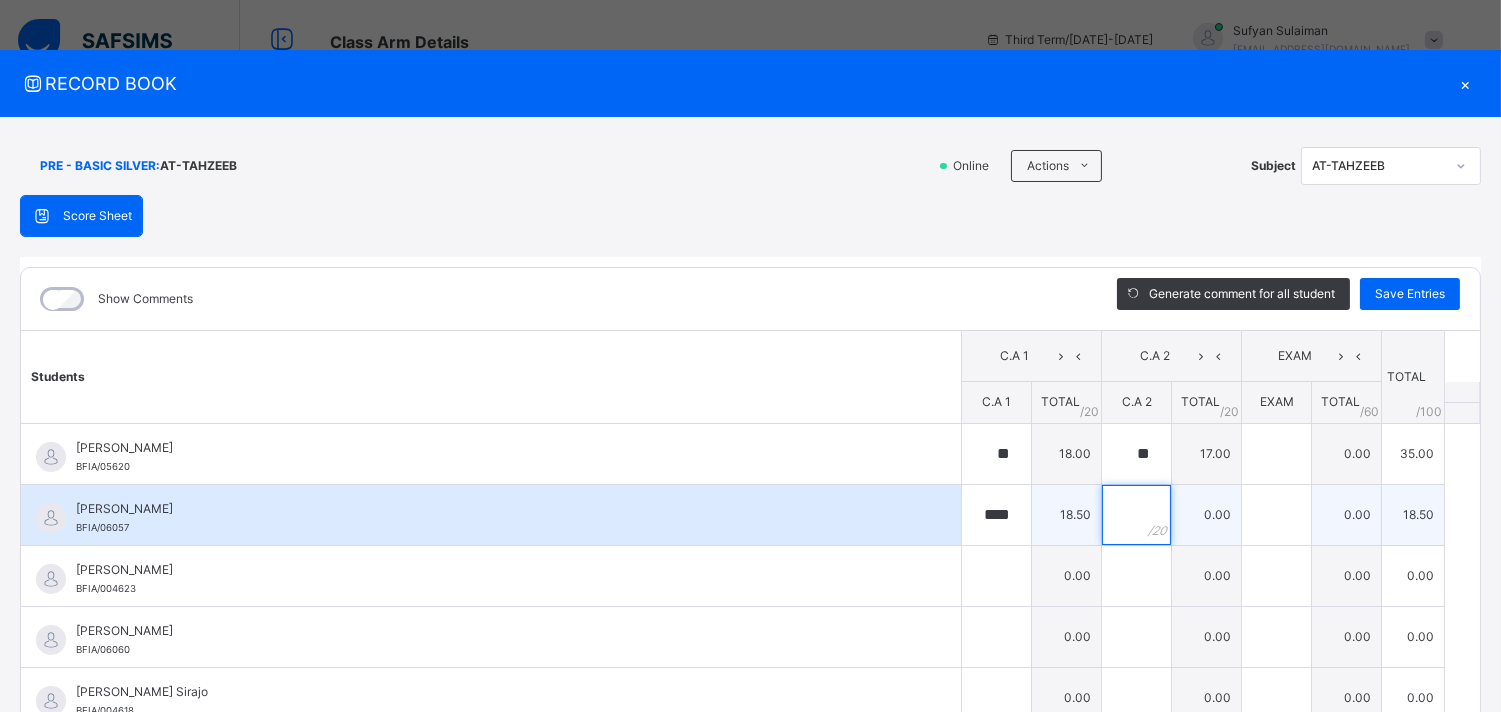 click at bounding box center (1136, 515) 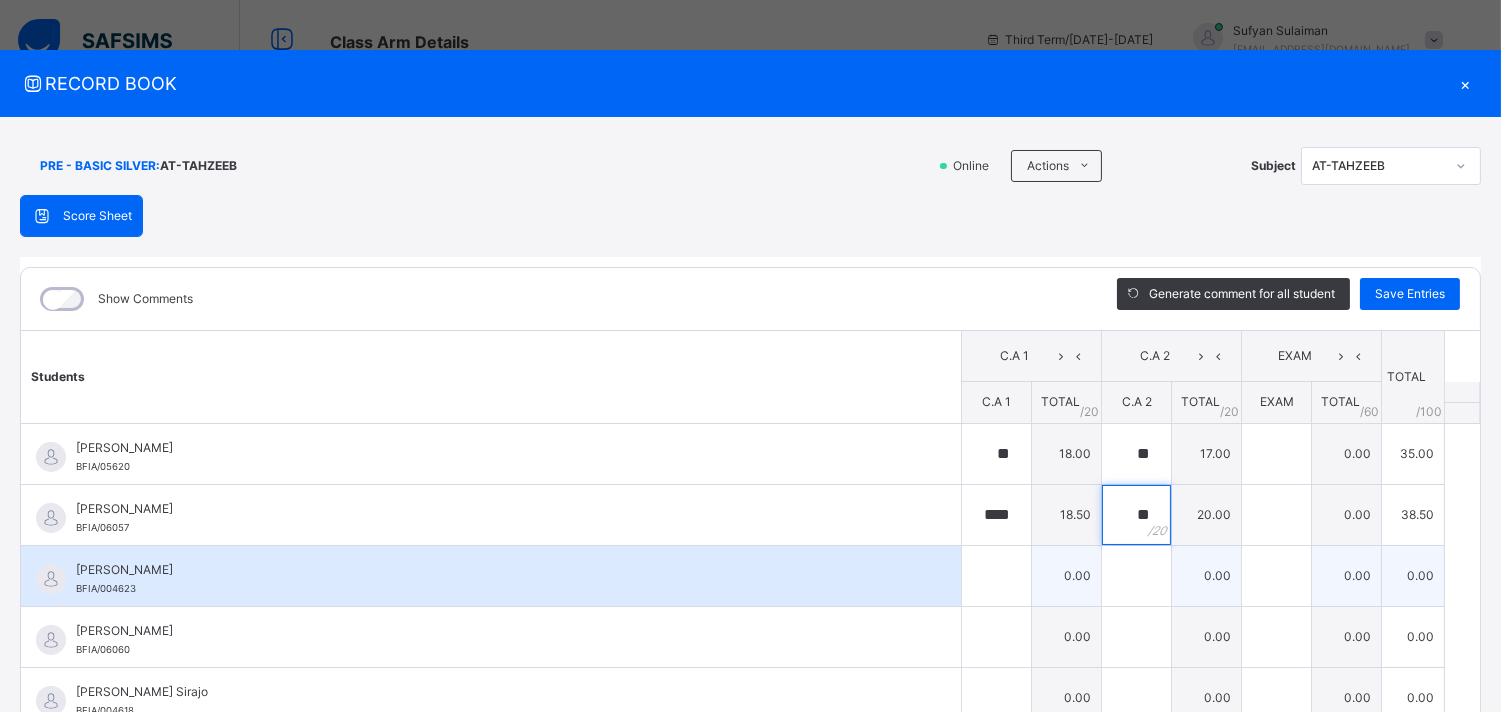 type on "**" 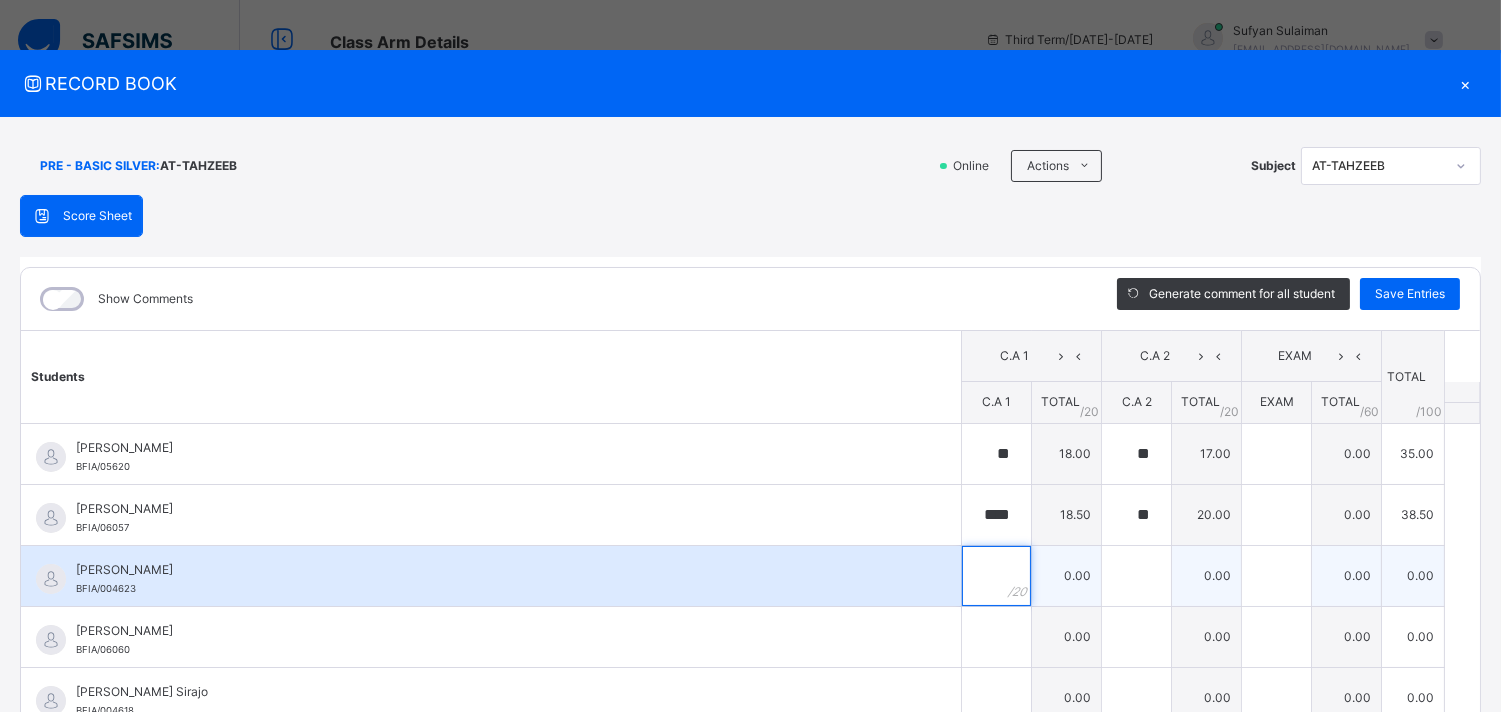click at bounding box center (996, 576) 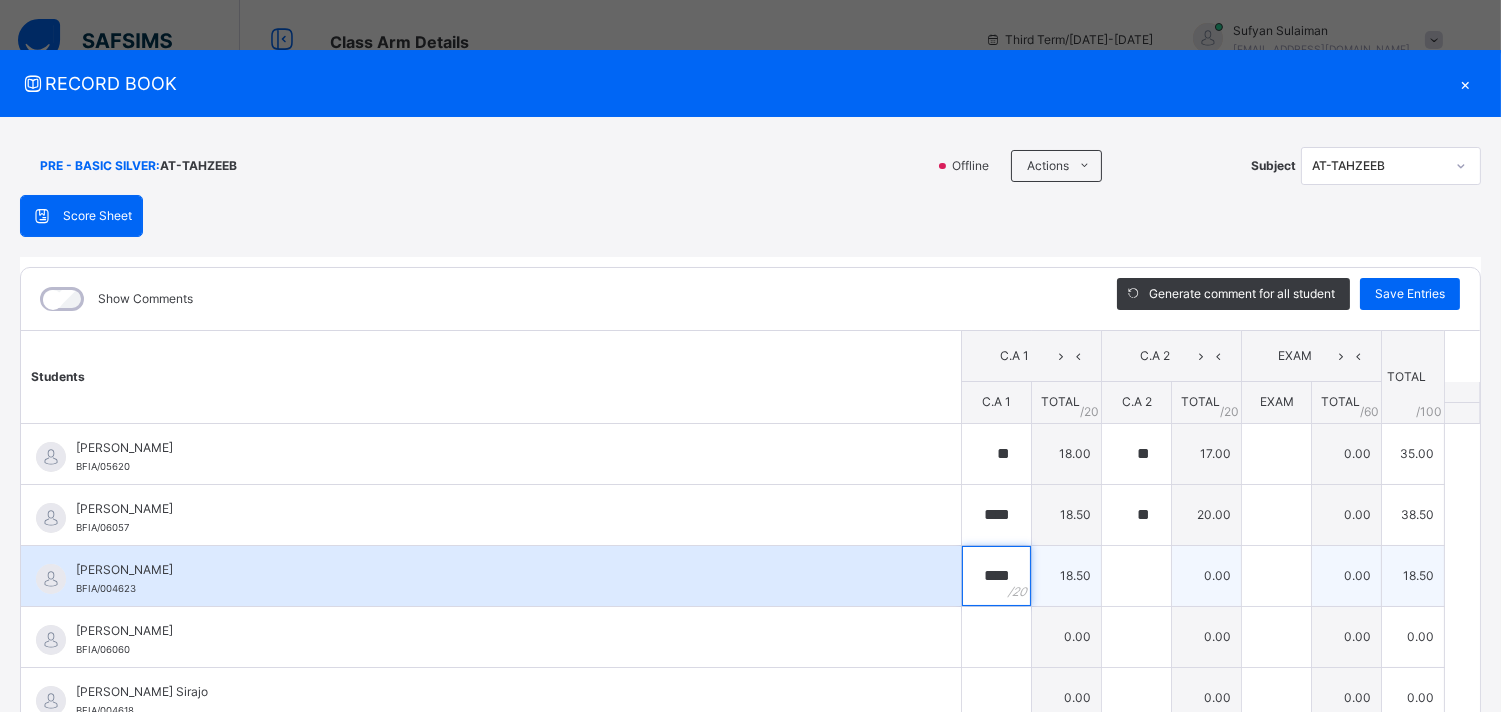 type on "****" 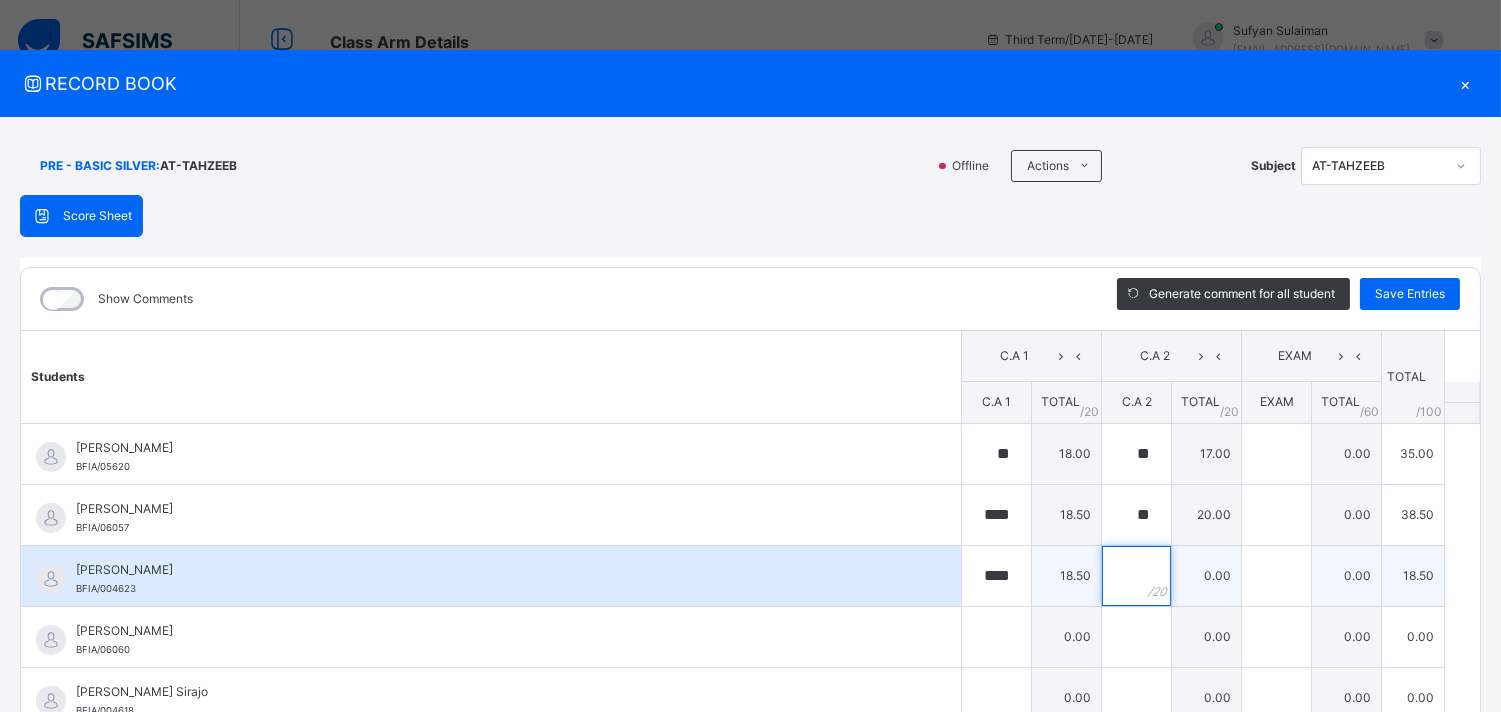 click at bounding box center (1136, 576) 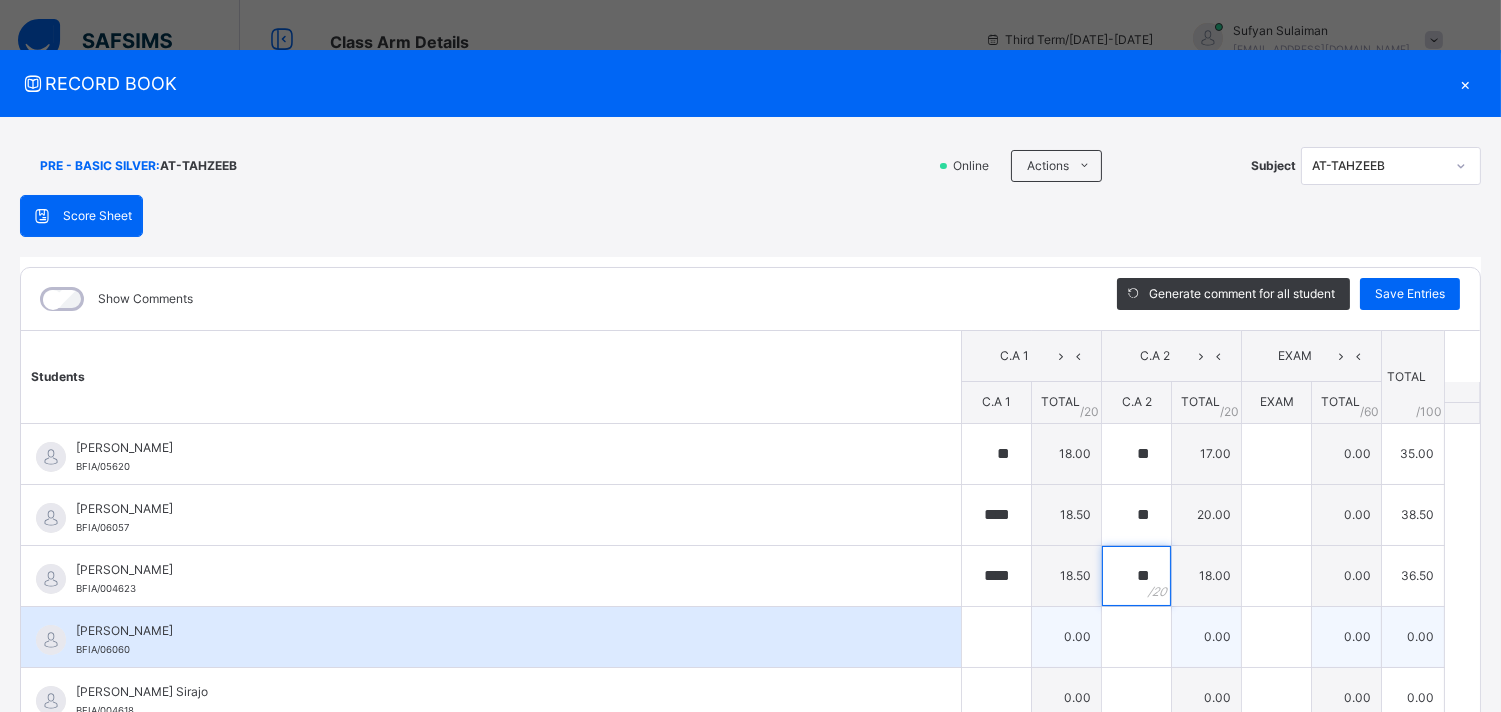type on "**" 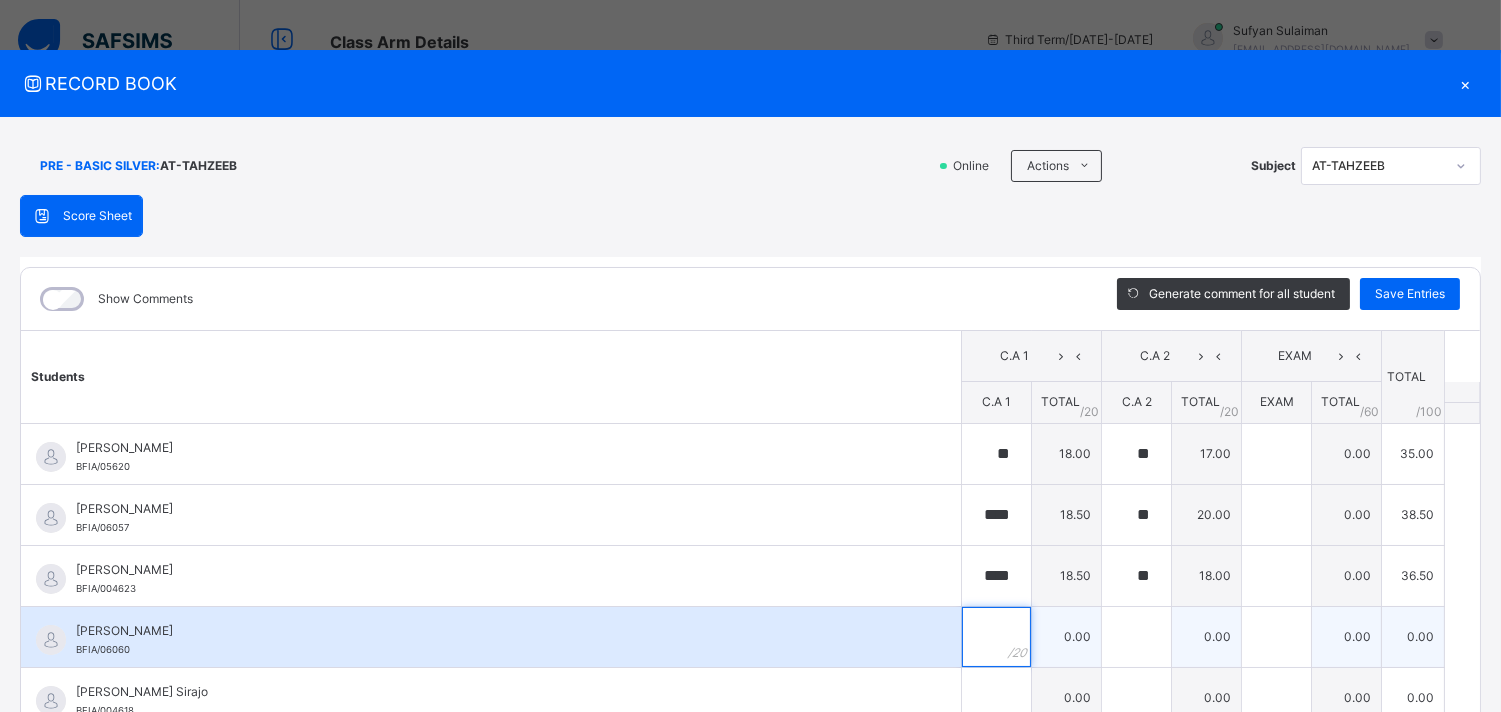 click at bounding box center [996, 637] 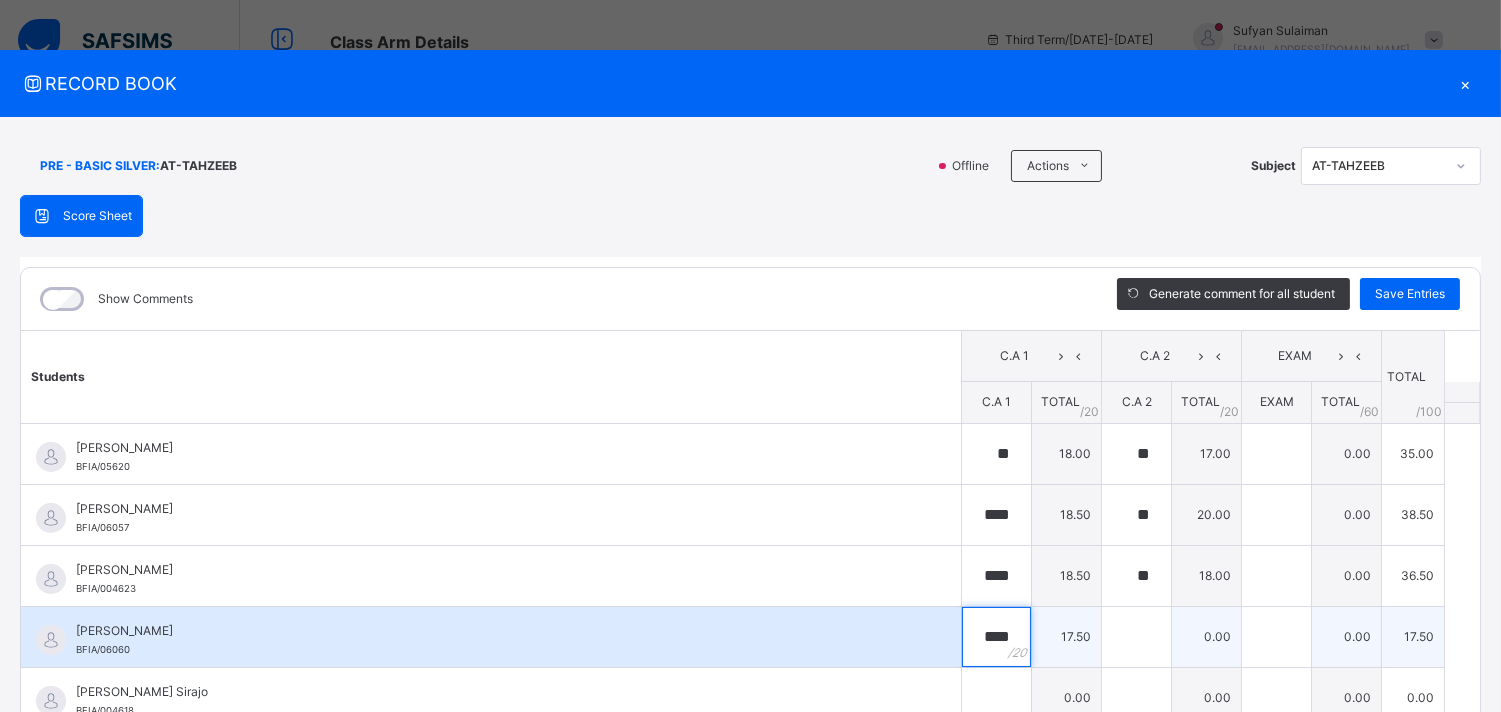 type on "****" 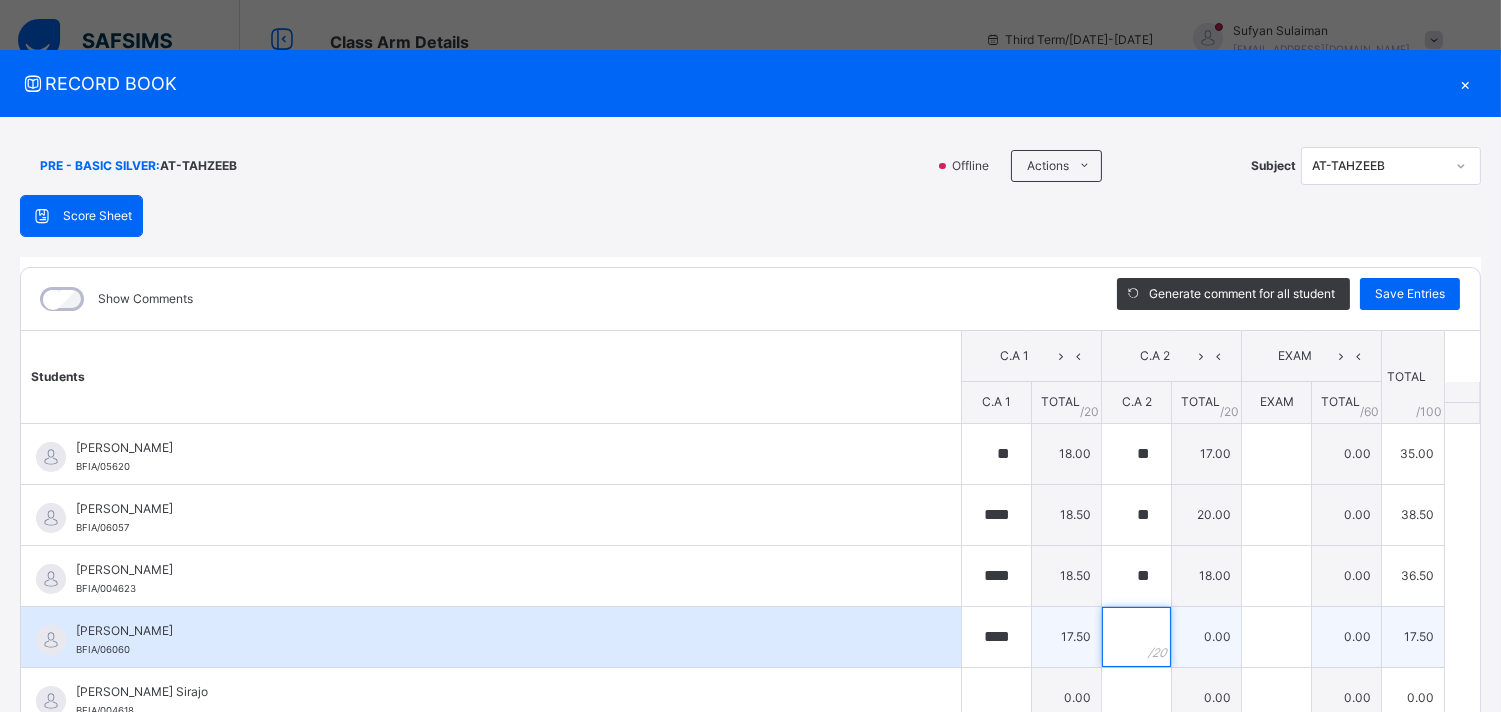 click at bounding box center [1136, 637] 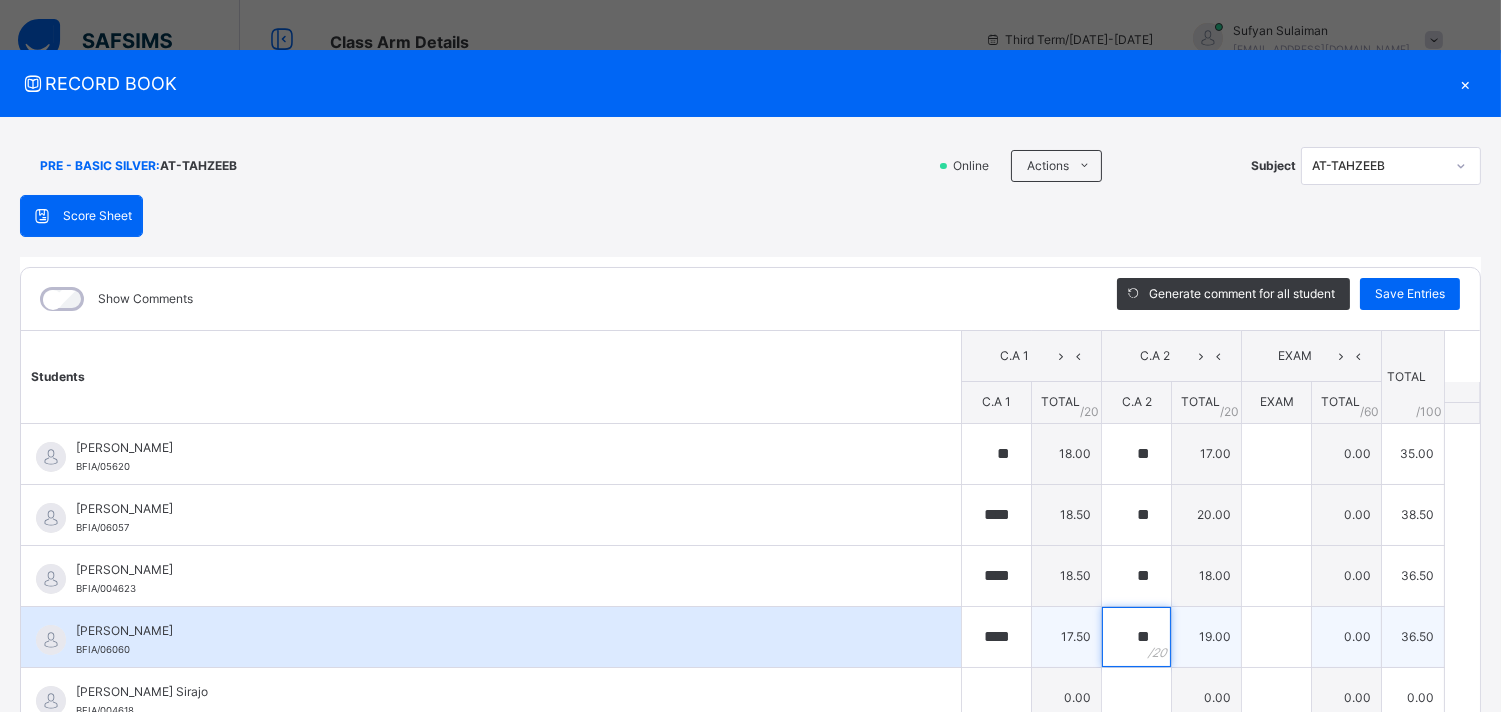 type on "**" 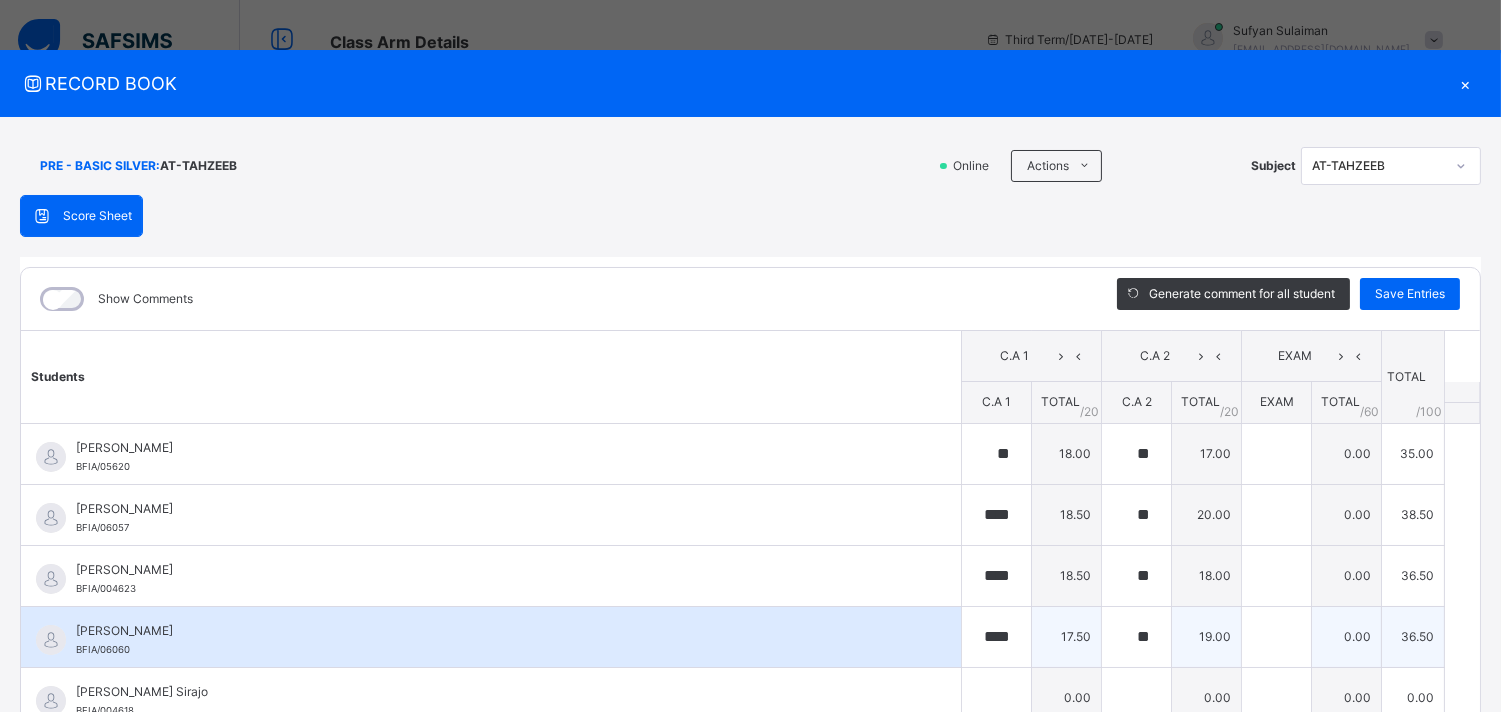 click on "[PERSON_NAME] BFIA/06060" at bounding box center [491, 637] 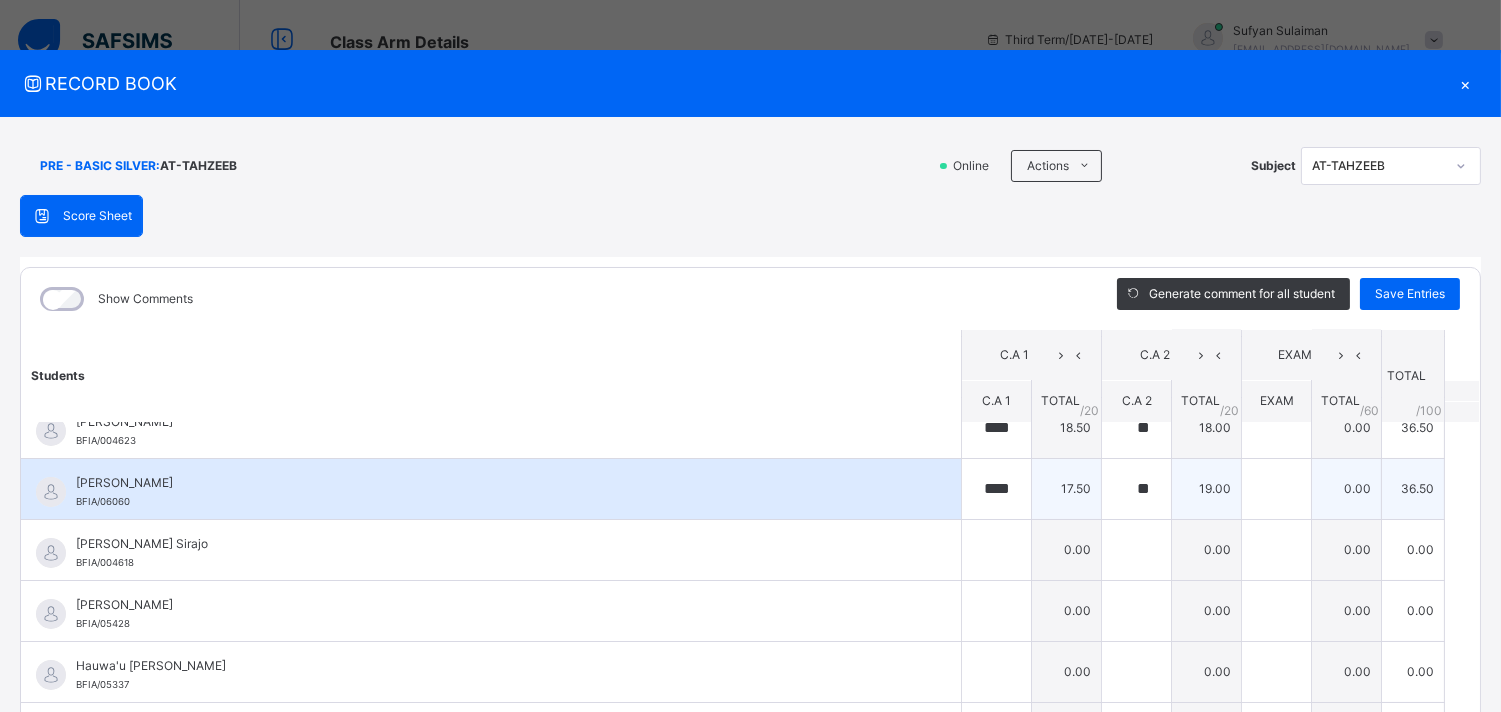 scroll, scrollTop: 177, scrollLeft: 0, axis: vertical 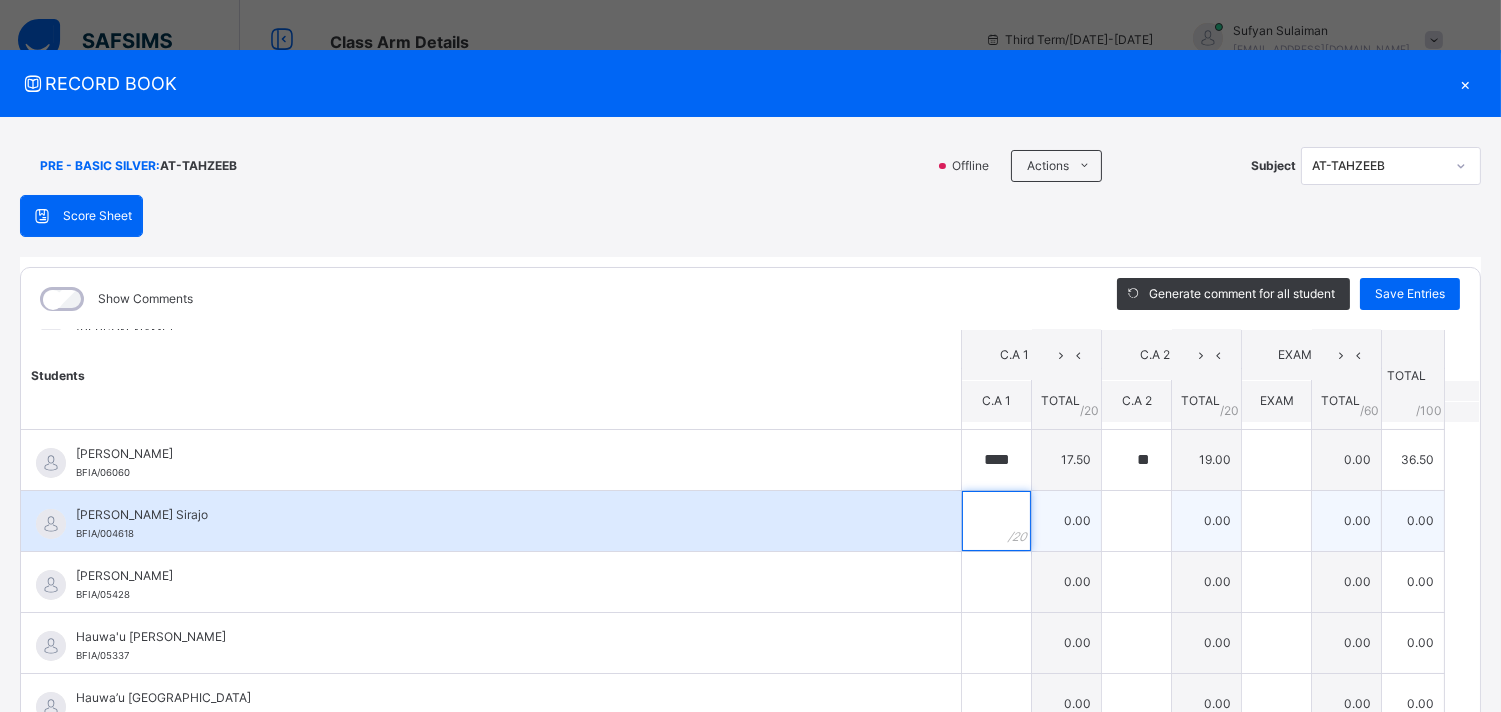 click at bounding box center [996, 521] 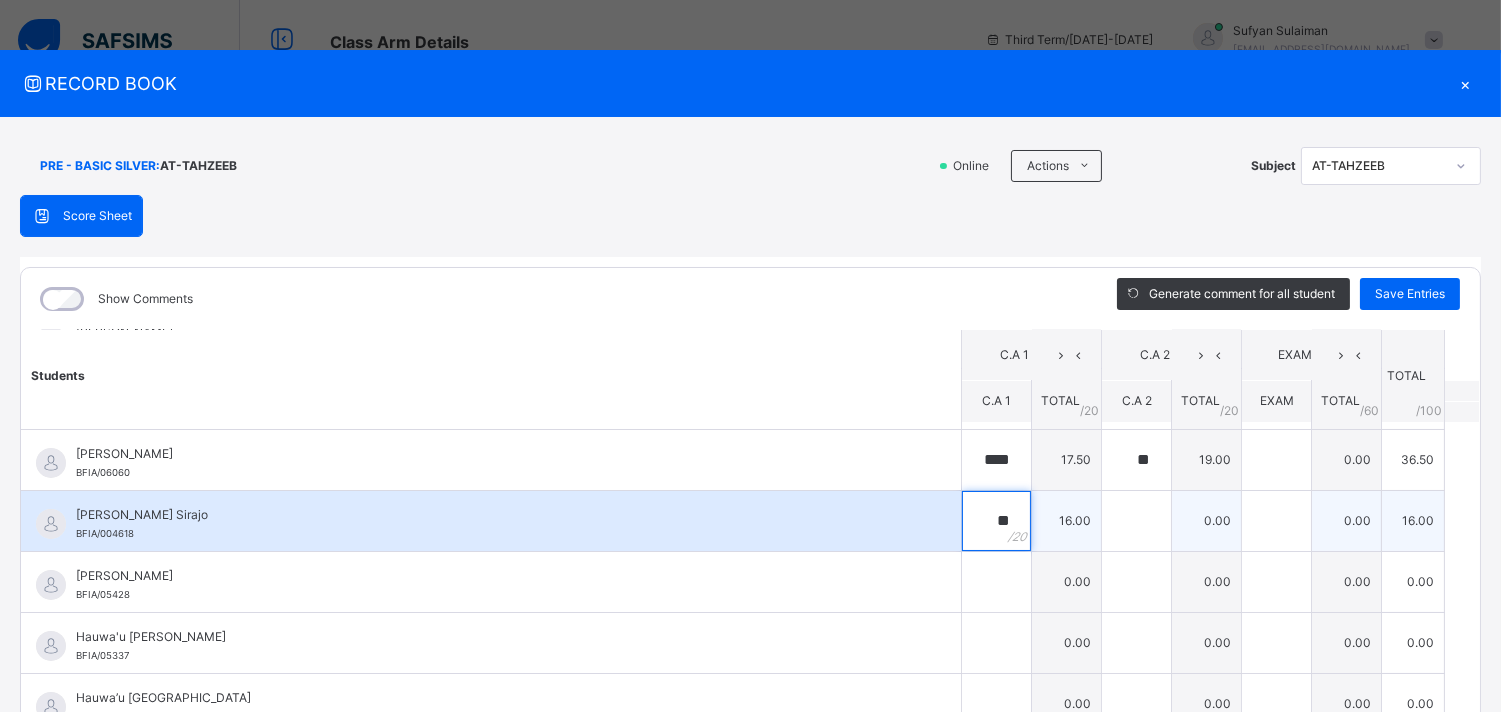 type on "**" 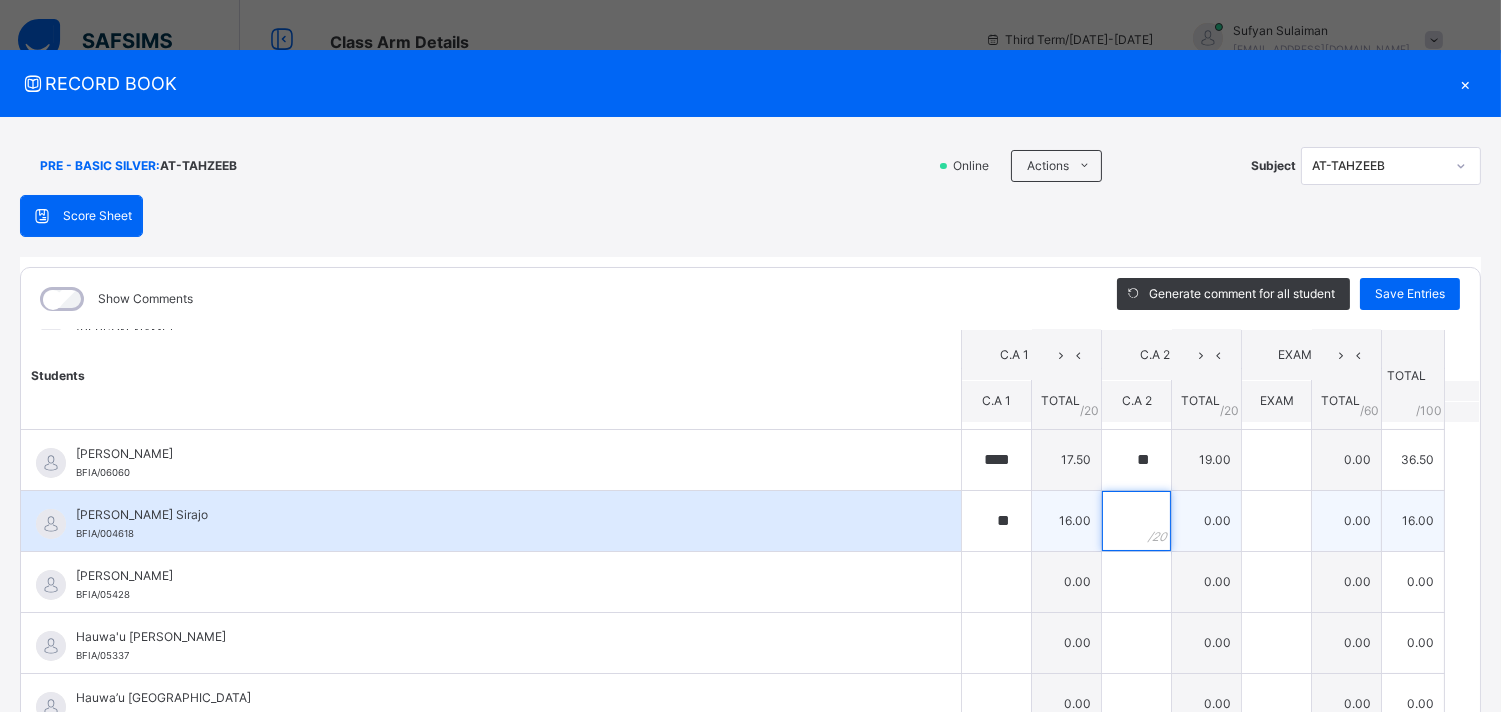 click at bounding box center [1136, 521] 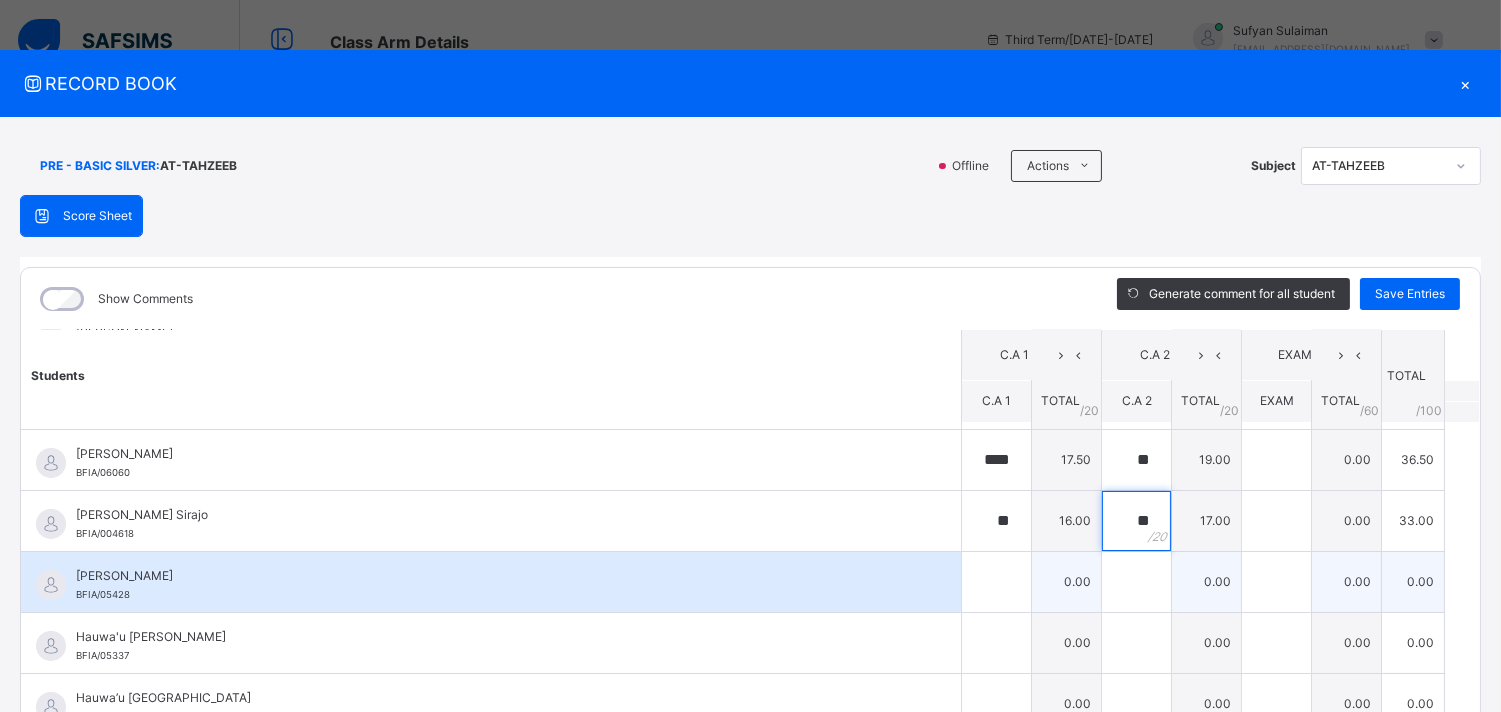 type on "**" 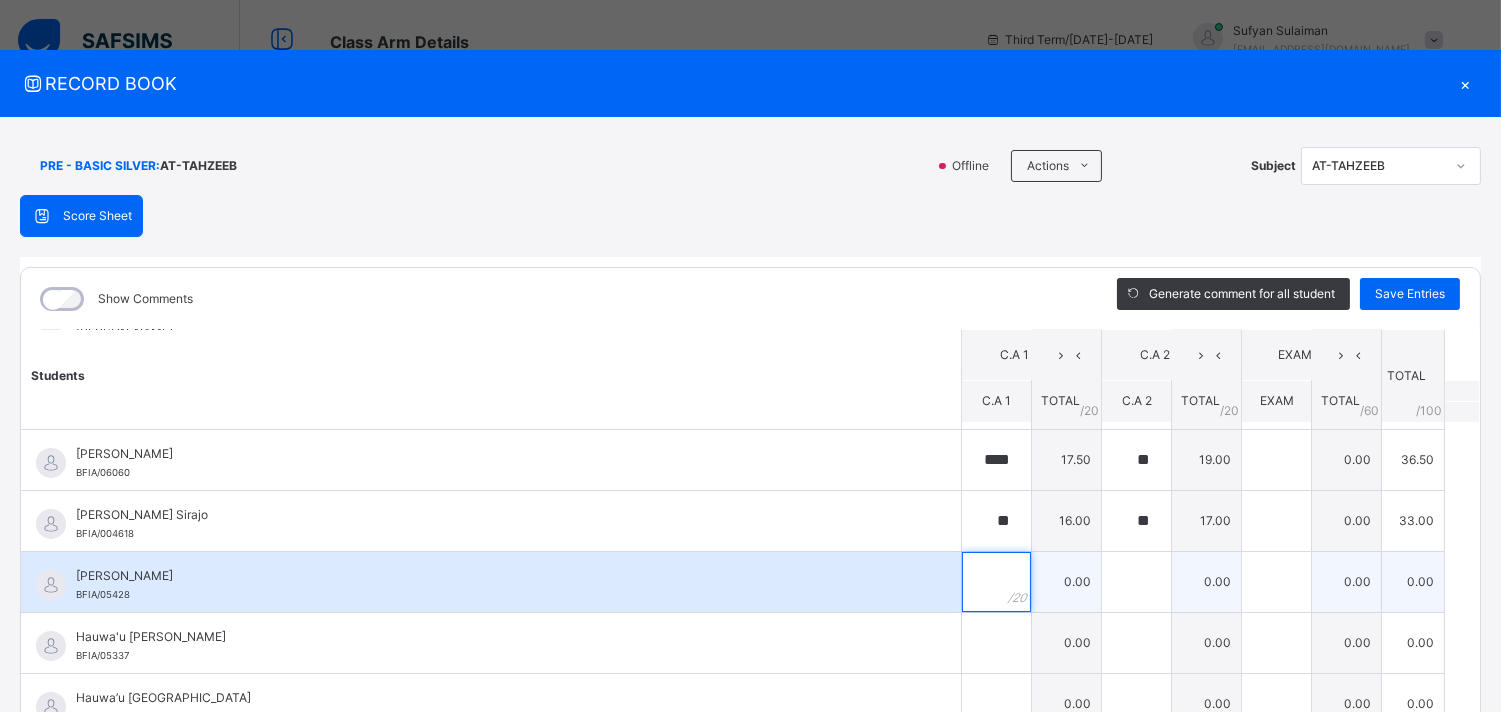 click at bounding box center [996, 582] 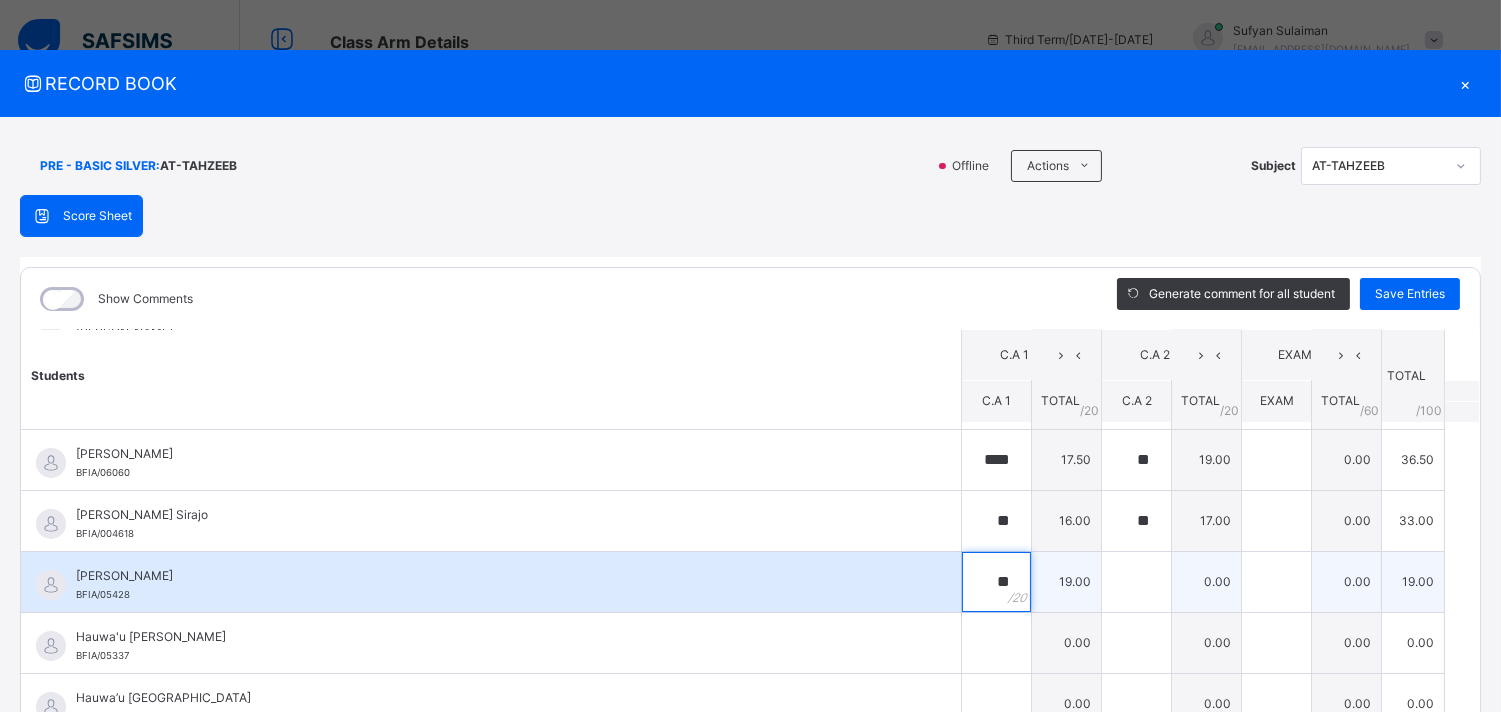 type on "**" 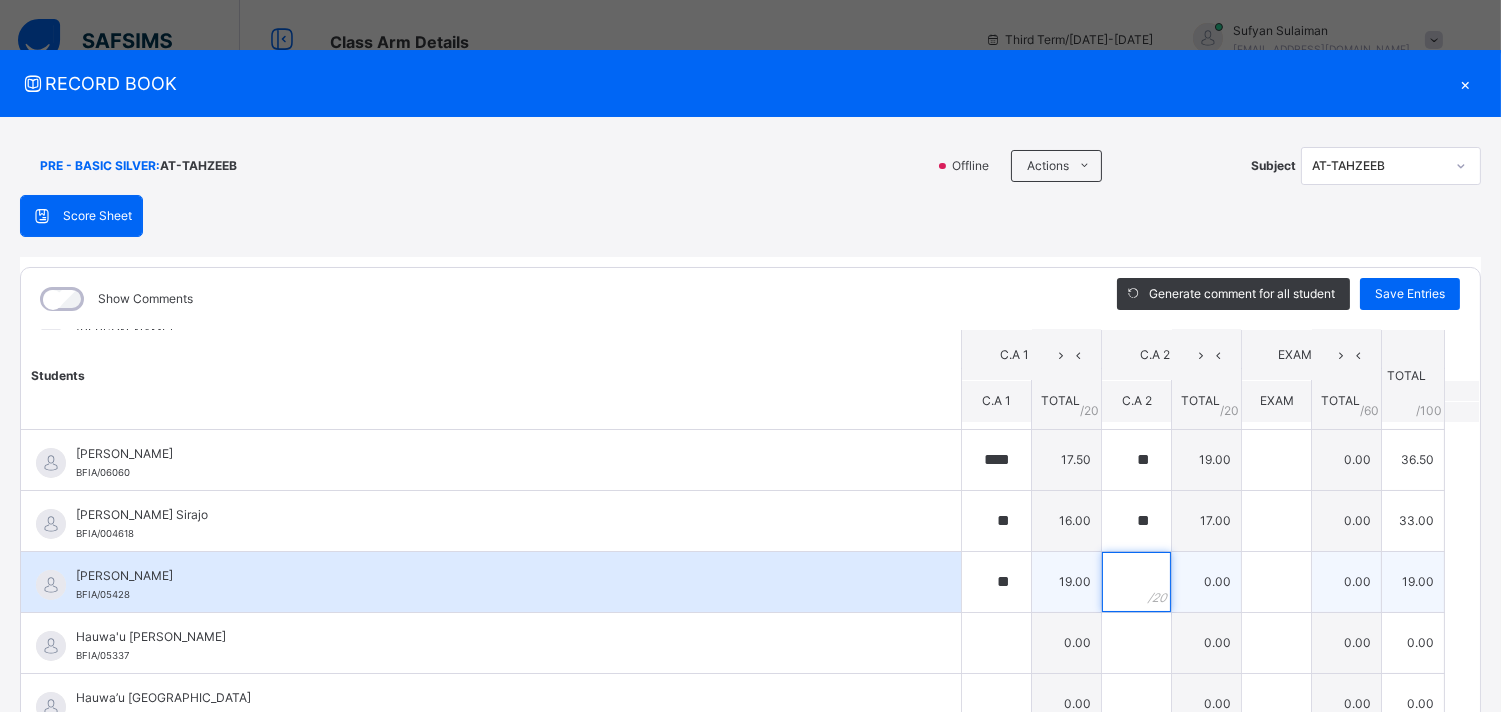 click at bounding box center [1136, 582] 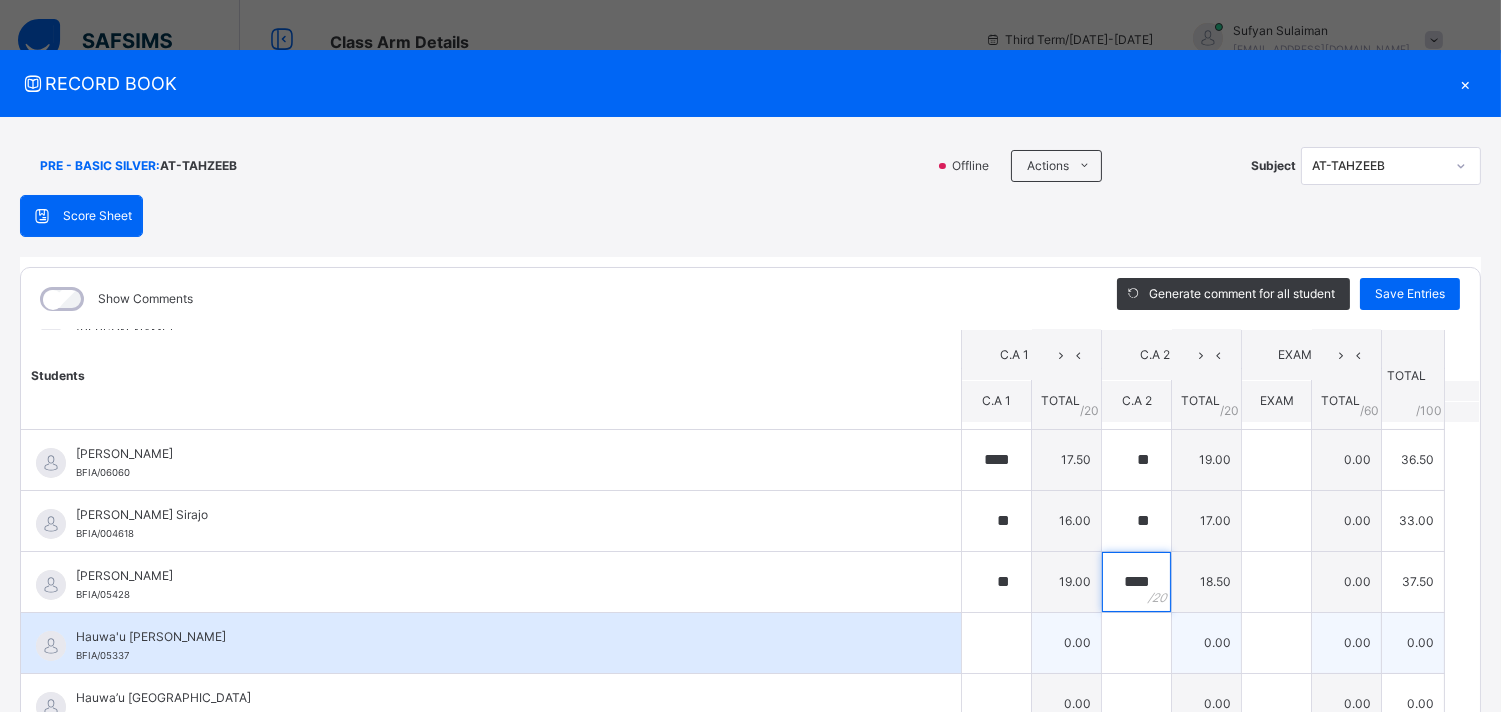 type on "****" 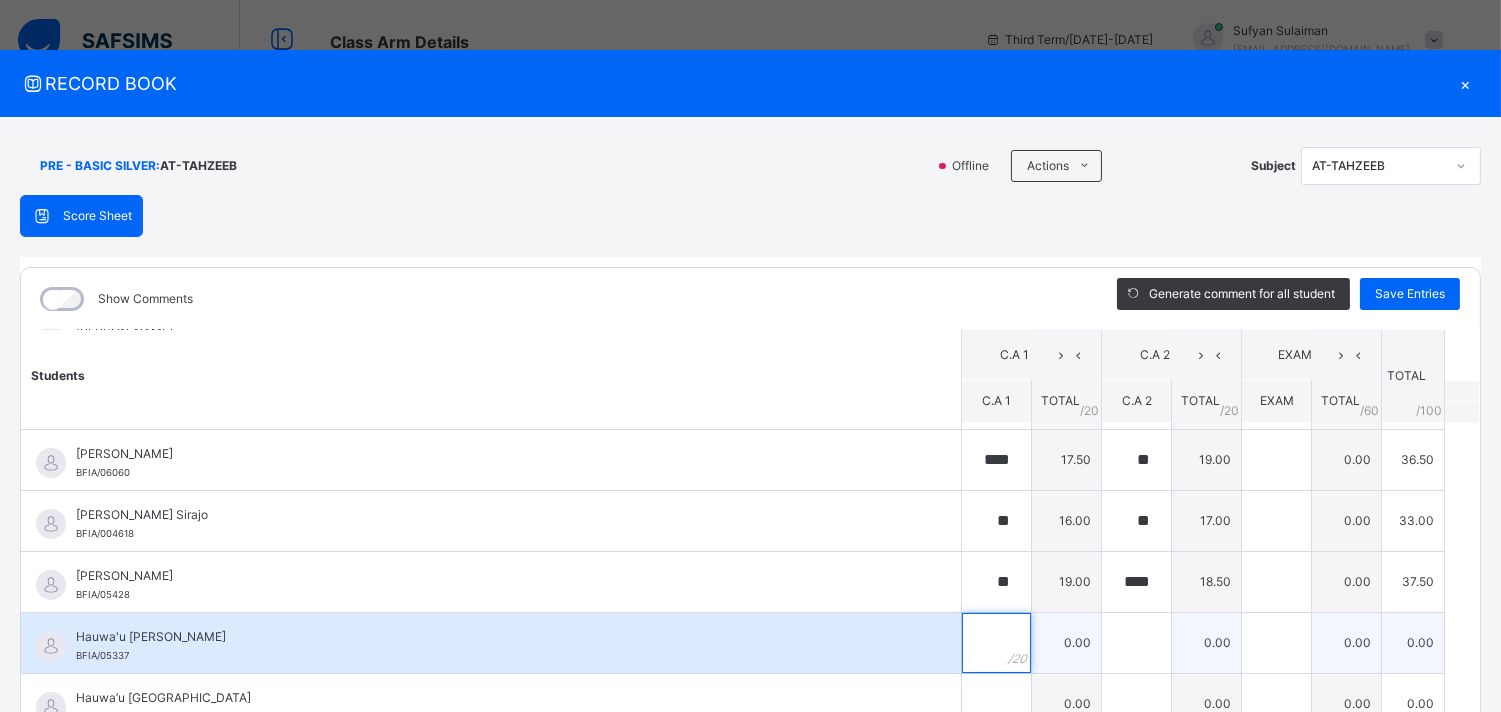 click at bounding box center (996, 643) 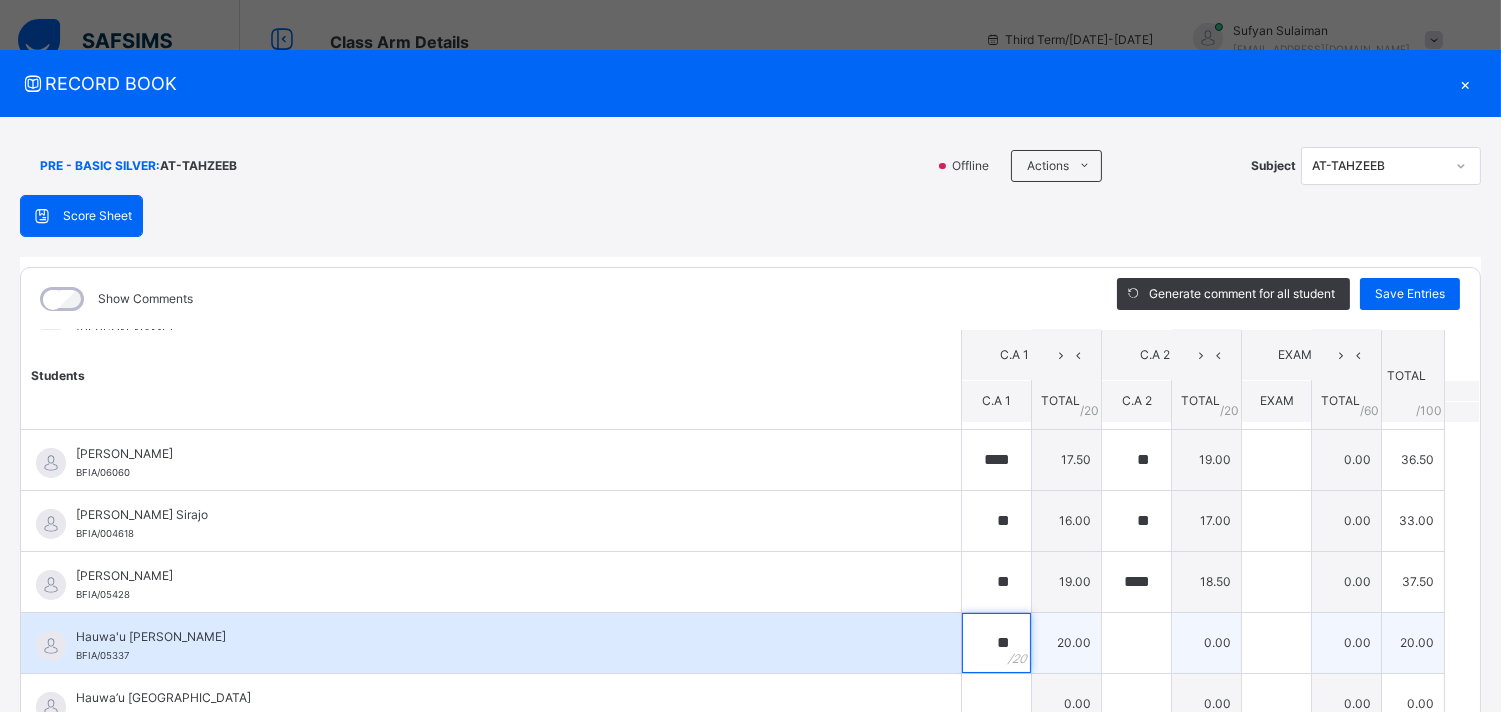 type on "**" 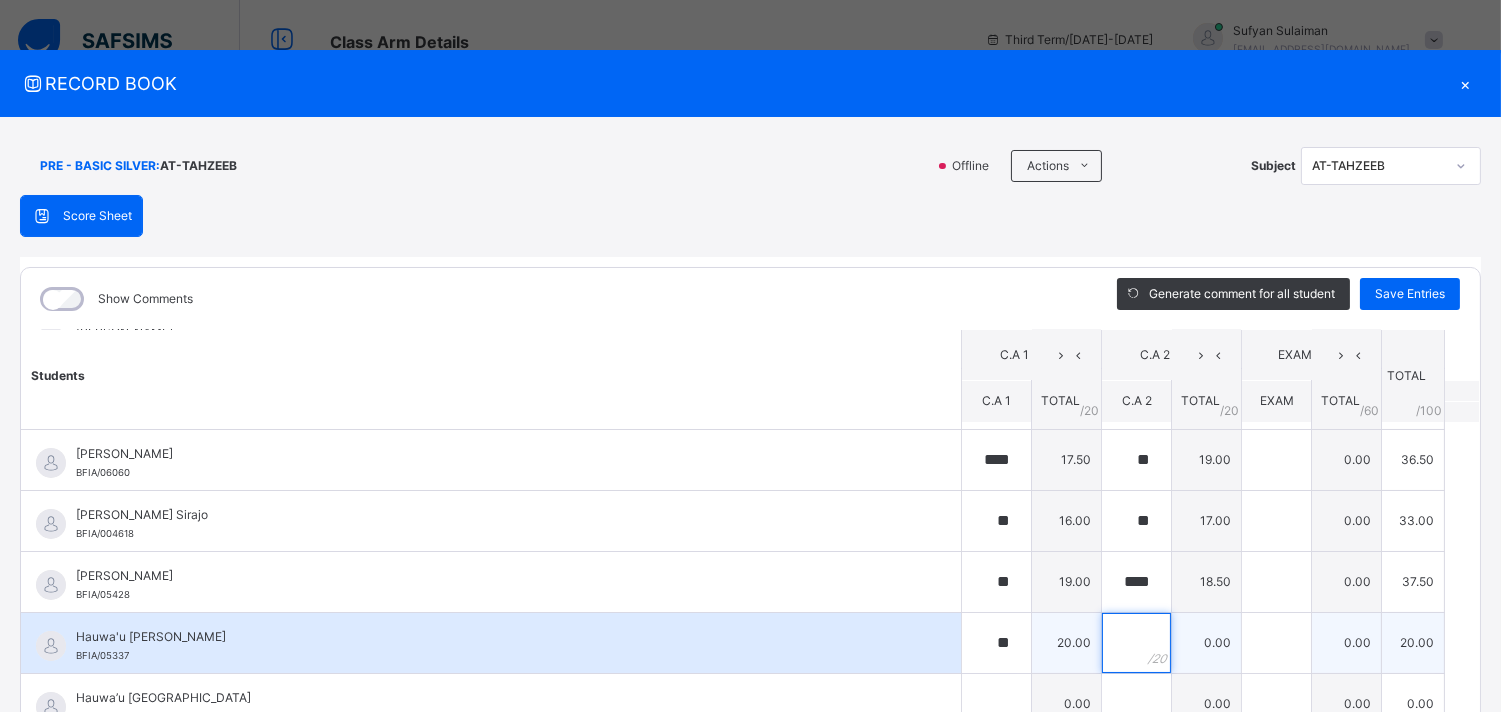 click at bounding box center [1136, 643] 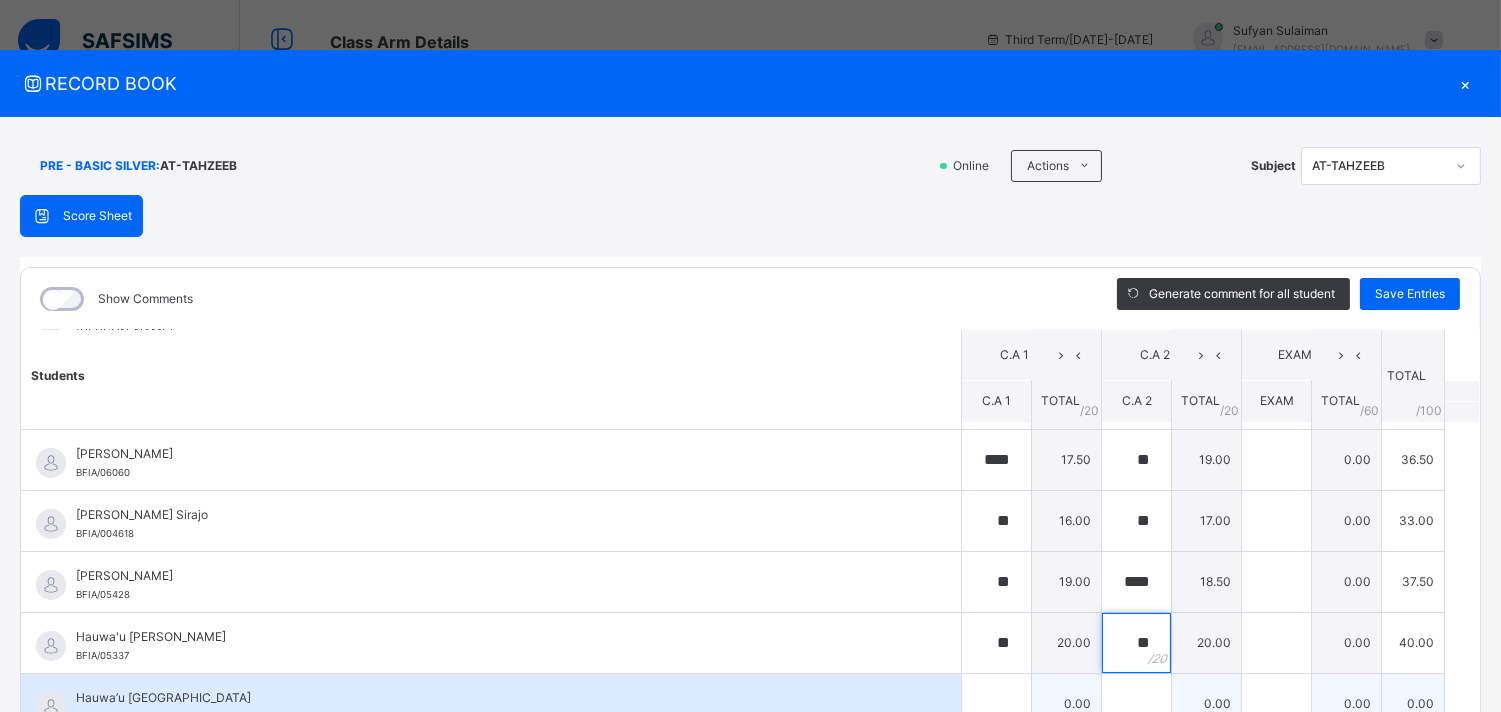type on "**" 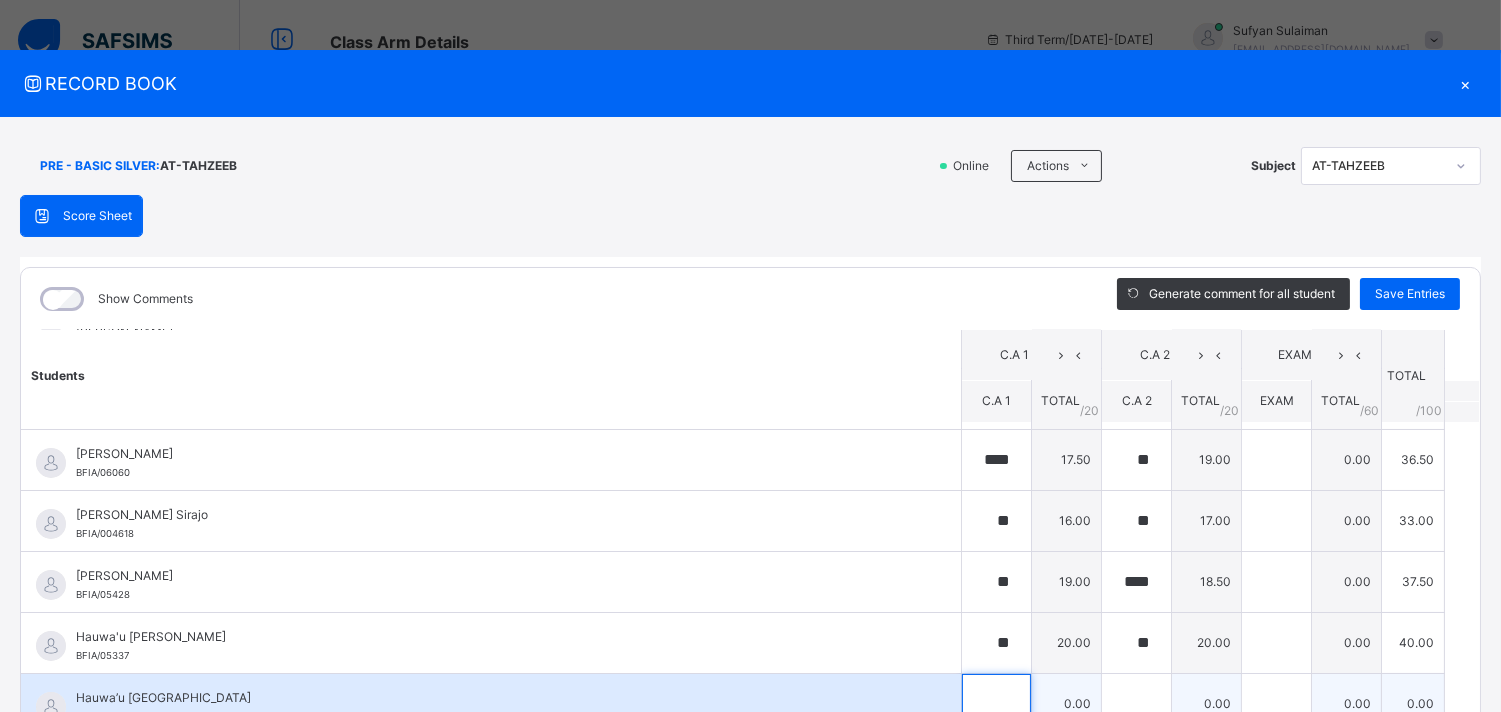 click at bounding box center [996, 704] 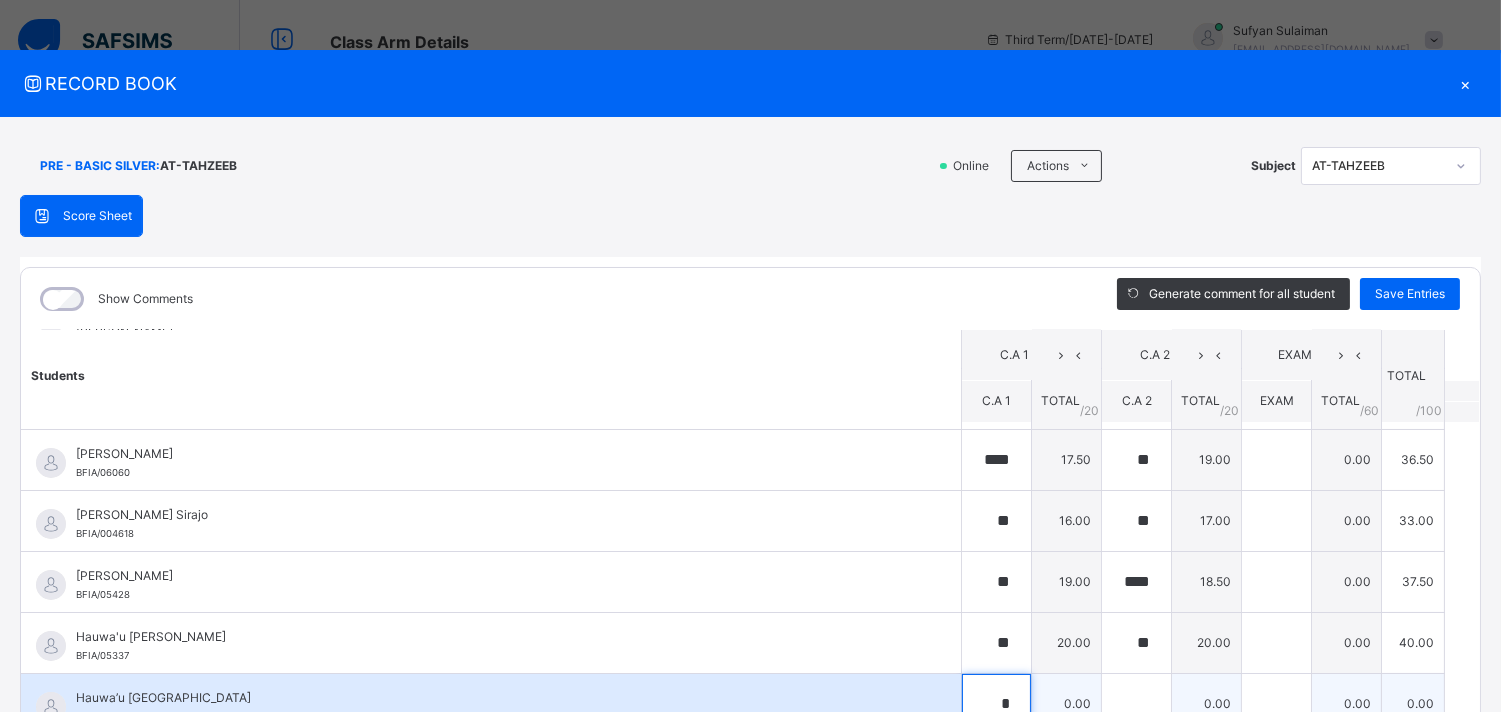 scroll, scrollTop: 1, scrollLeft: 0, axis: vertical 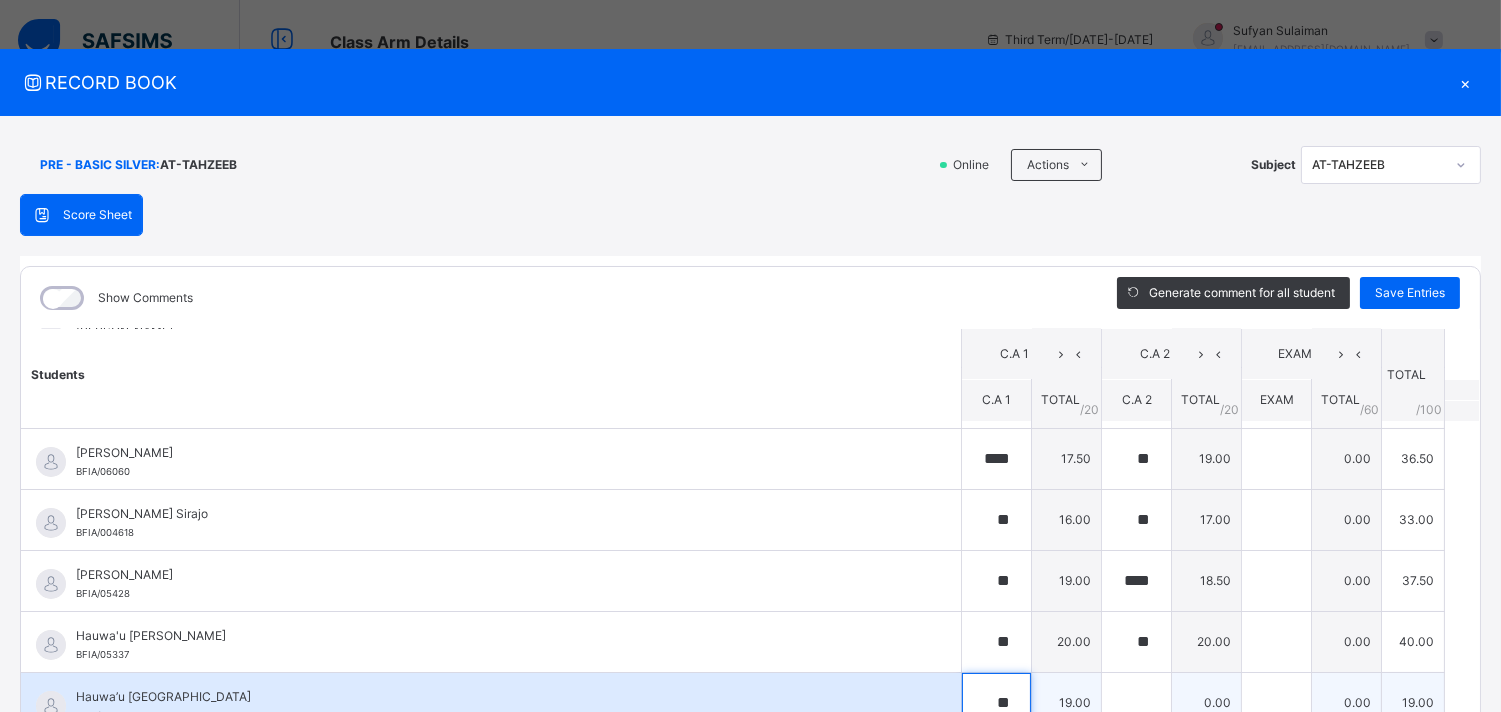 type on "**" 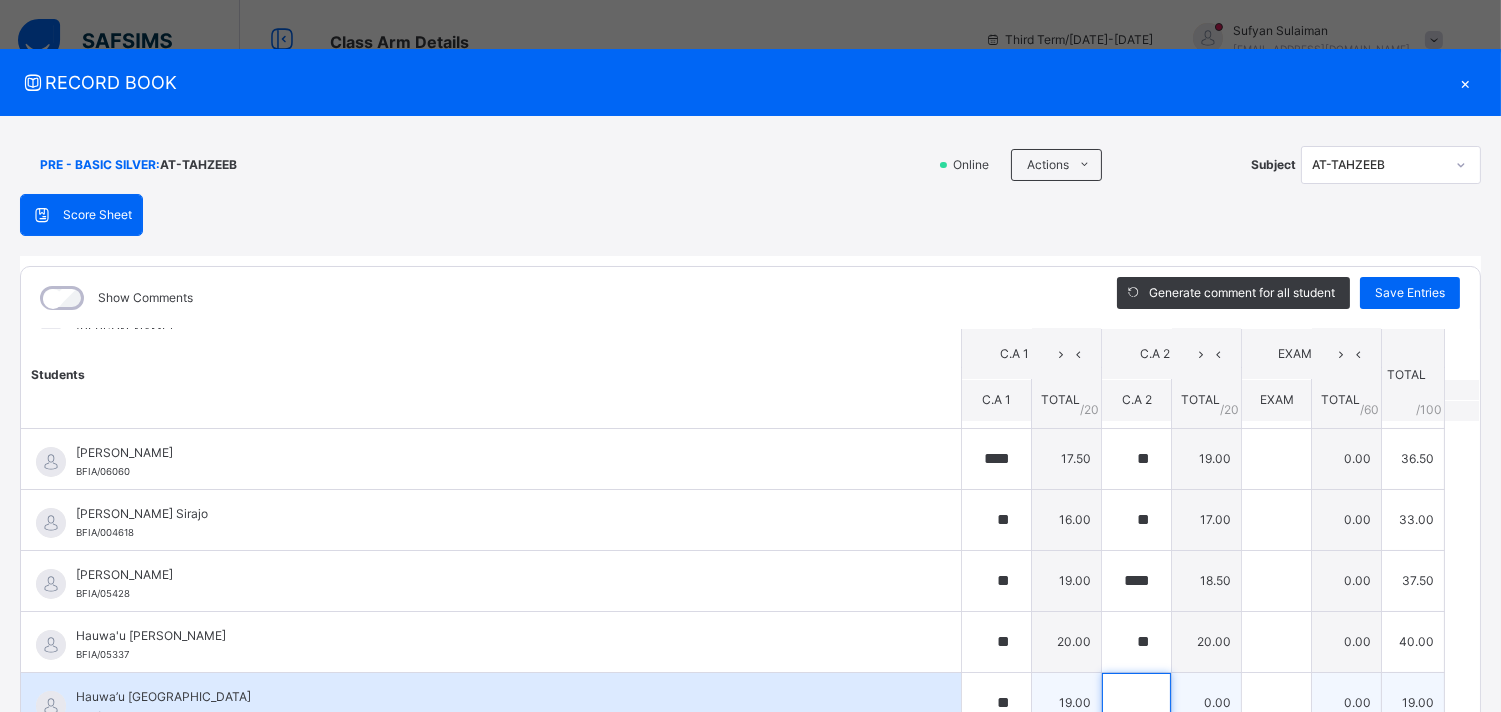 click at bounding box center (1136, 703) 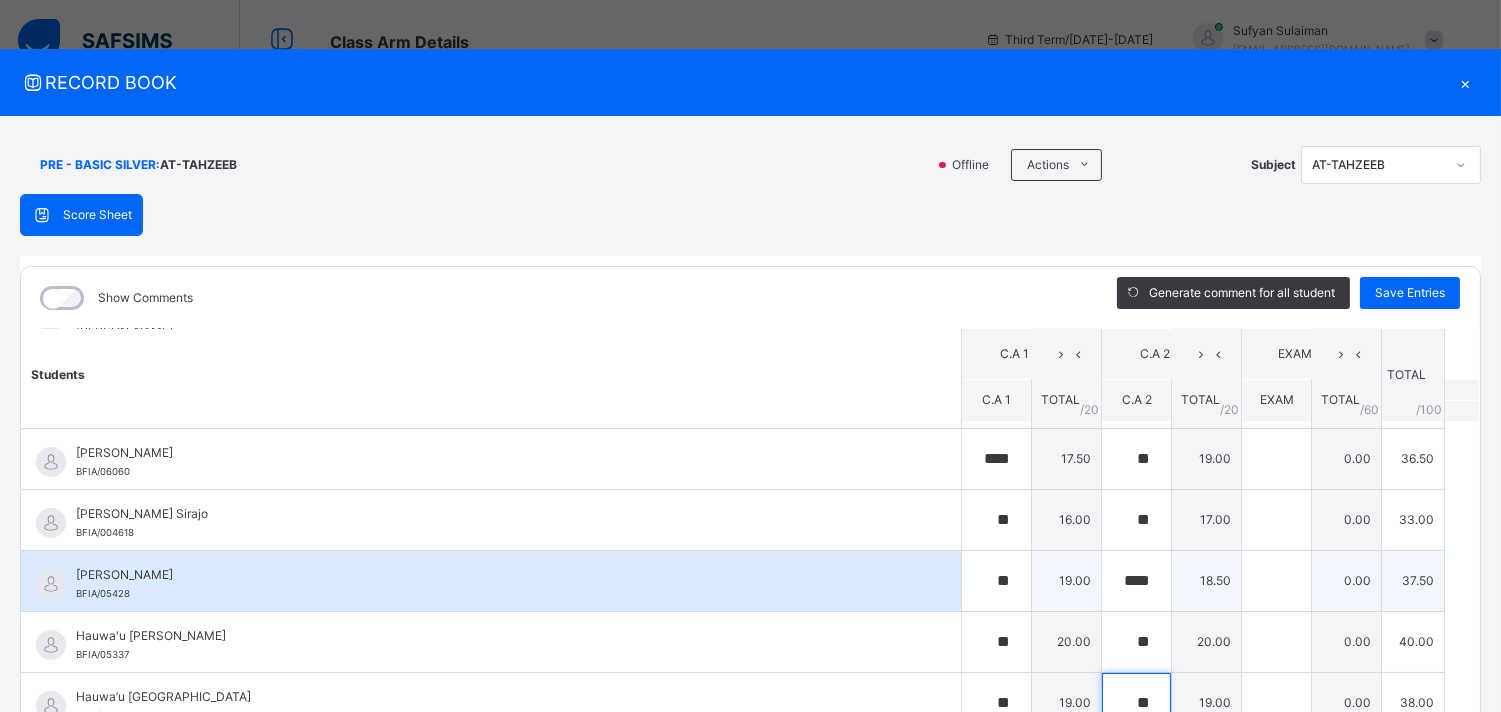 type on "**" 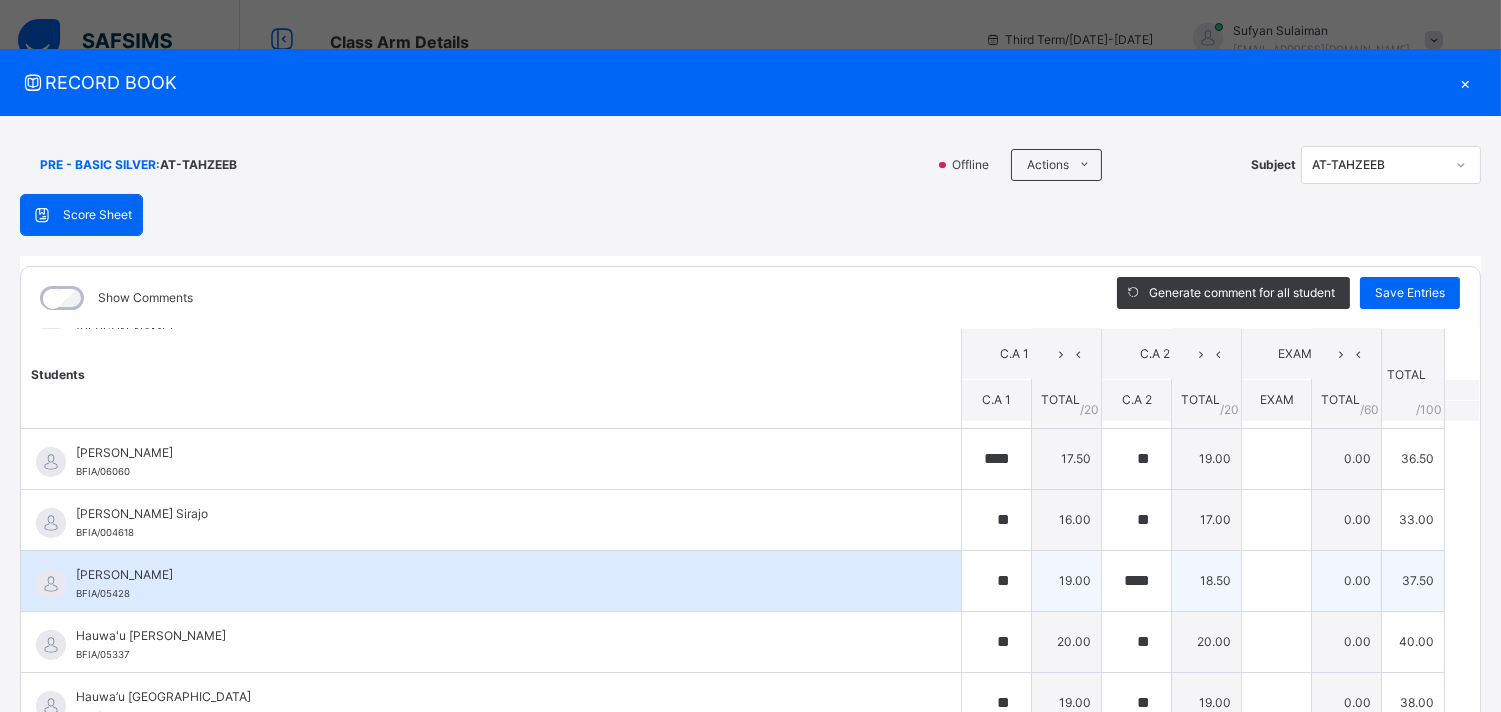 click on "Barakah [PERSON_NAME] BFIA/05428" at bounding box center (491, 581) 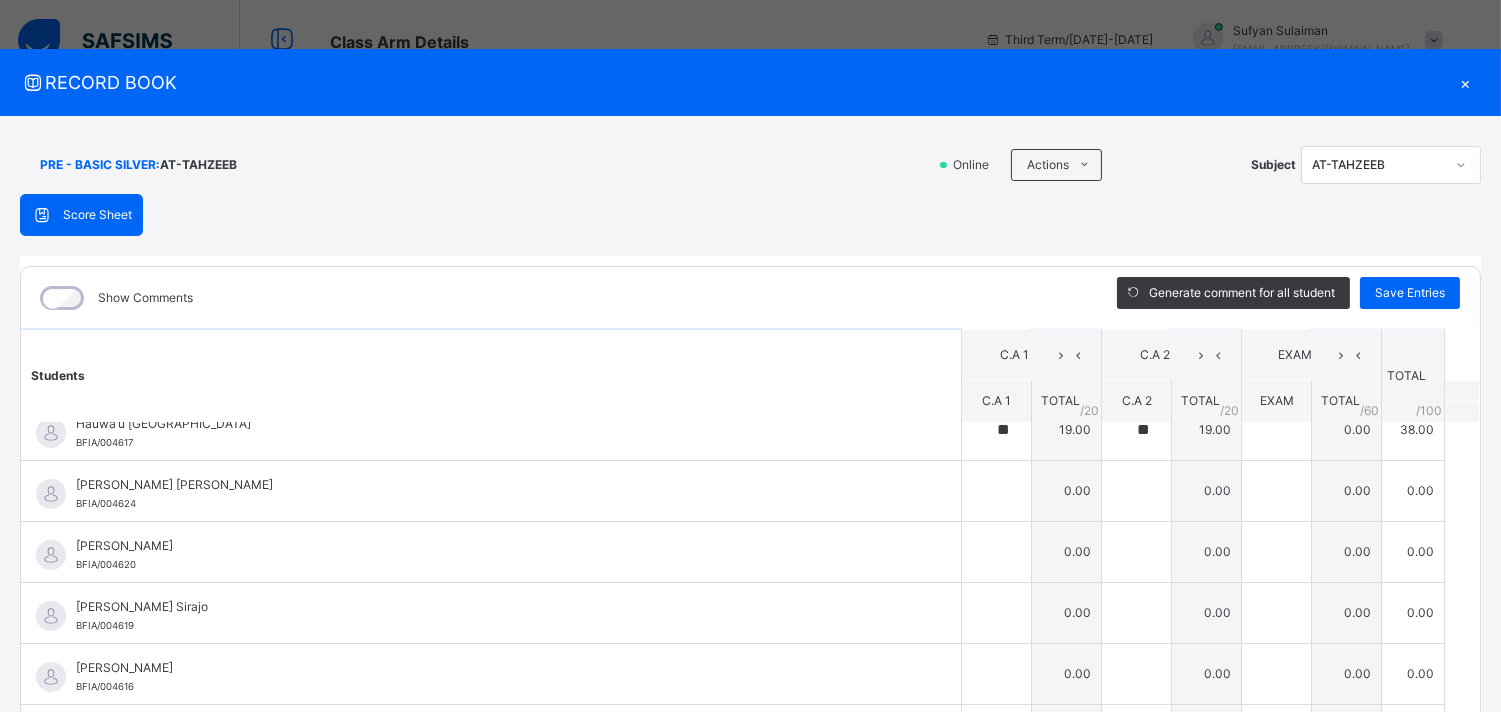 scroll, scrollTop: 444, scrollLeft: 0, axis: vertical 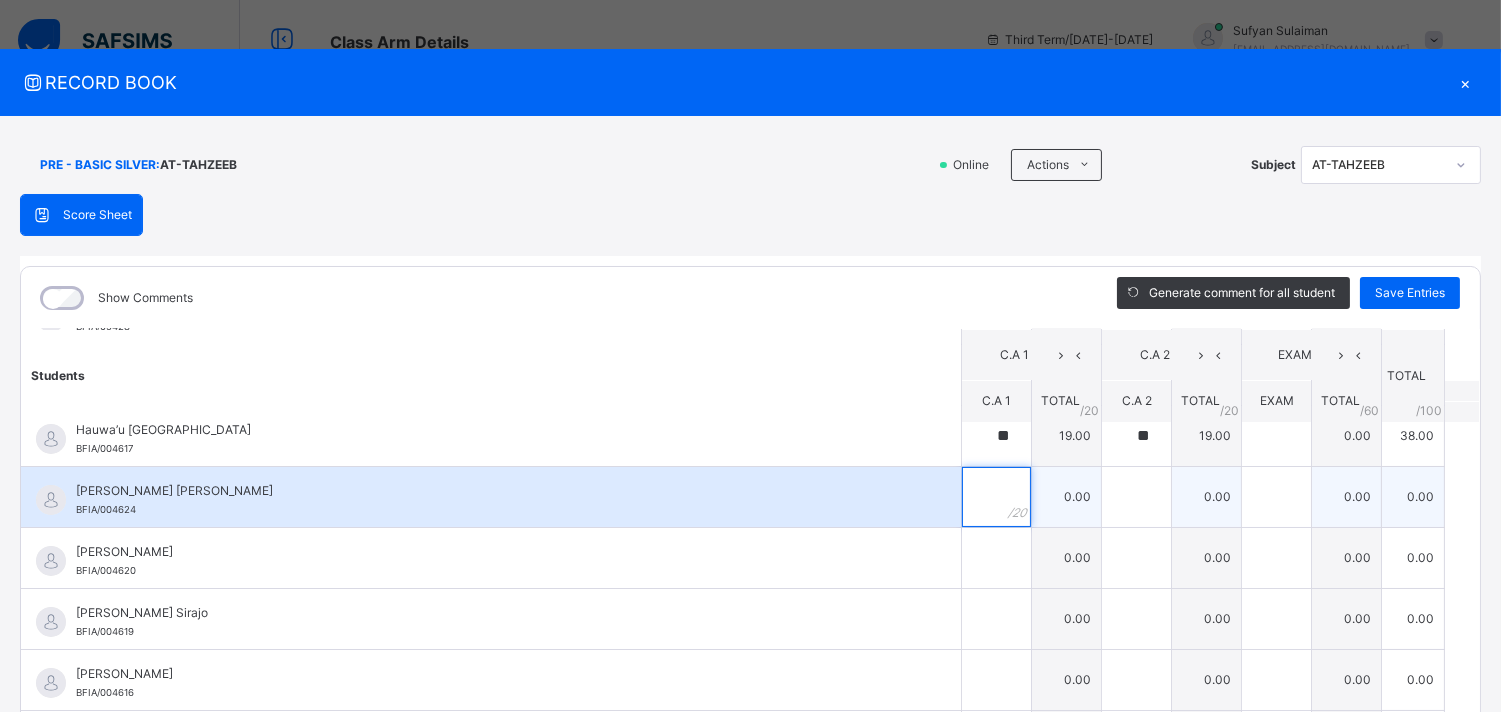click at bounding box center (996, 497) 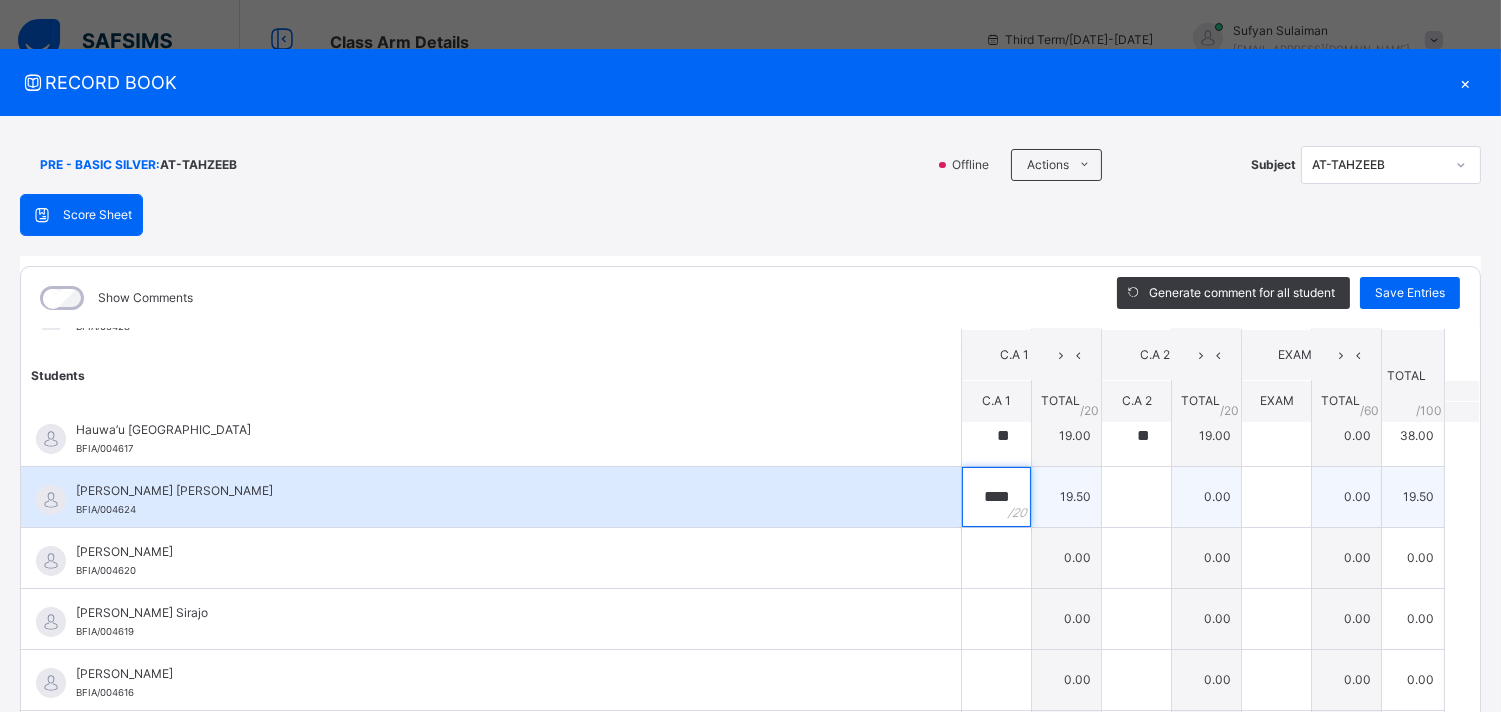 type on "****" 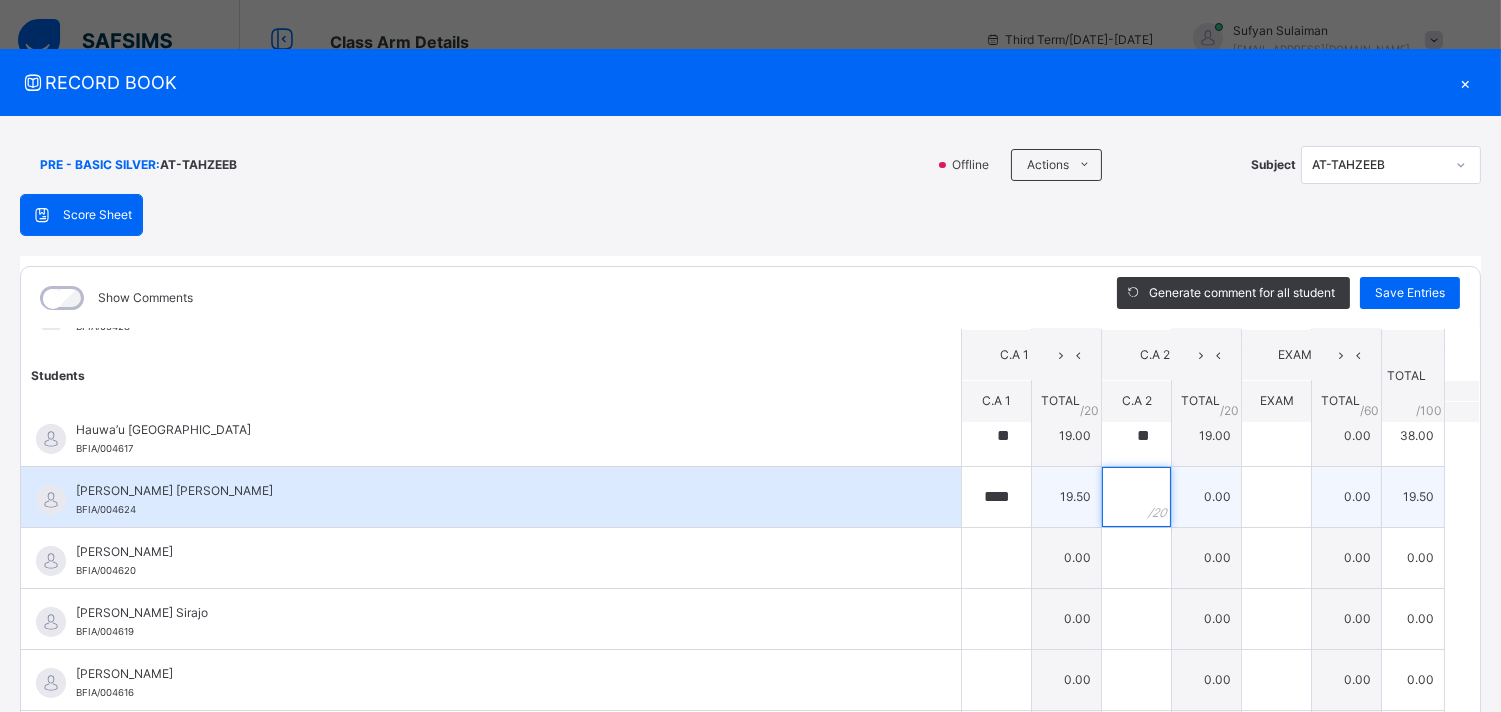 click at bounding box center (1136, 497) 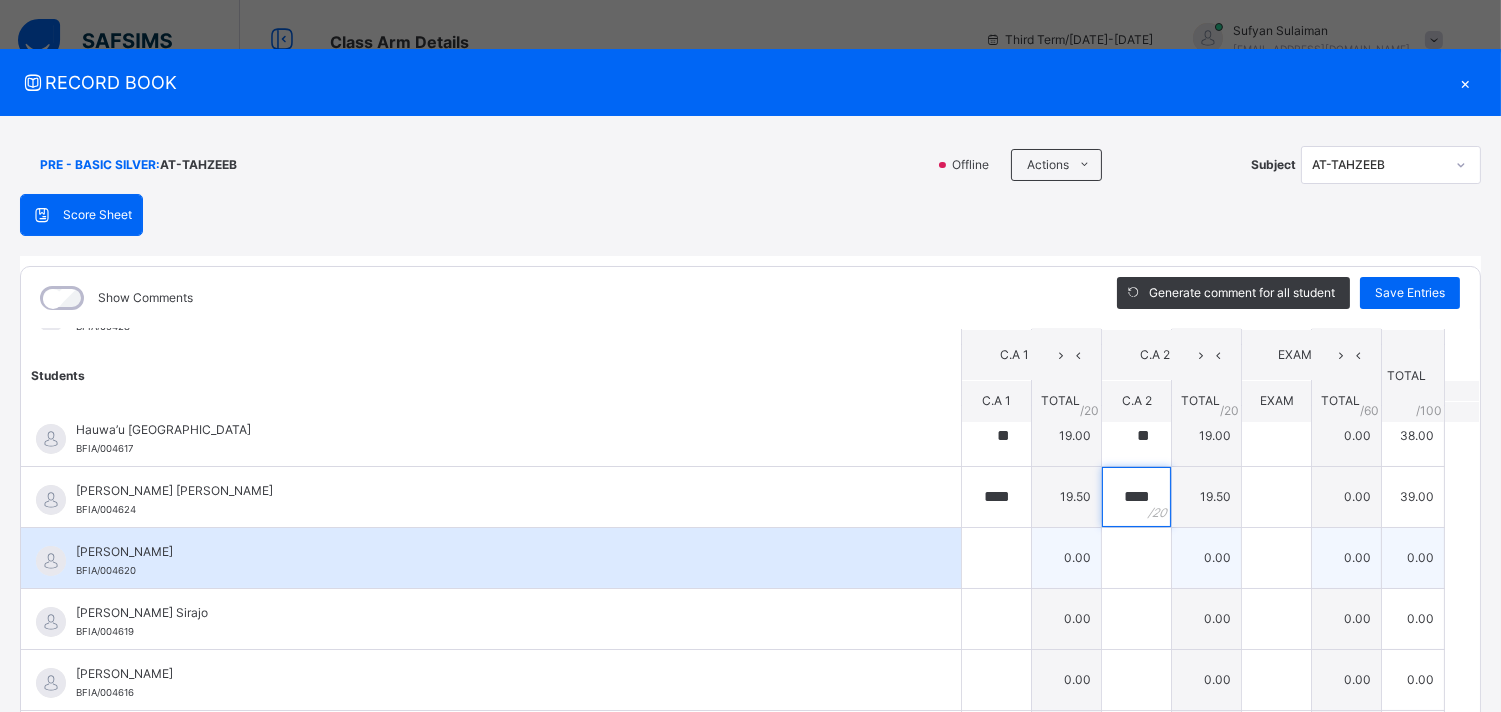type on "****" 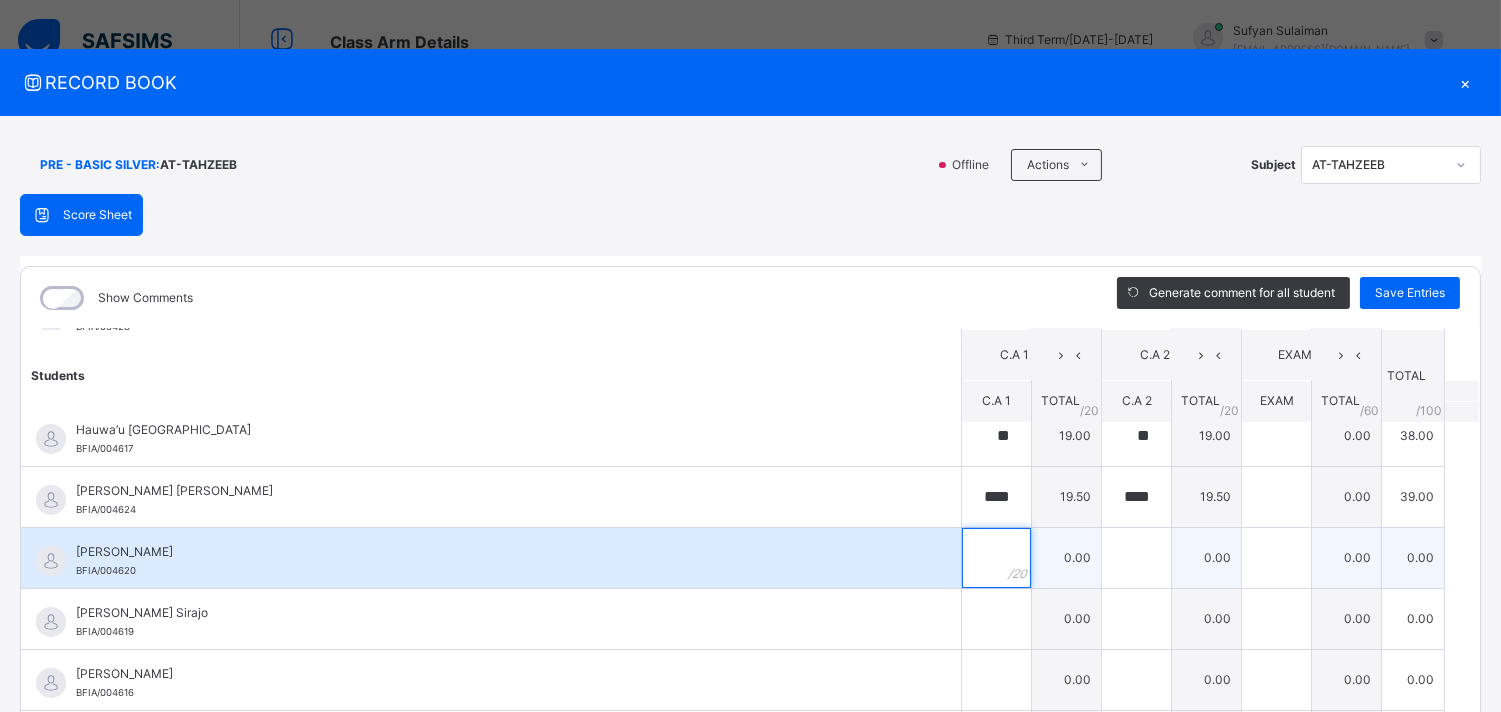 click at bounding box center (996, 558) 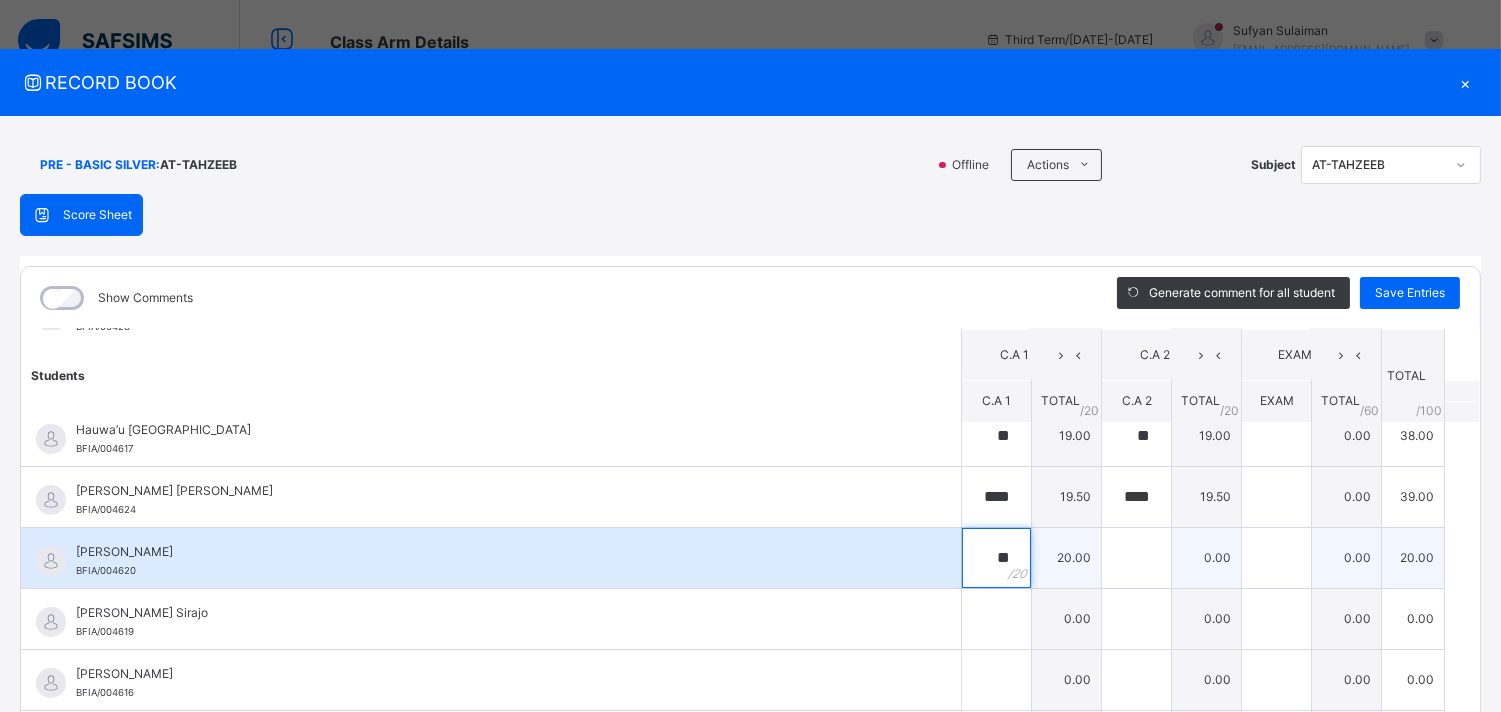 type on "**" 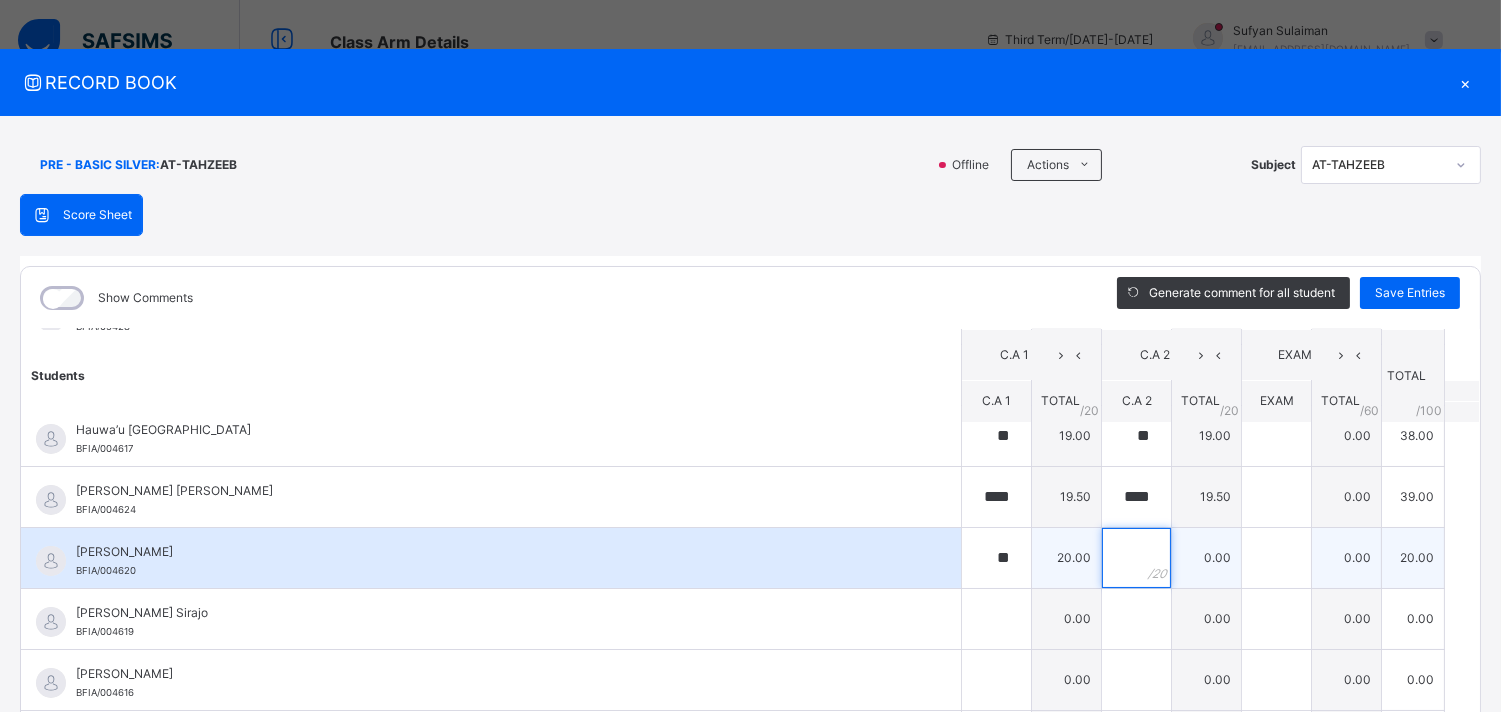 click at bounding box center [1136, 558] 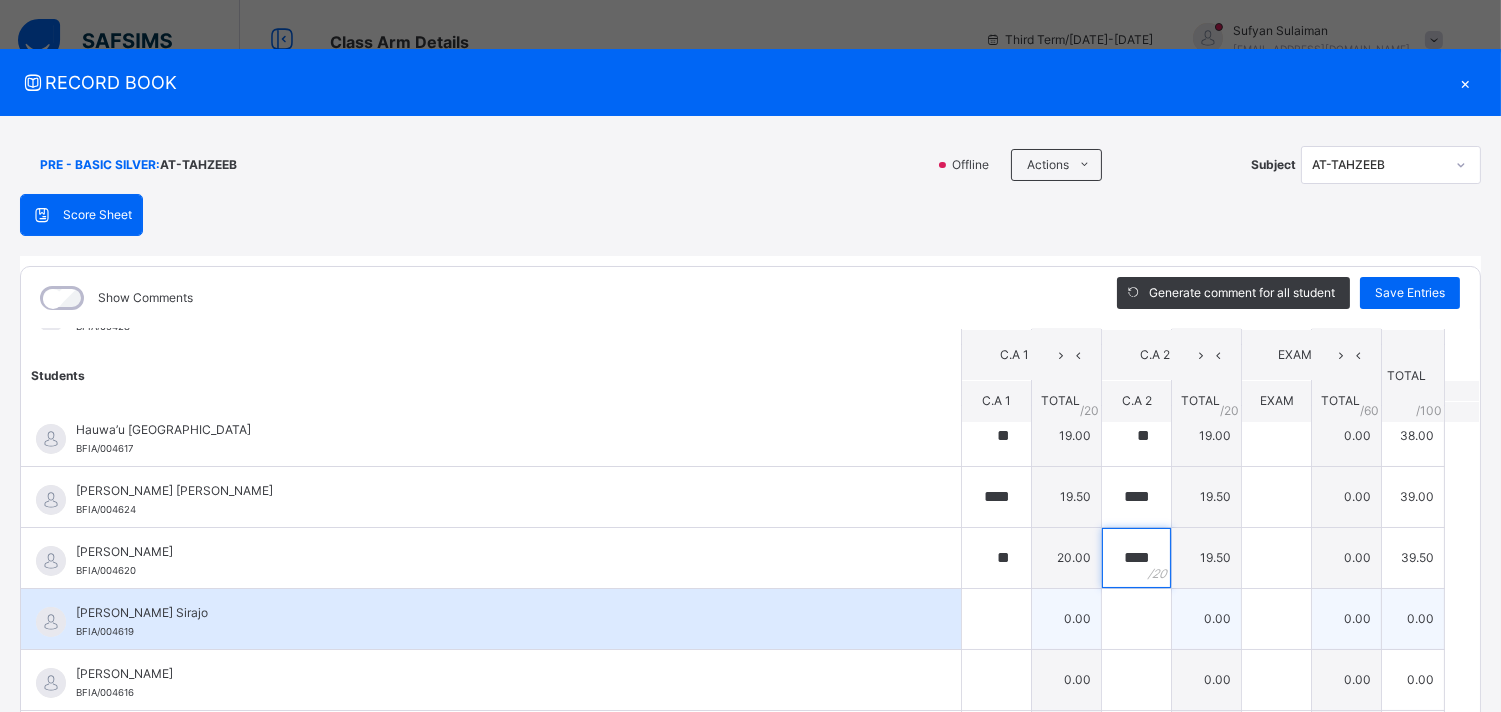 type on "****" 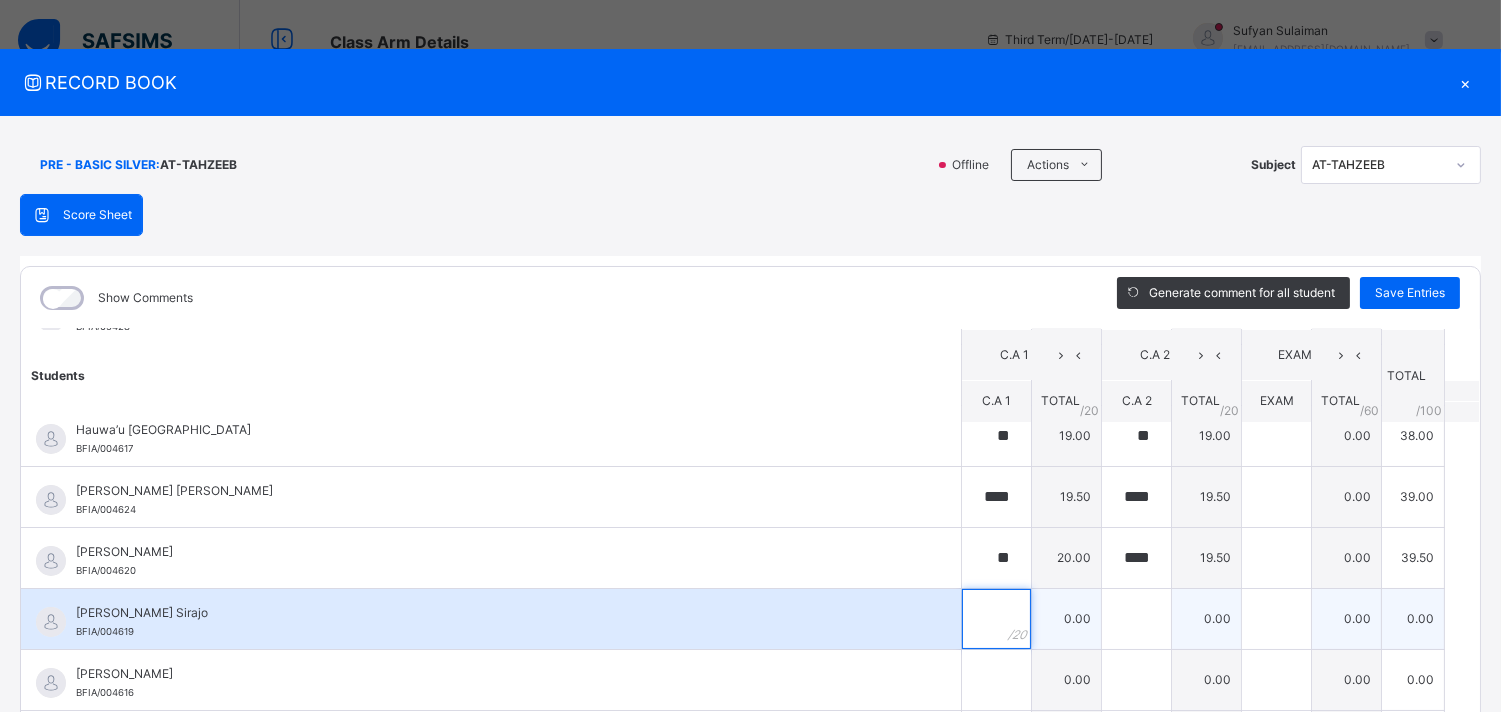 click at bounding box center (996, 619) 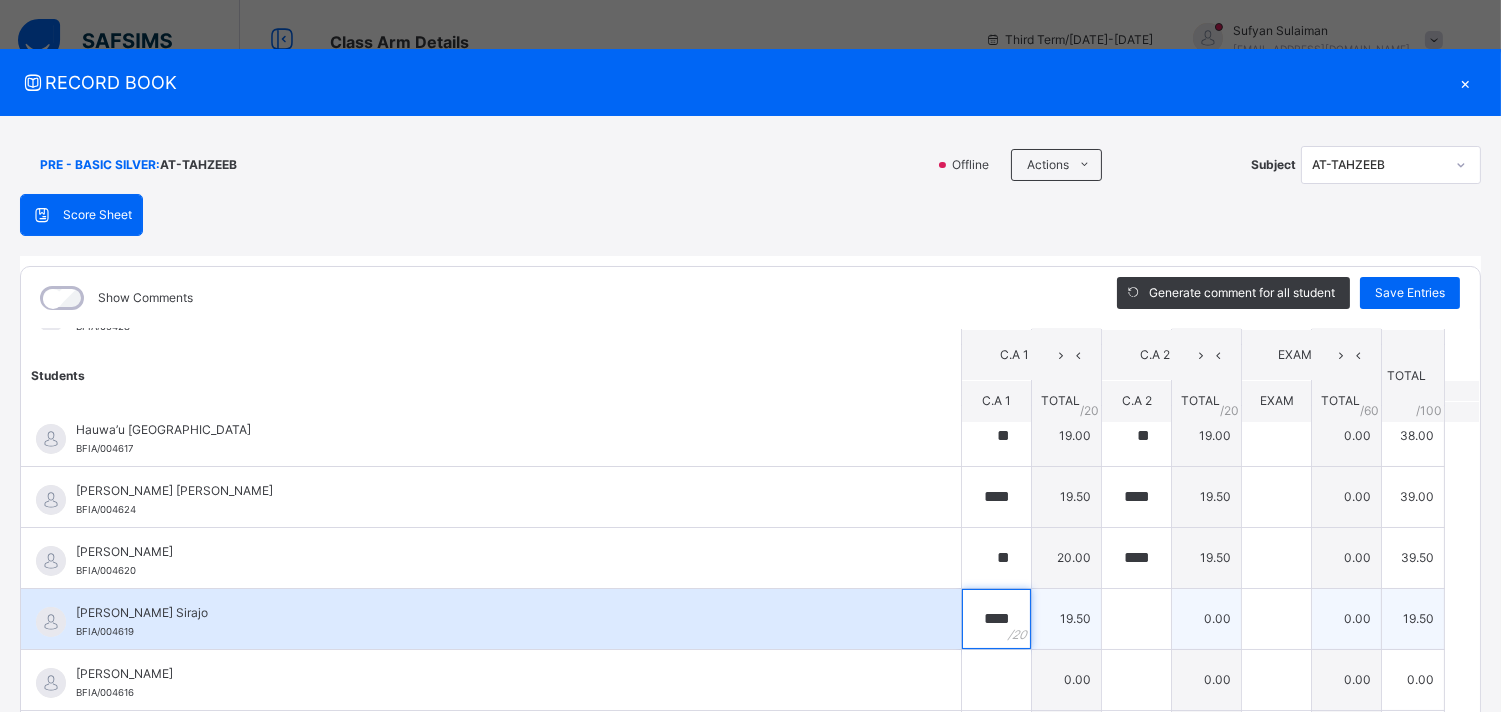 type on "****" 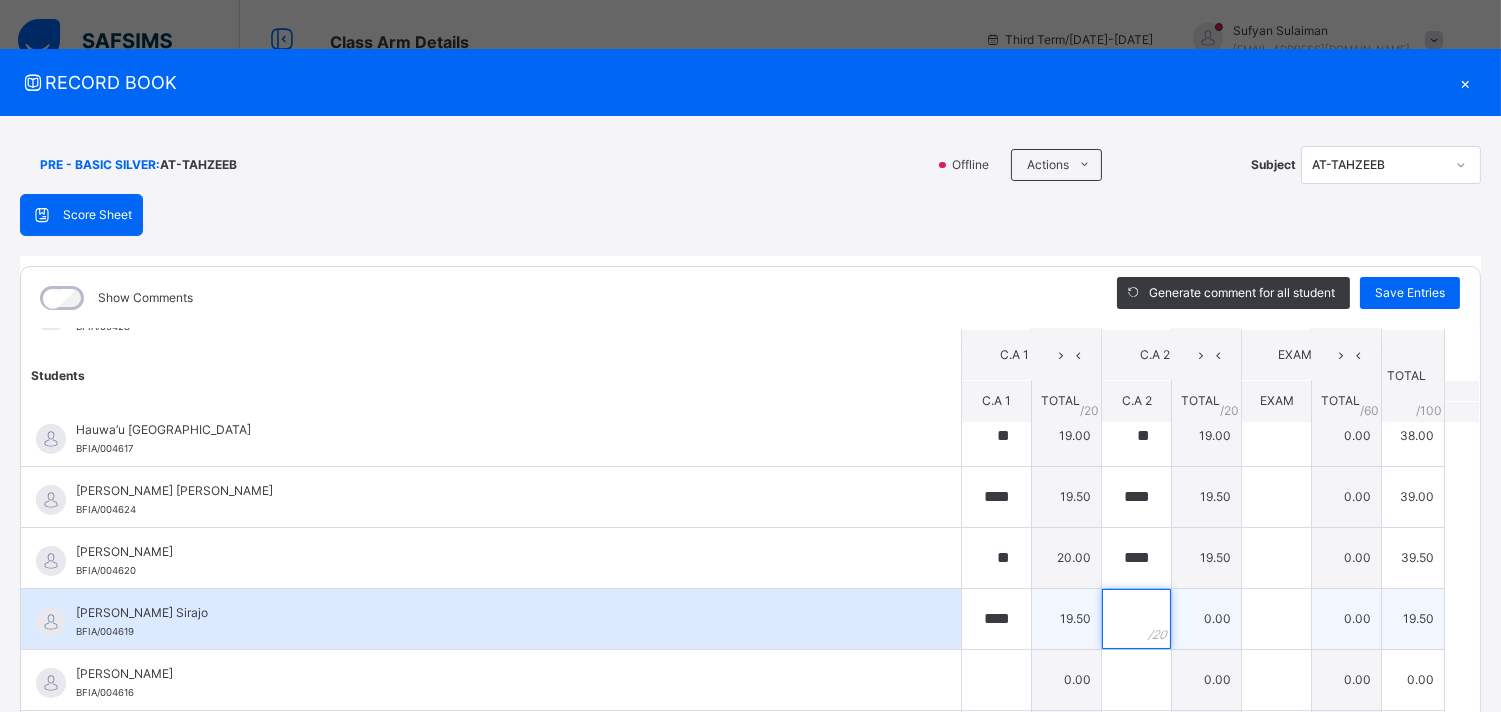 click at bounding box center [1136, 619] 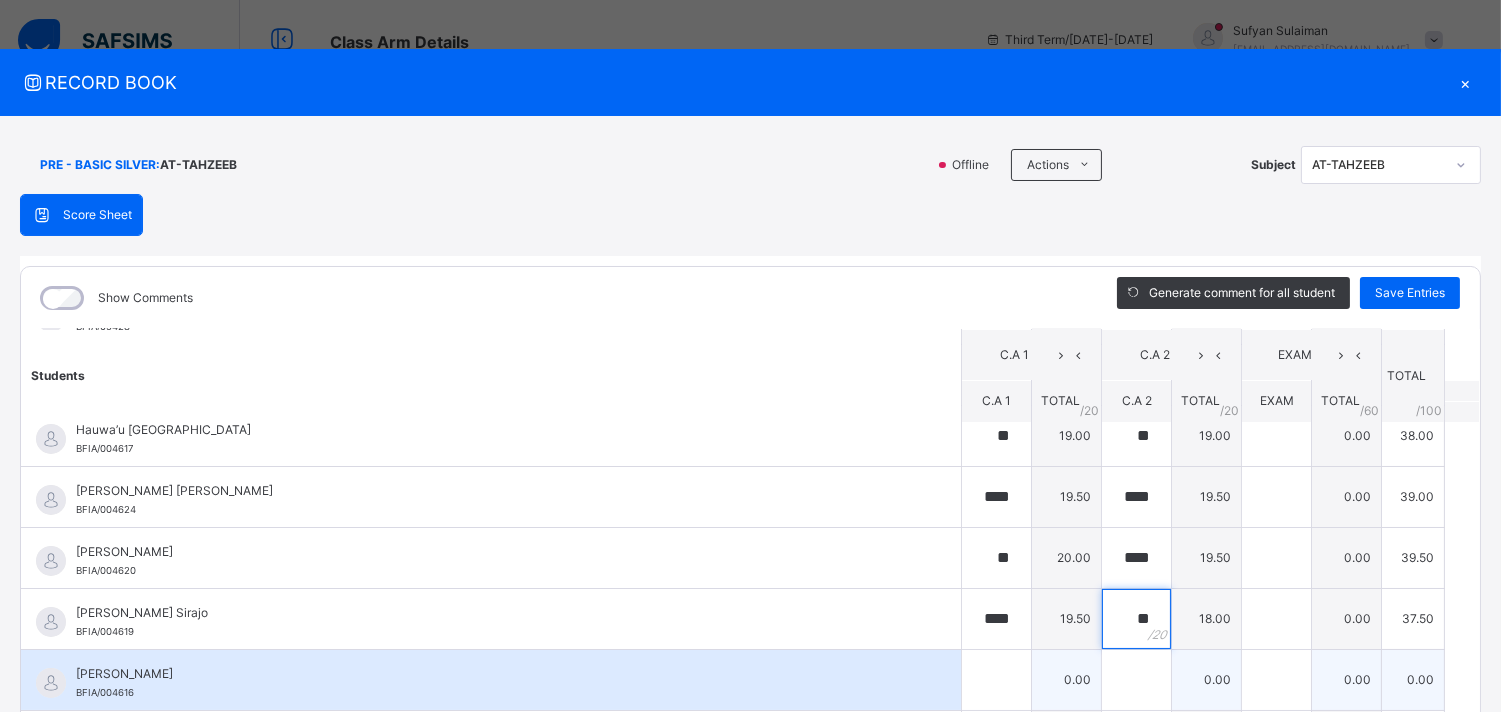 type on "**" 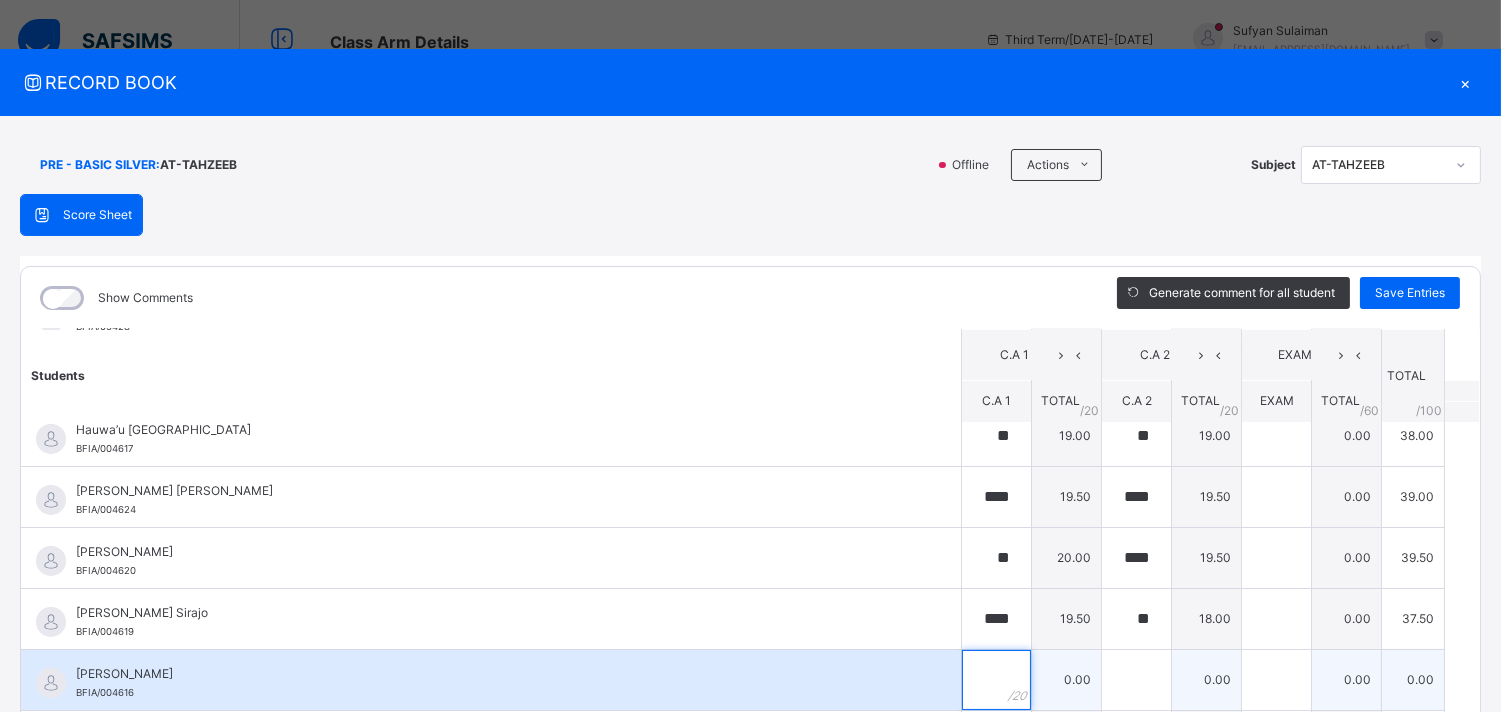 click at bounding box center (996, 680) 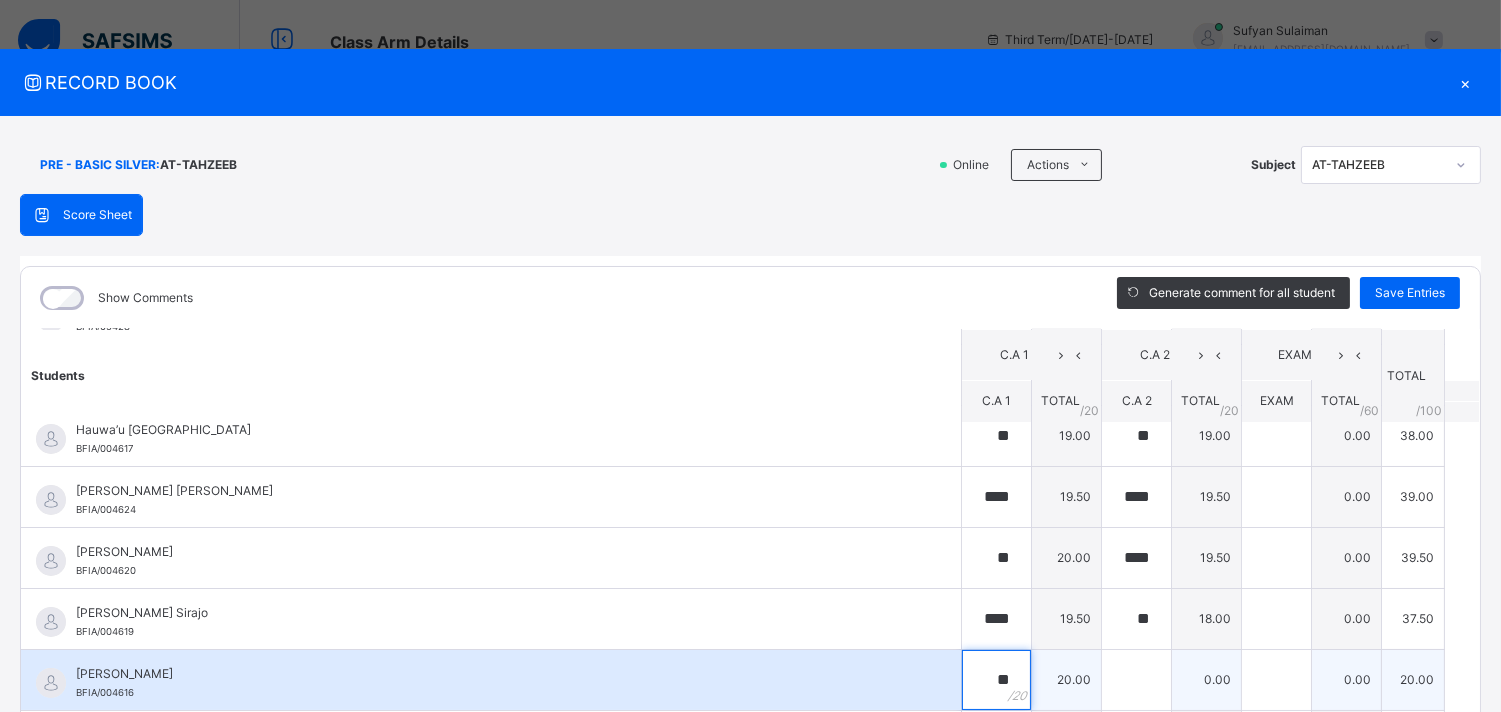 type on "**" 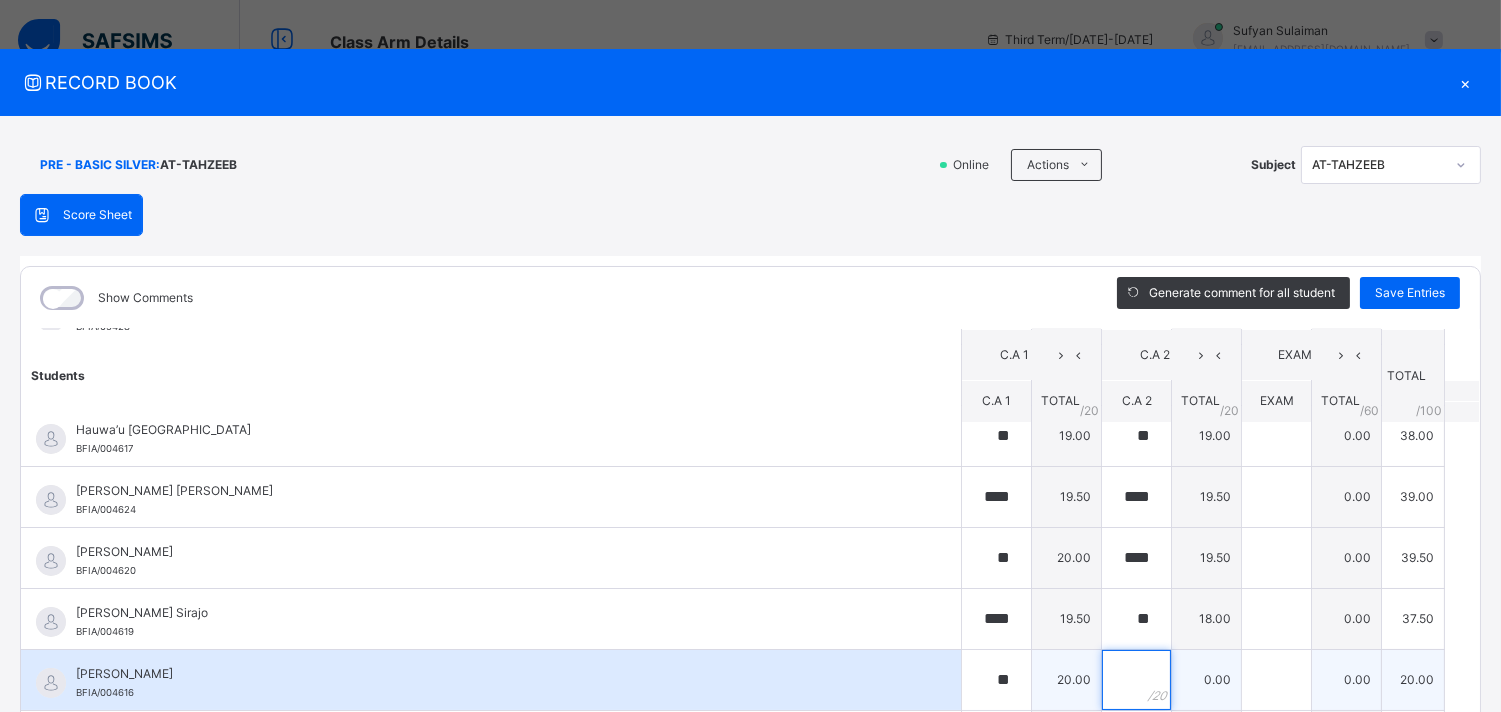 click at bounding box center (1136, 680) 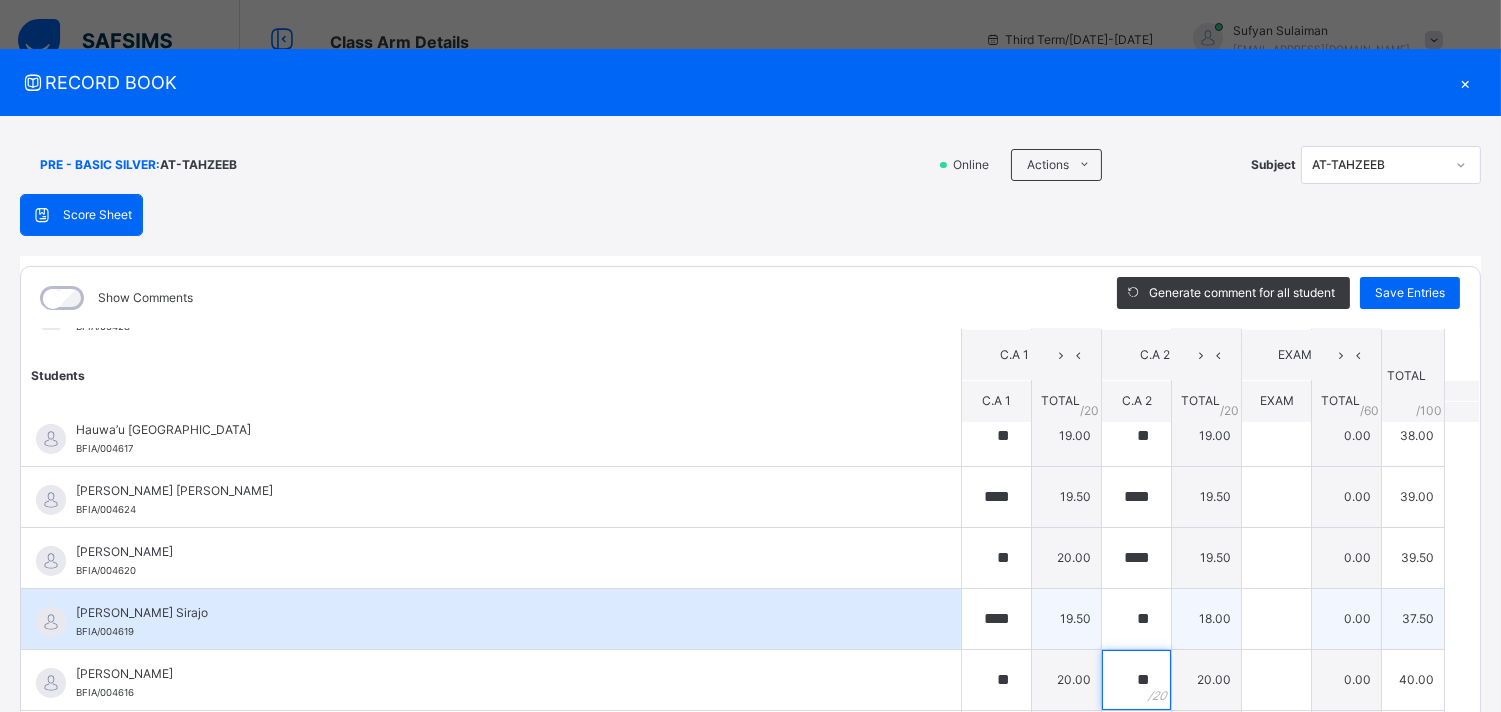 type on "**" 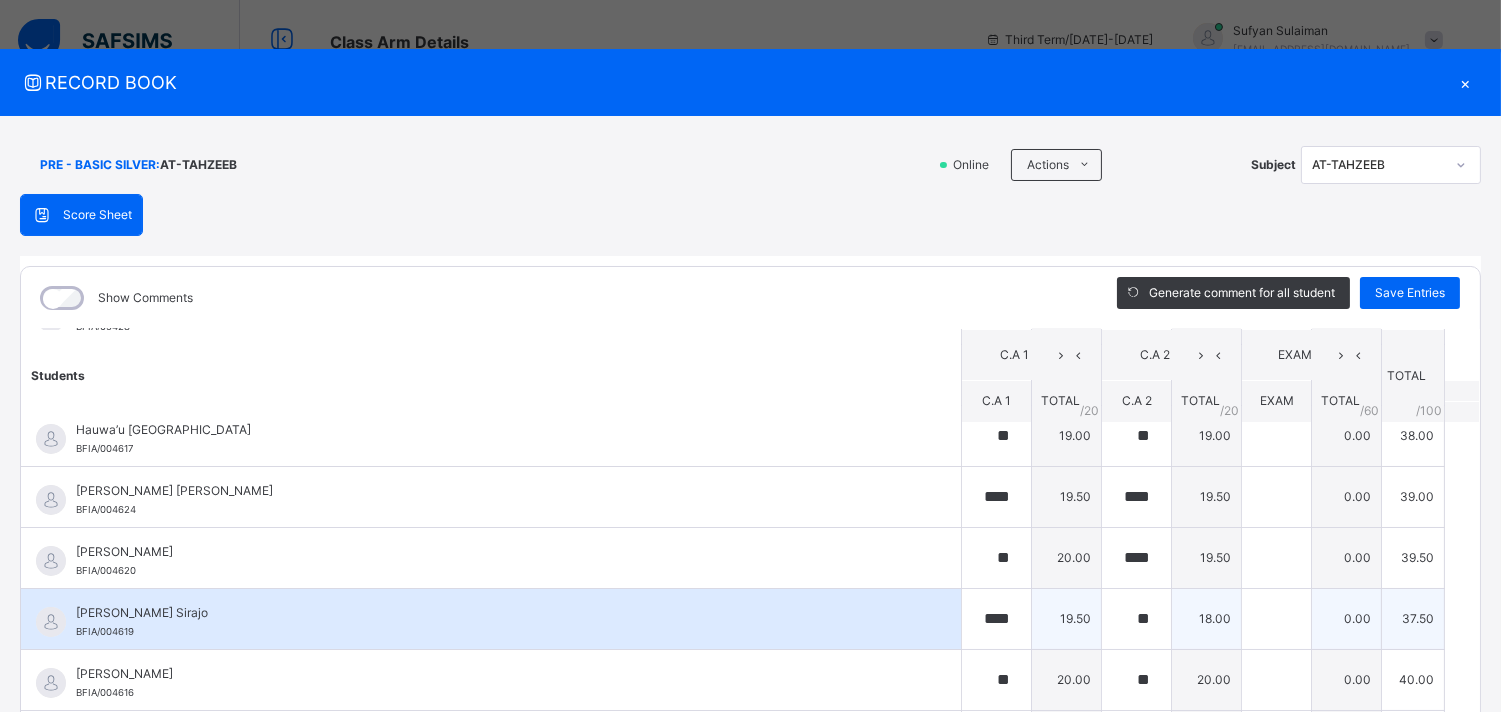 click on "19.50" at bounding box center (1067, 618) 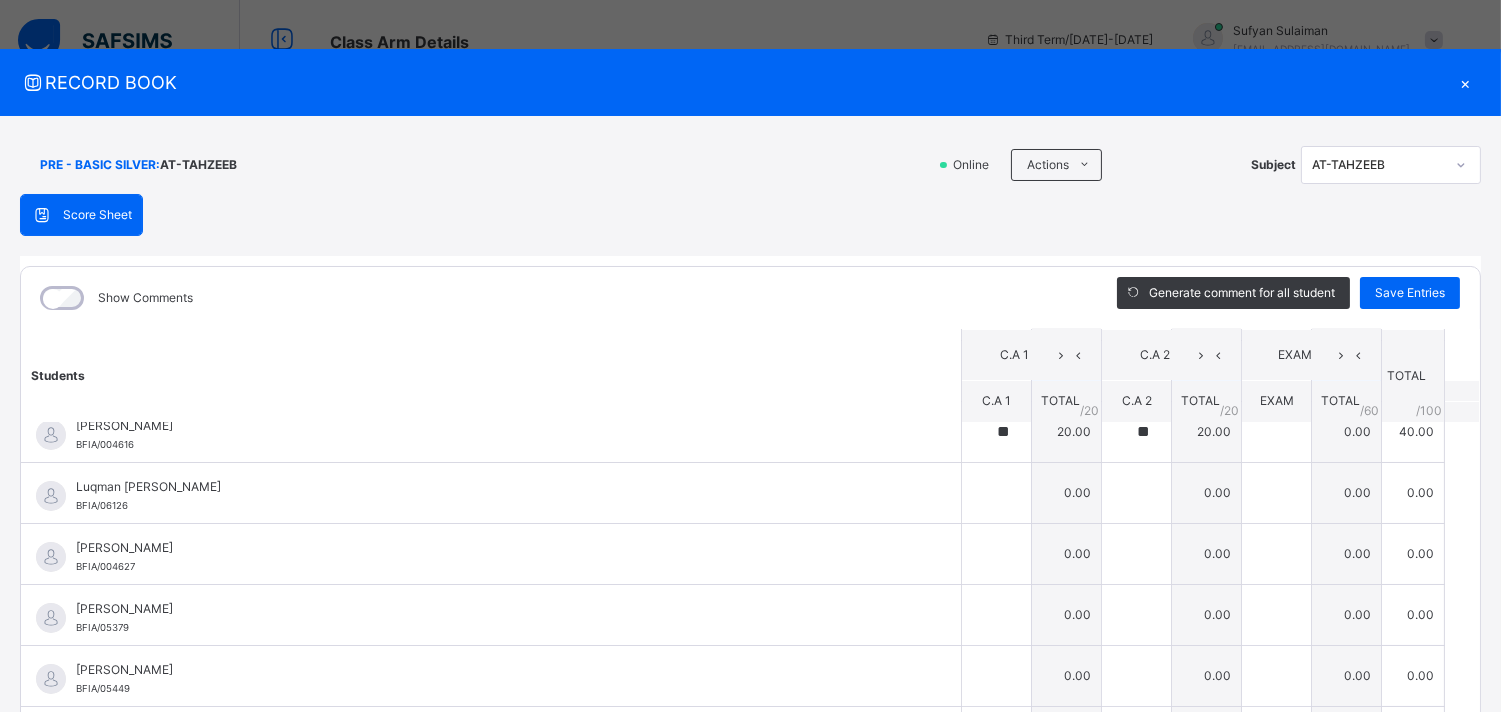 scroll, scrollTop: 694, scrollLeft: 0, axis: vertical 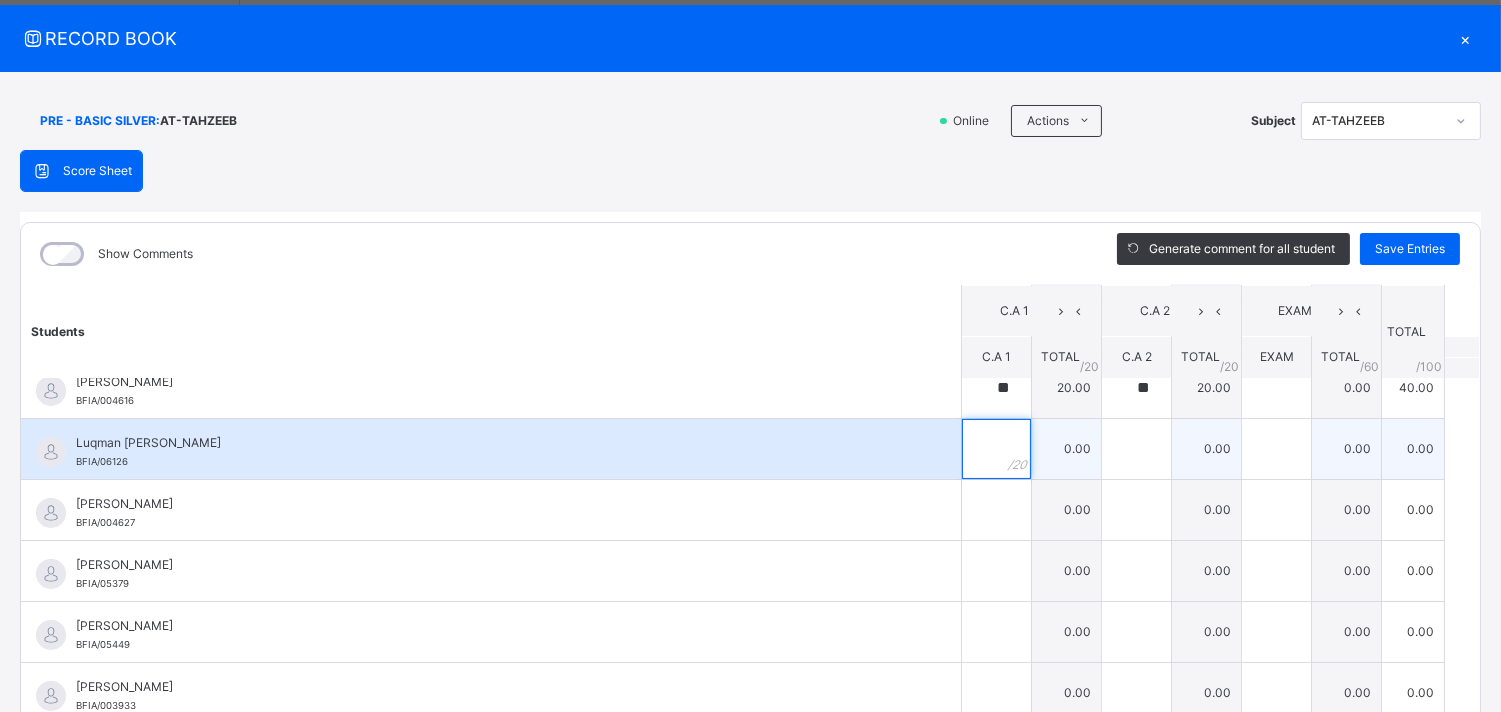 click at bounding box center [996, 449] 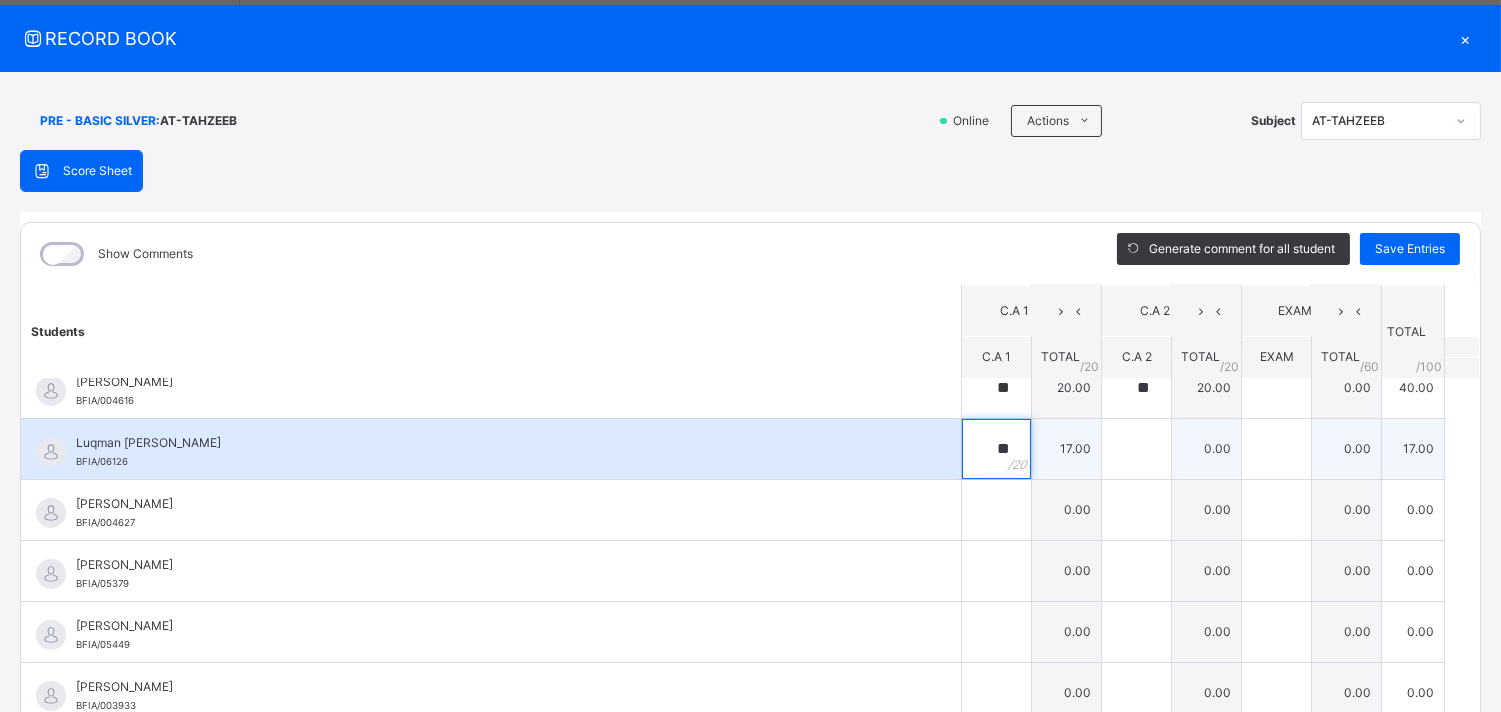 type on "**" 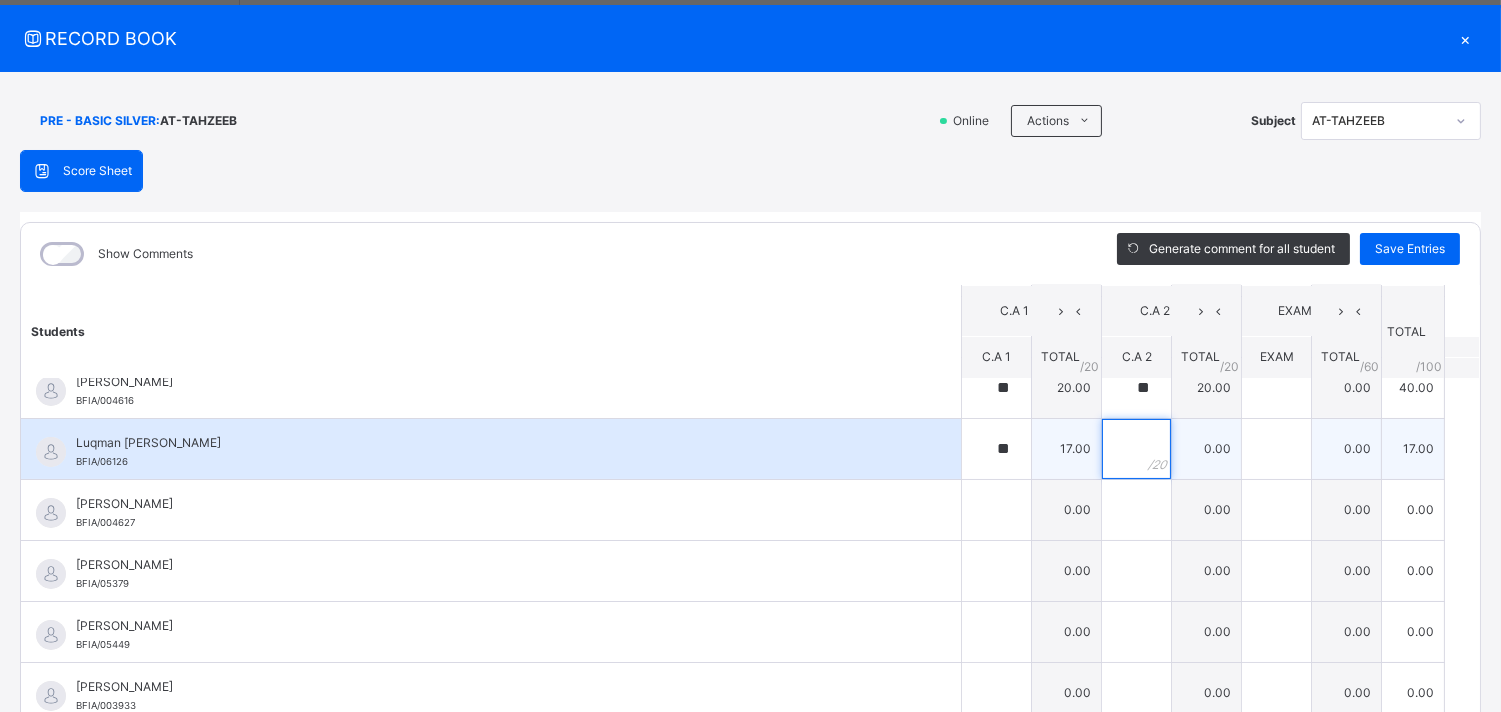 click at bounding box center [1136, 449] 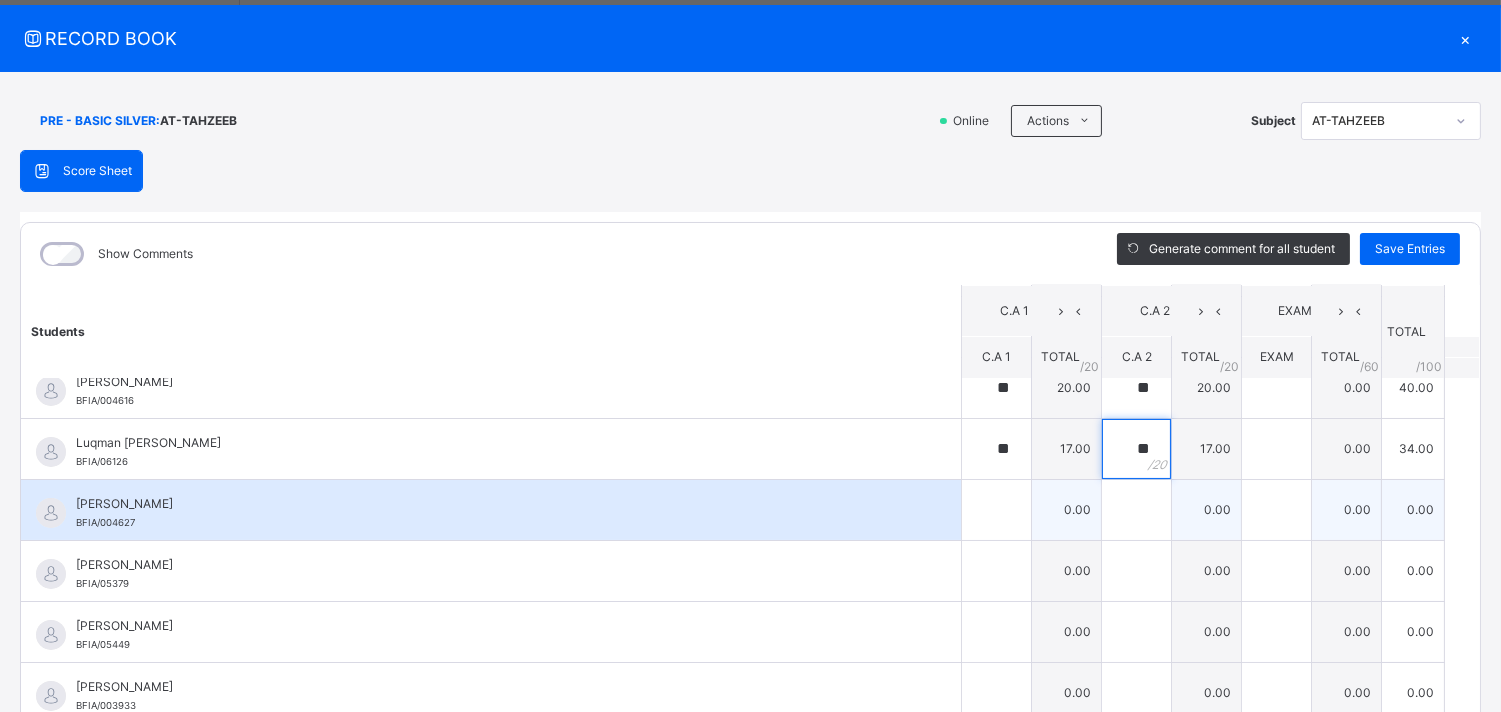 type on "**" 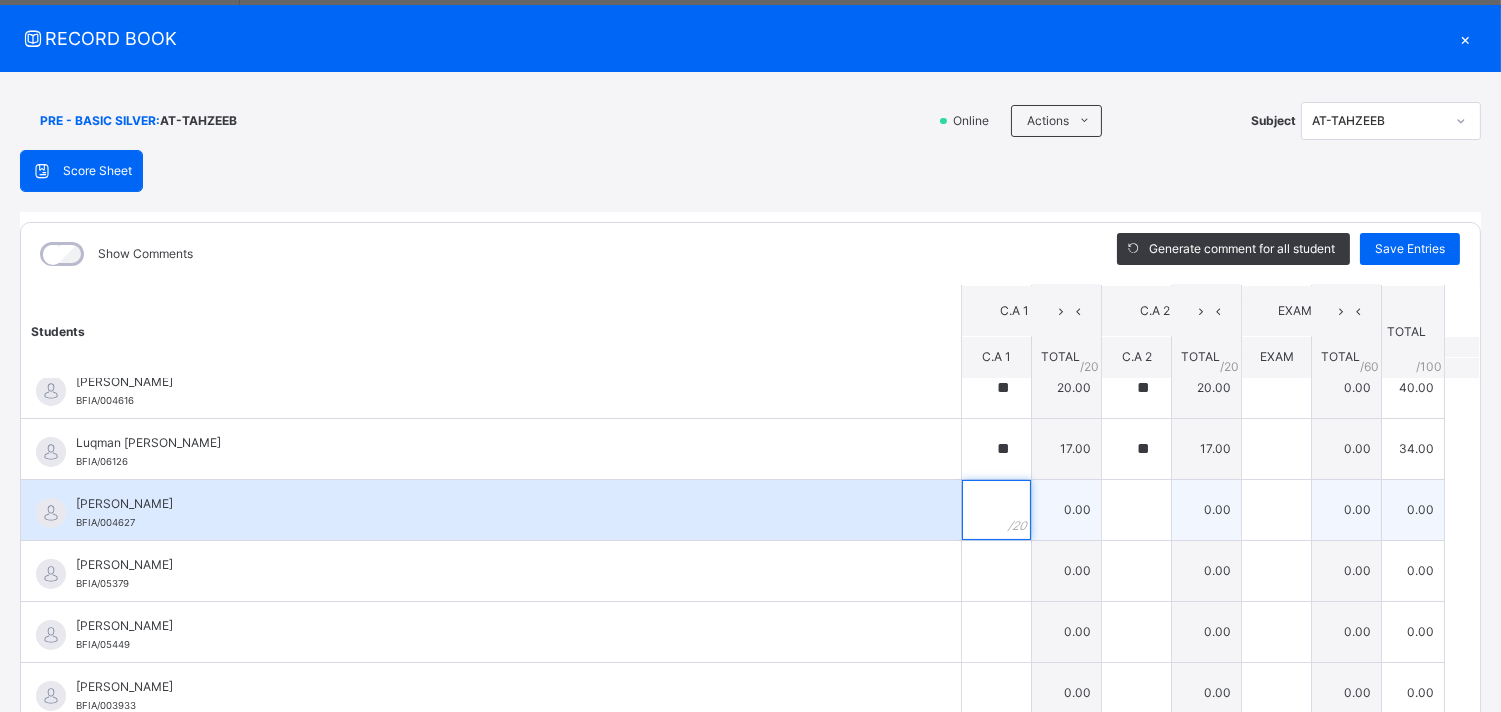 click at bounding box center [996, 510] 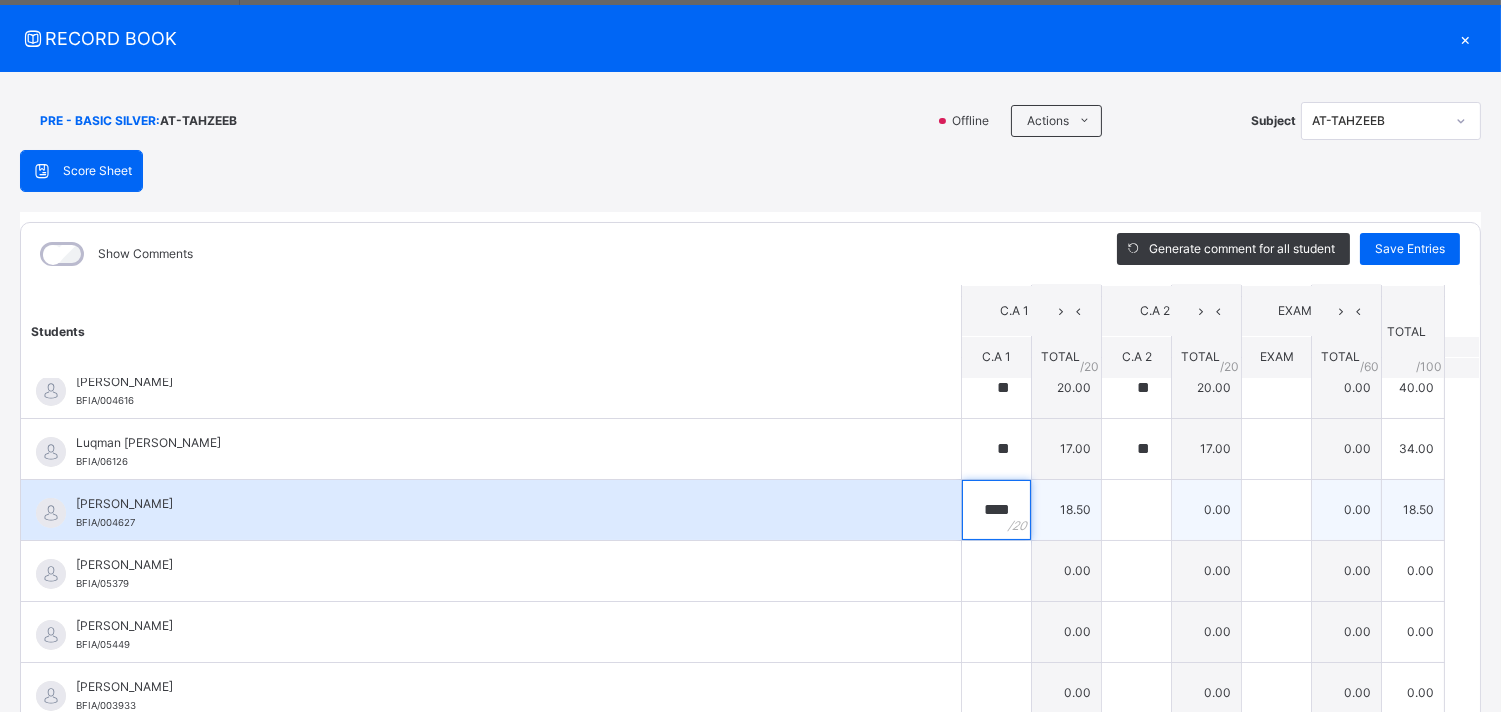 type on "****" 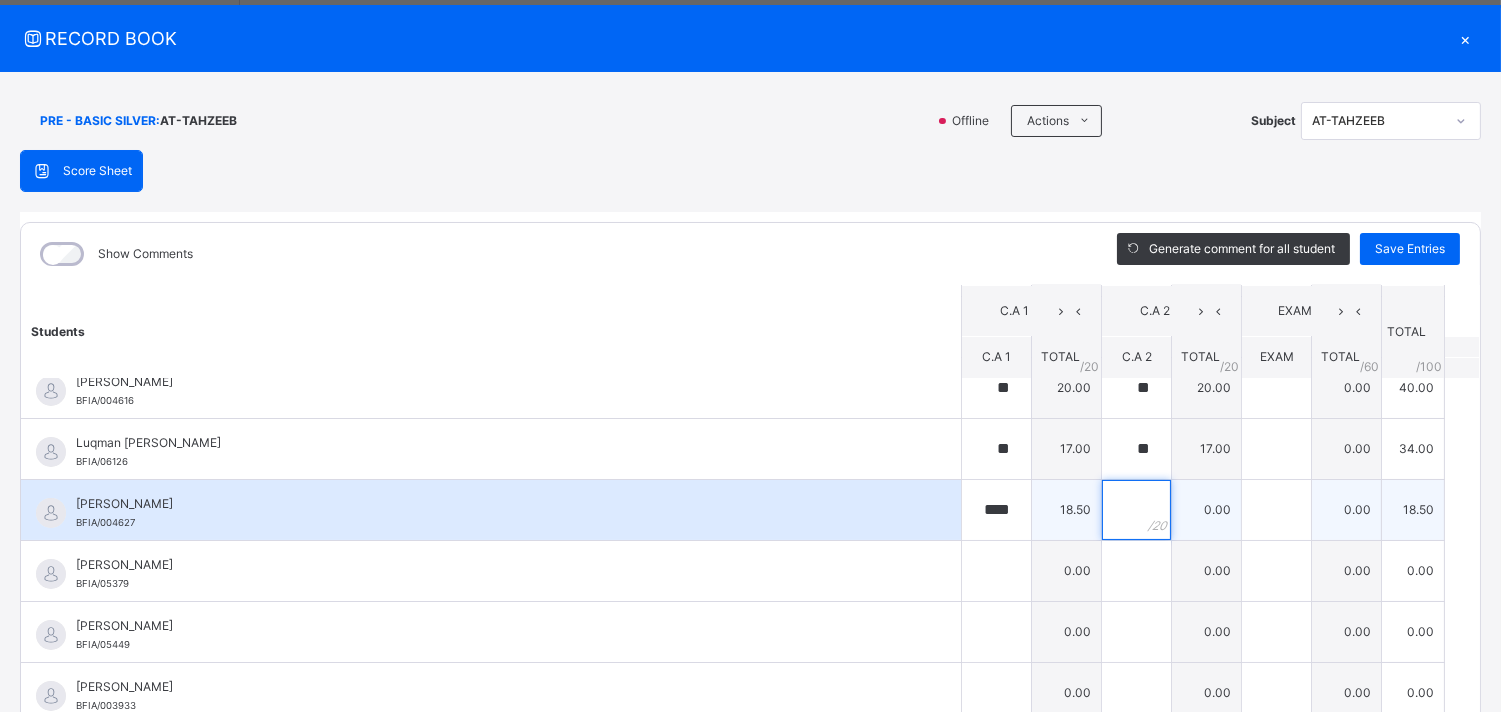 click at bounding box center (1136, 510) 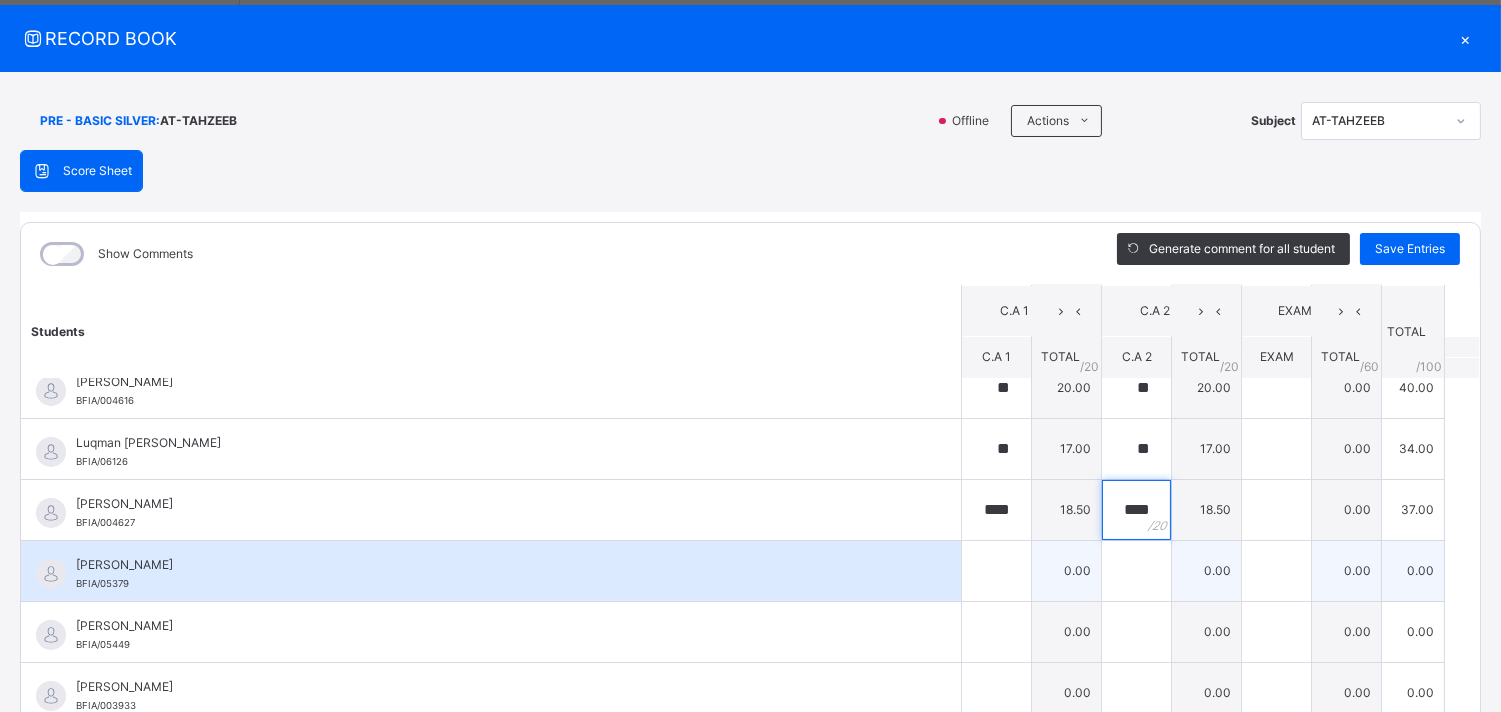 type on "****" 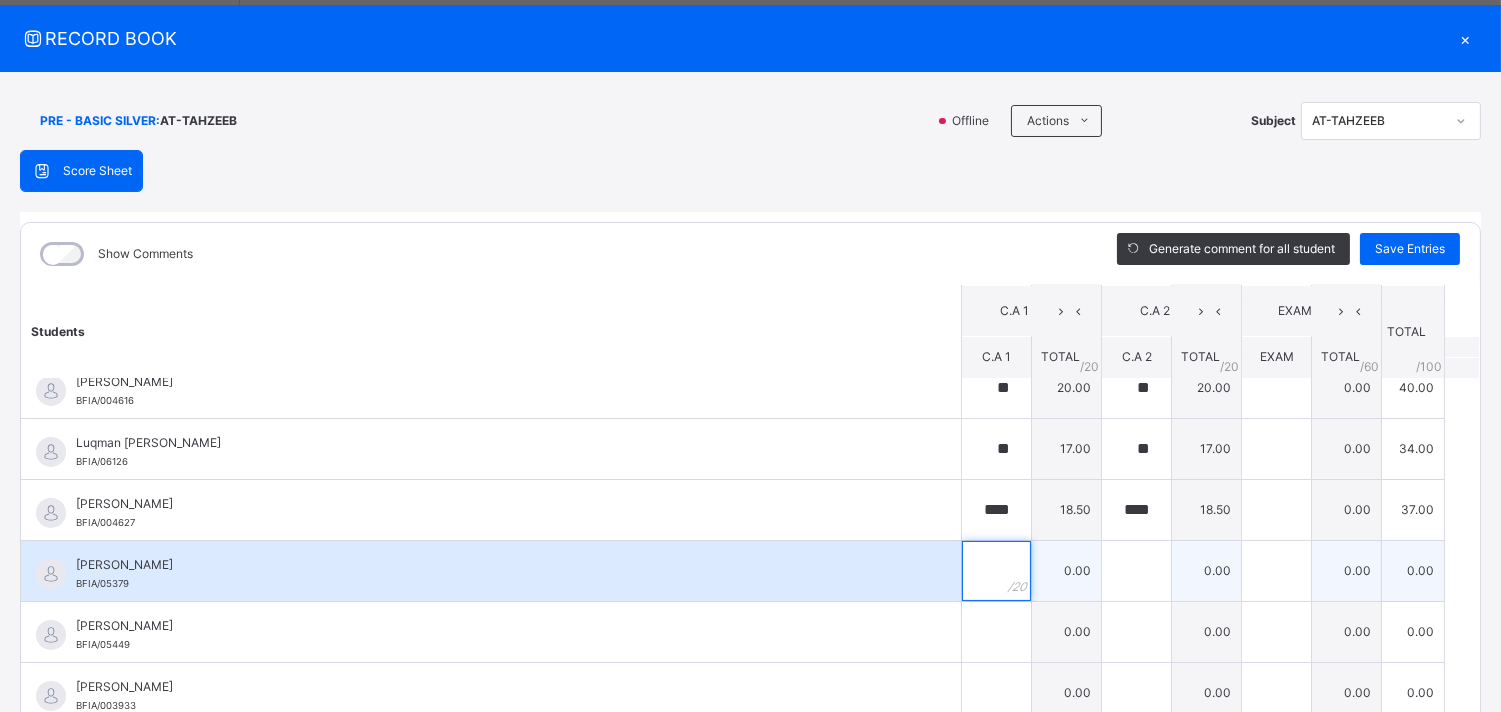 click at bounding box center (996, 571) 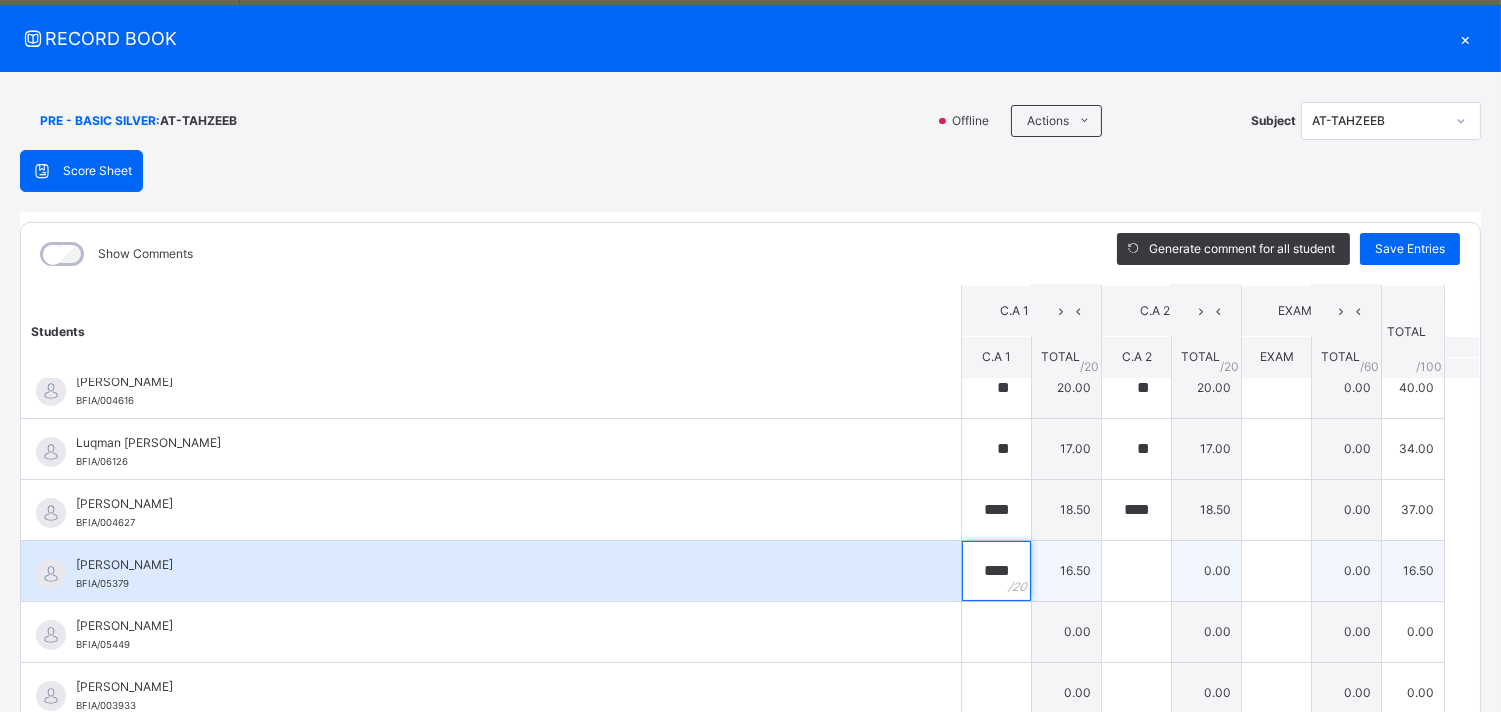 type on "****" 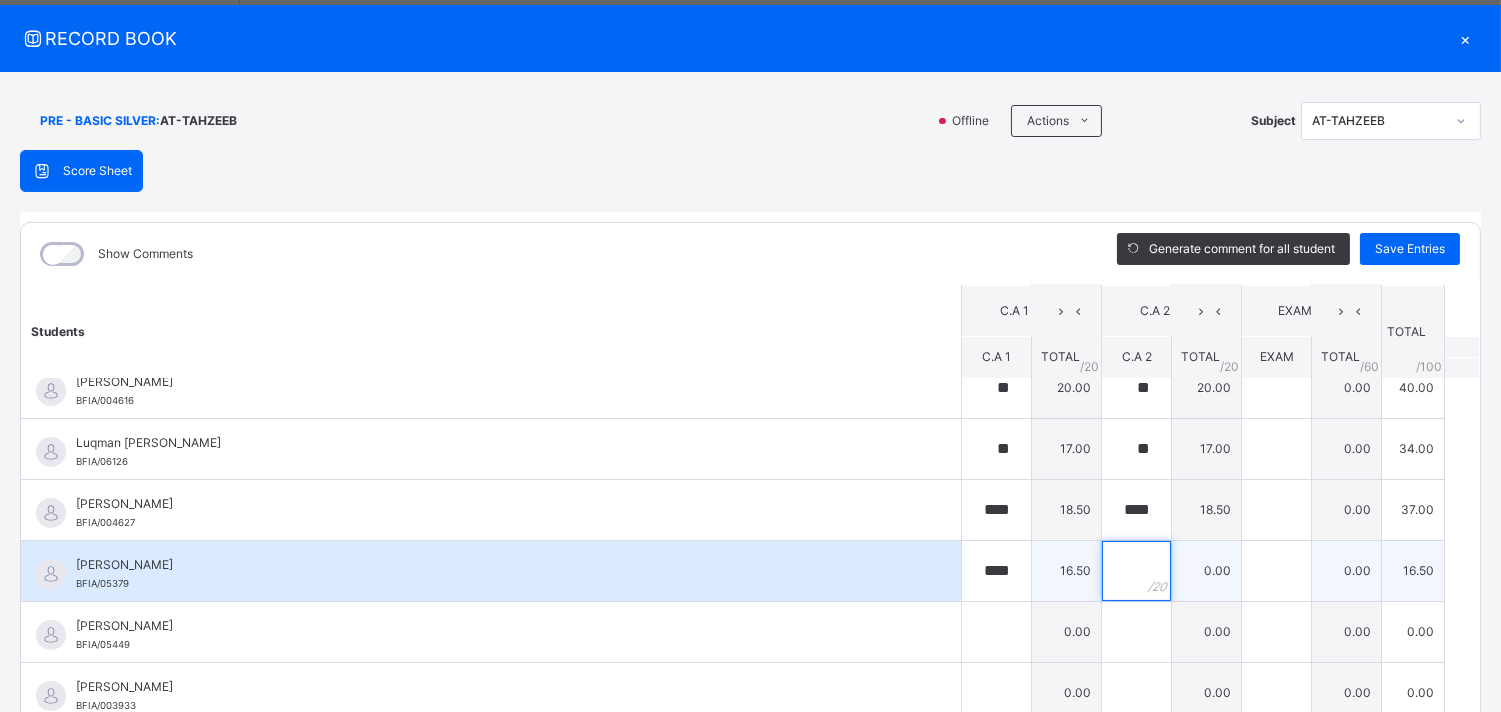 click at bounding box center [1136, 571] 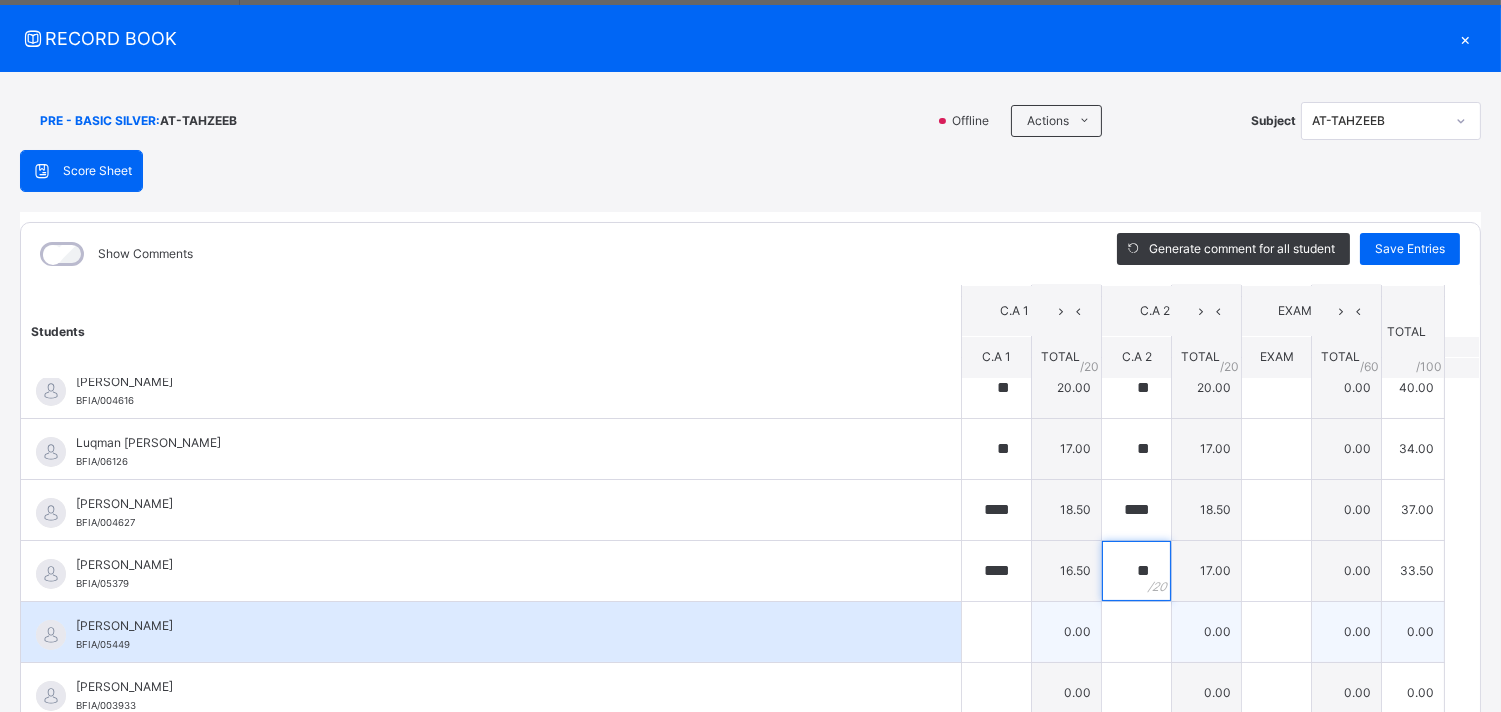 type on "**" 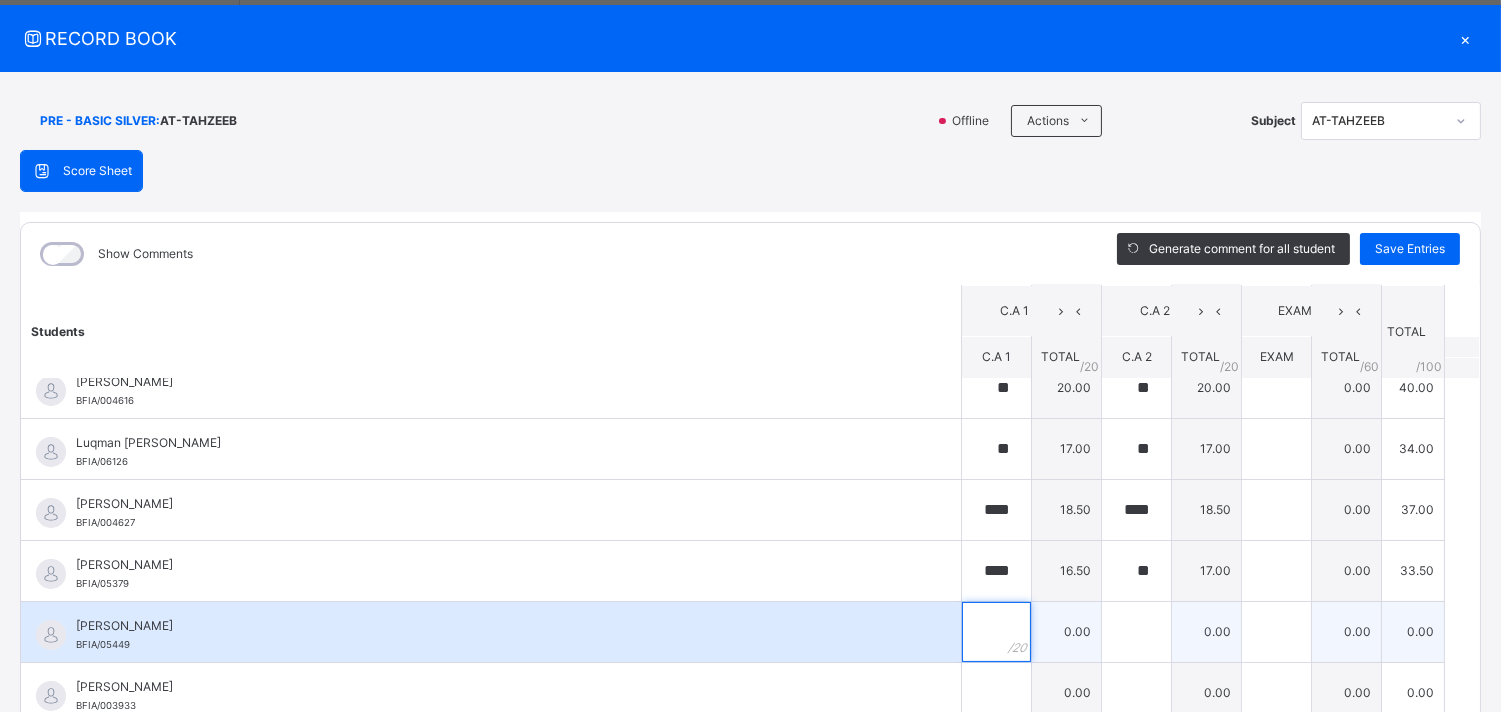 click at bounding box center (996, 632) 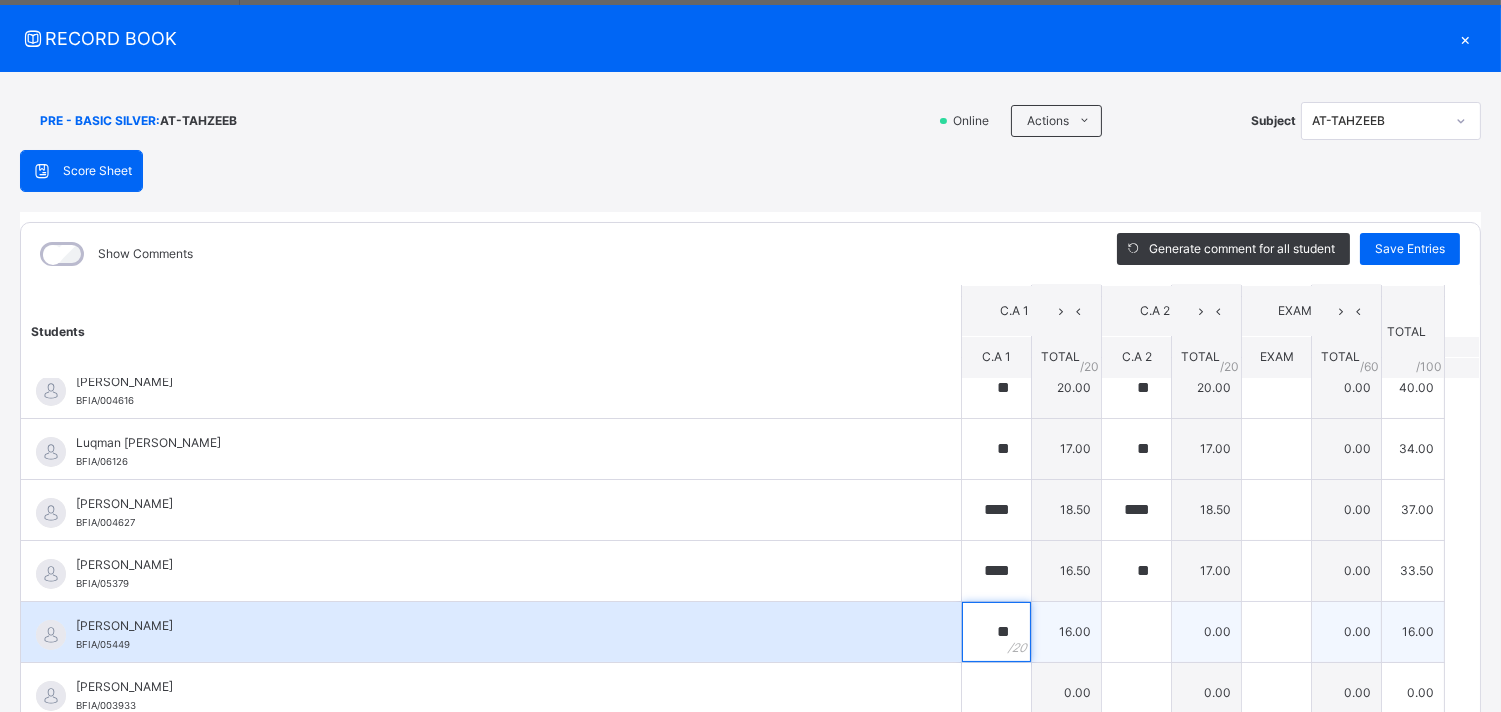 type on "**" 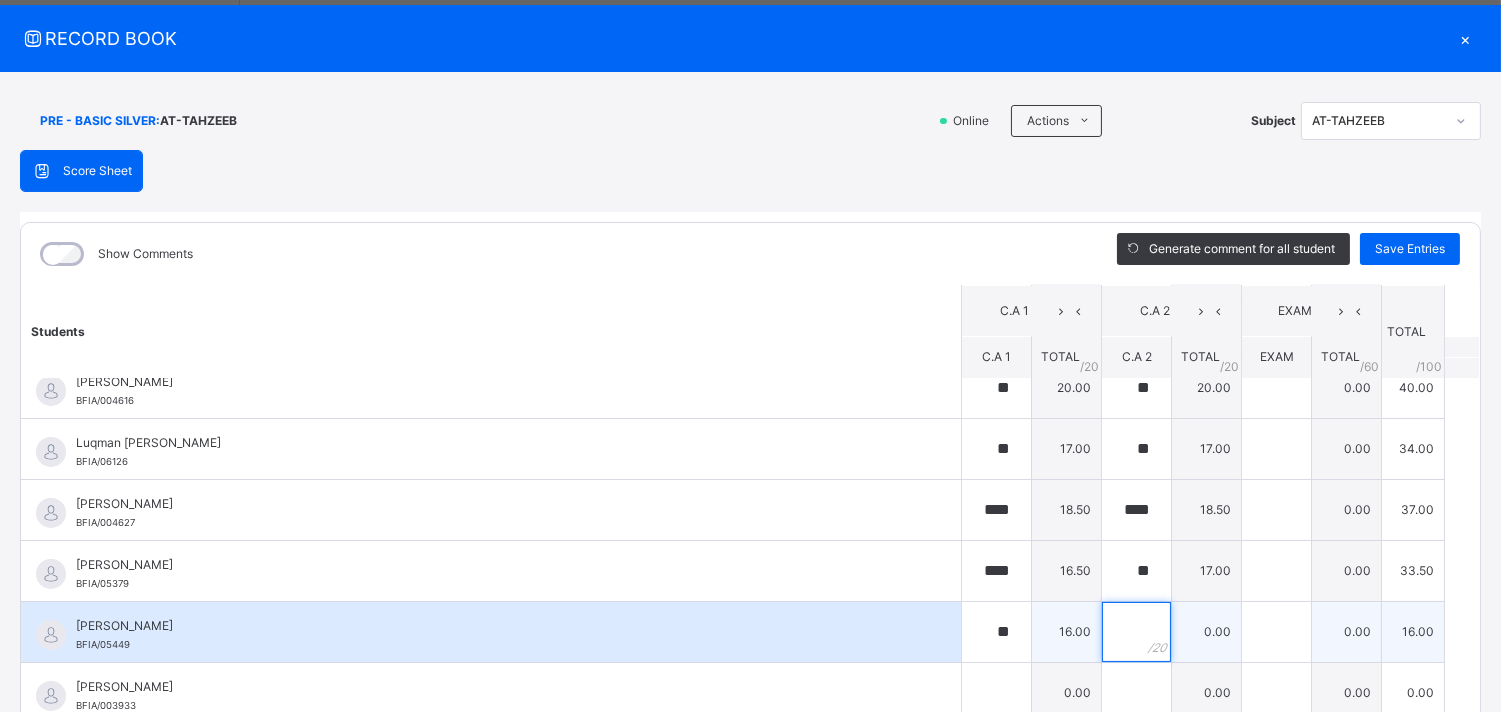 click at bounding box center (1136, 632) 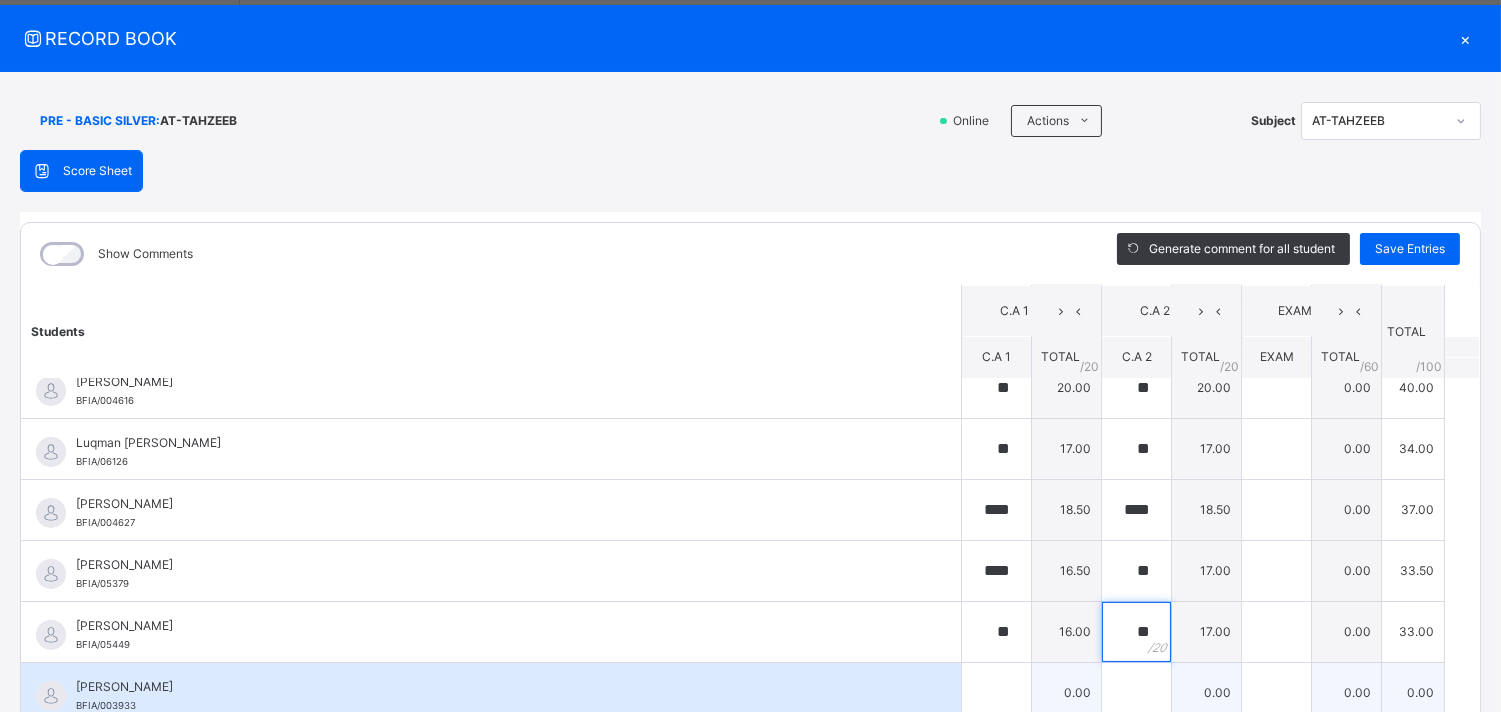 type on "**" 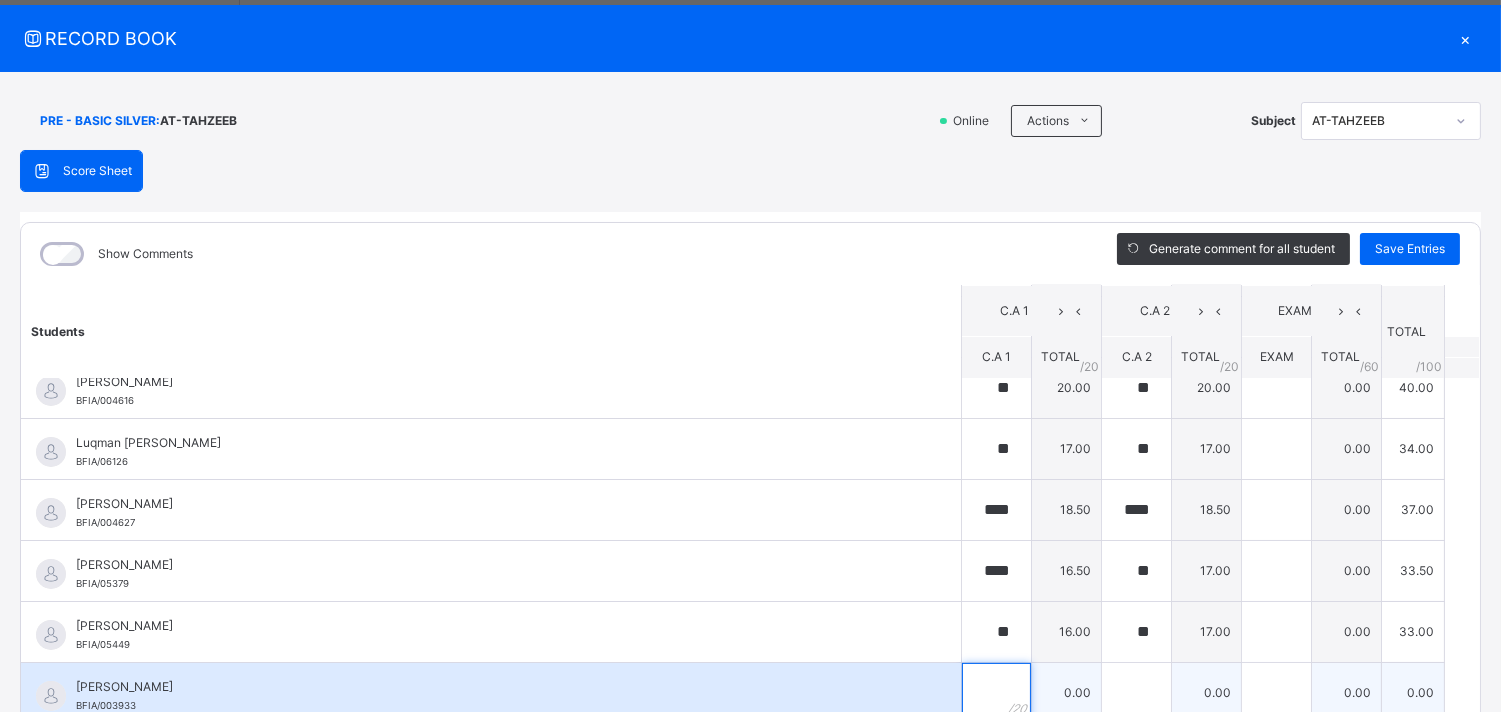 click at bounding box center [996, 693] 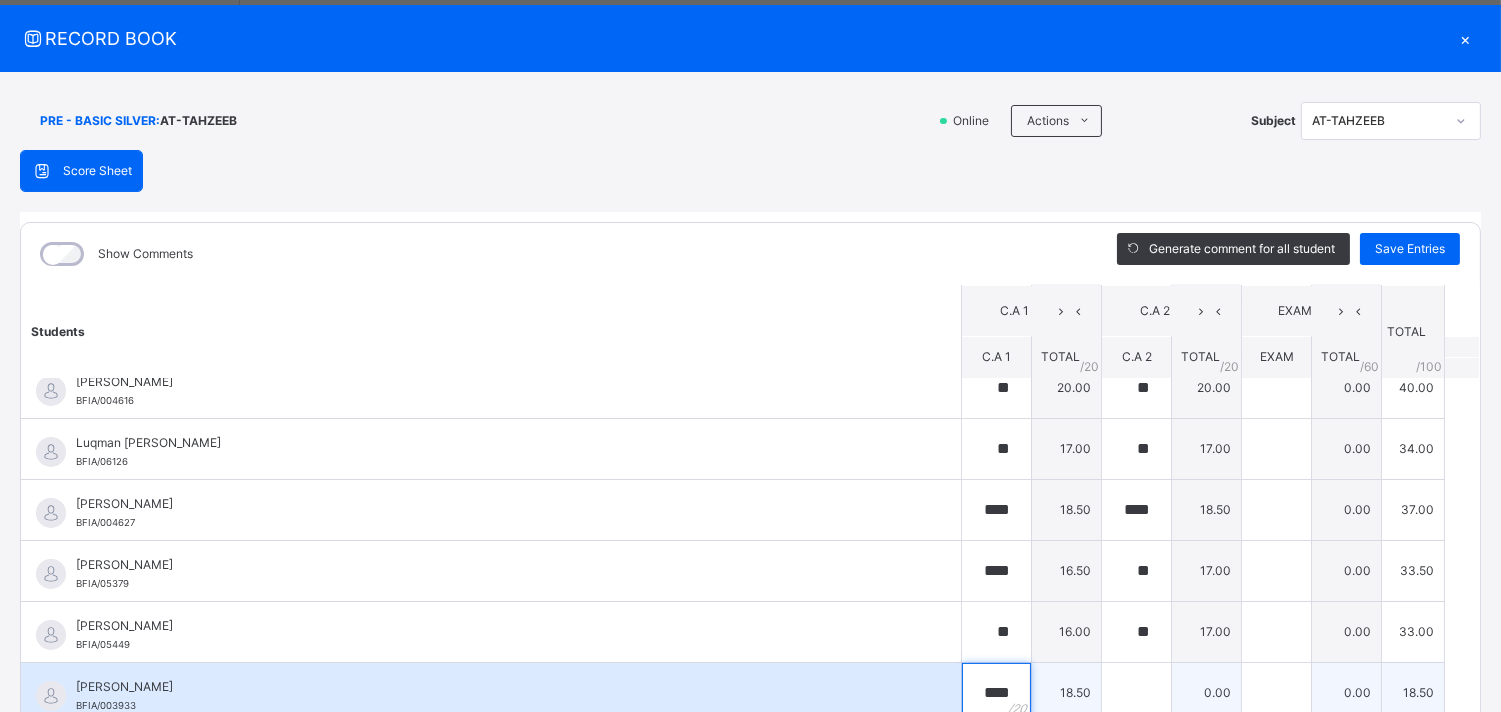 type on "****" 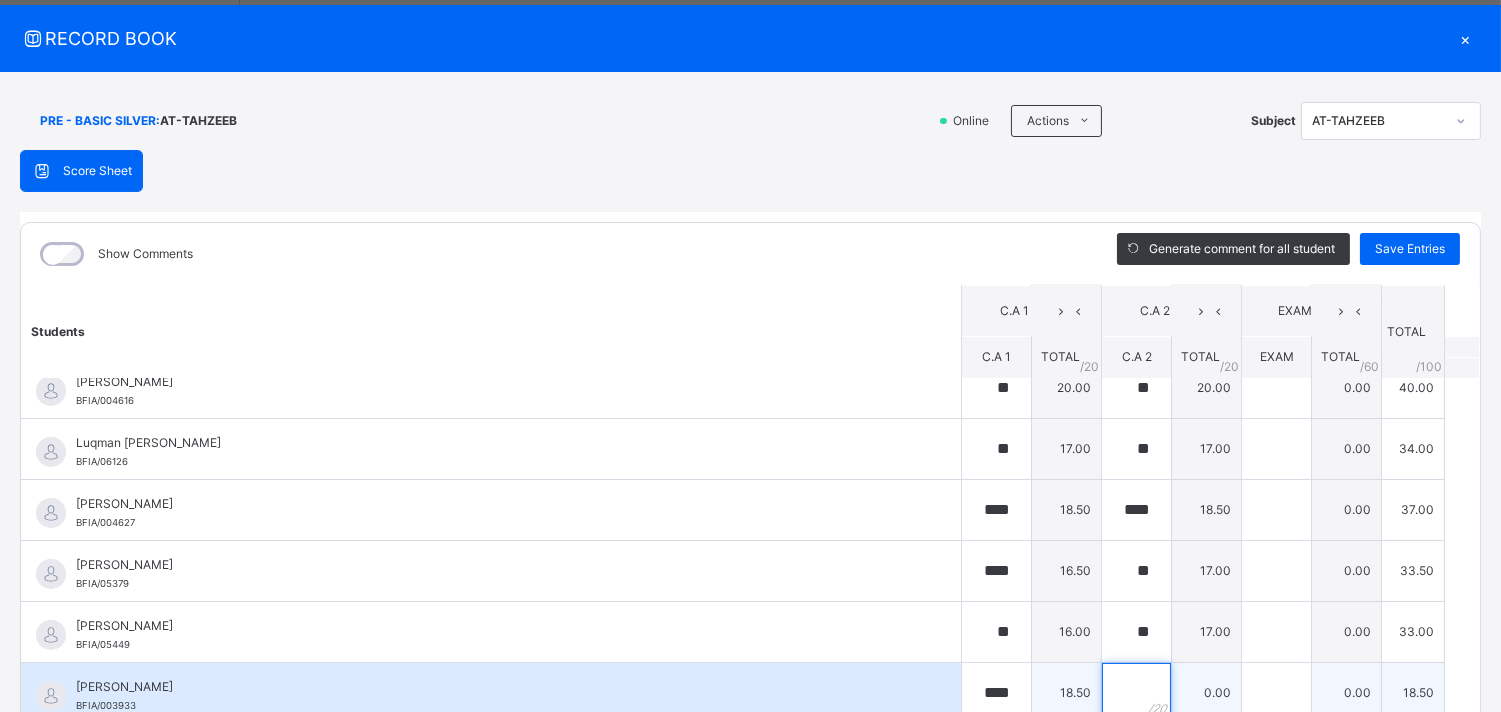 click at bounding box center [1136, 693] 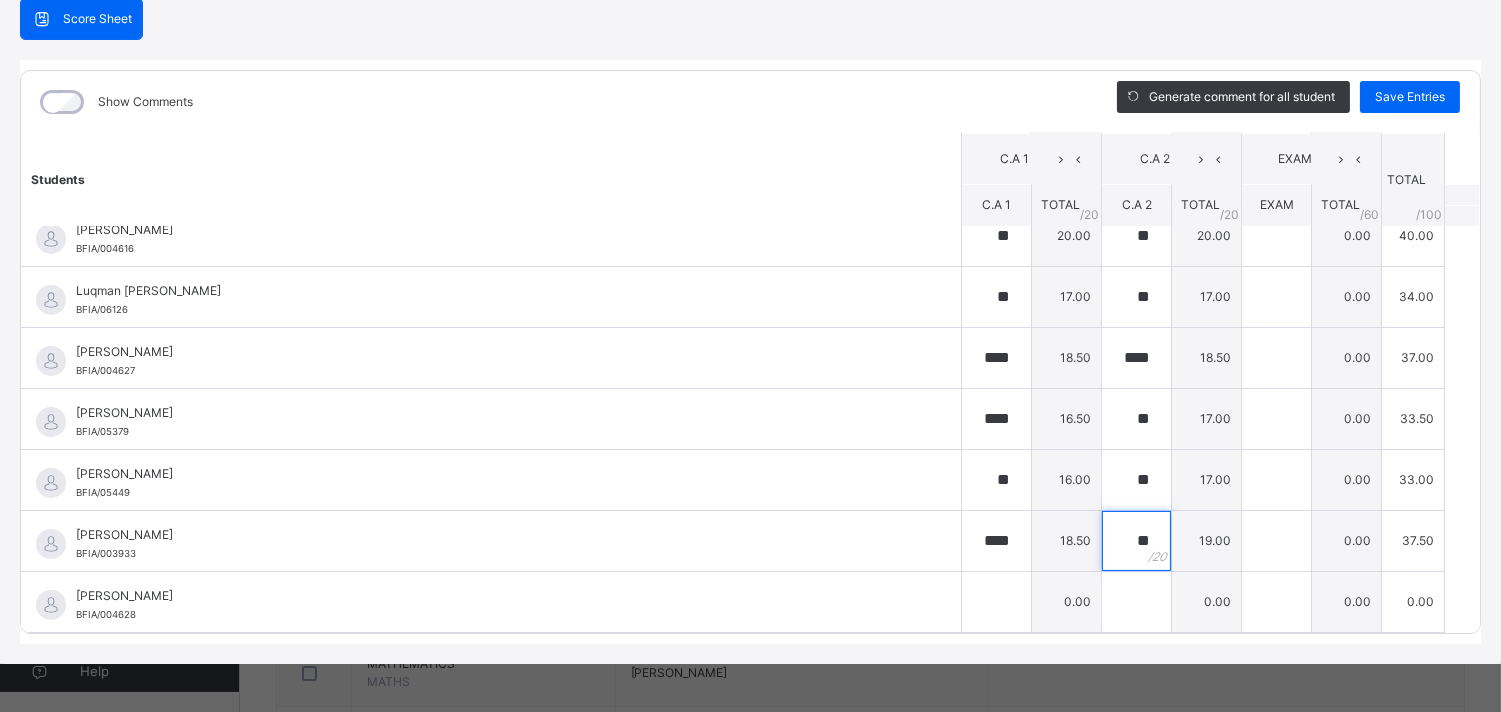 scroll, scrollTop: 198, scrollLeft: 0, axis: vertical 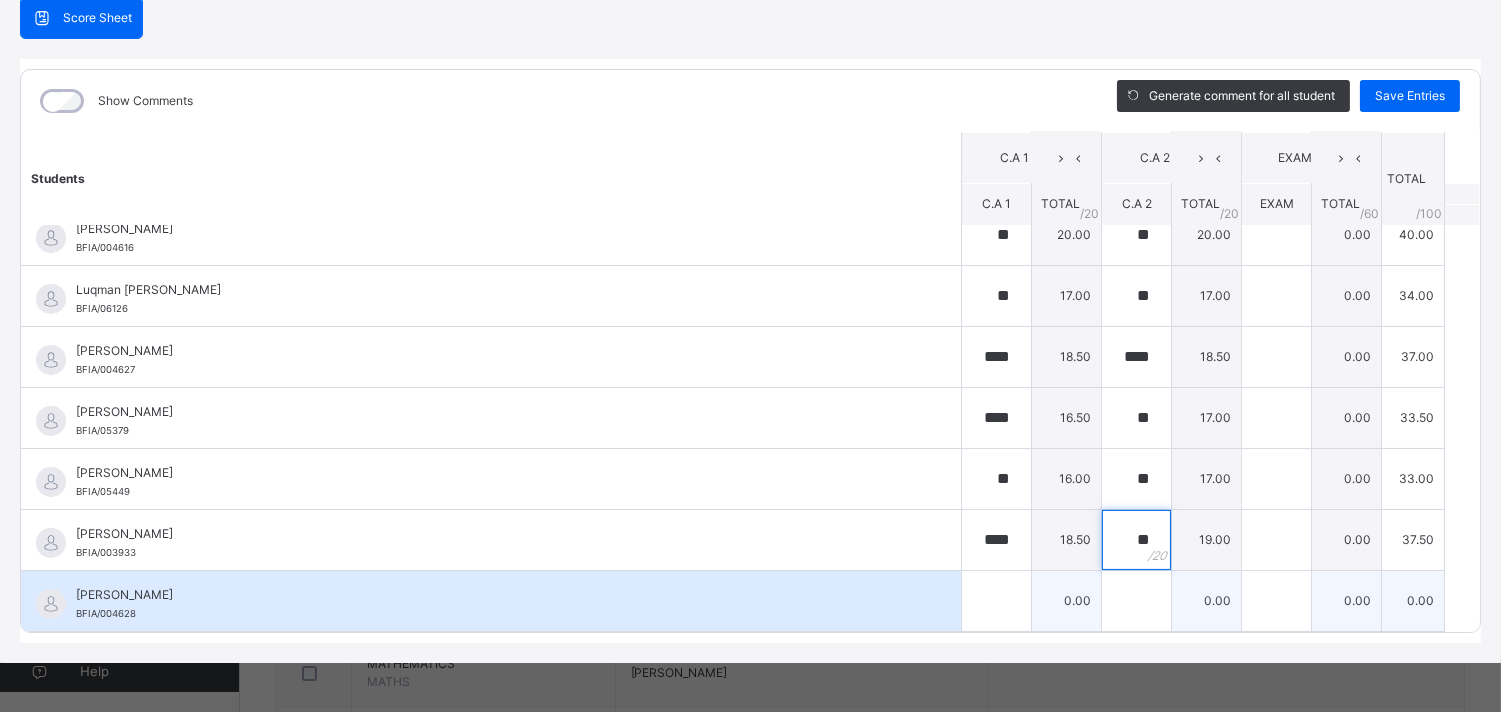 type on "**" 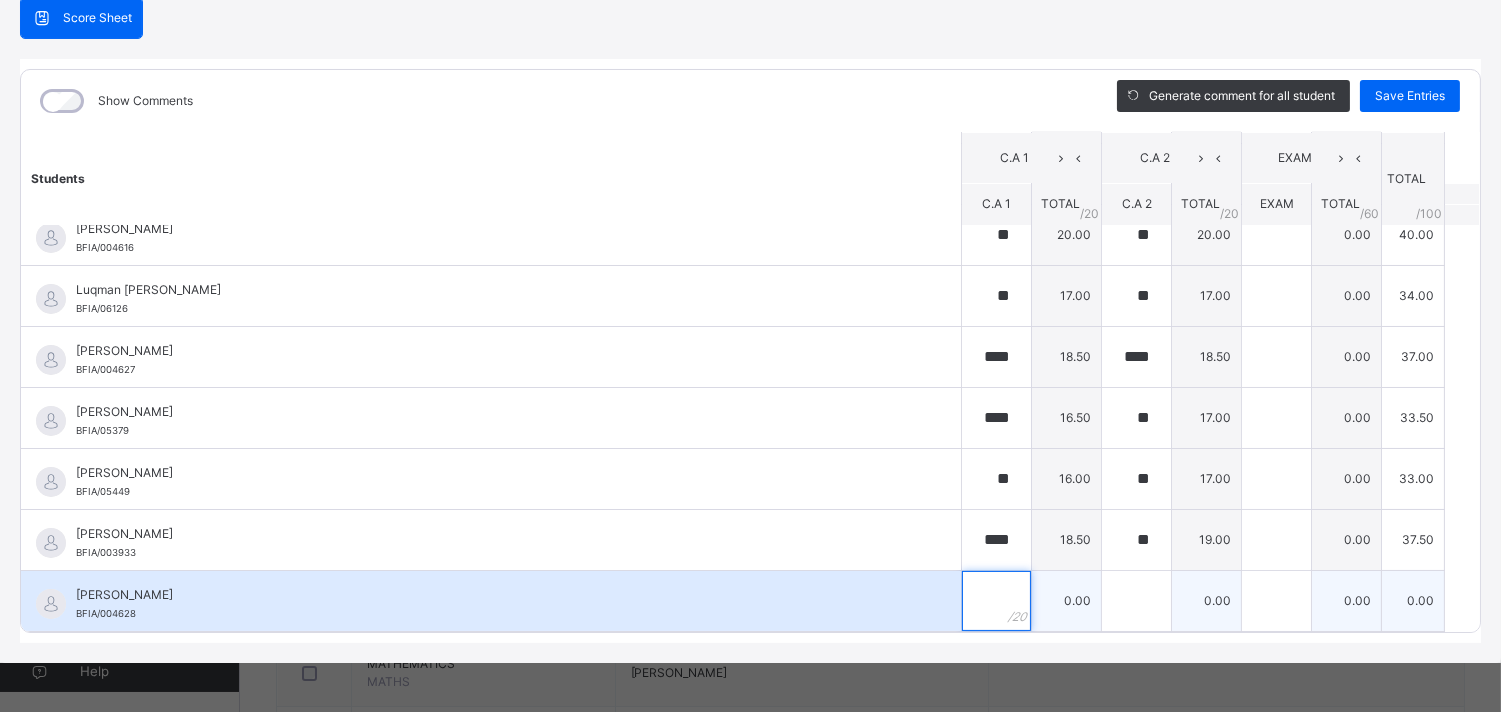 click at bounding box center (996, 601) 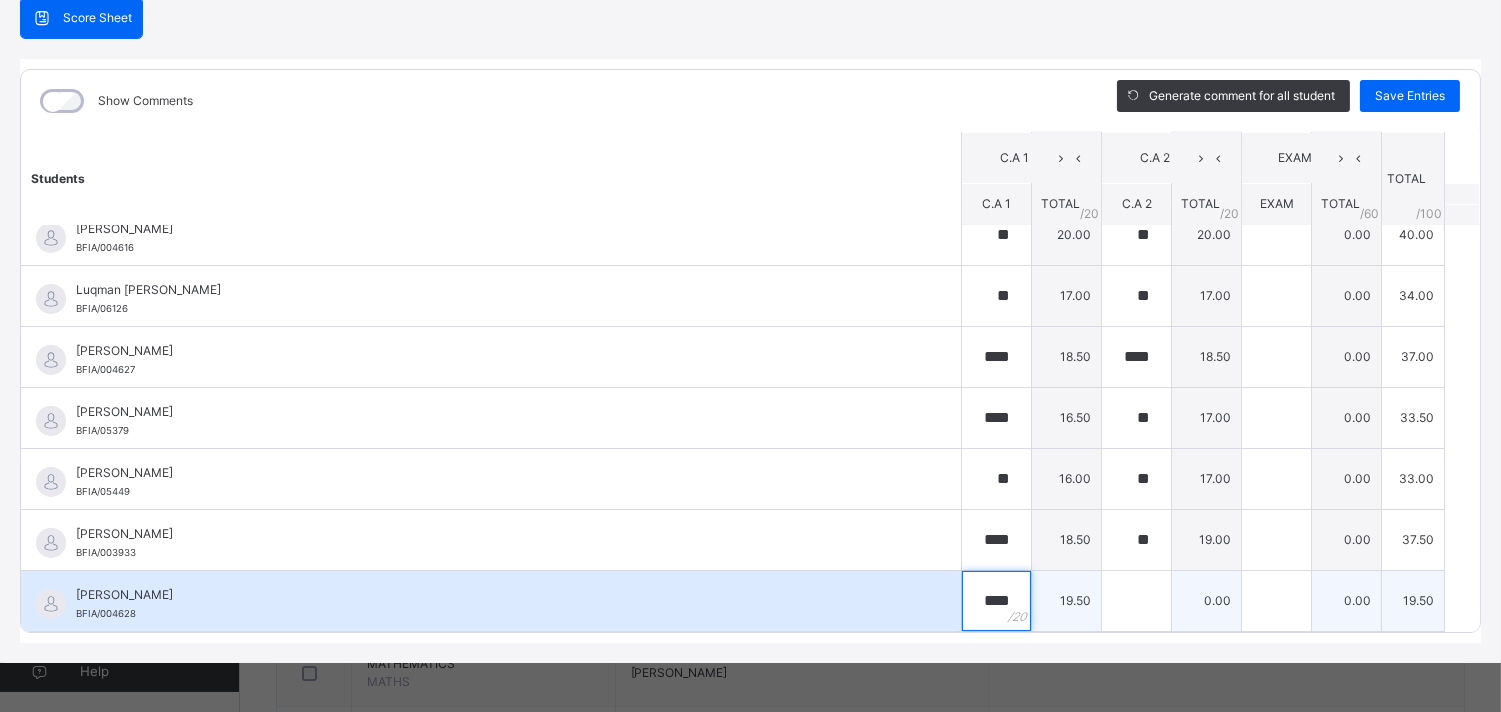 type on "****" 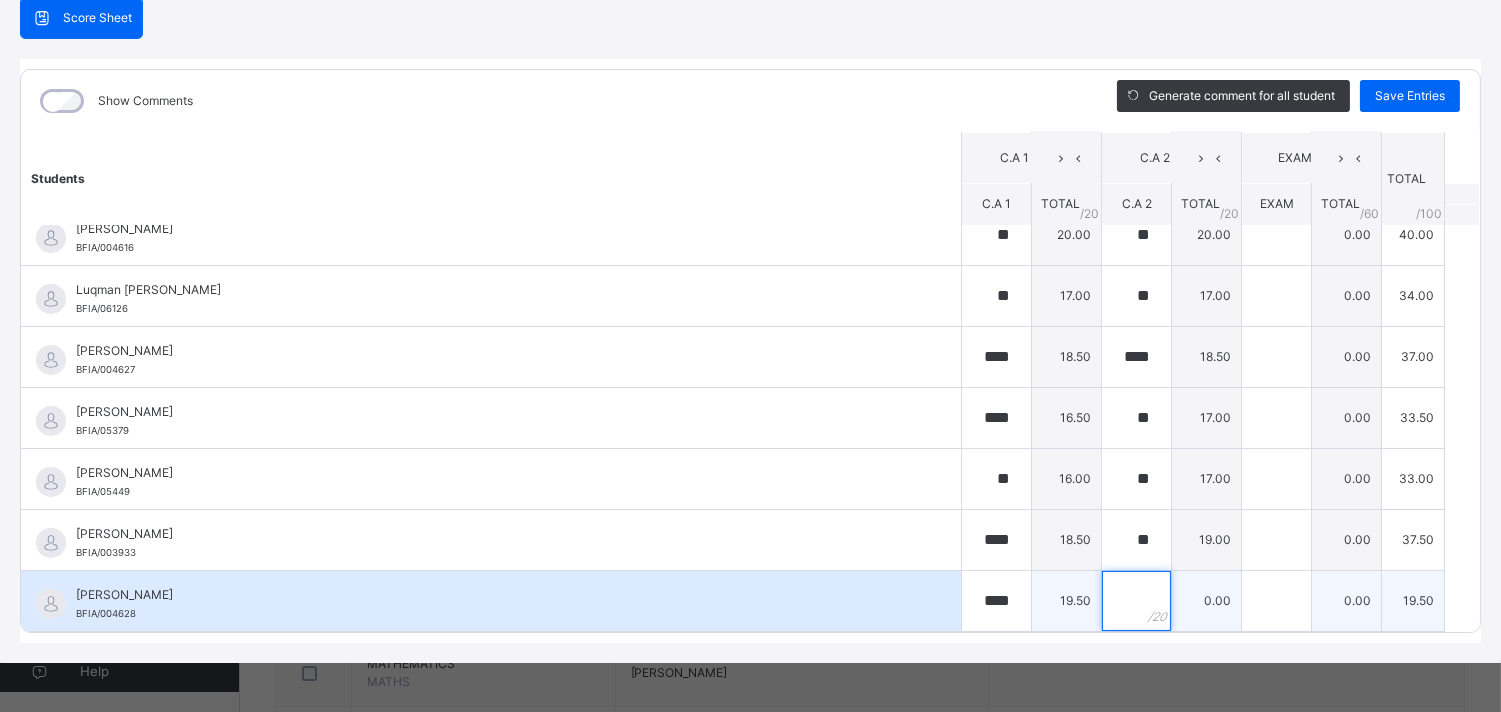 click at bounding box center [1136, 601] 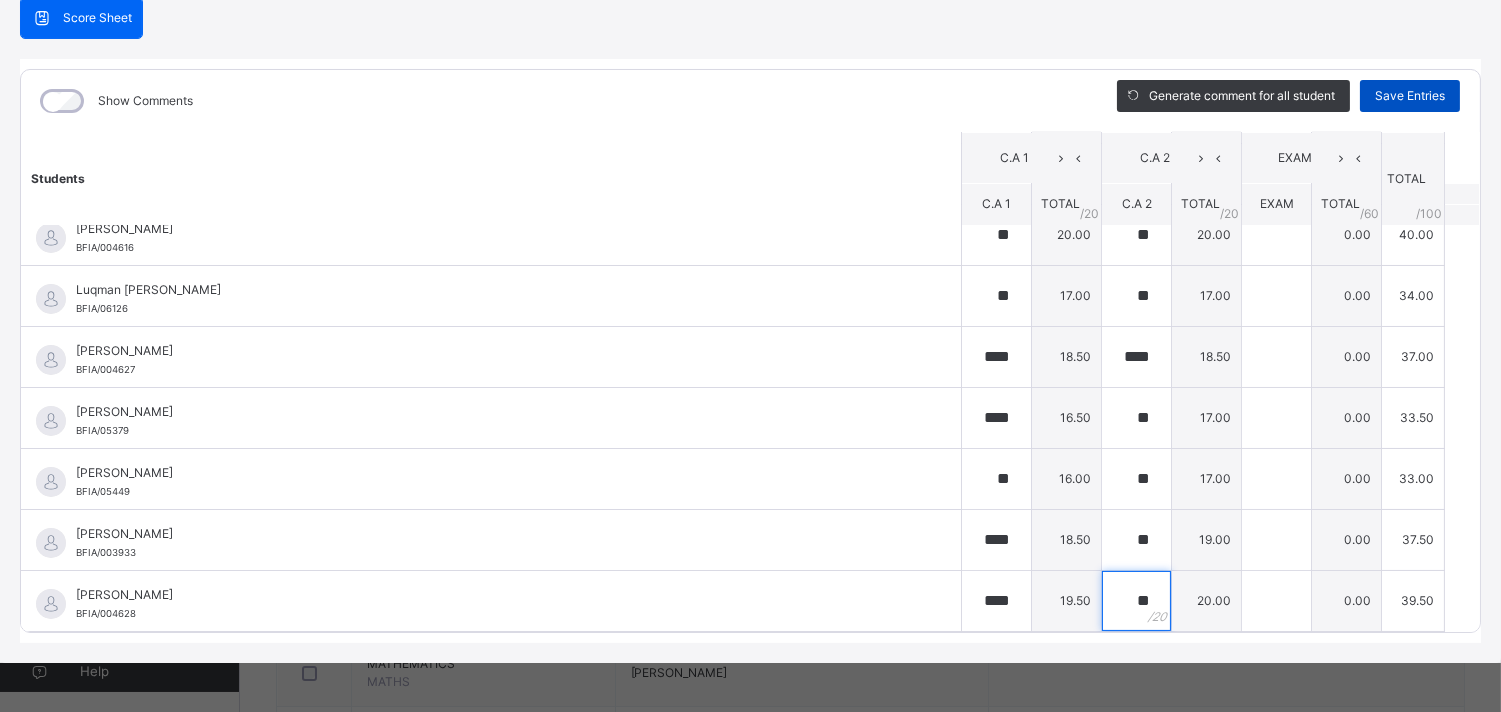 type on "**" 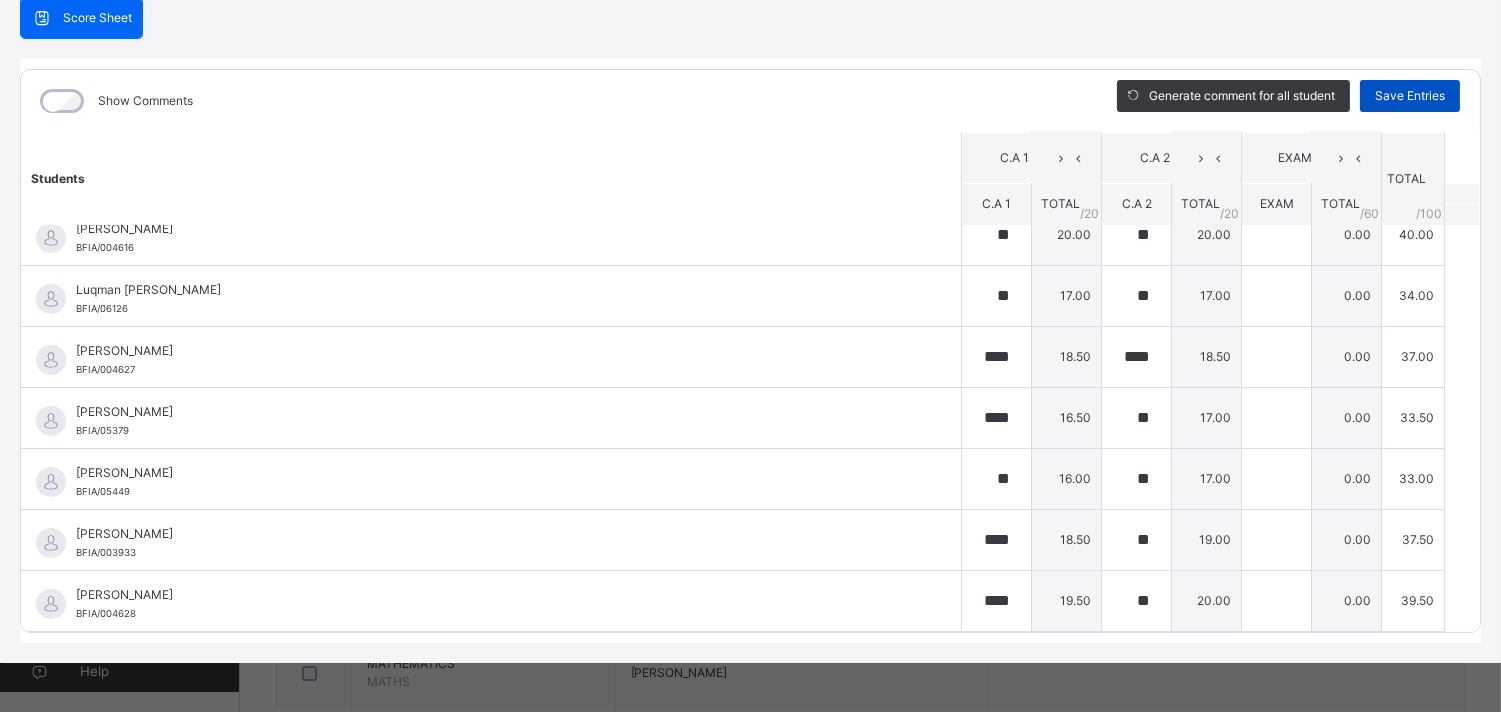 click on "Save Entries" at bounding box center (1410, 96) 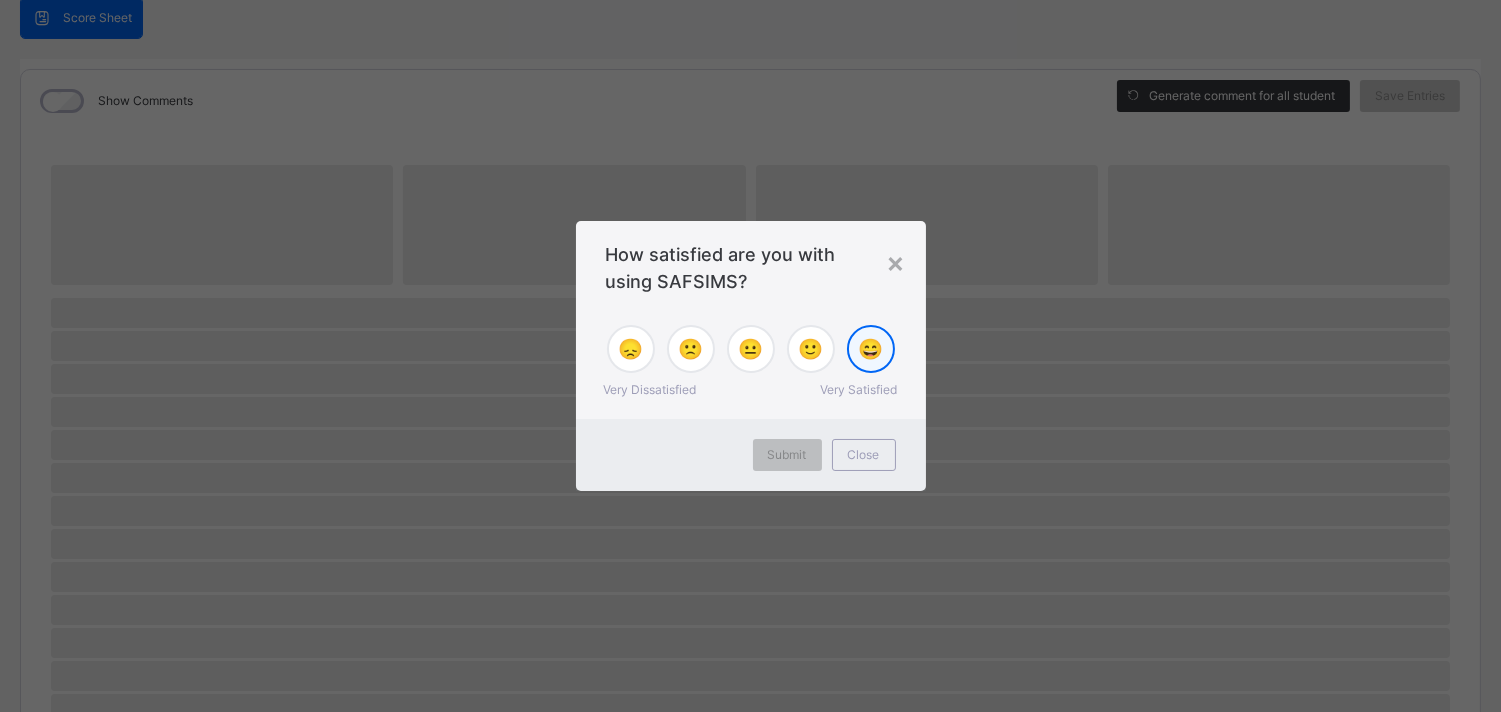 click on "😄" at bounding box center (870, 349) 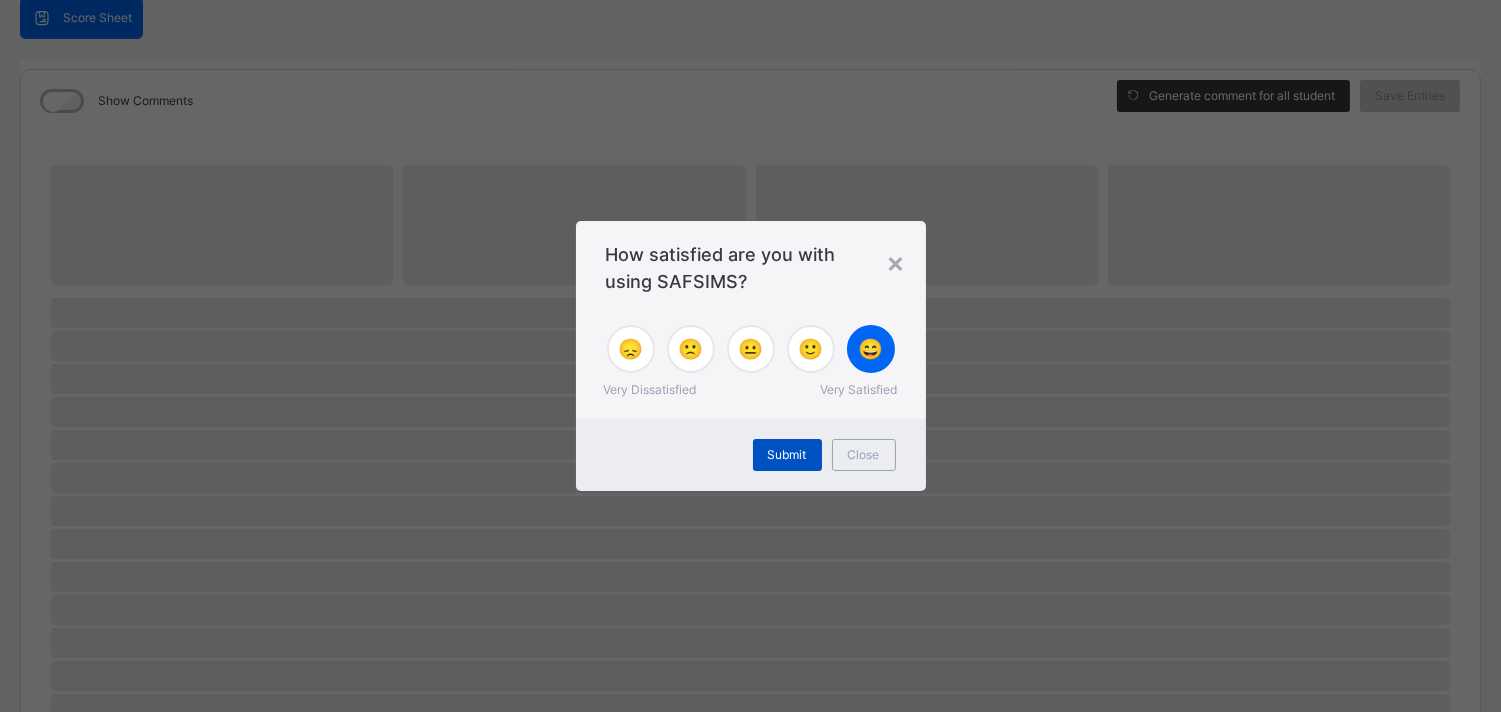 click on "Submit" at bounding box center [787, 455] 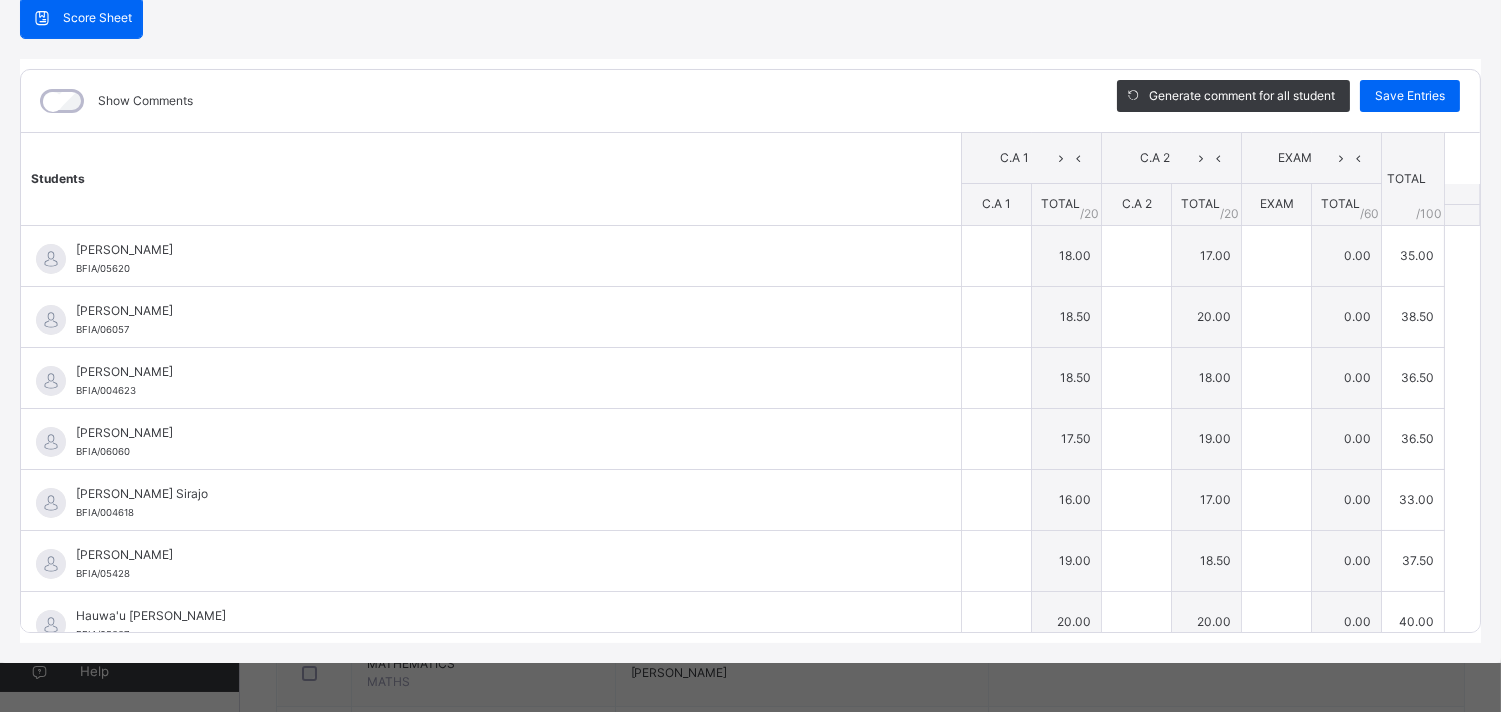 type on "**" 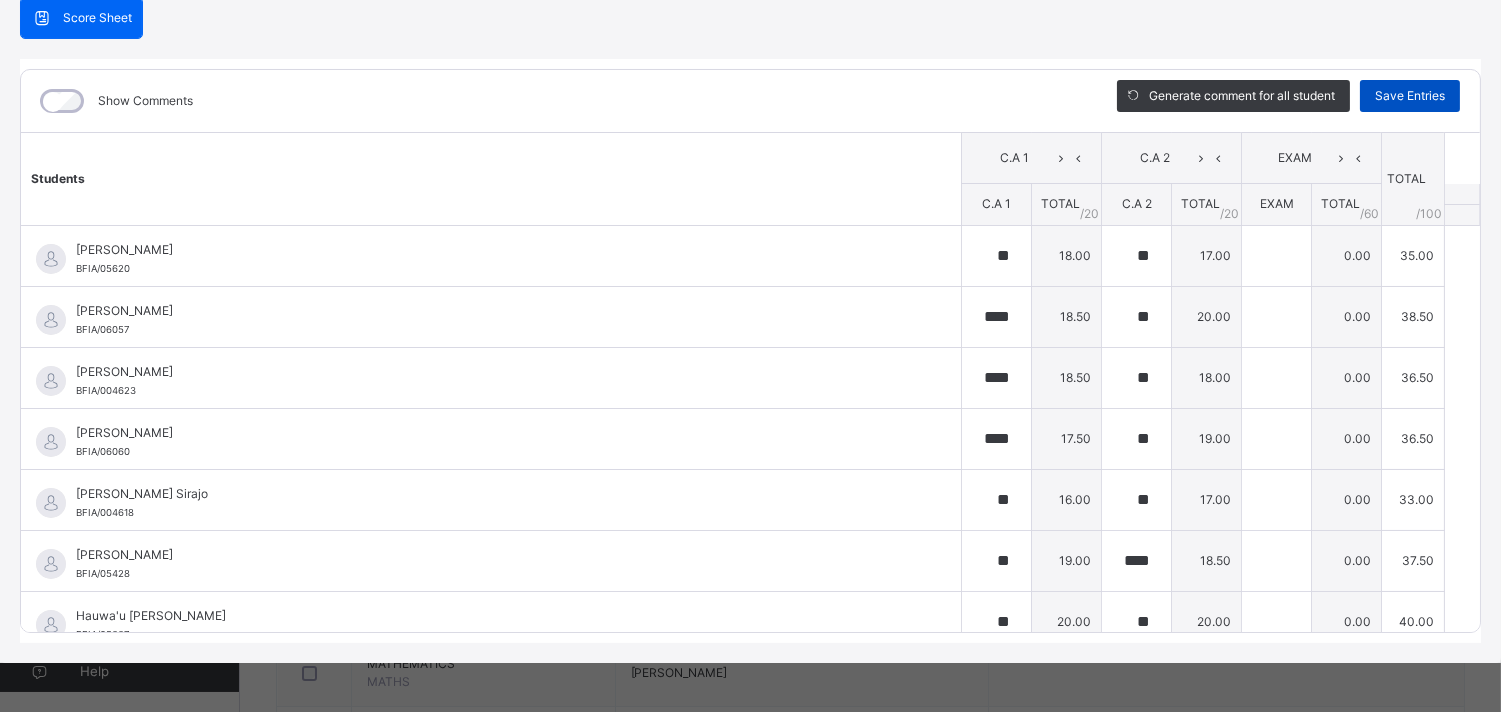 click on "Save Entries" at bounding box center [1410, 96] 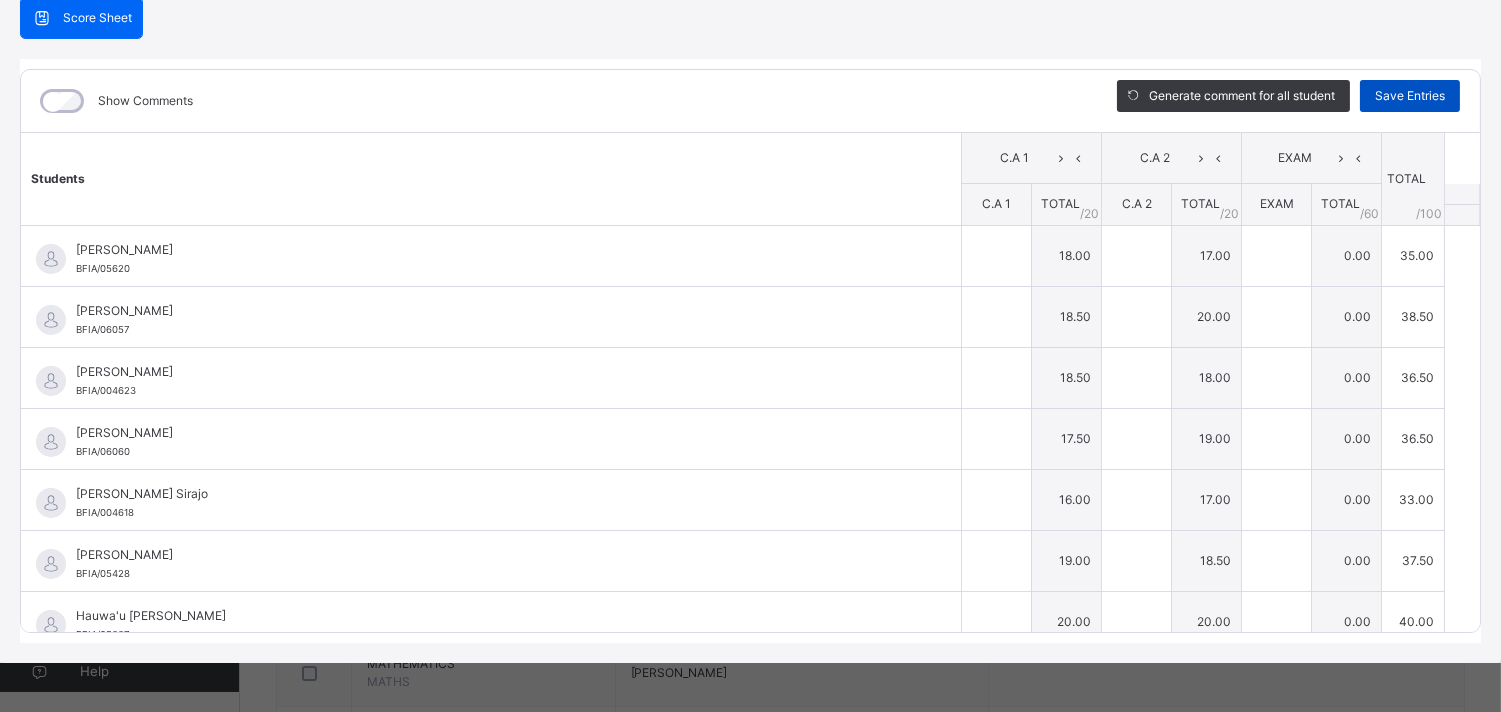 type on "**" 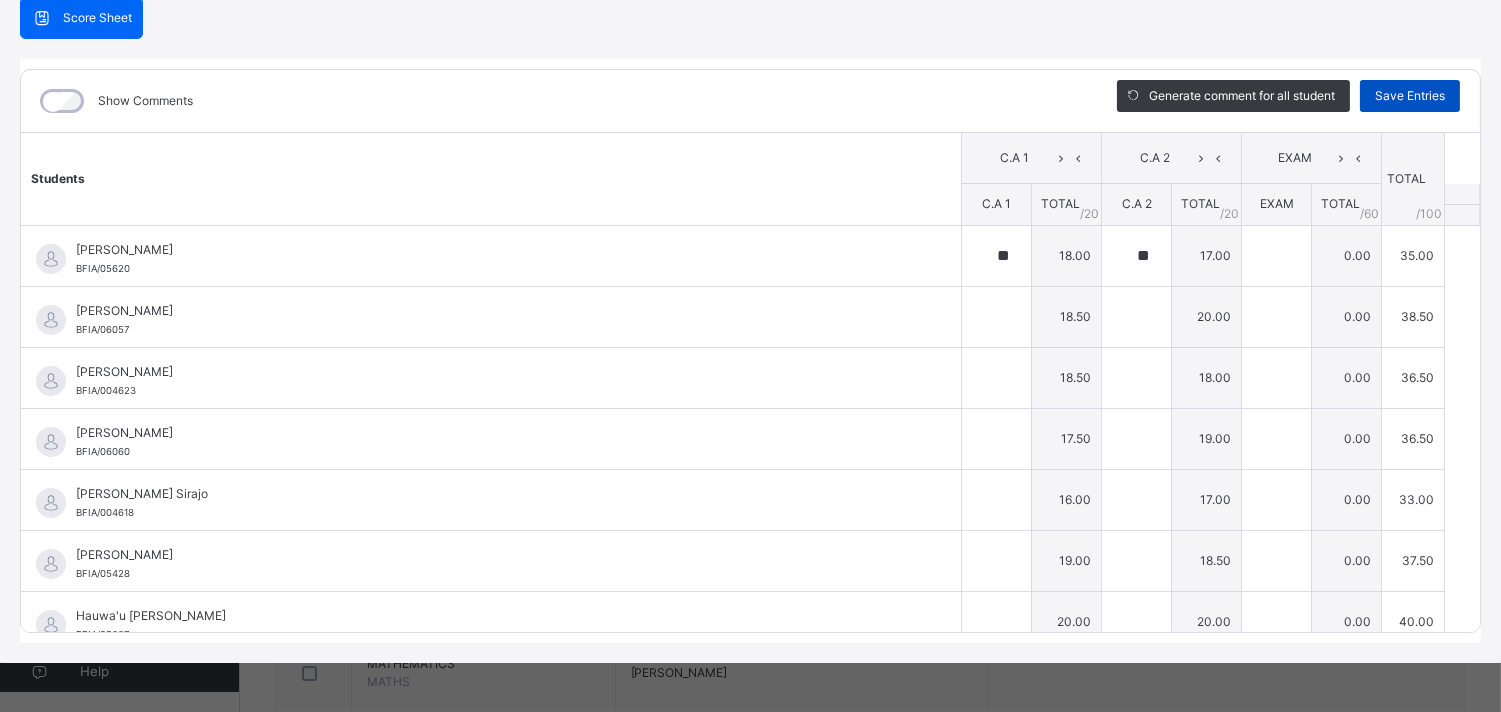 type on "****" 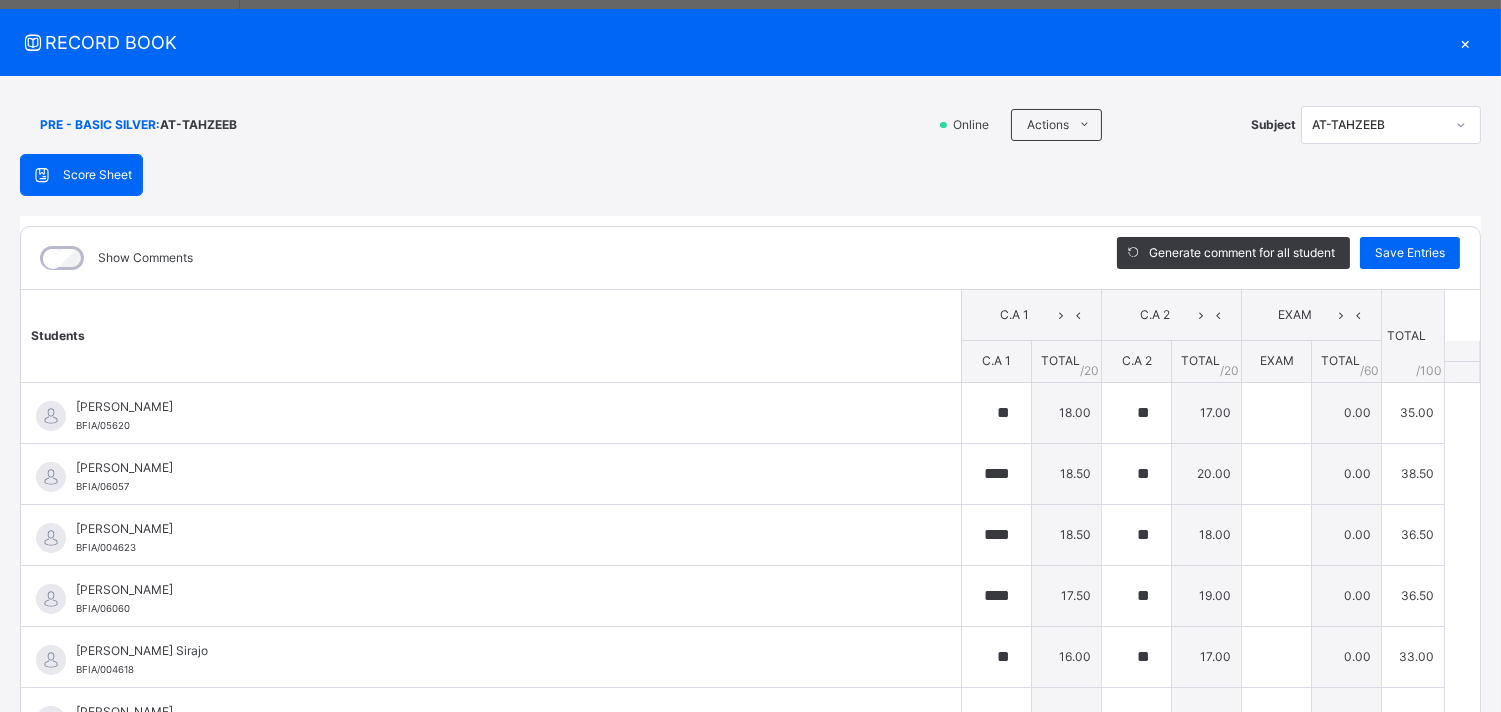 scroll, scrollTop: 36, scrollLeft: 0, axis: vertical 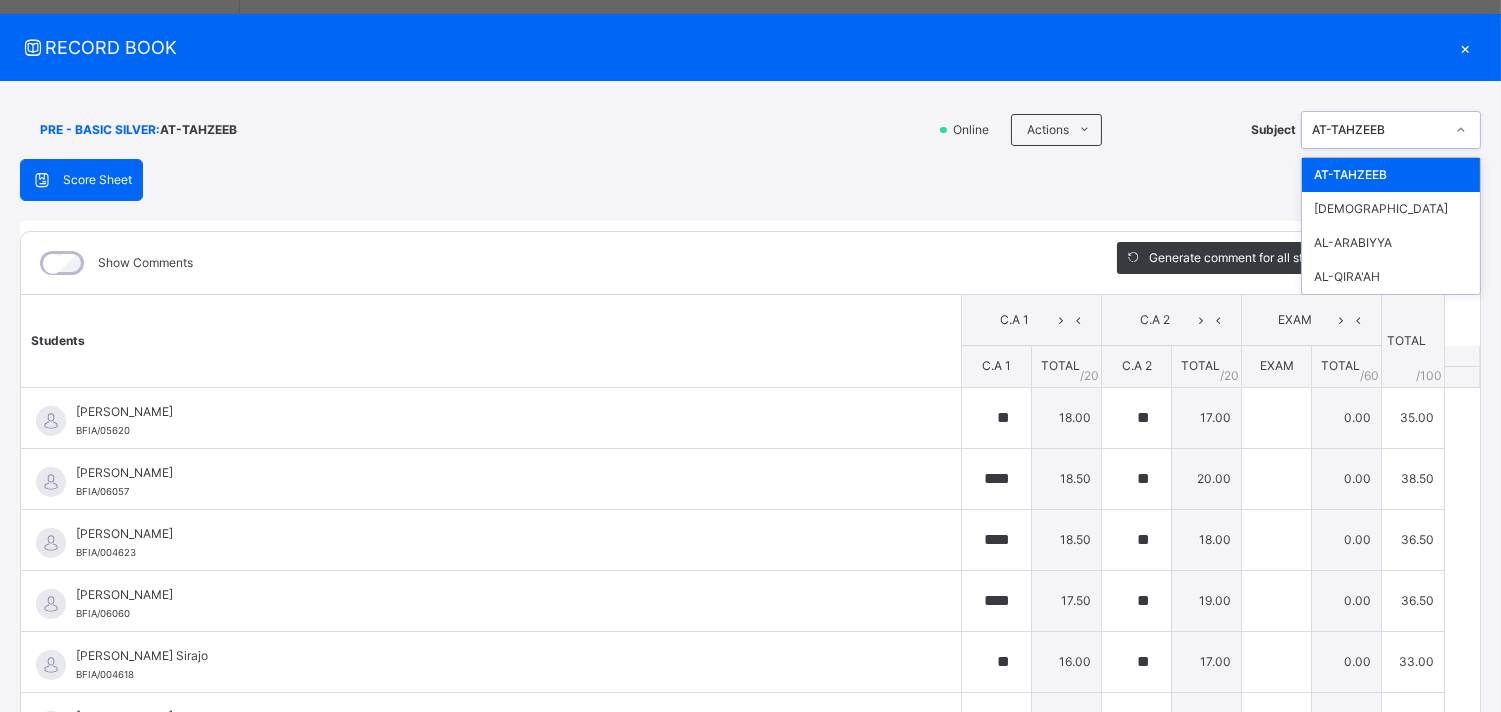 click 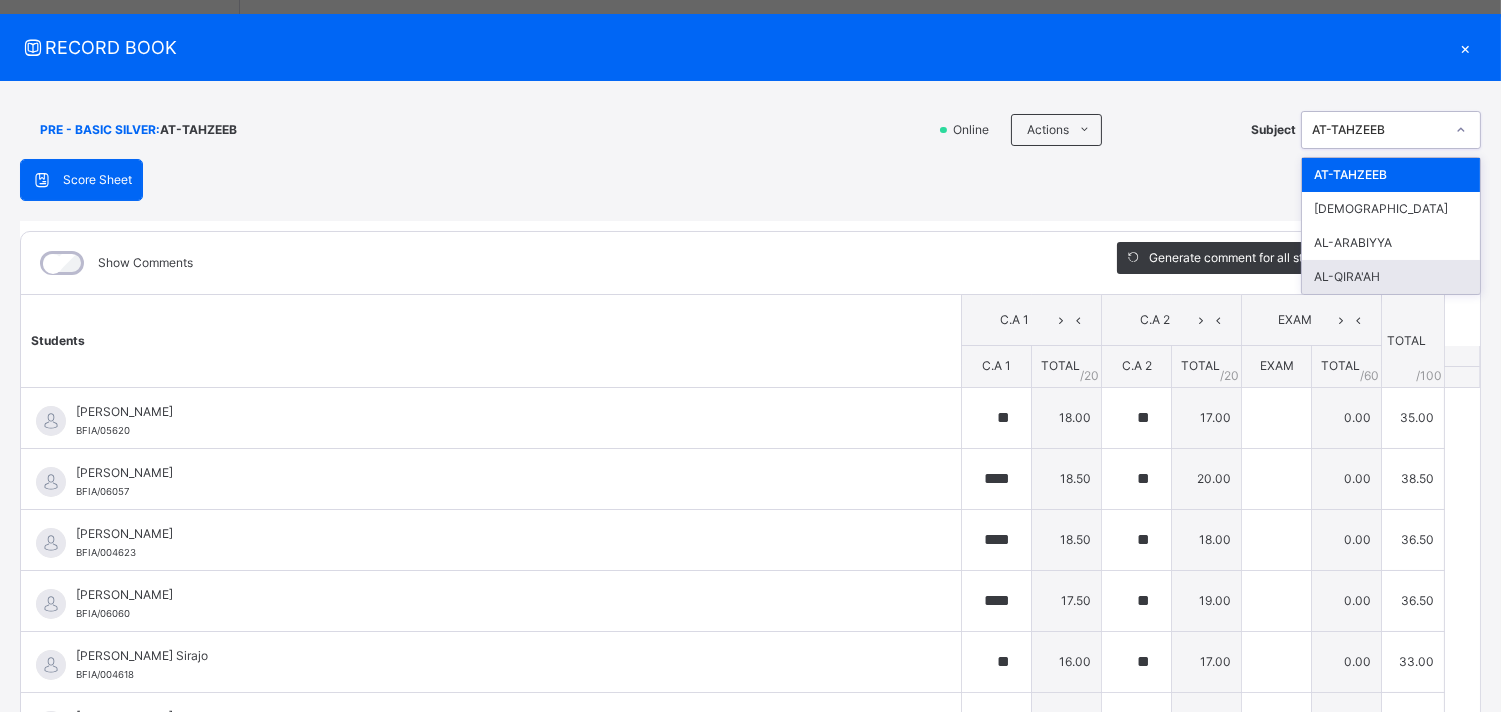 click on "AL-QIRA'AH" at bounding box center (1391, 277) 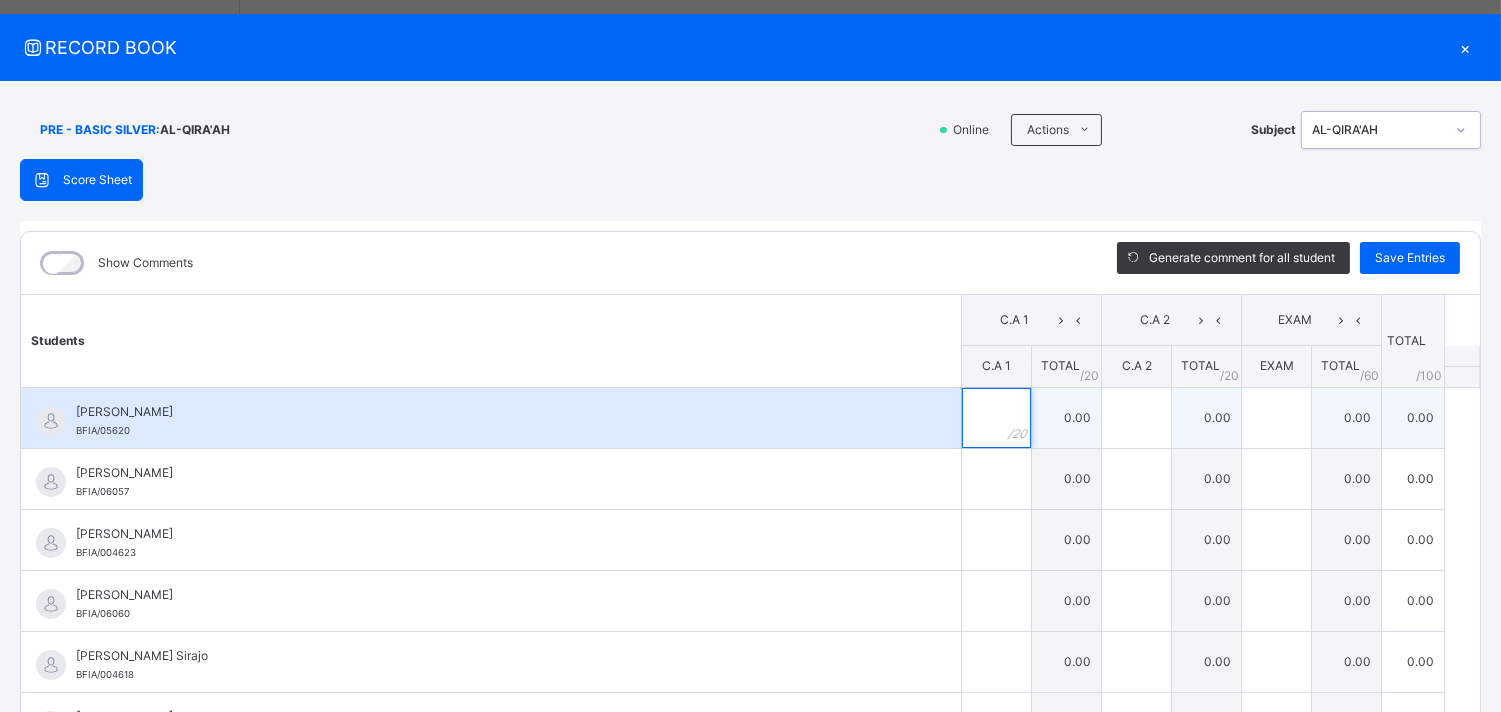 click at bounding box center [996, 418] 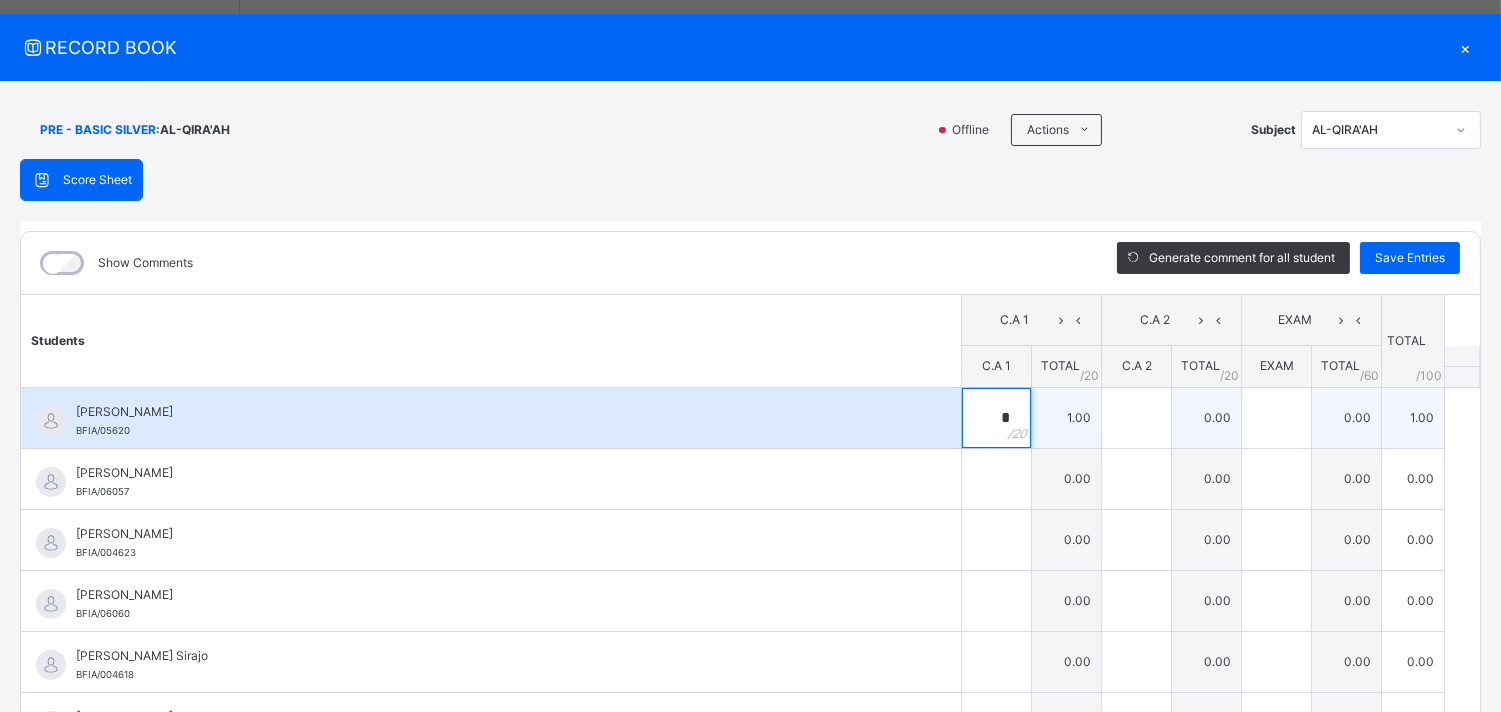 type on "**" 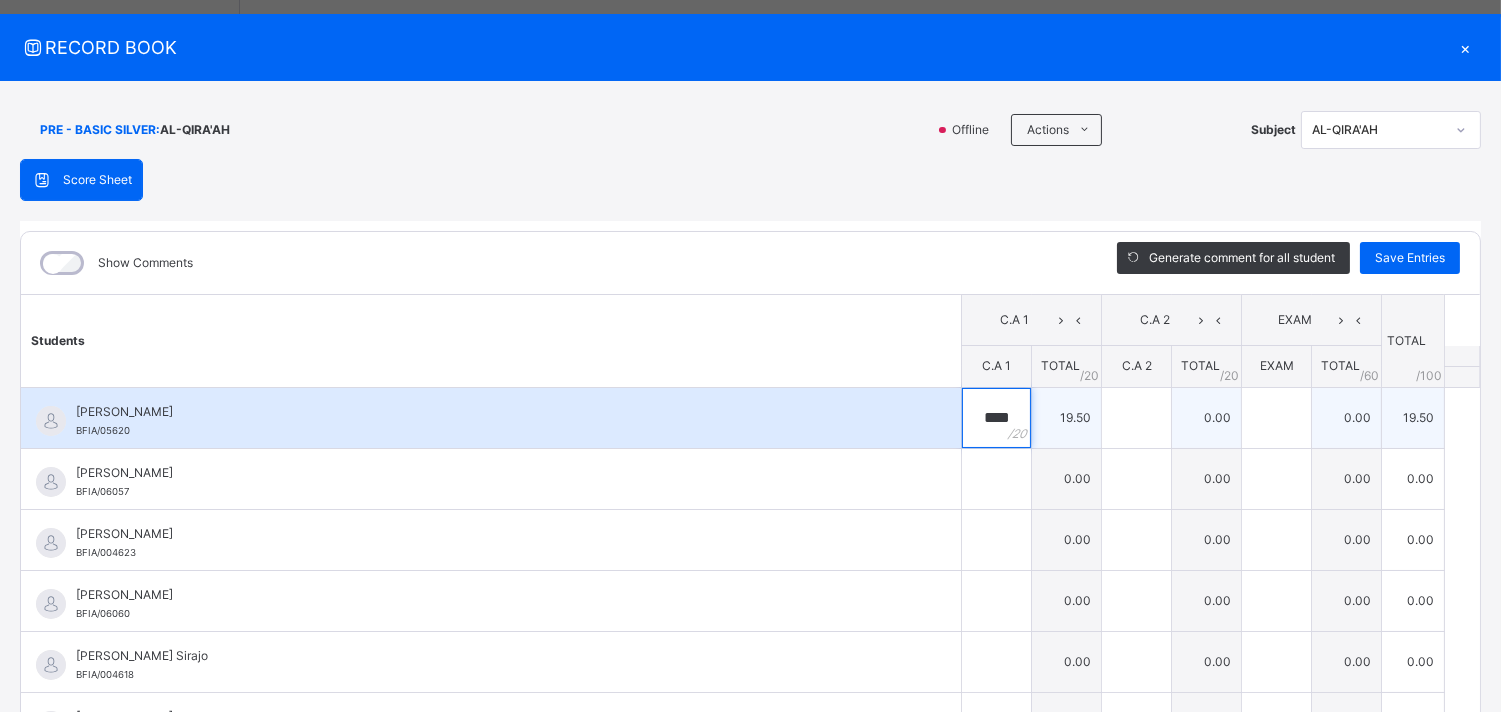 type on "****" 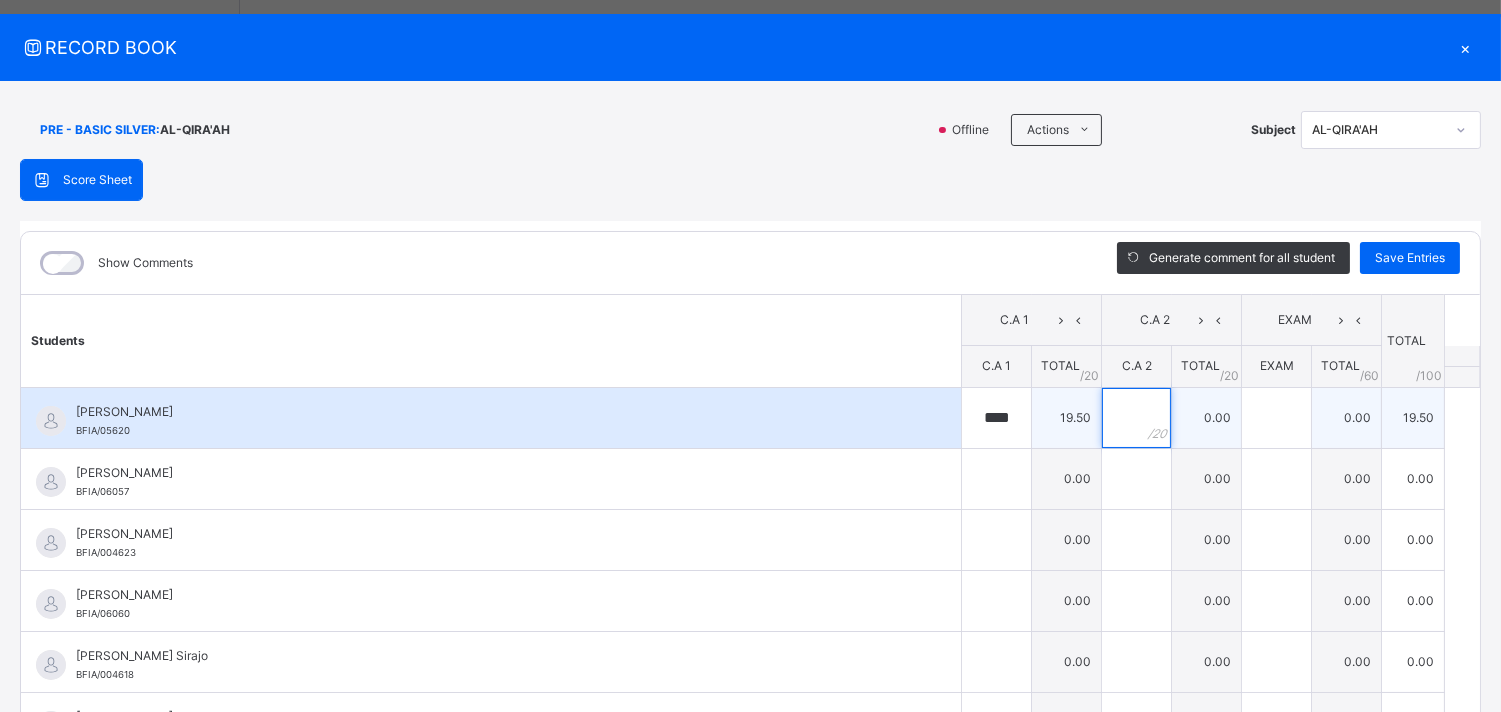click at bounding box center (1136, 418) 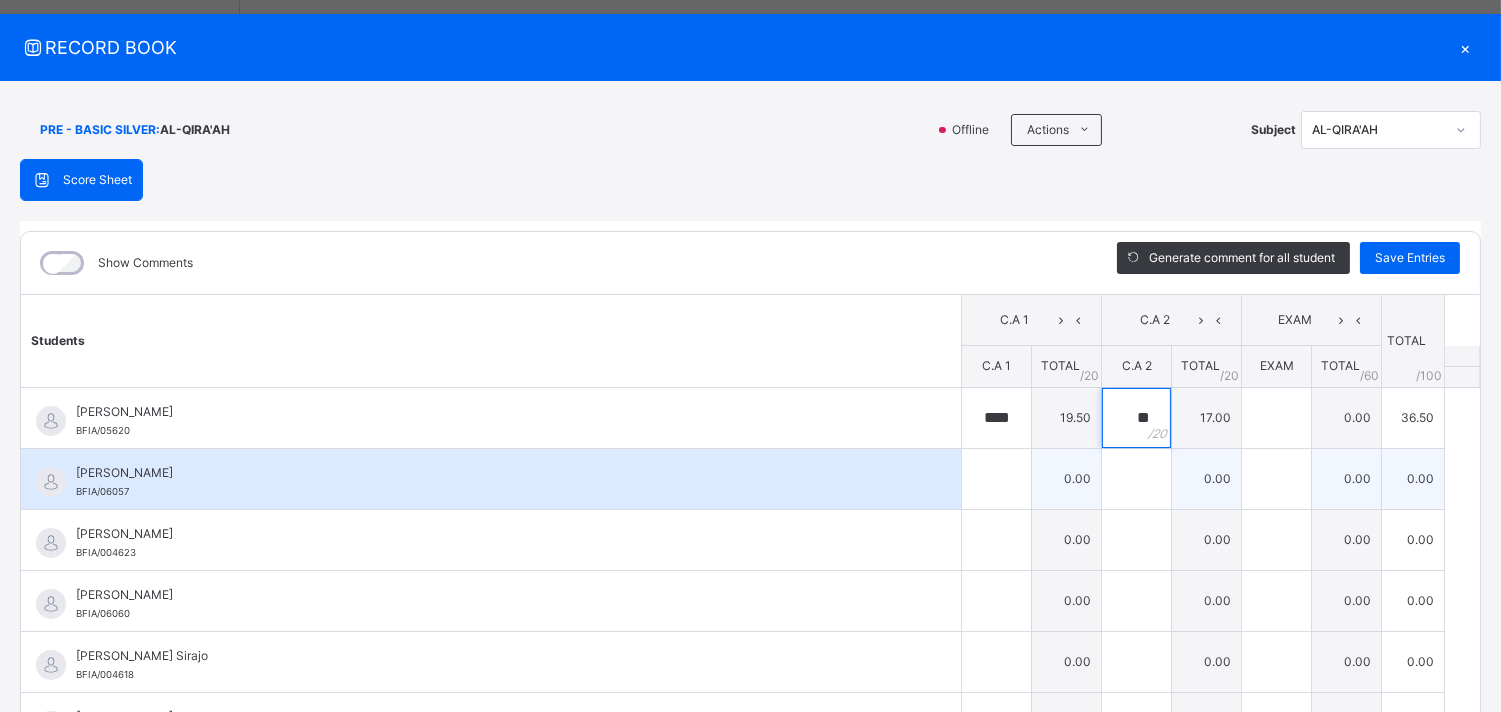 type on "**" 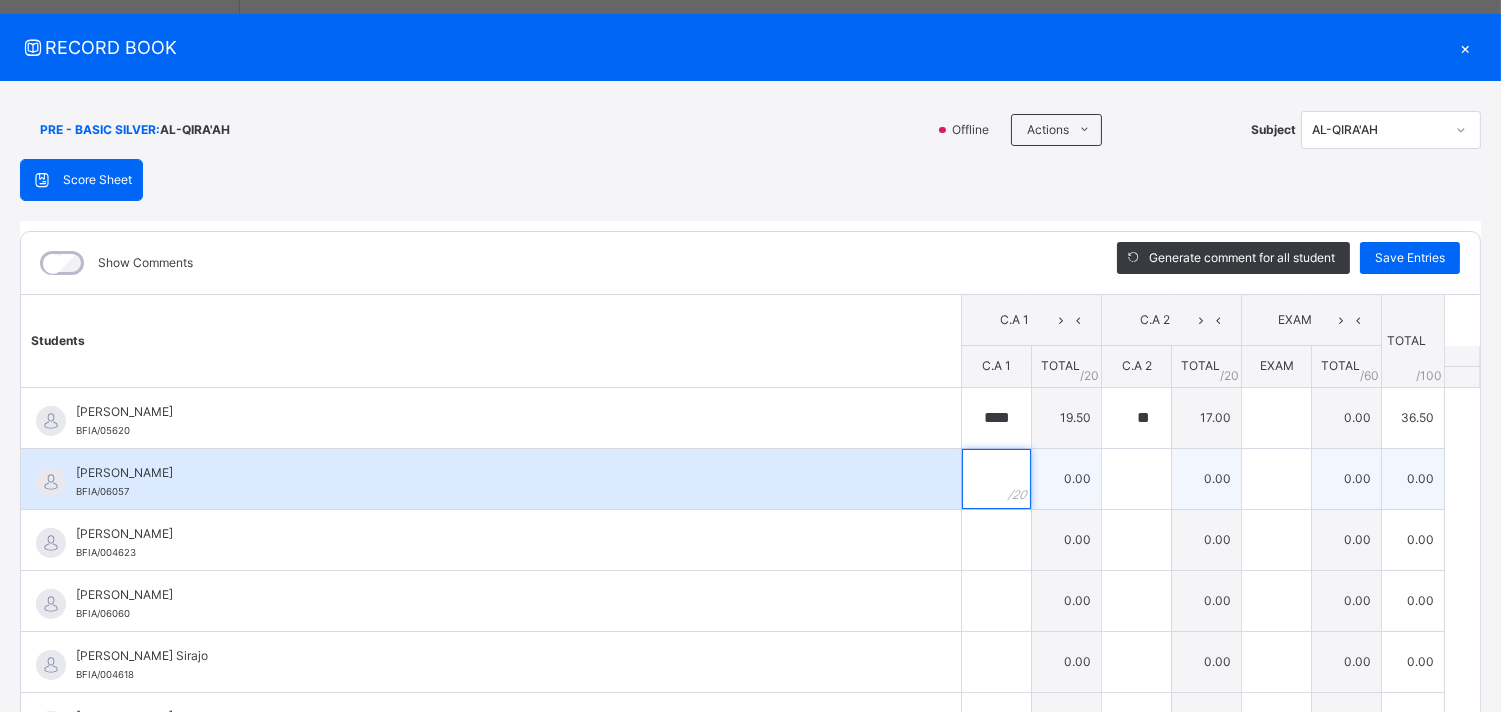 click at bounding box center (996, 479) 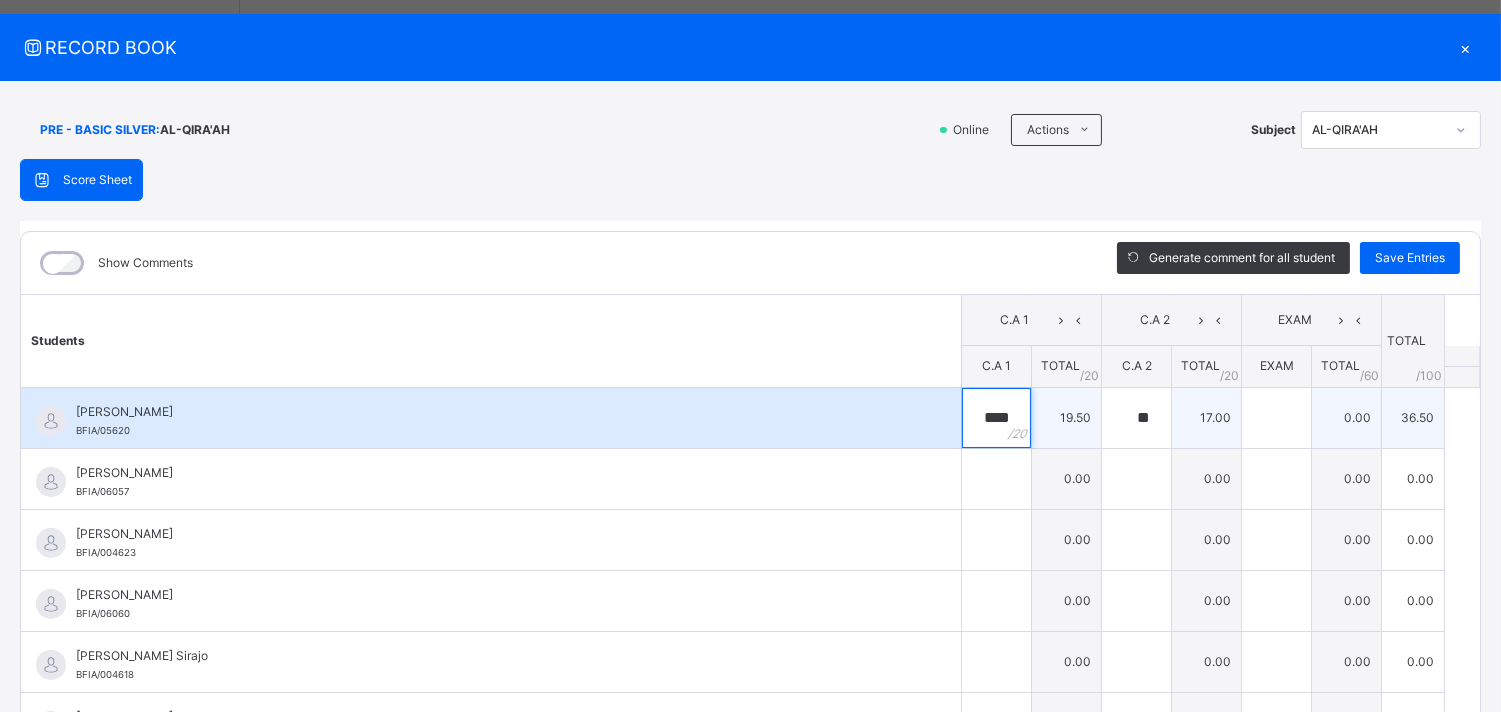 click on "****" at bounding box center [996, 418] 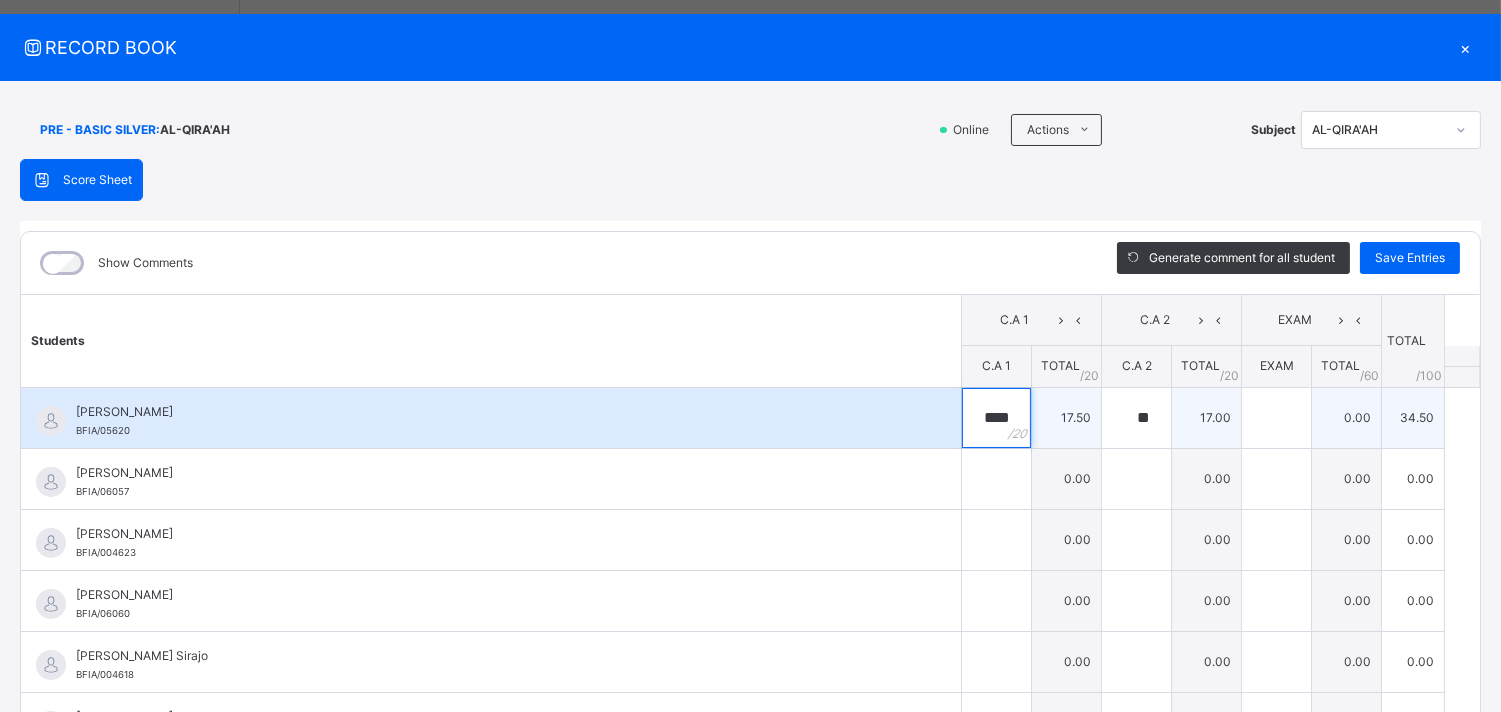 type on "****" 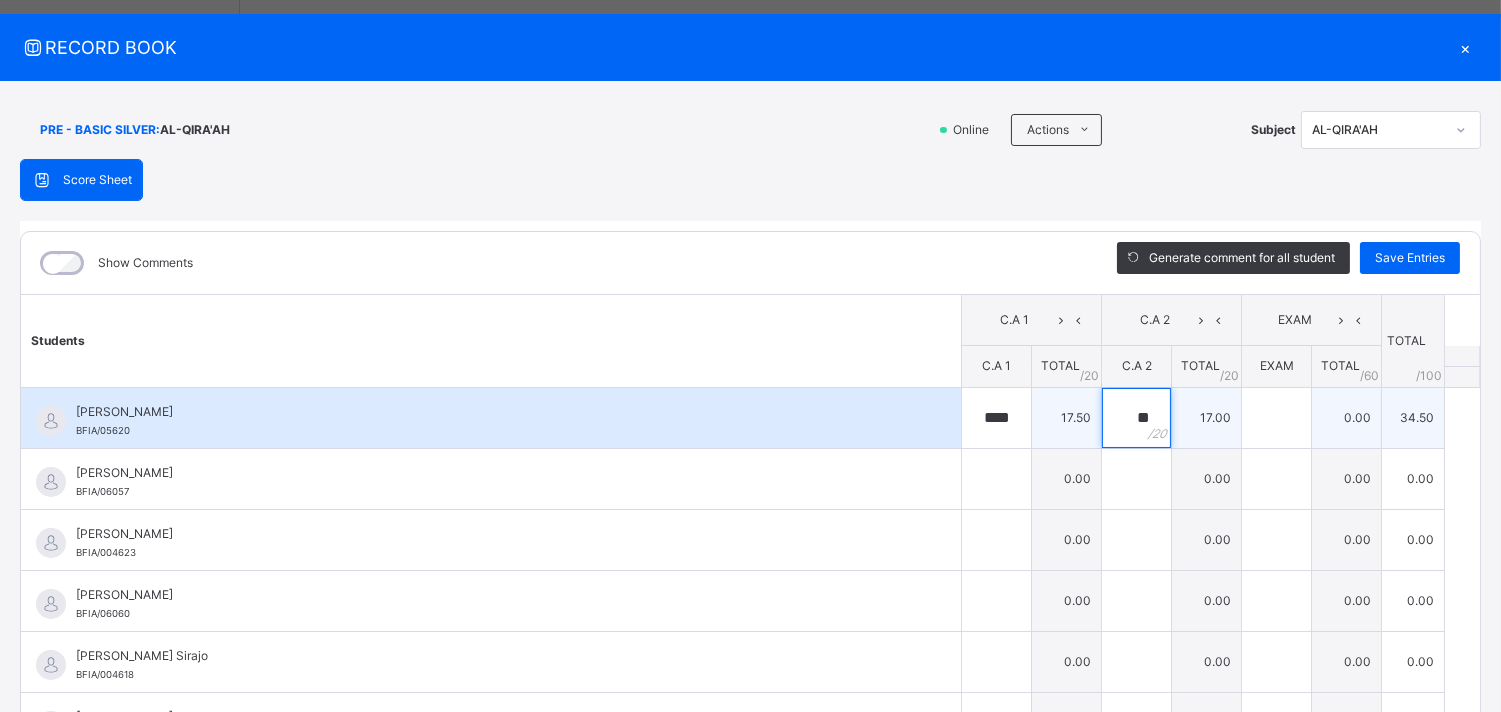 click on "**" at bounding box center [1136, 418] 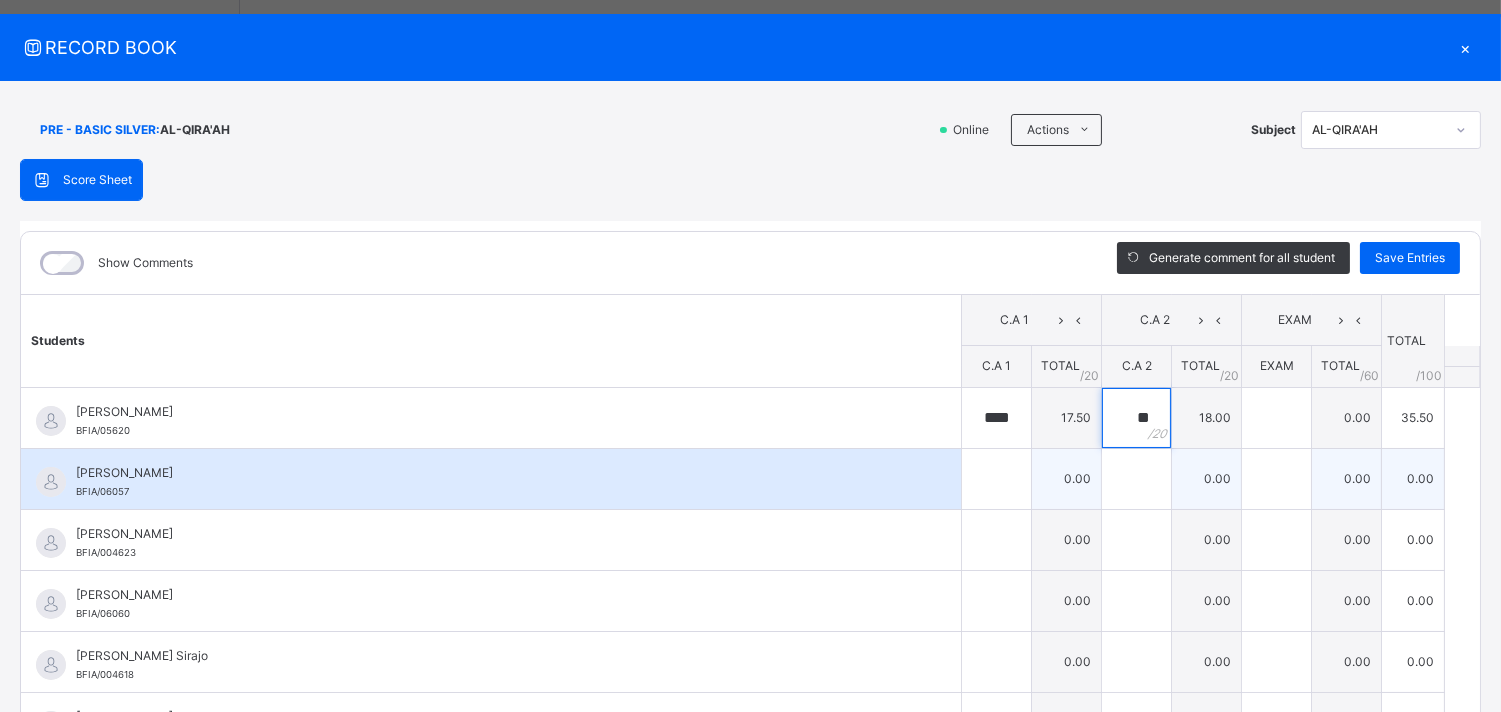 type on "**" 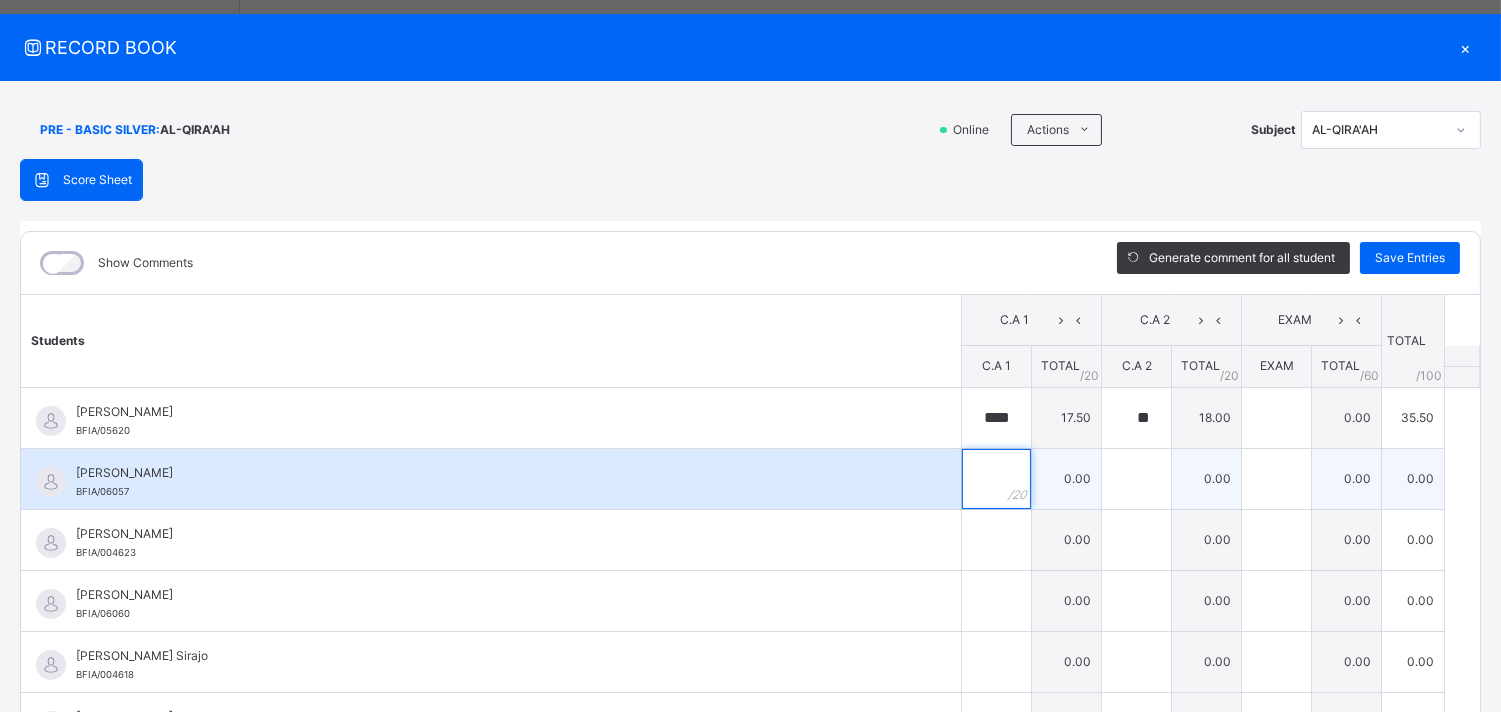 click at bounding box center (996, 479) 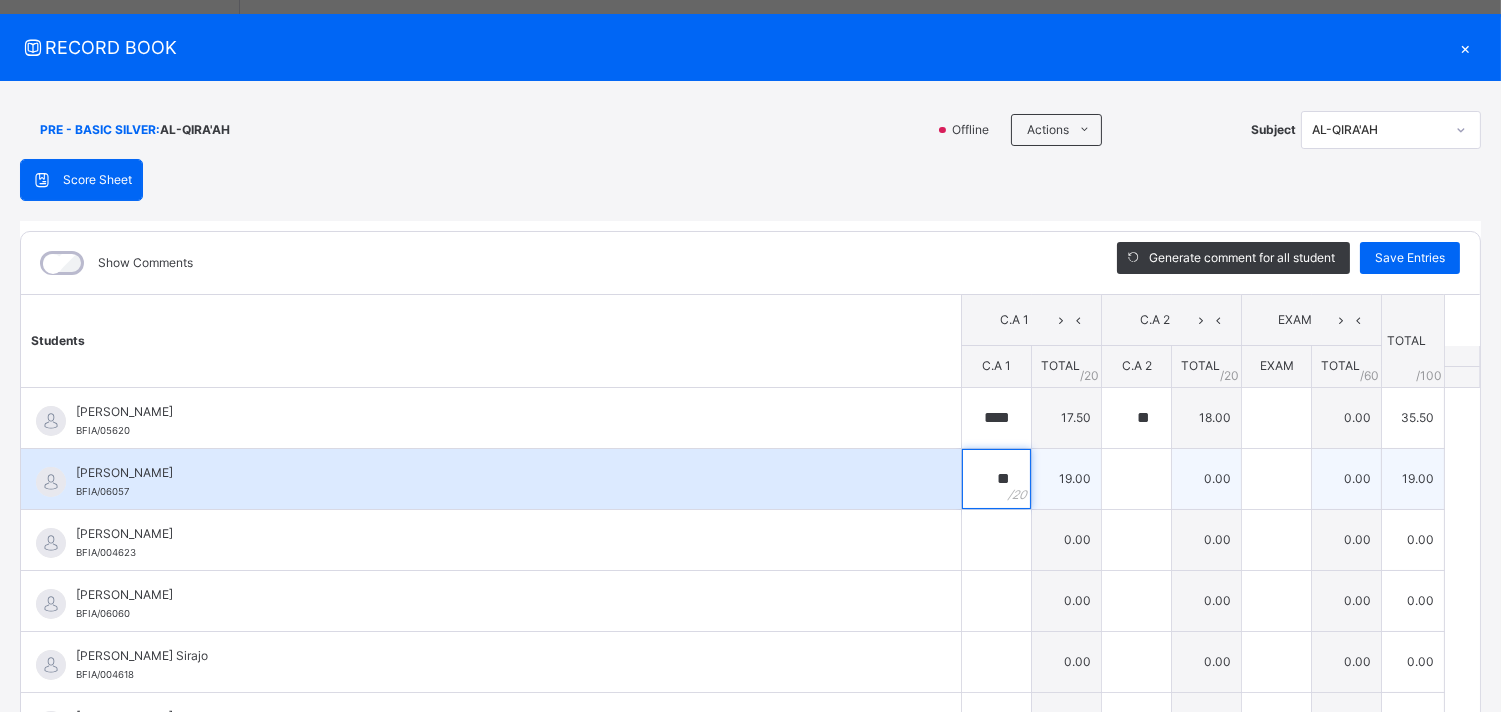 type on "**" 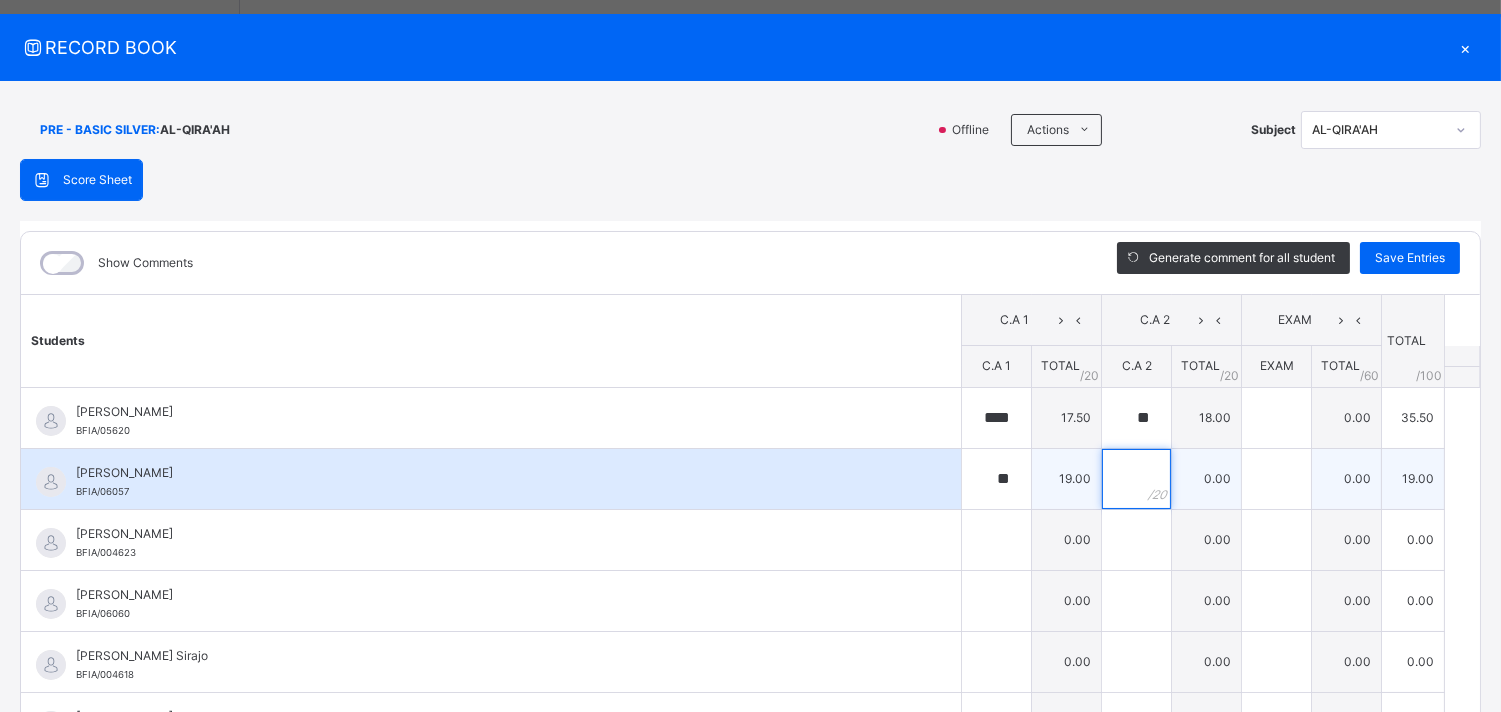 click at bounding box center [1136, 479] 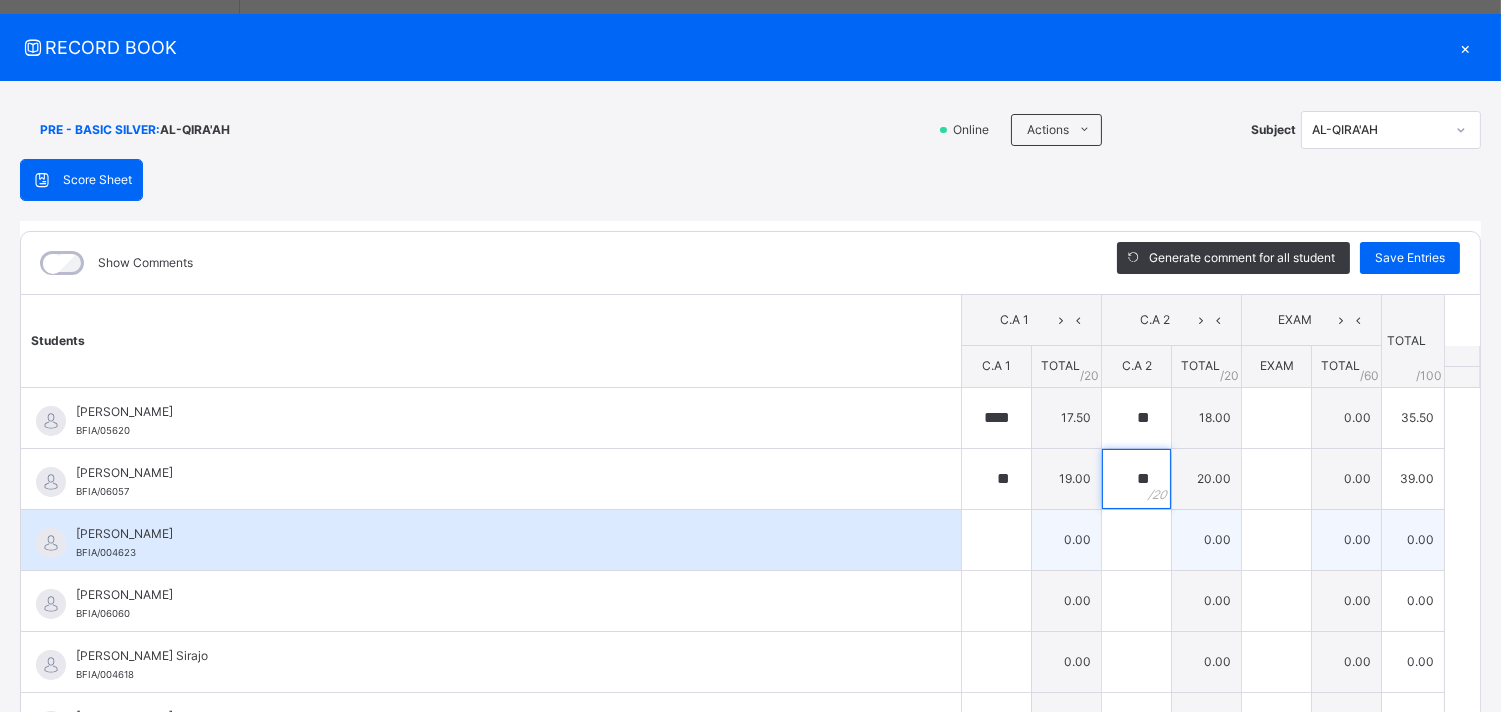 type on "**" 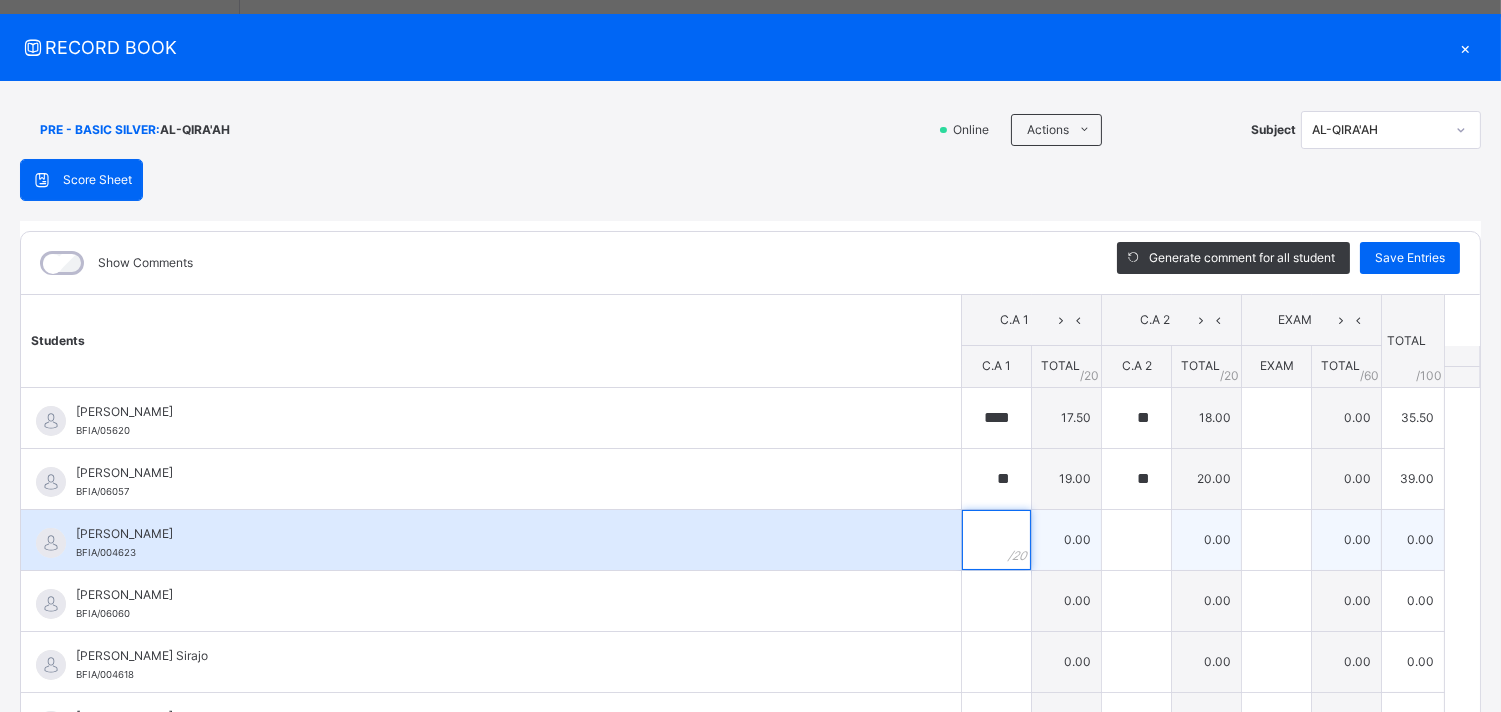 click at bounding box center (996, 540) 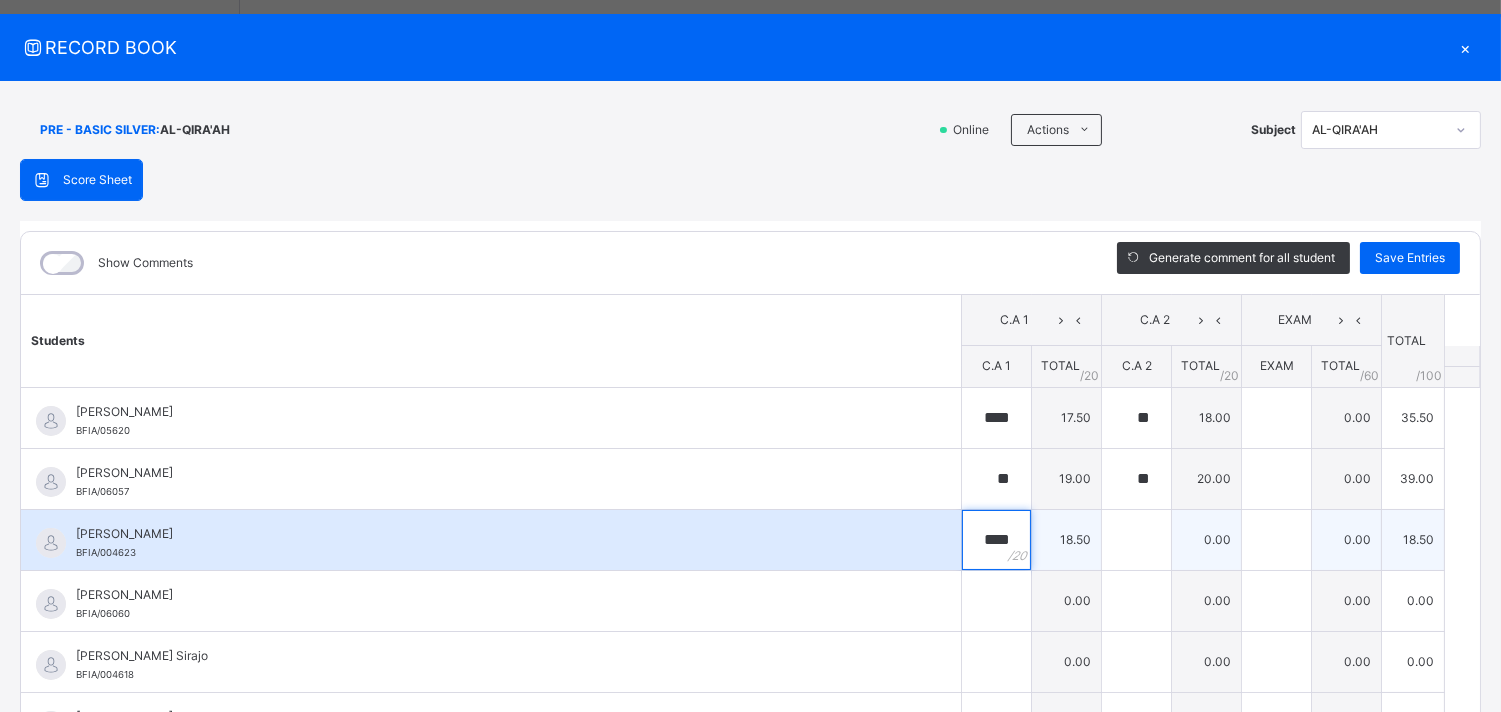 type on "****" 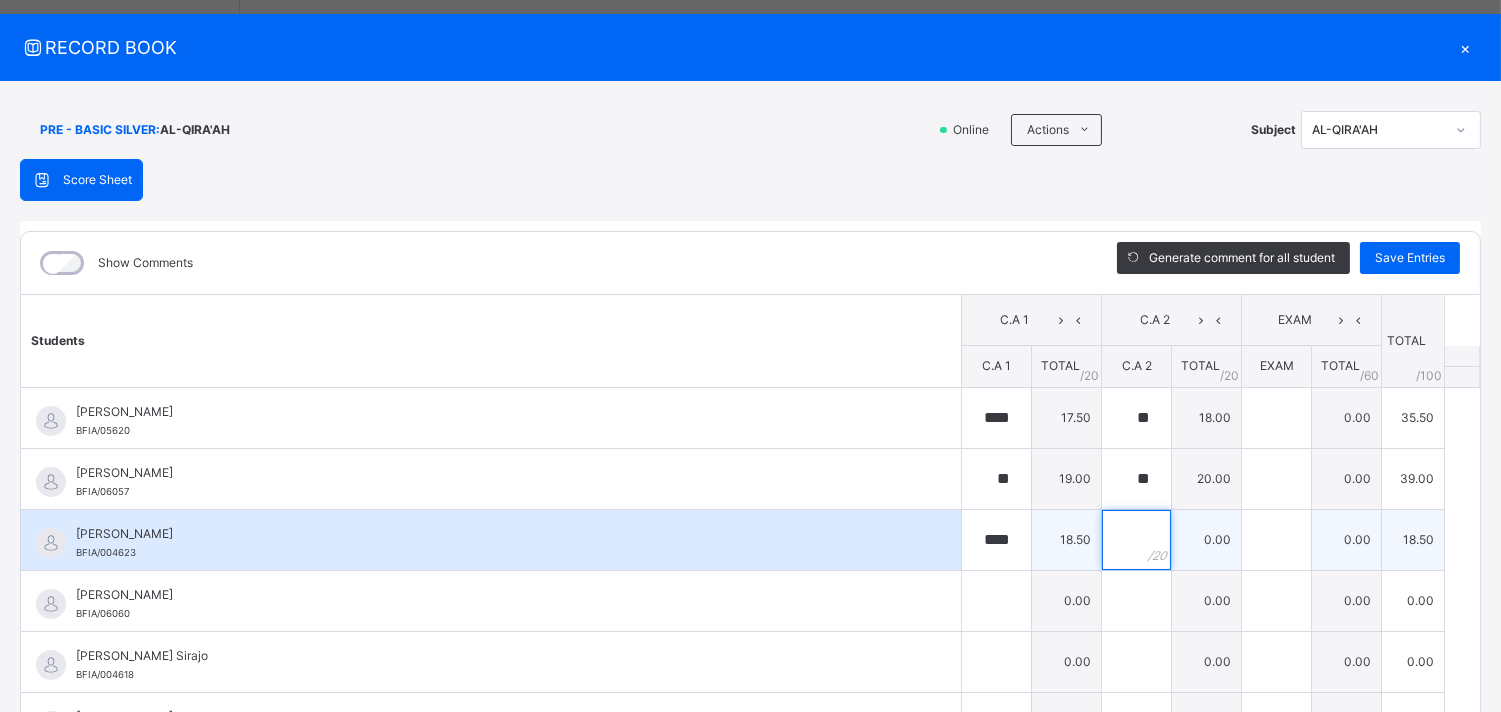 click at bounding box center [1136, 540] 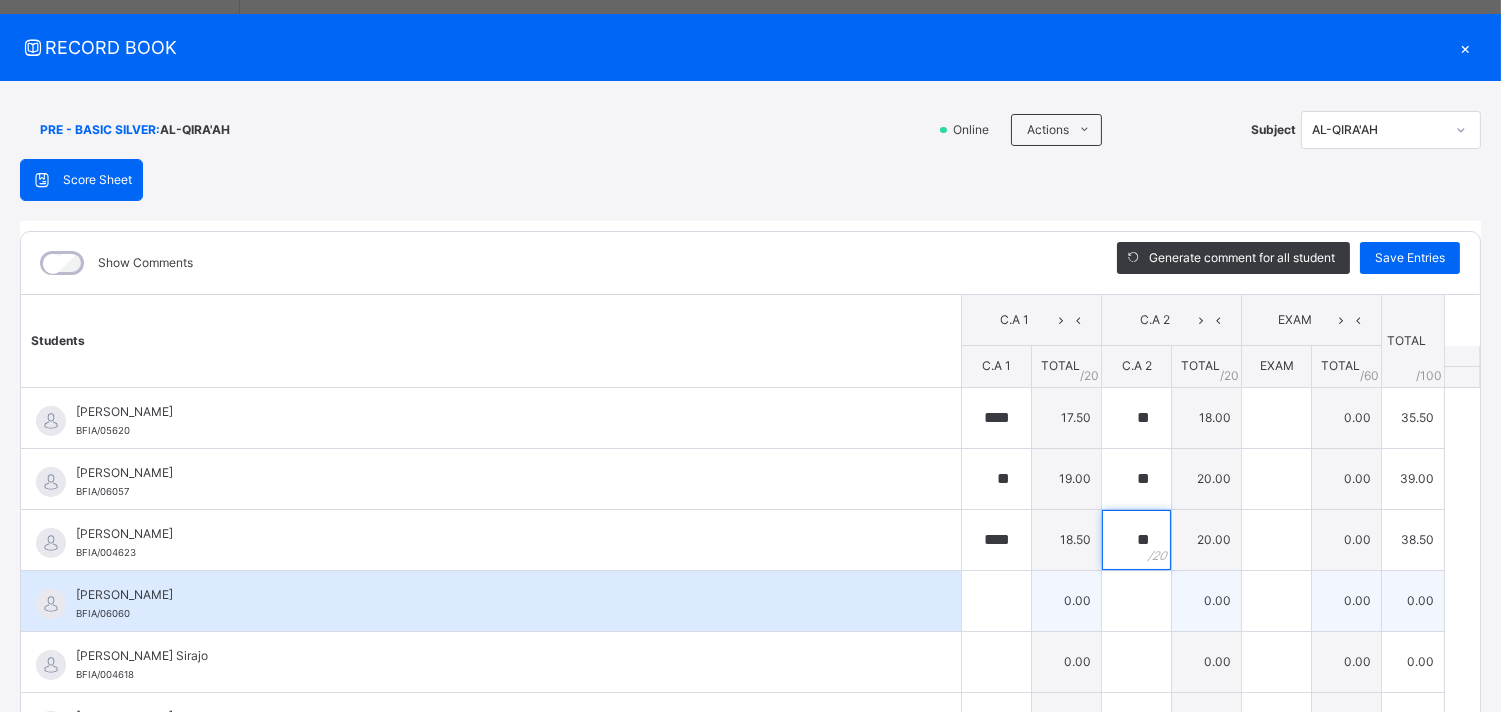 type on "**" 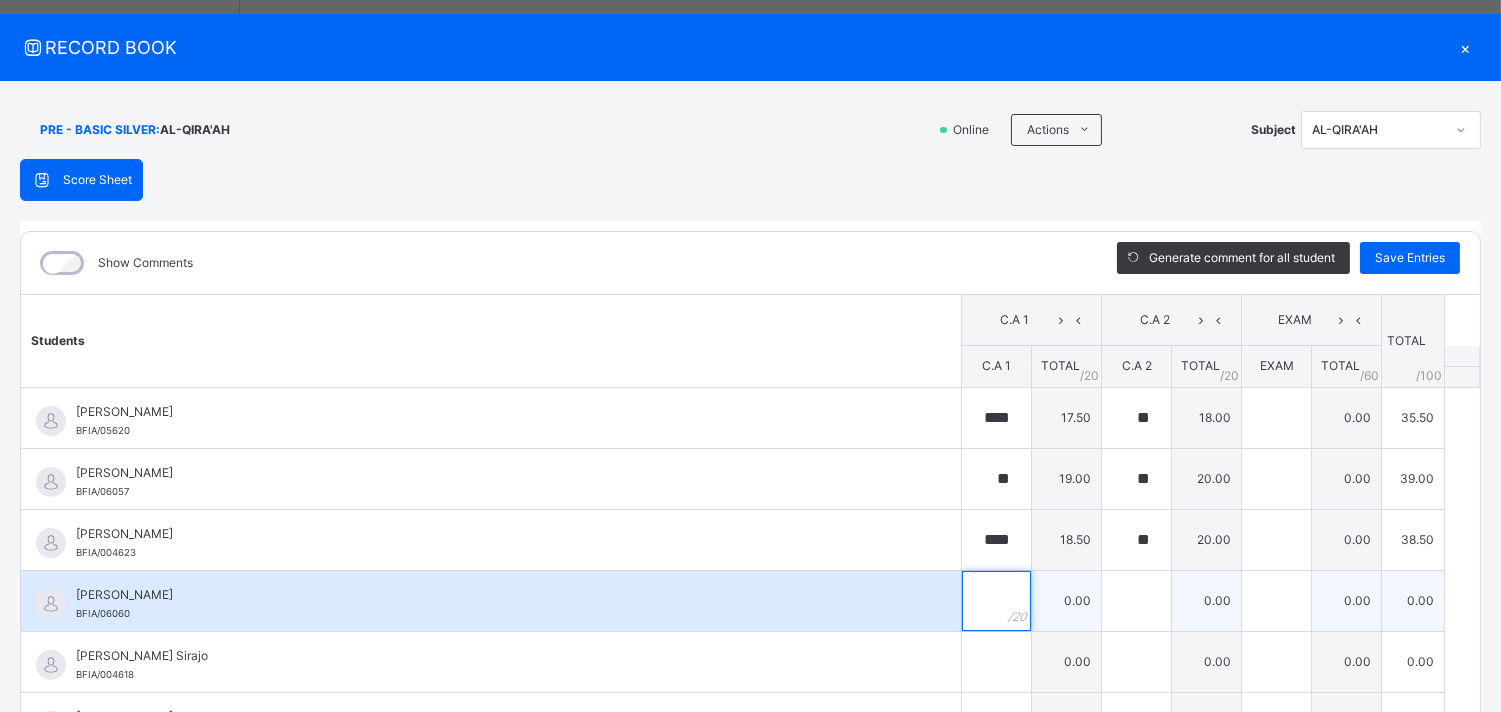 click at bounding box center [996, 601] 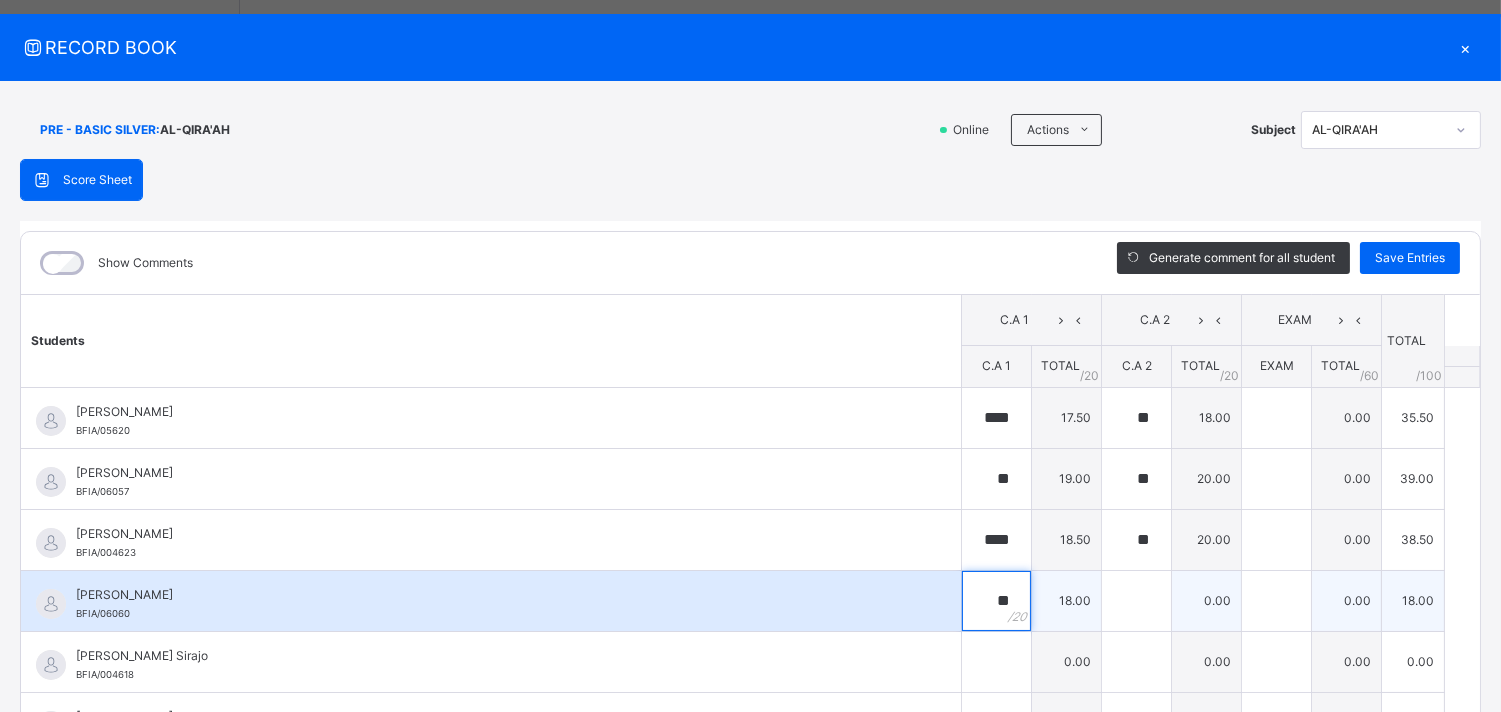 type on "**" 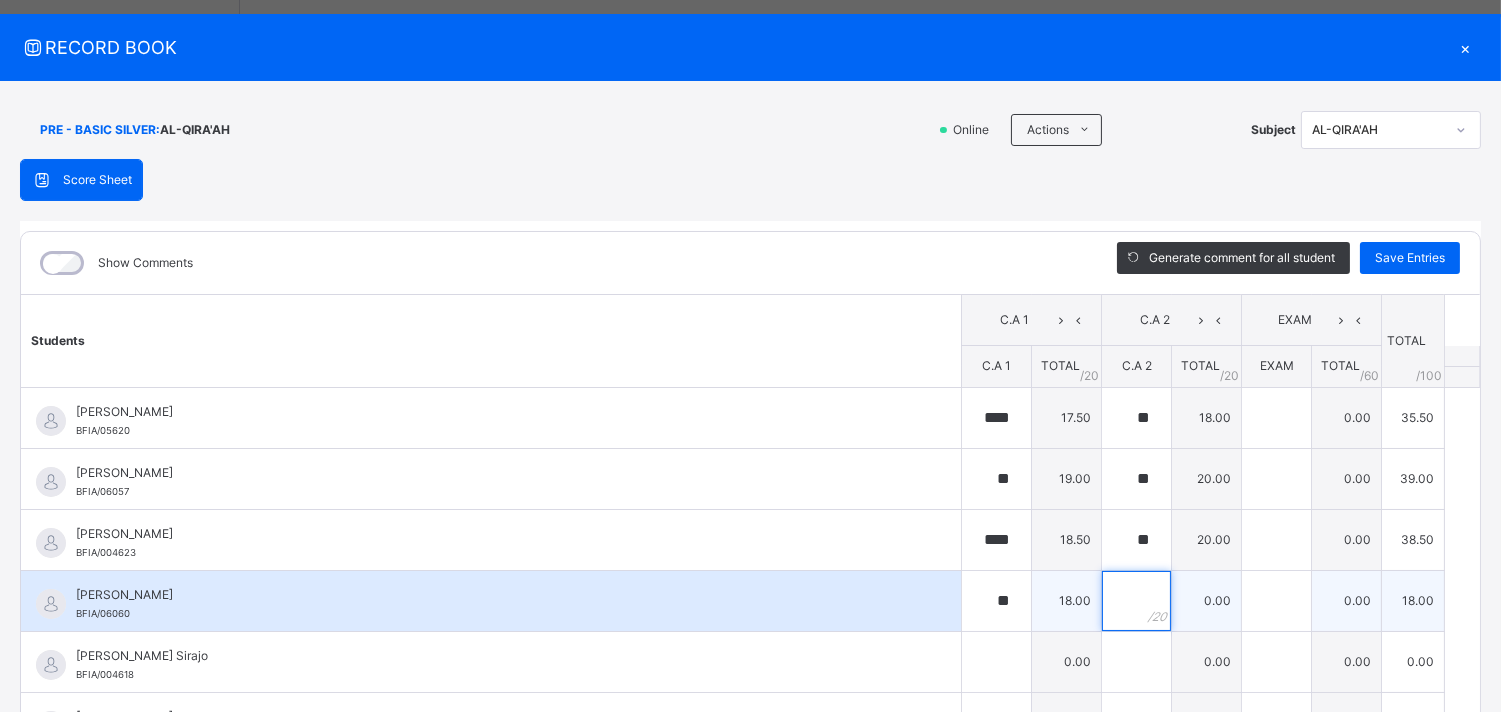 click at bounding box center [1136, 601] 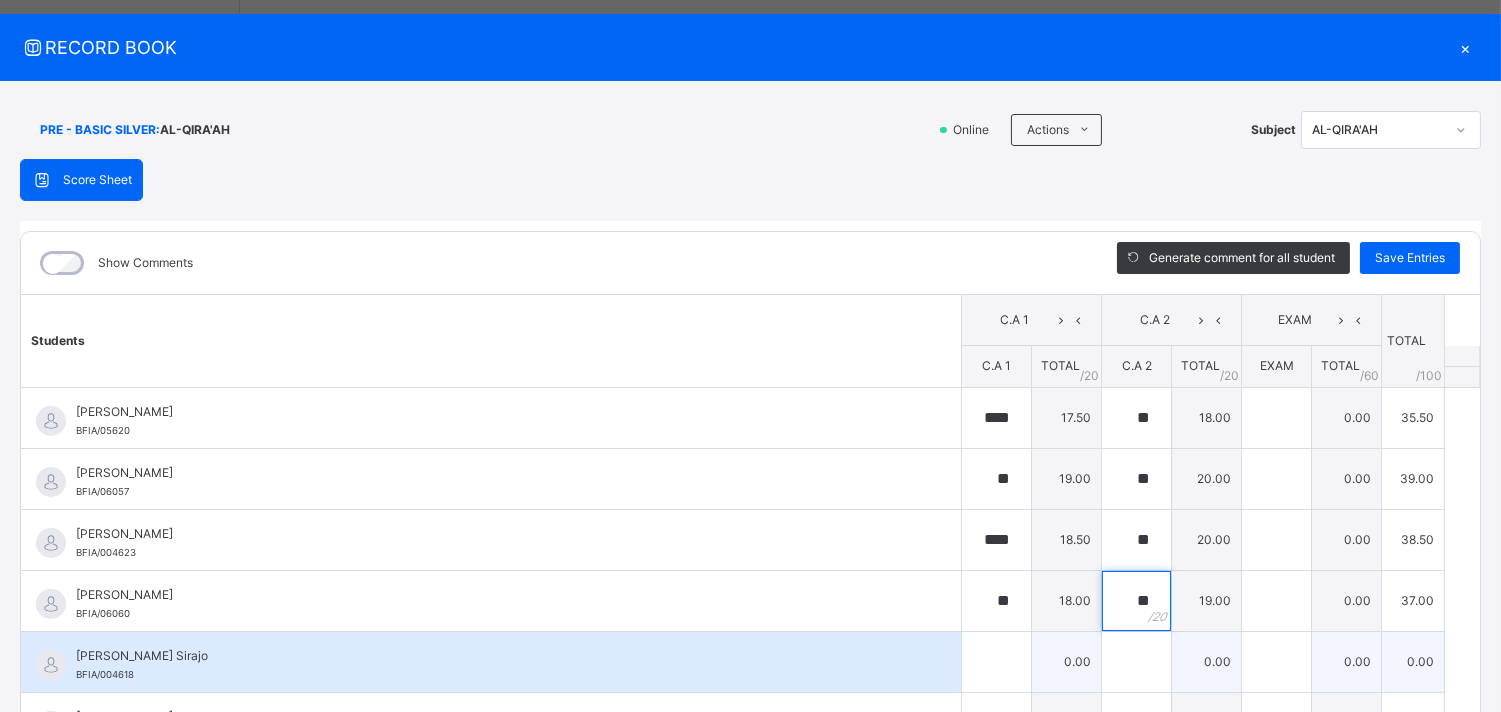 type on "**" 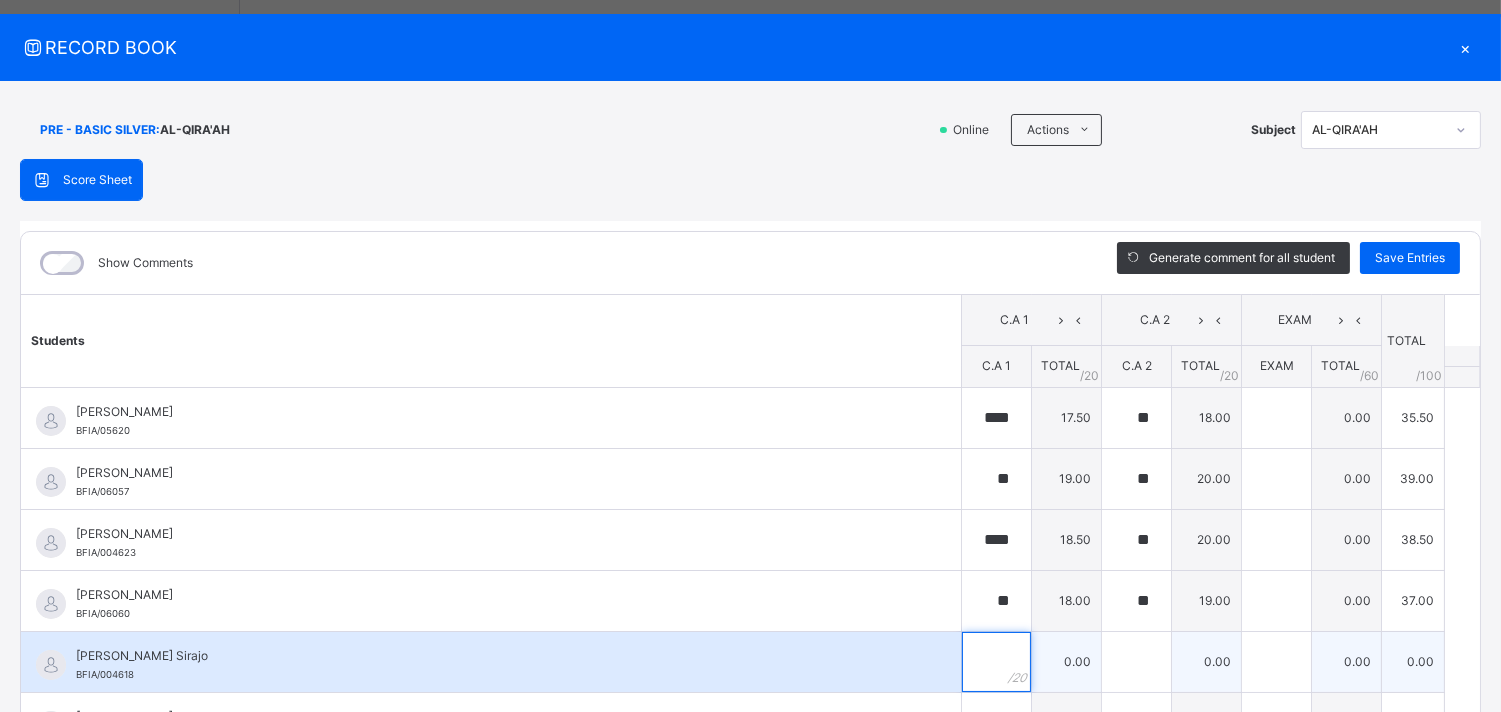 click at bounding box center (996, 662) 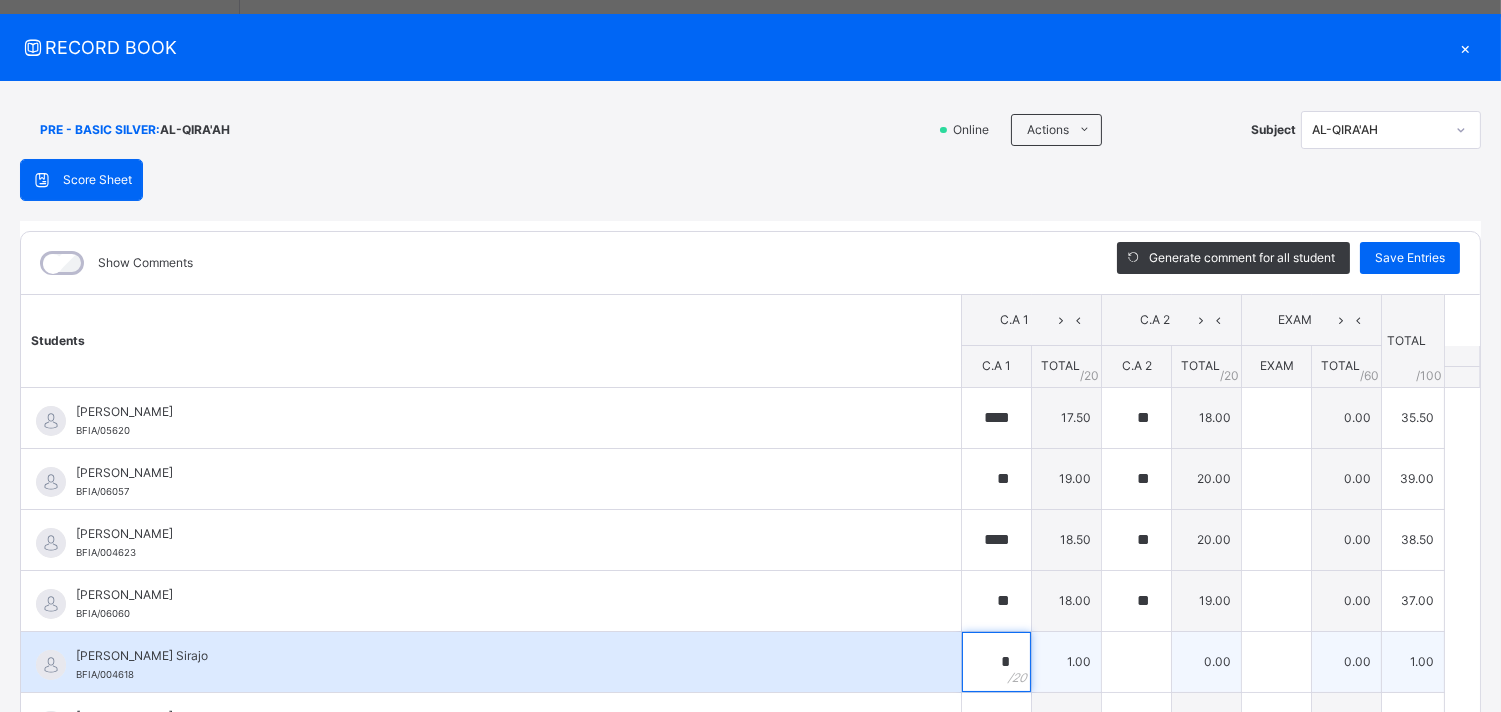 type on "**" 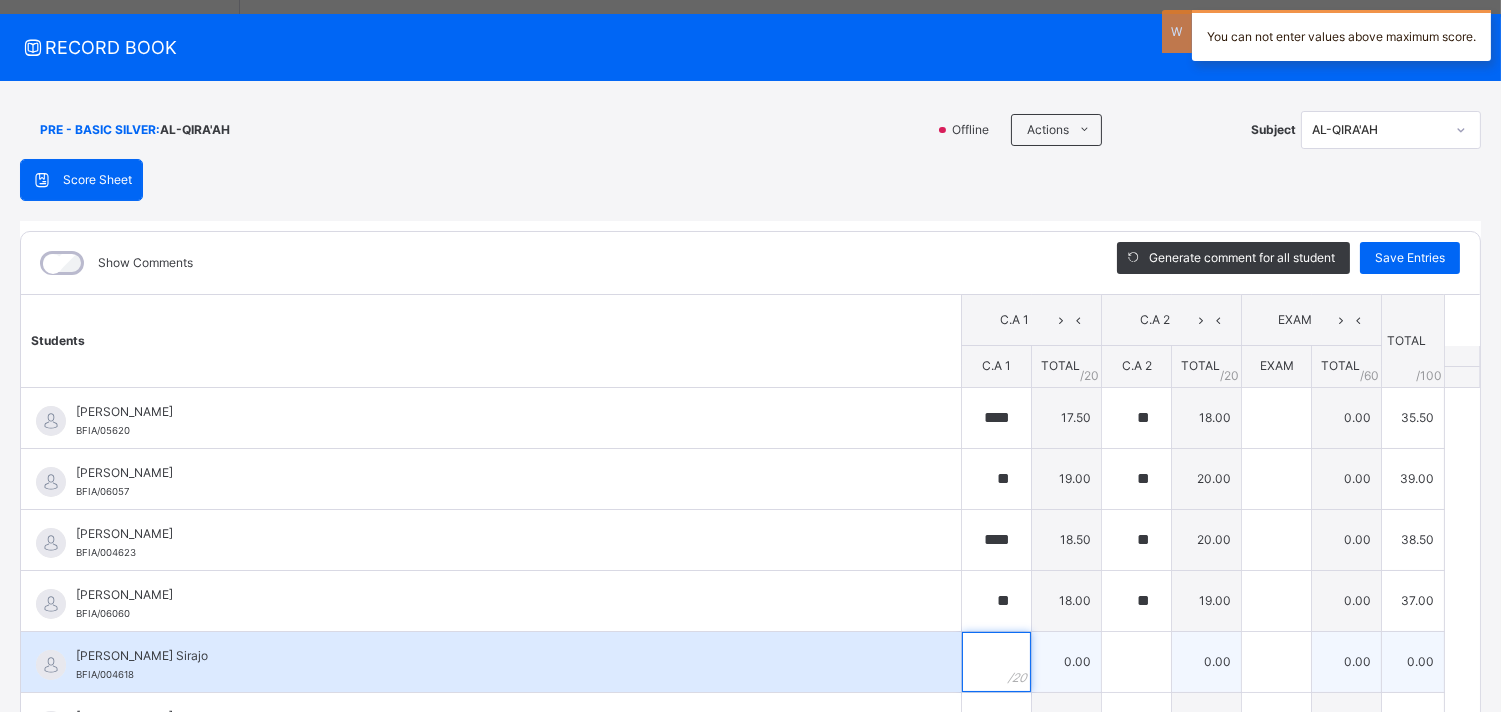 type on "*" 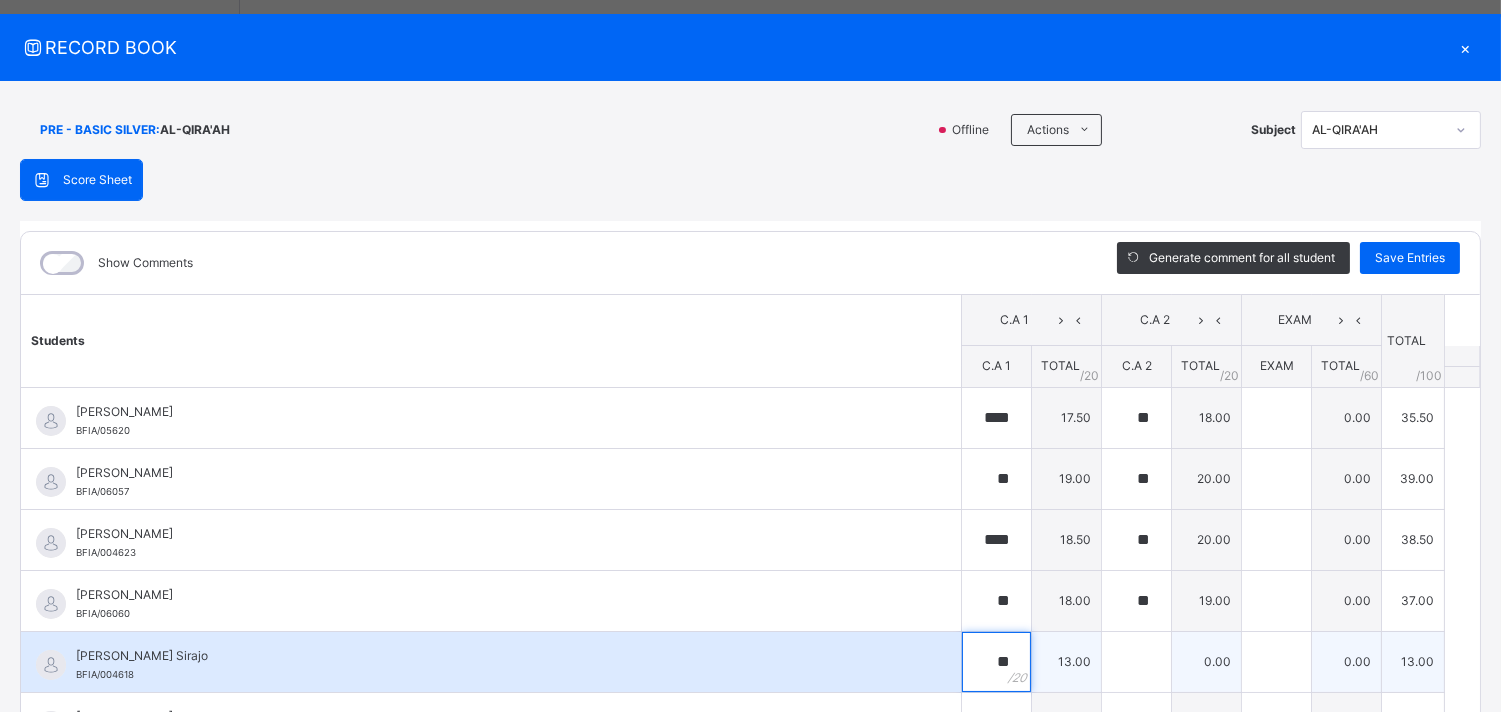 type on "**" 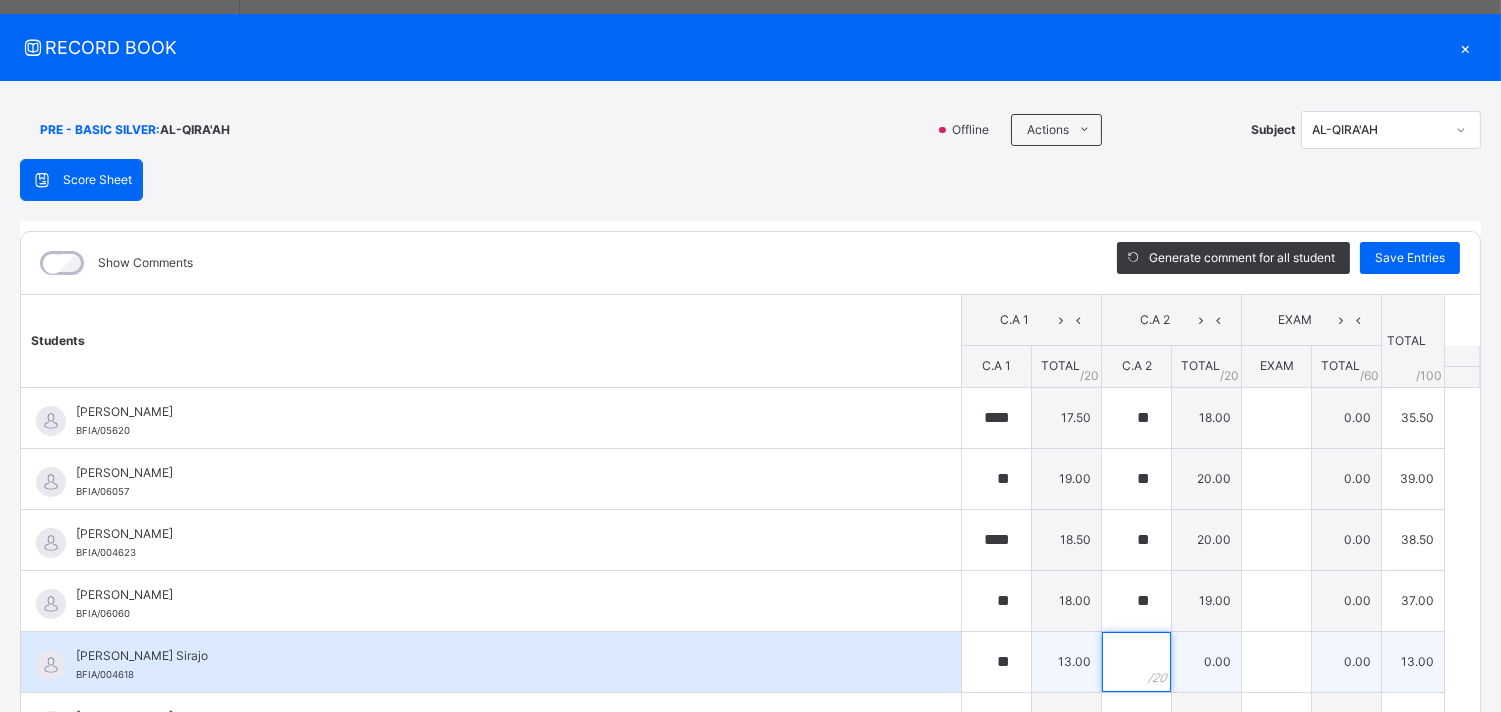click at bounding box center [1136, 662] 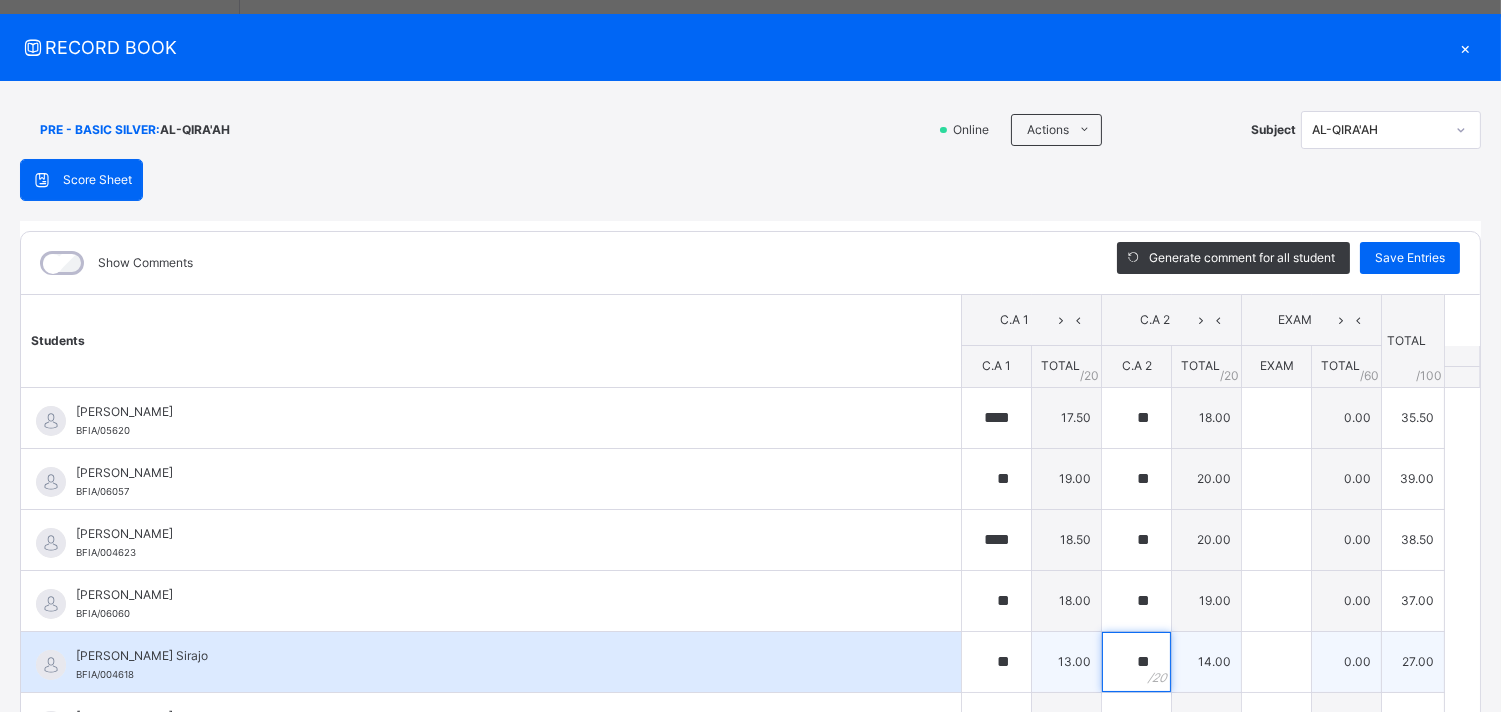type on "**" 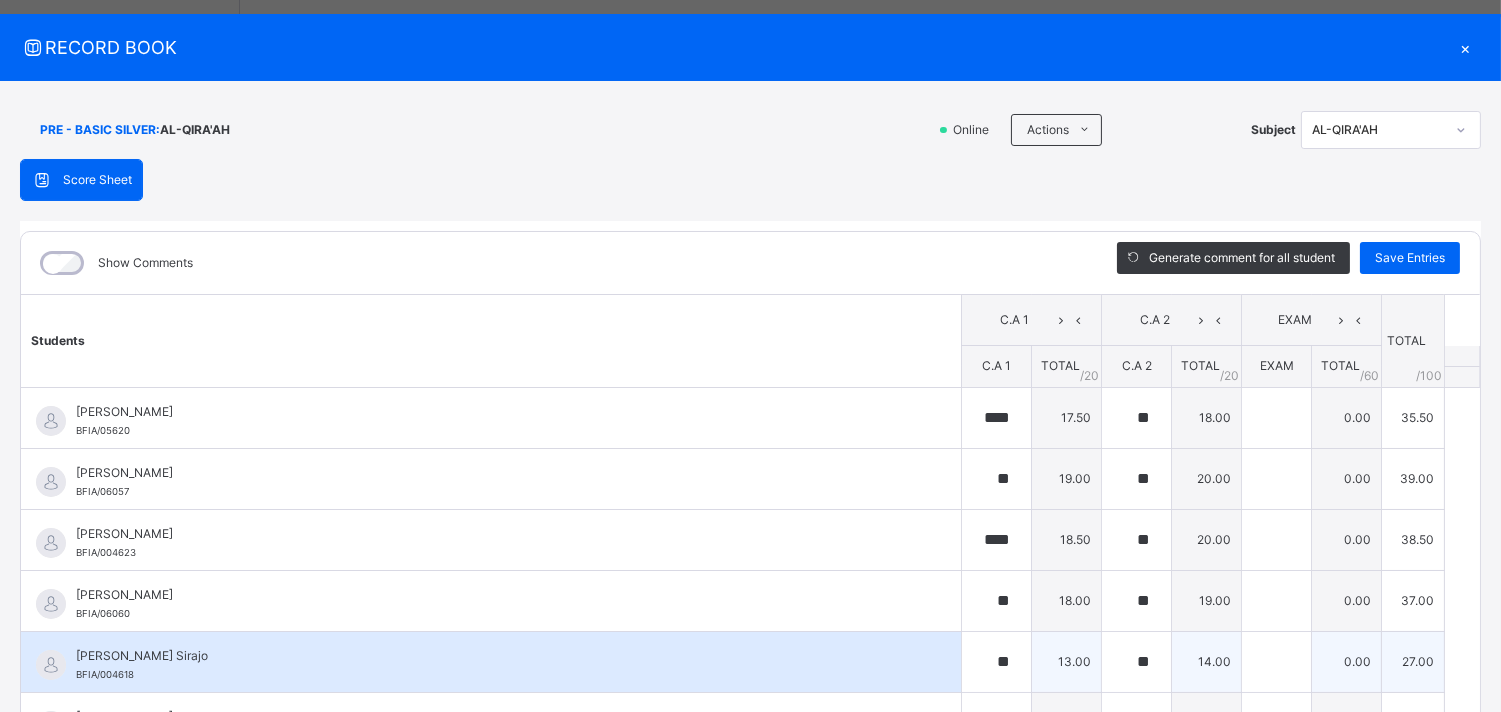 click on "13.00" at bounding box center (1067, 661) 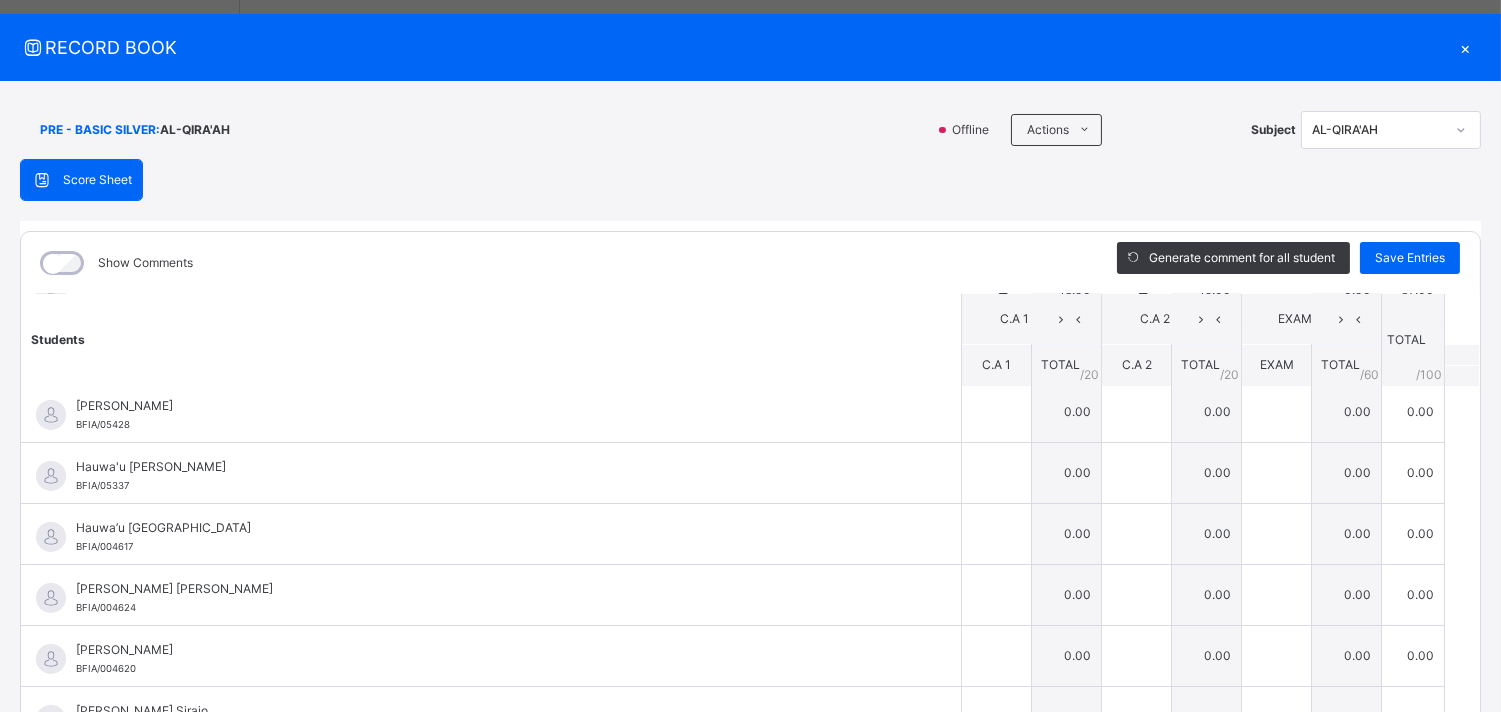 scroll, scrollTop: 266, scrollLeft: 0, axis: vertical 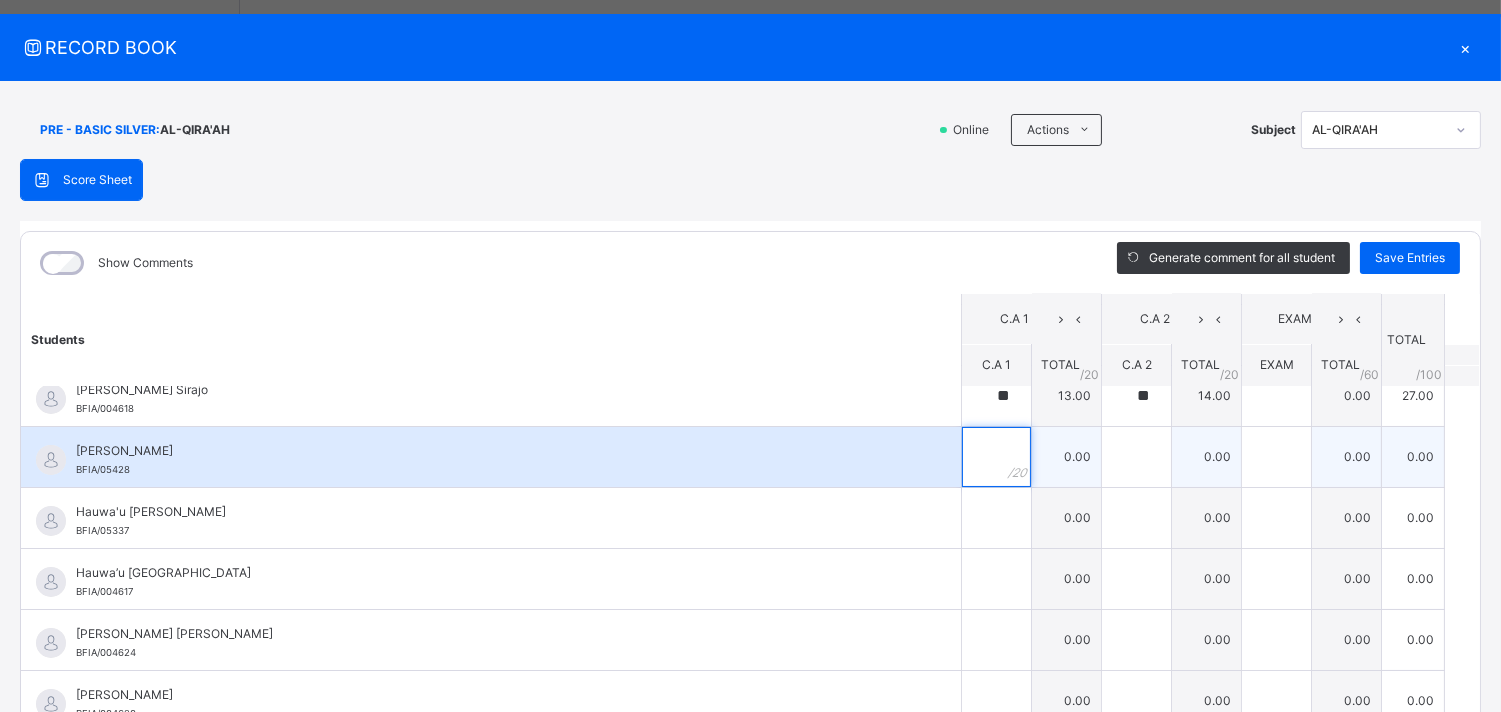 click at bounding box center [996, 457] 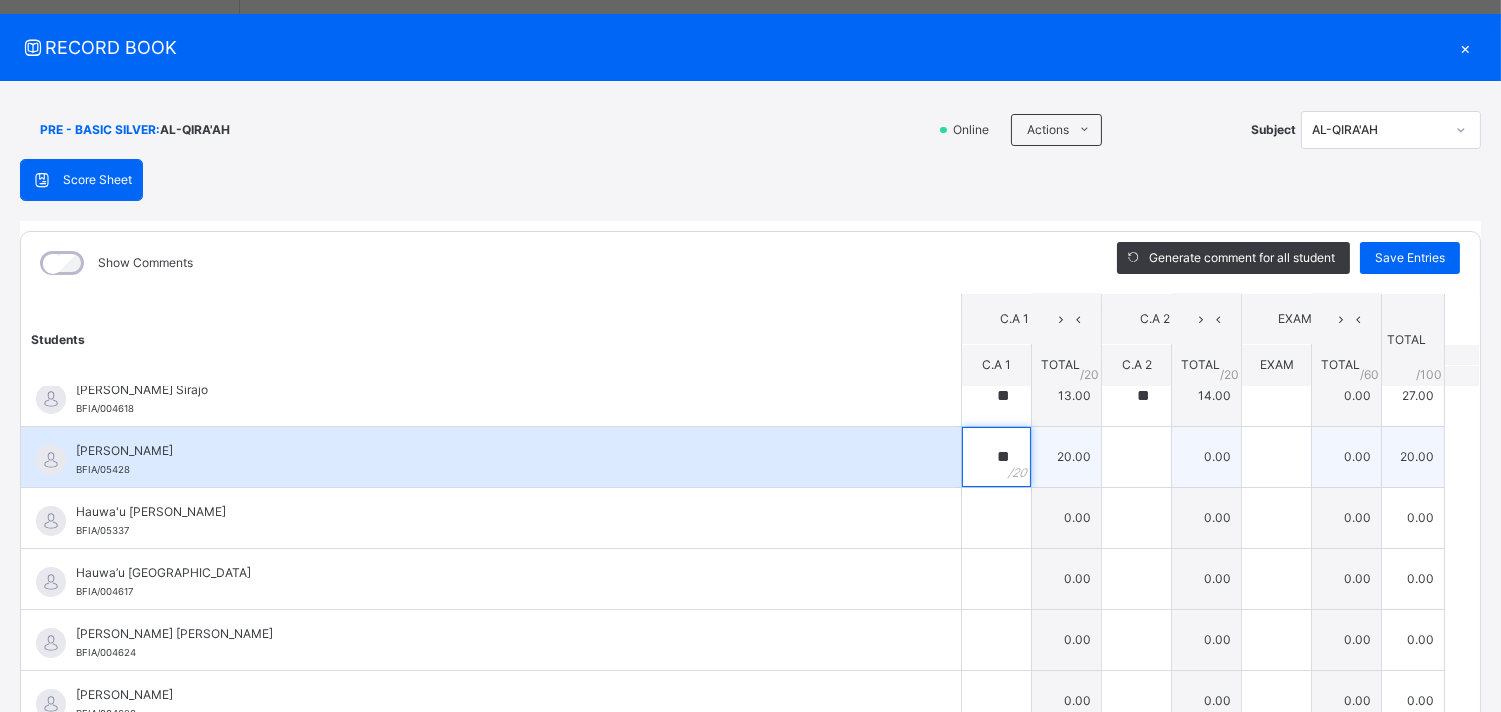 type on "**" 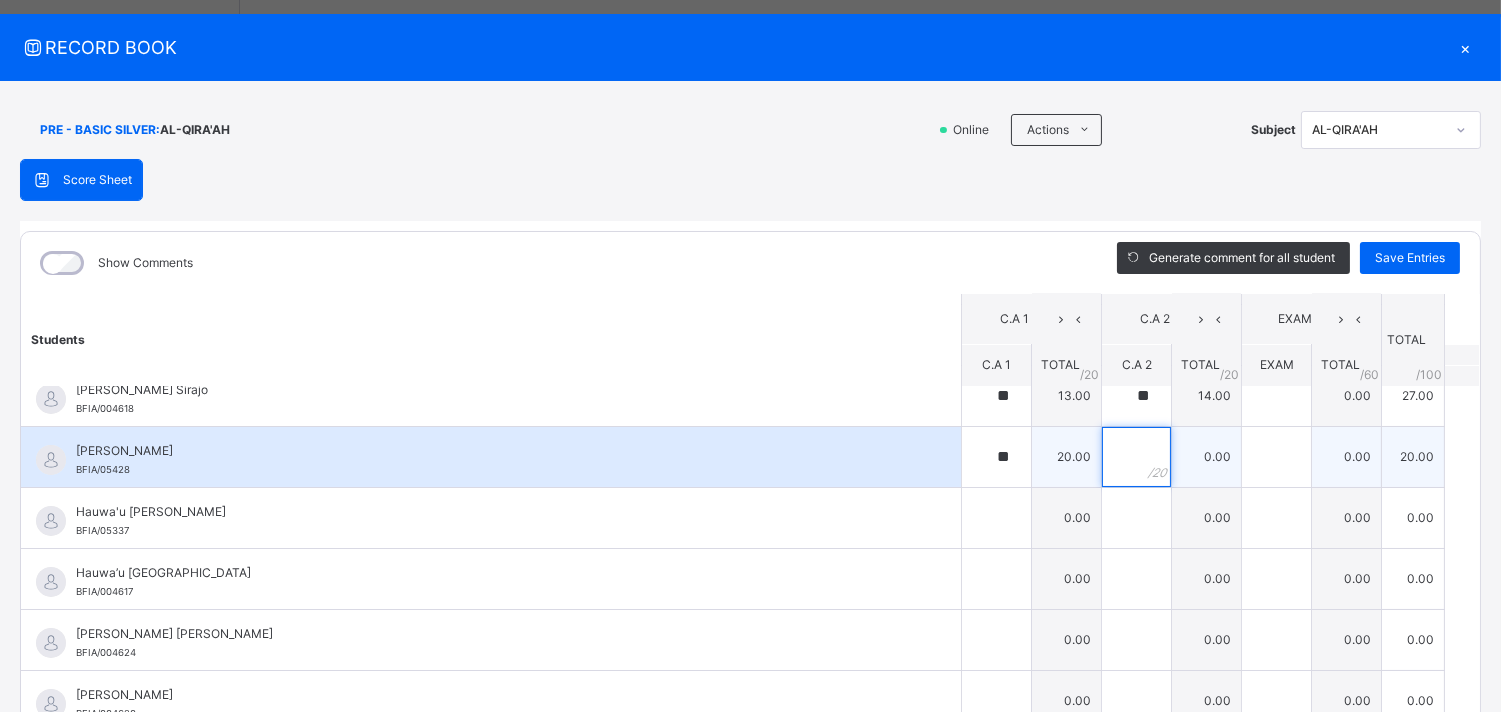 click at bounding box center [1136, 457] 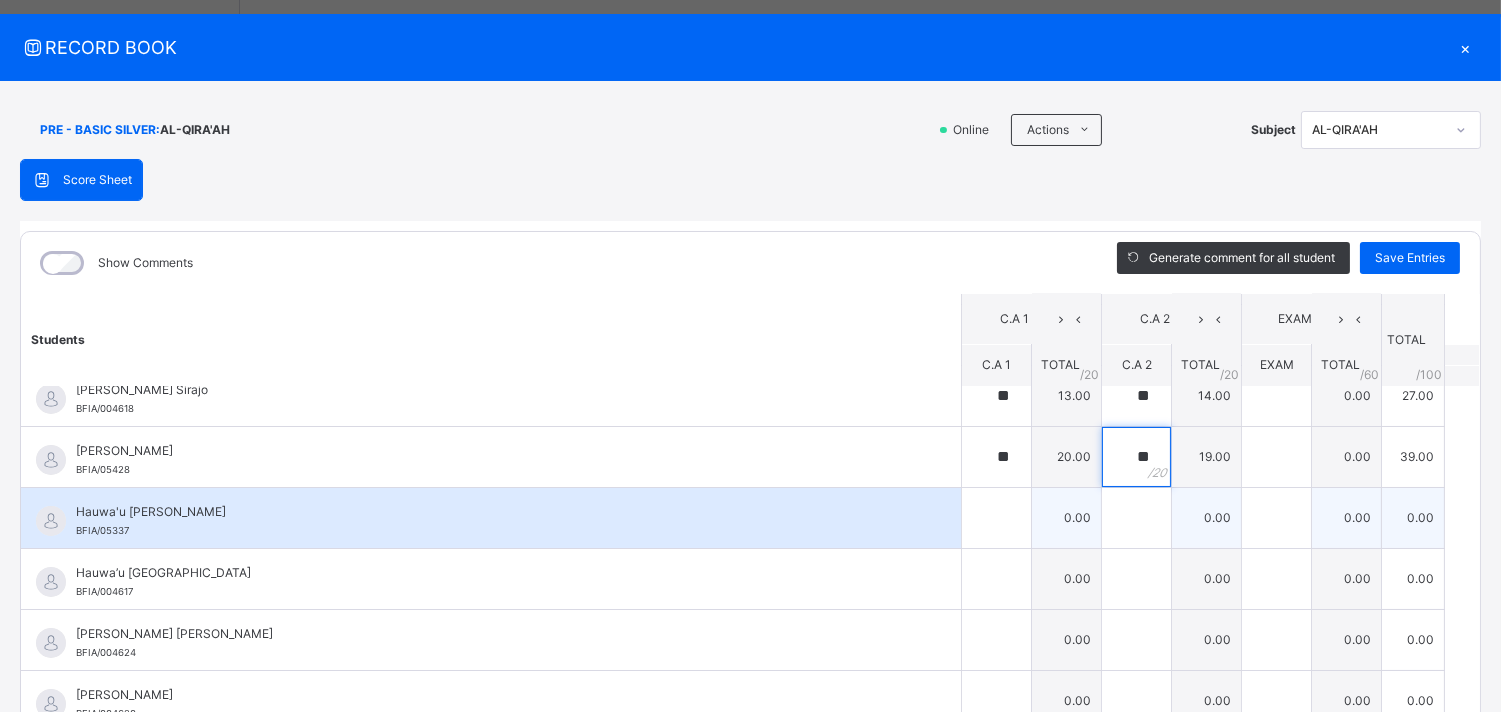 type on "**" 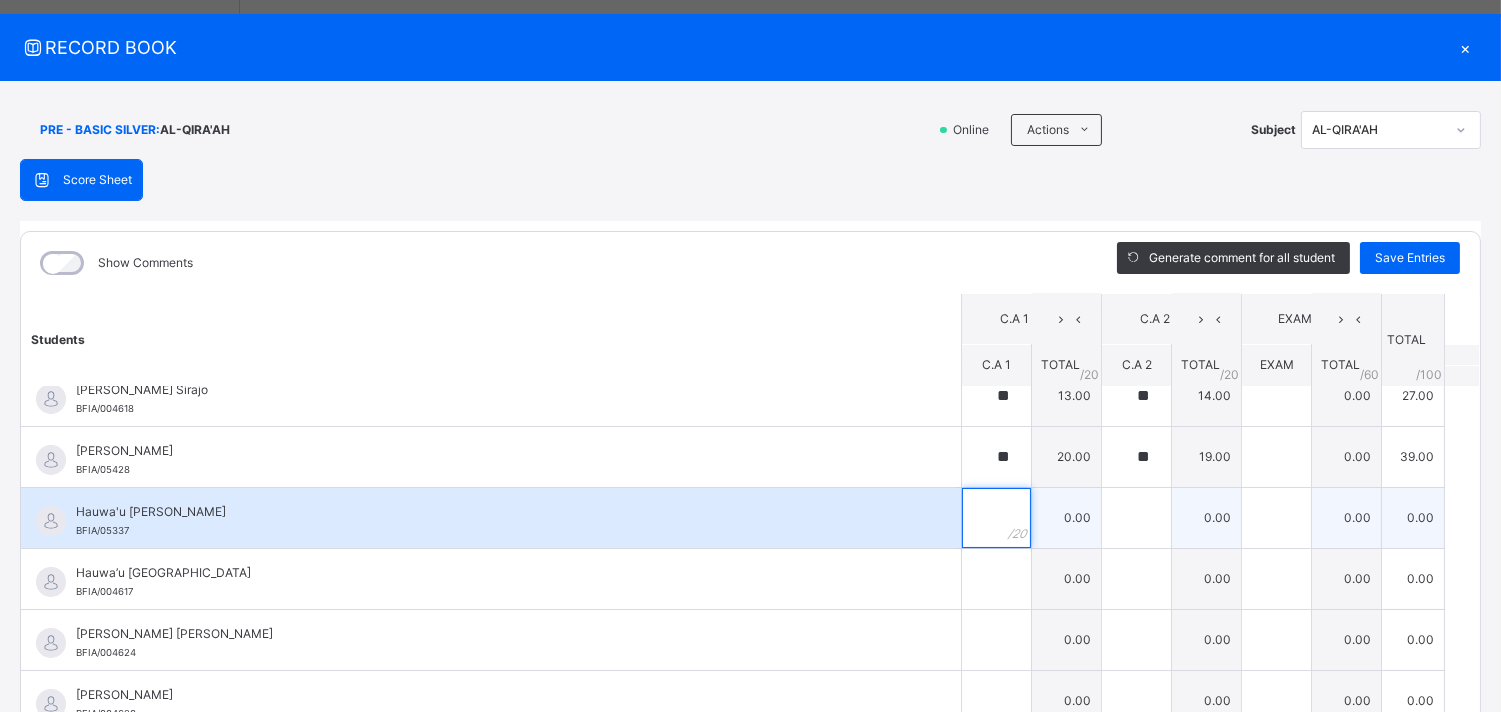 click at bounding box center [996, 518] 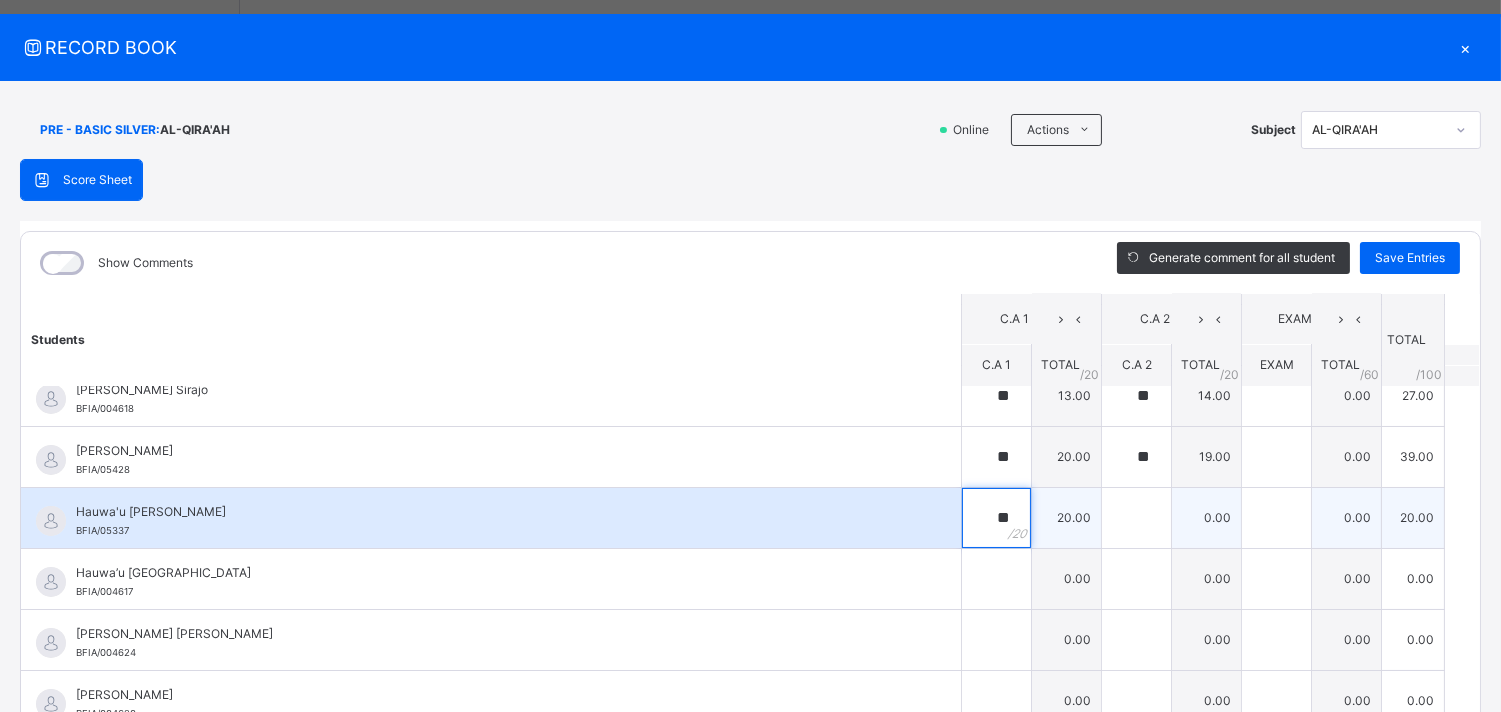 type on "**" 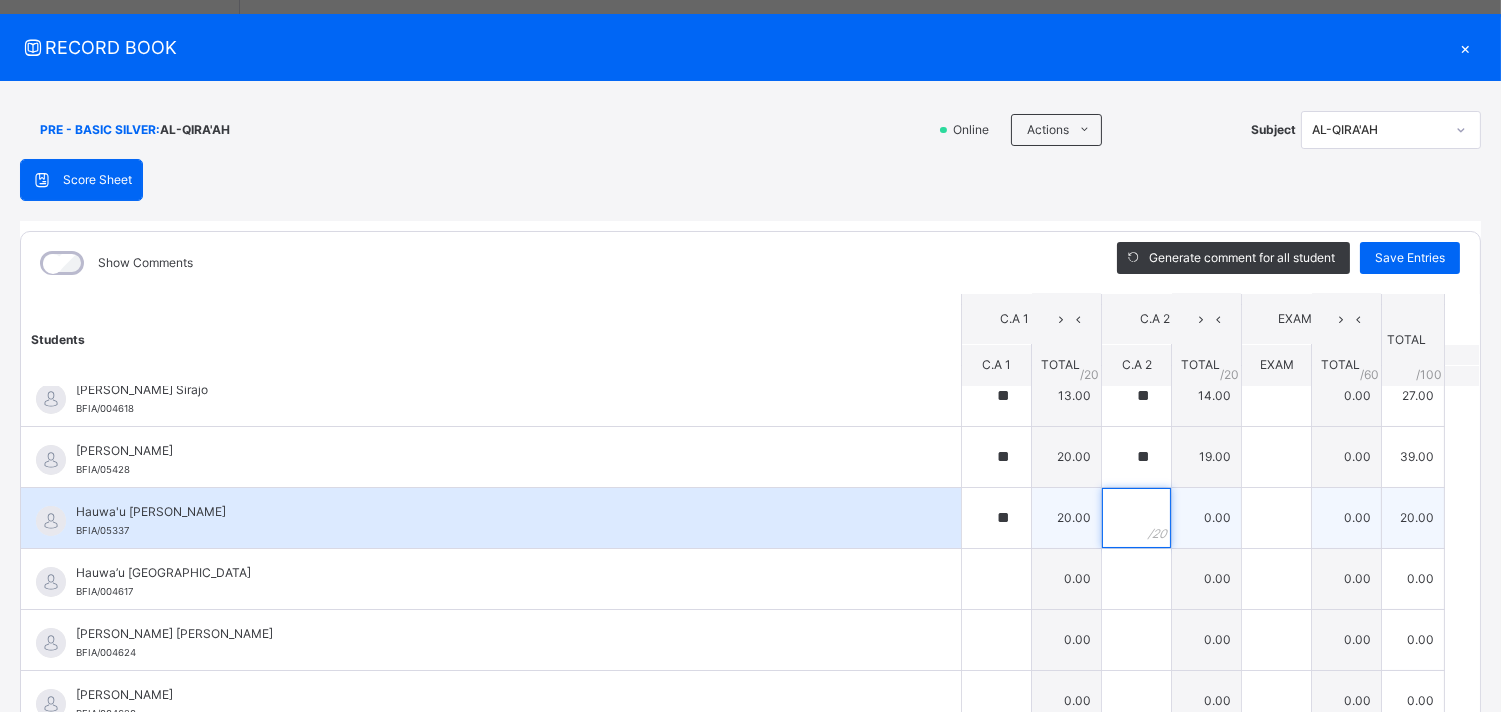 click at bounding box center (1136, 518) 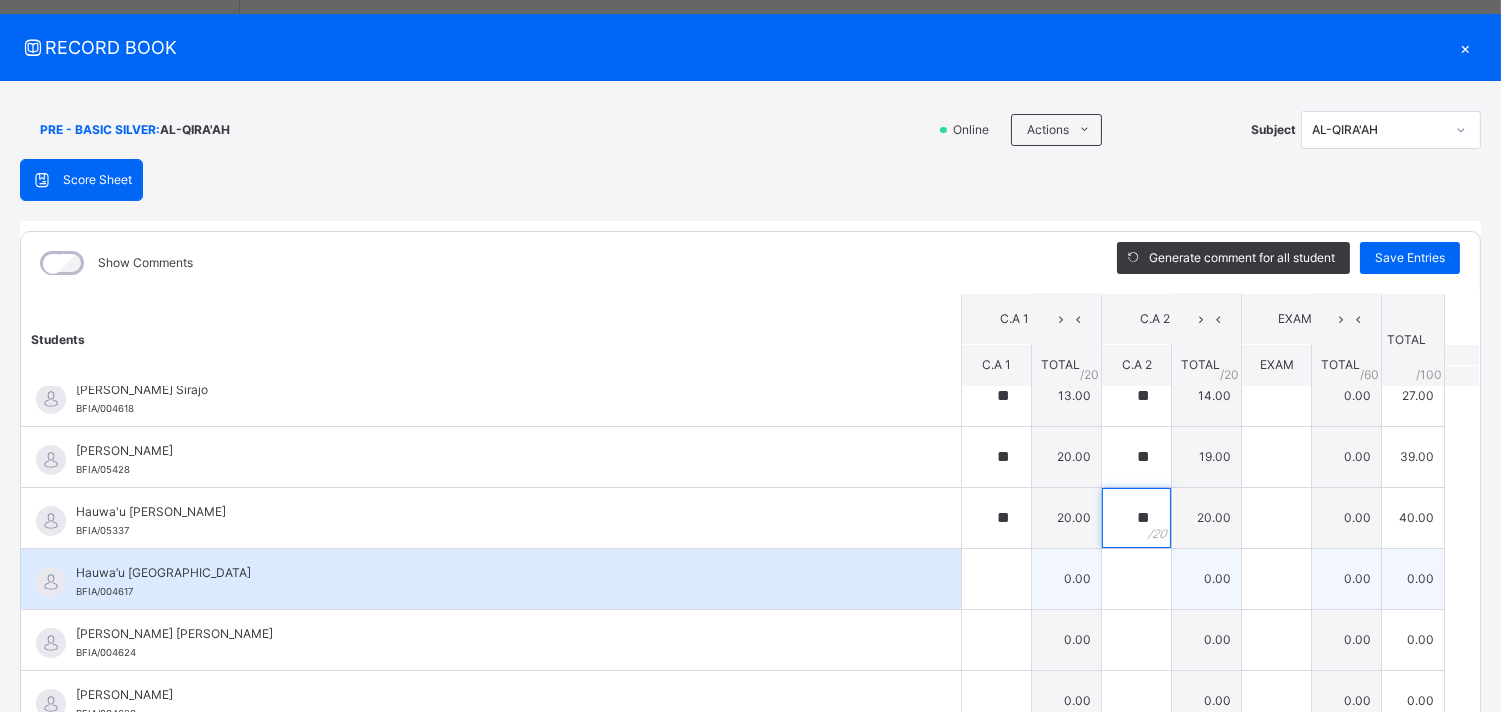type on "**" 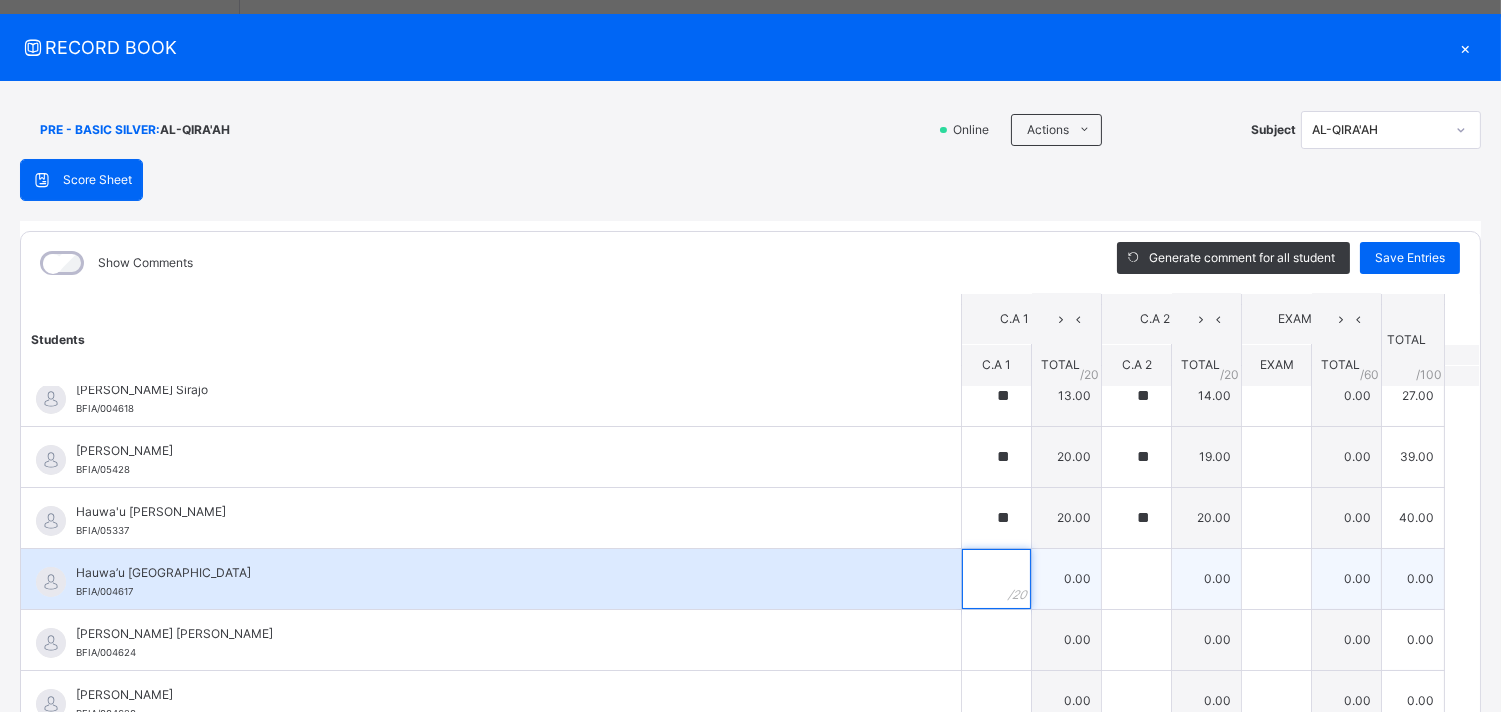 click at bounding box center [996, 579] 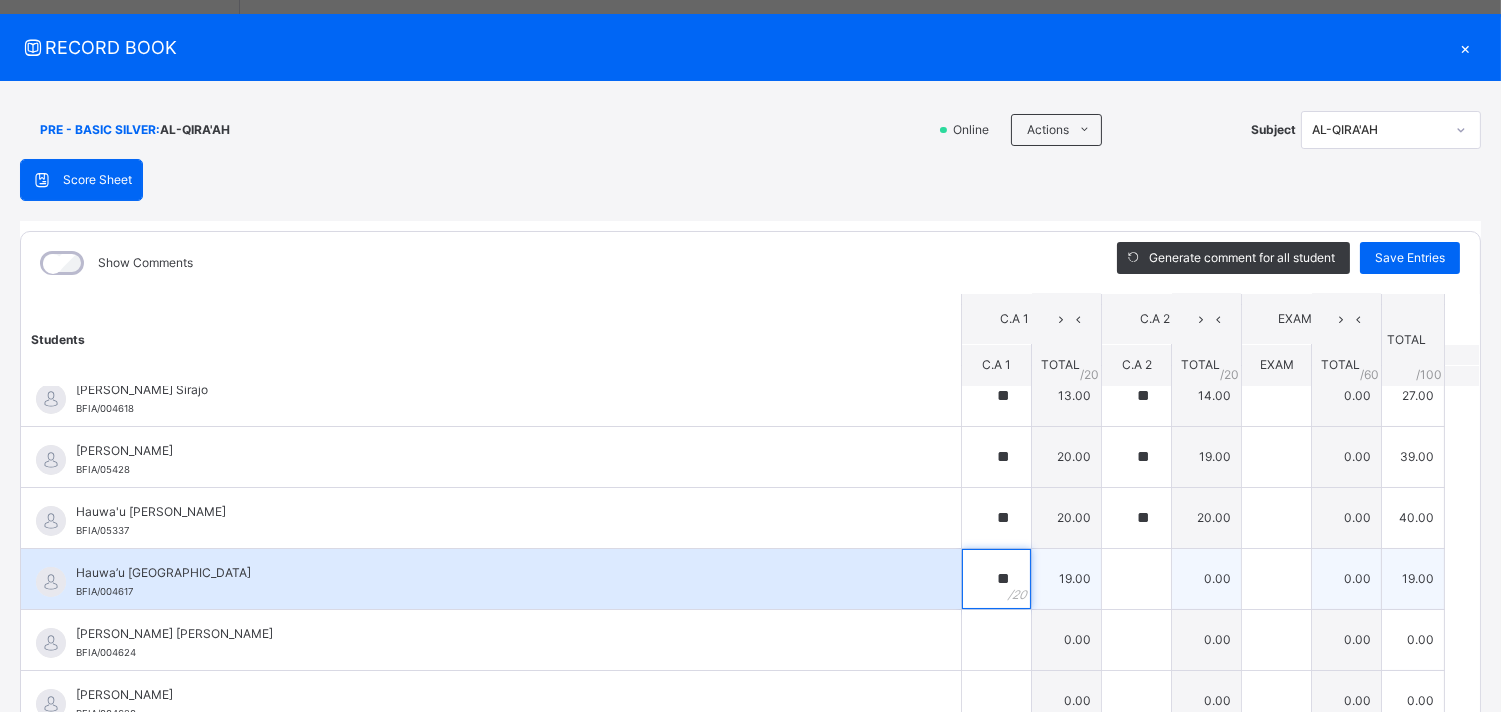 type on "**" 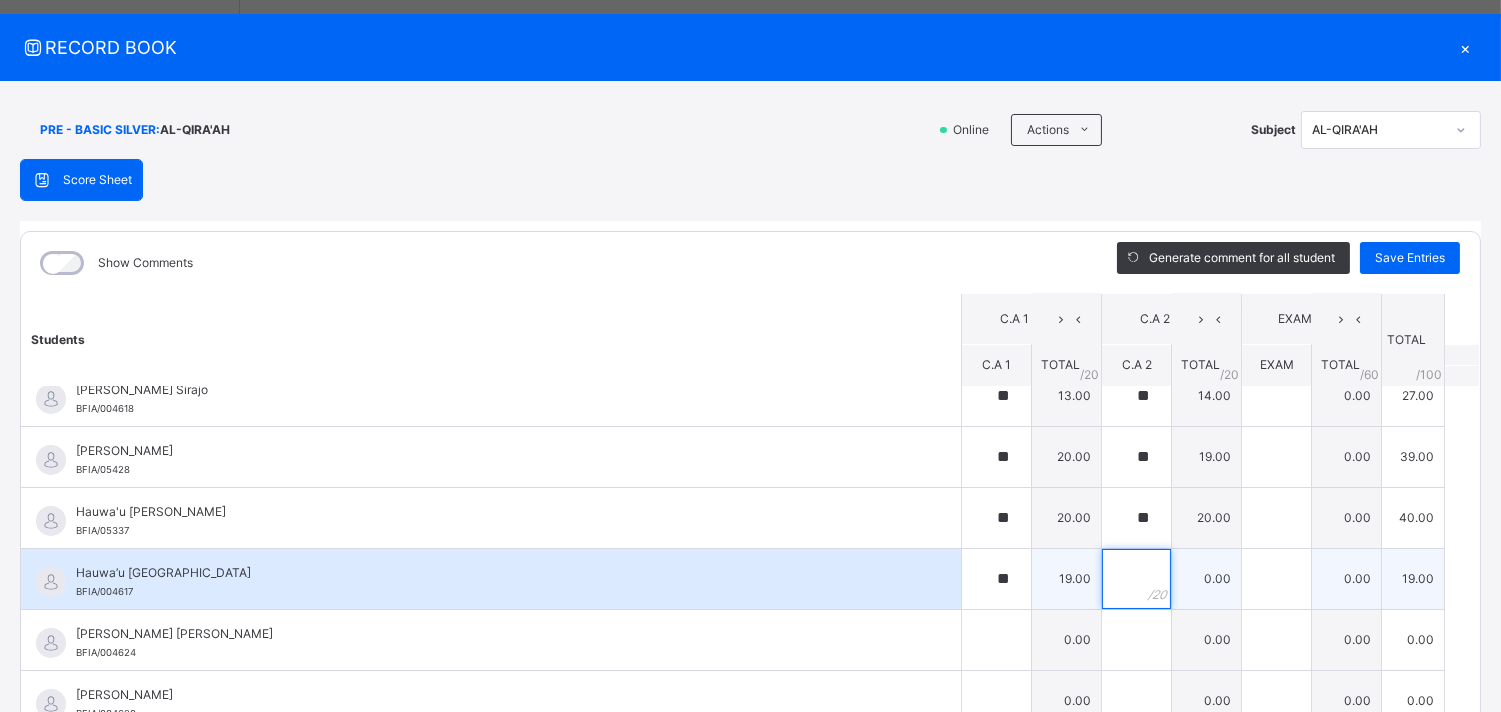 click at bounding box center [1136, 579] 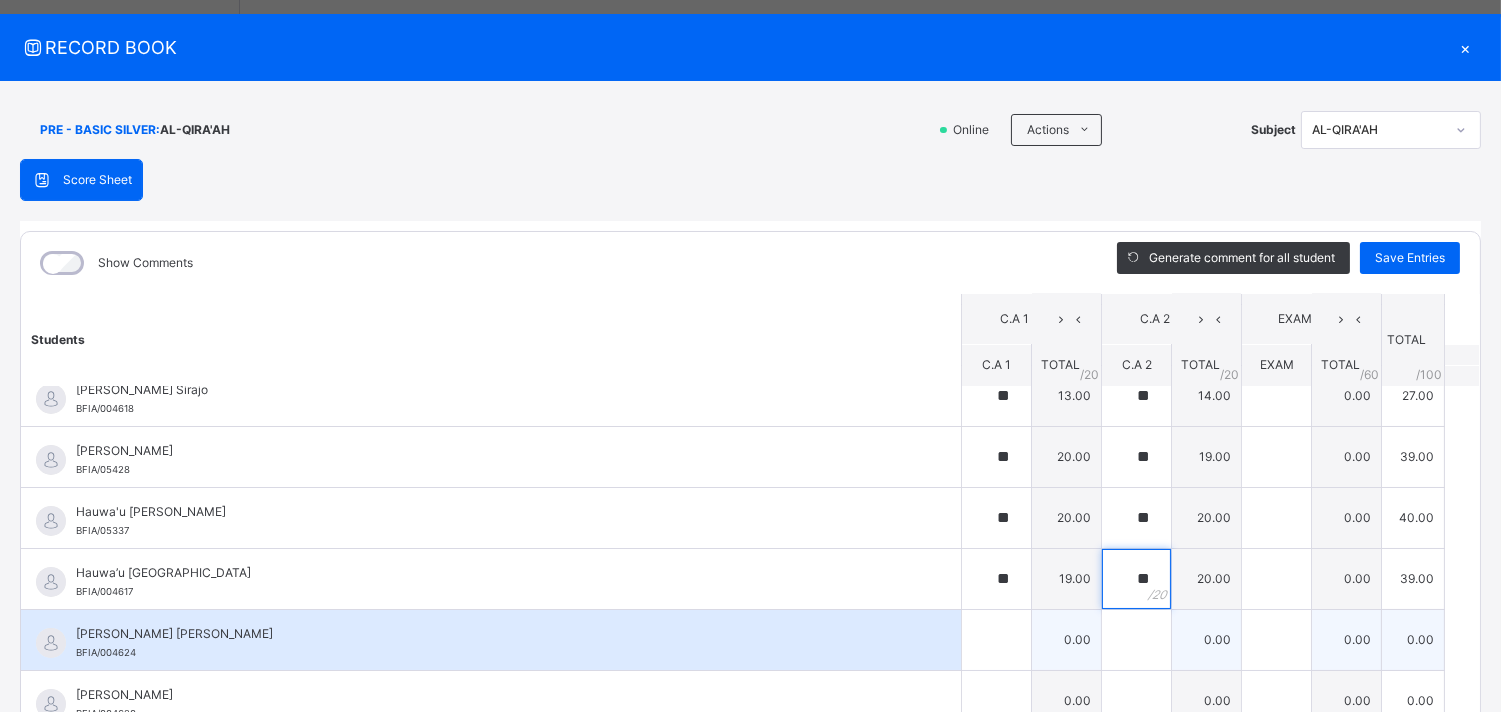 type on "**" 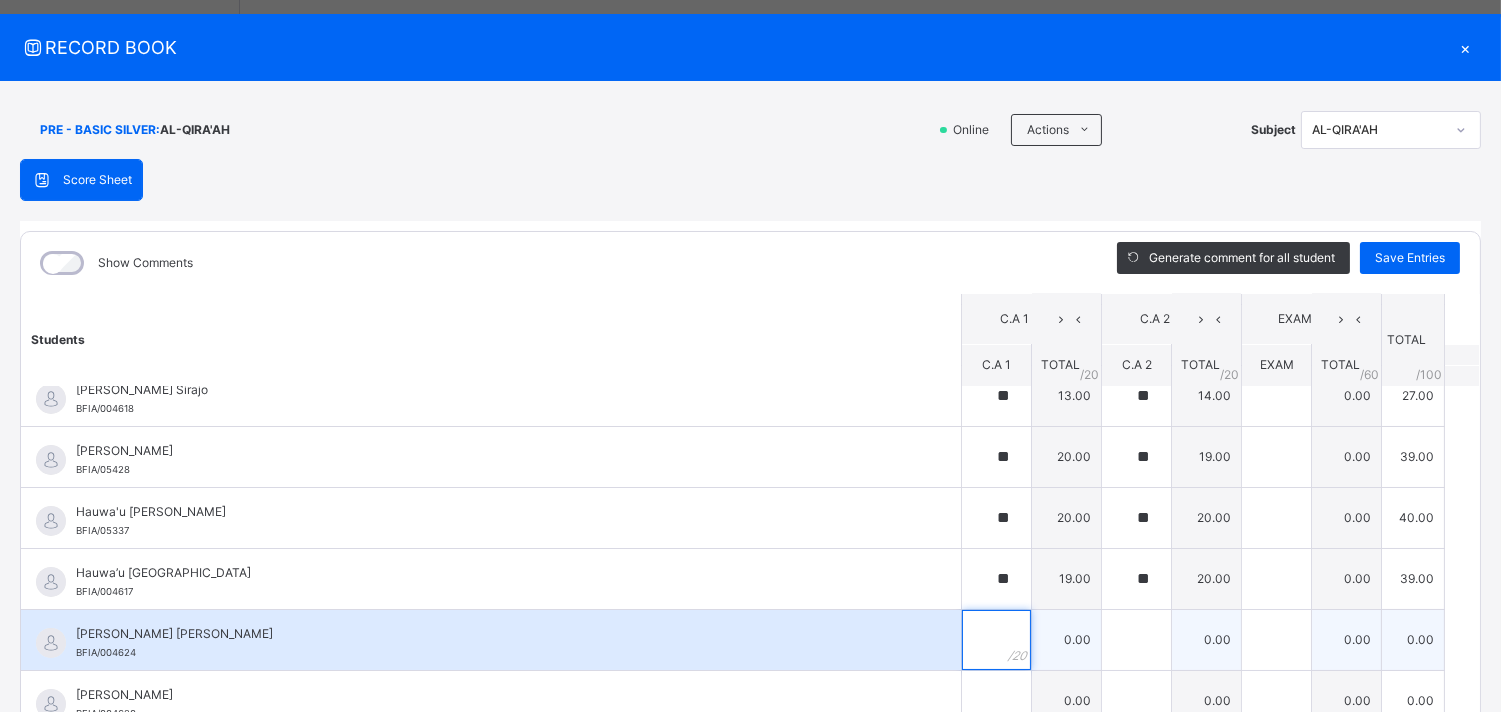 click at bounding box center [996, 640] 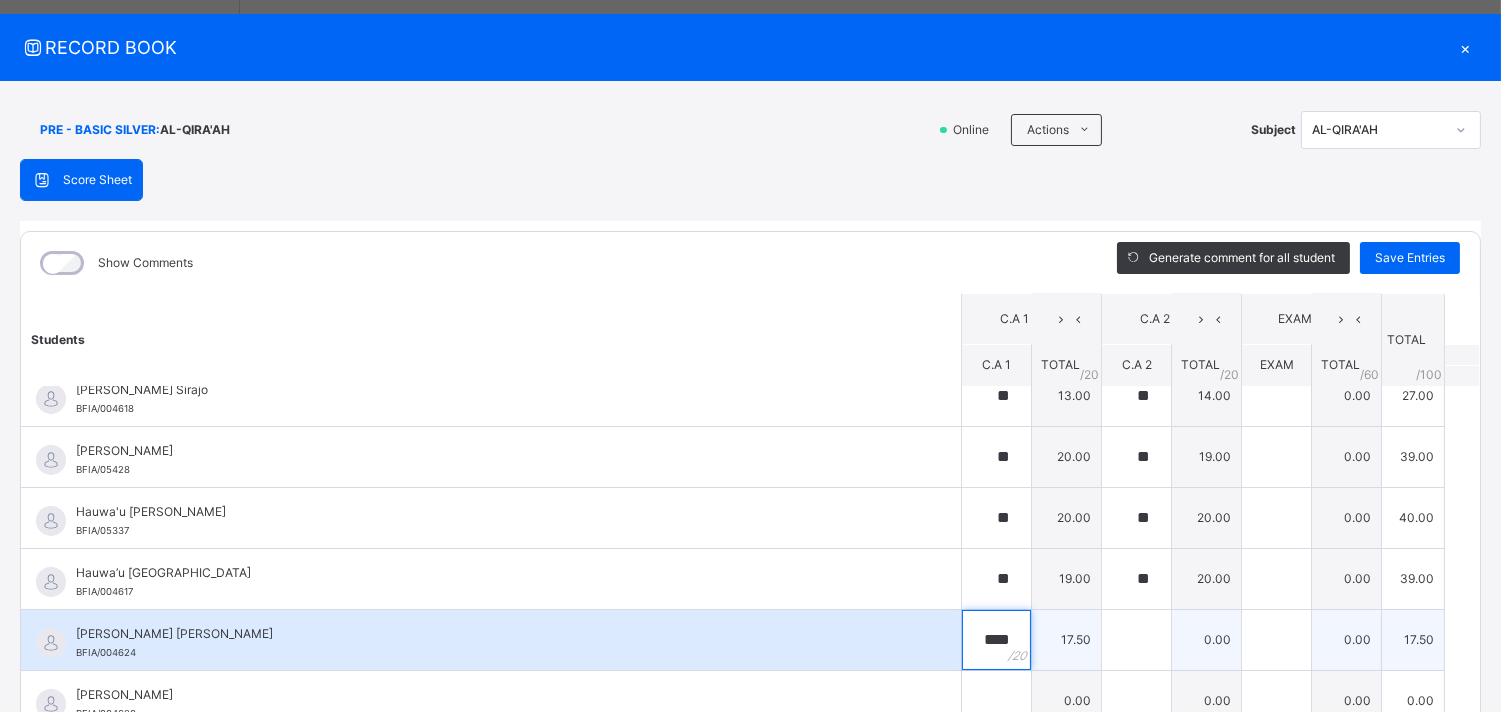 type on "****" 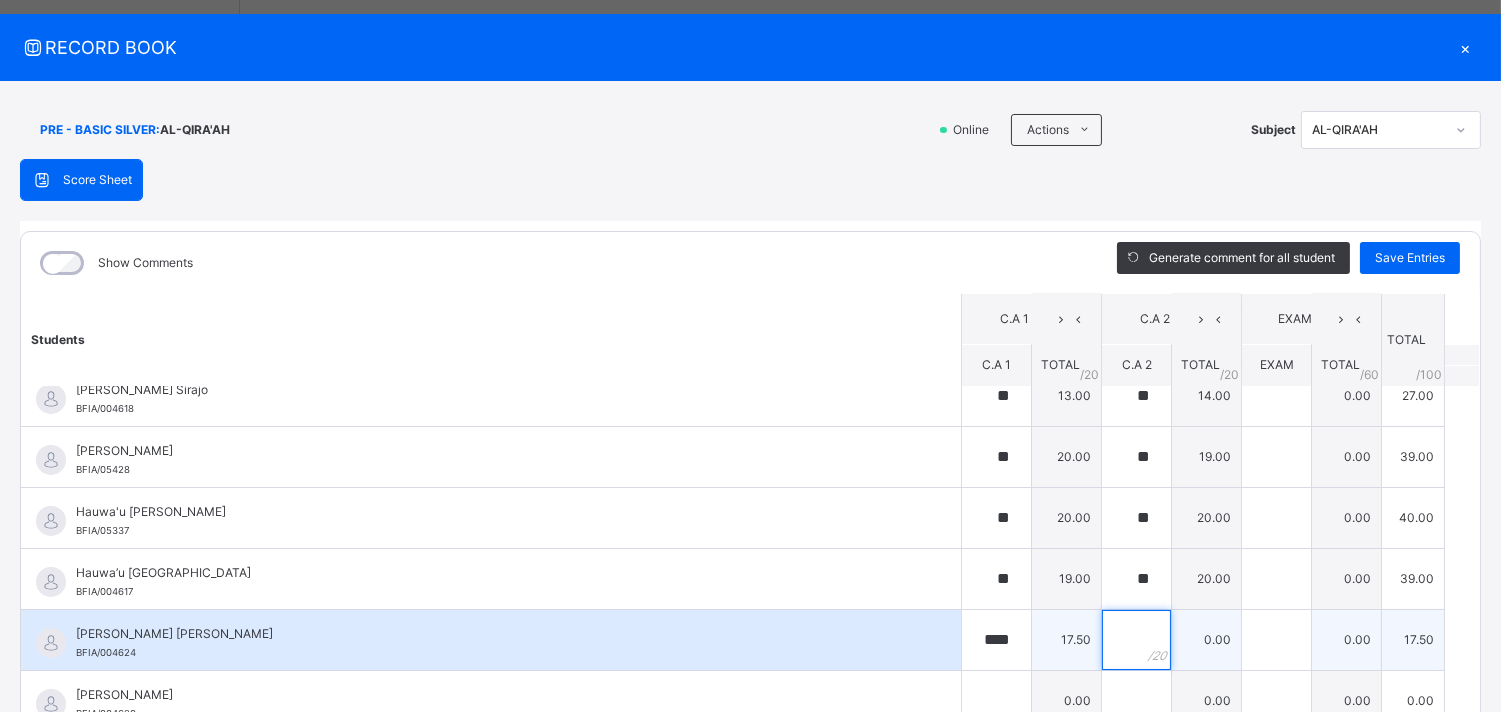 click at bounding box center [1136, 640] 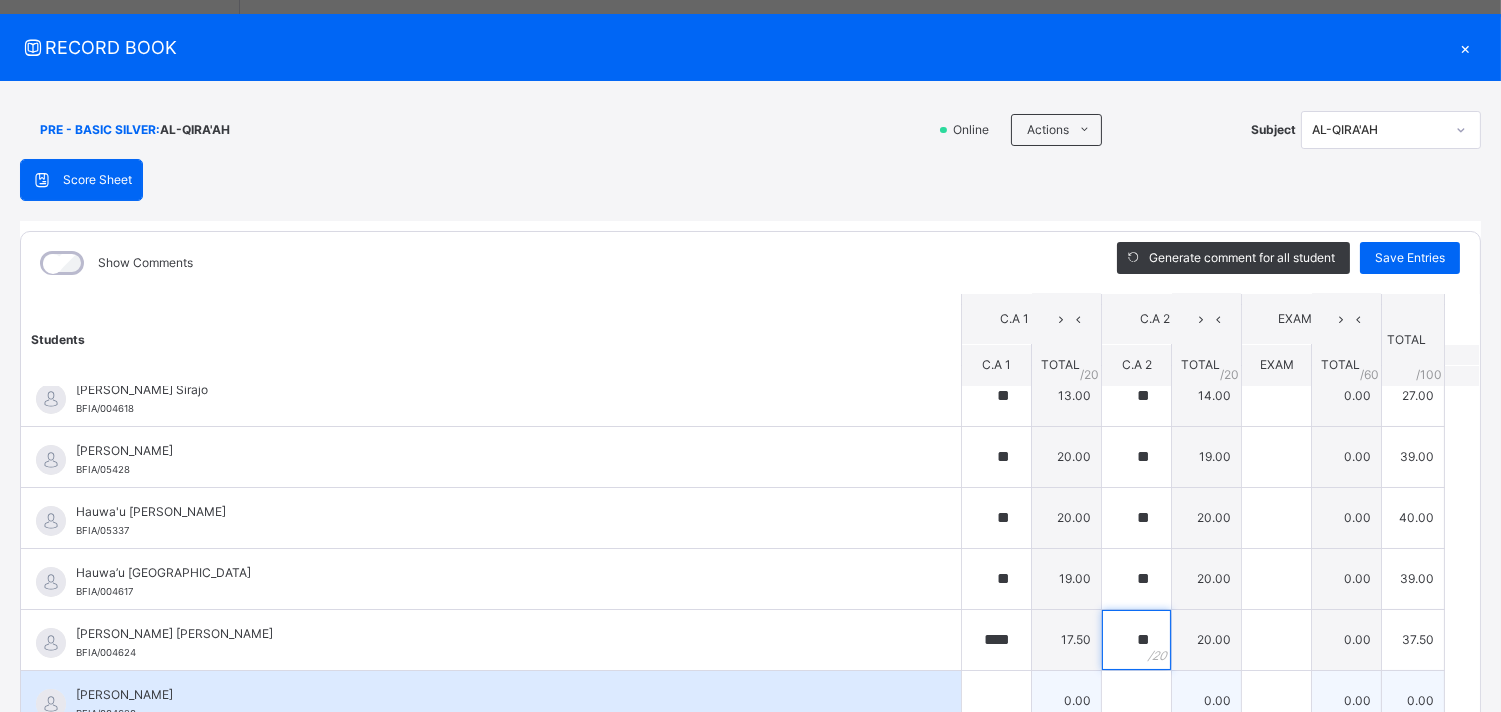 type on "**" 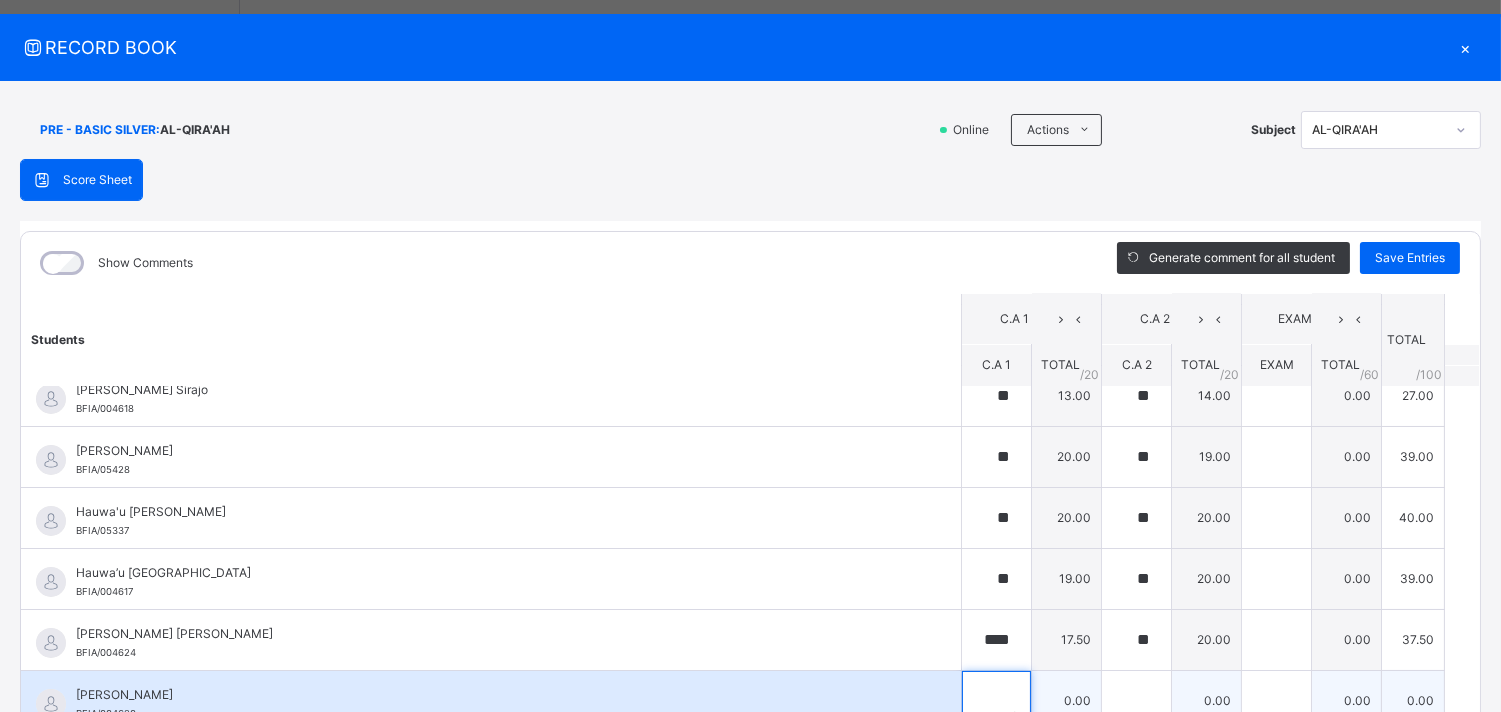 click at bounding box center [996, 701] 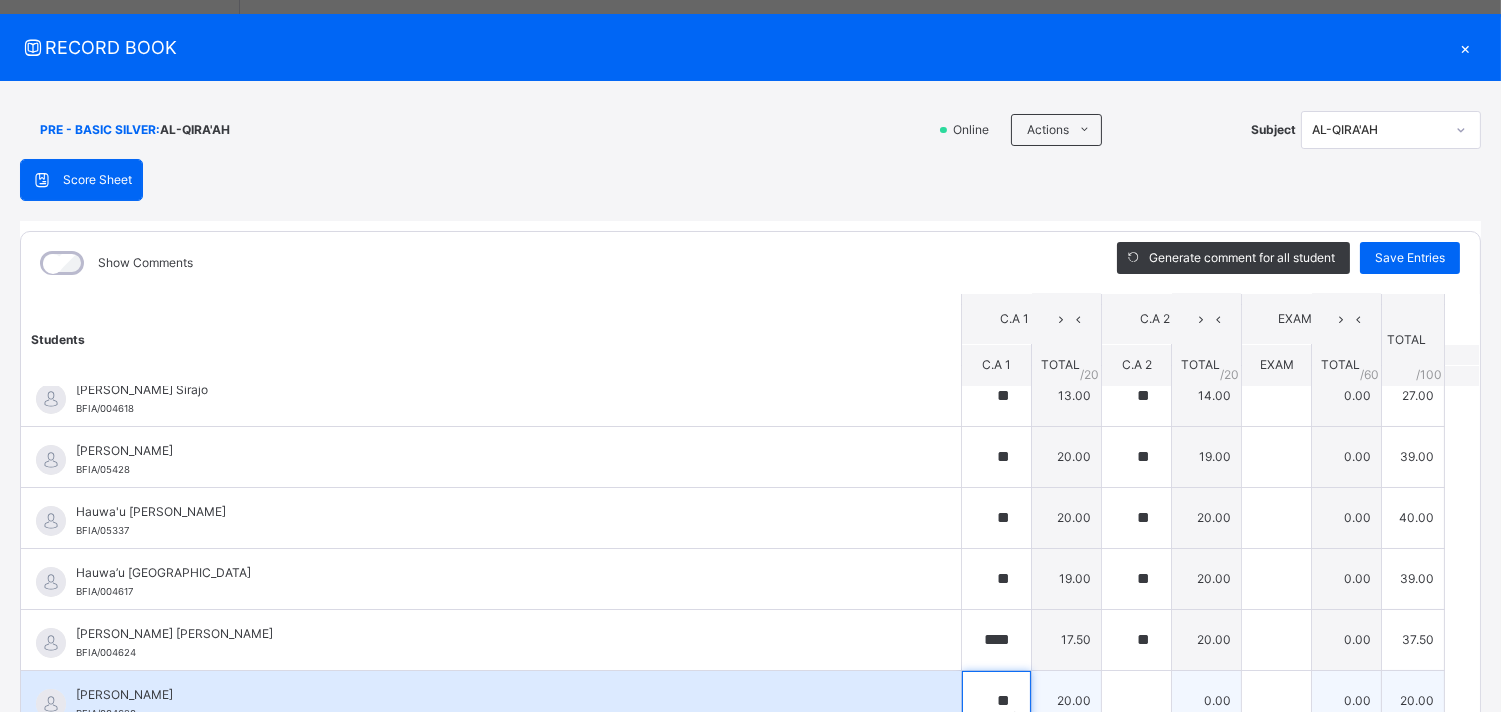 type on "**" 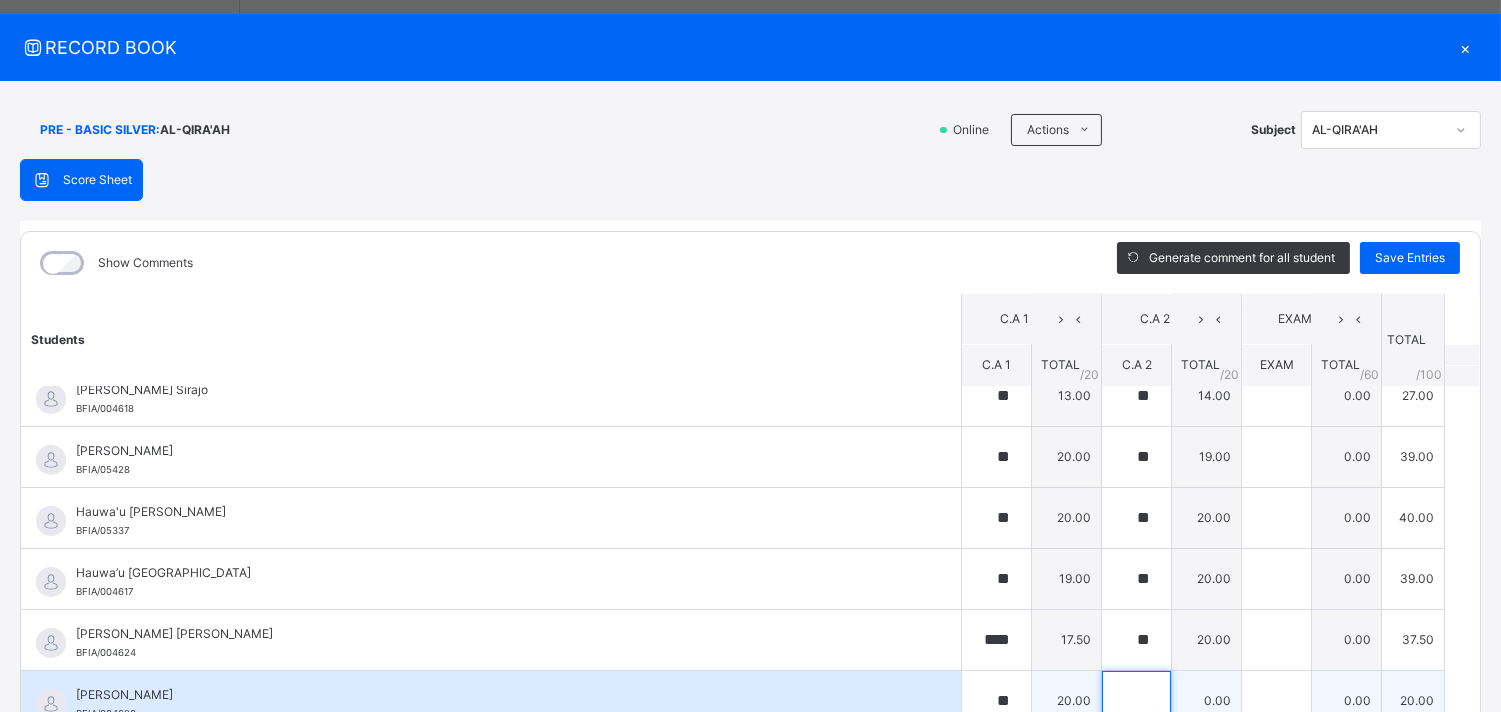 click at bounding box center (1136, 701) 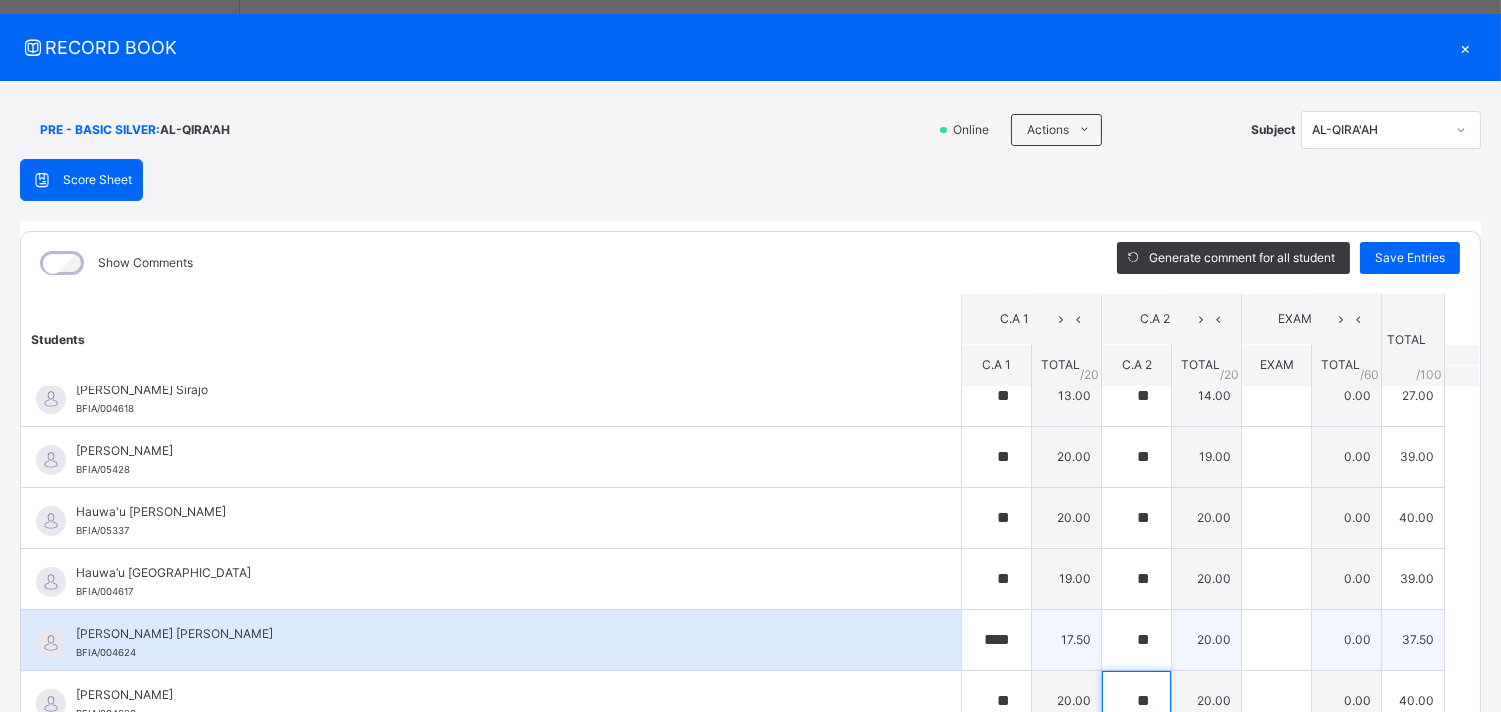 type on "**" 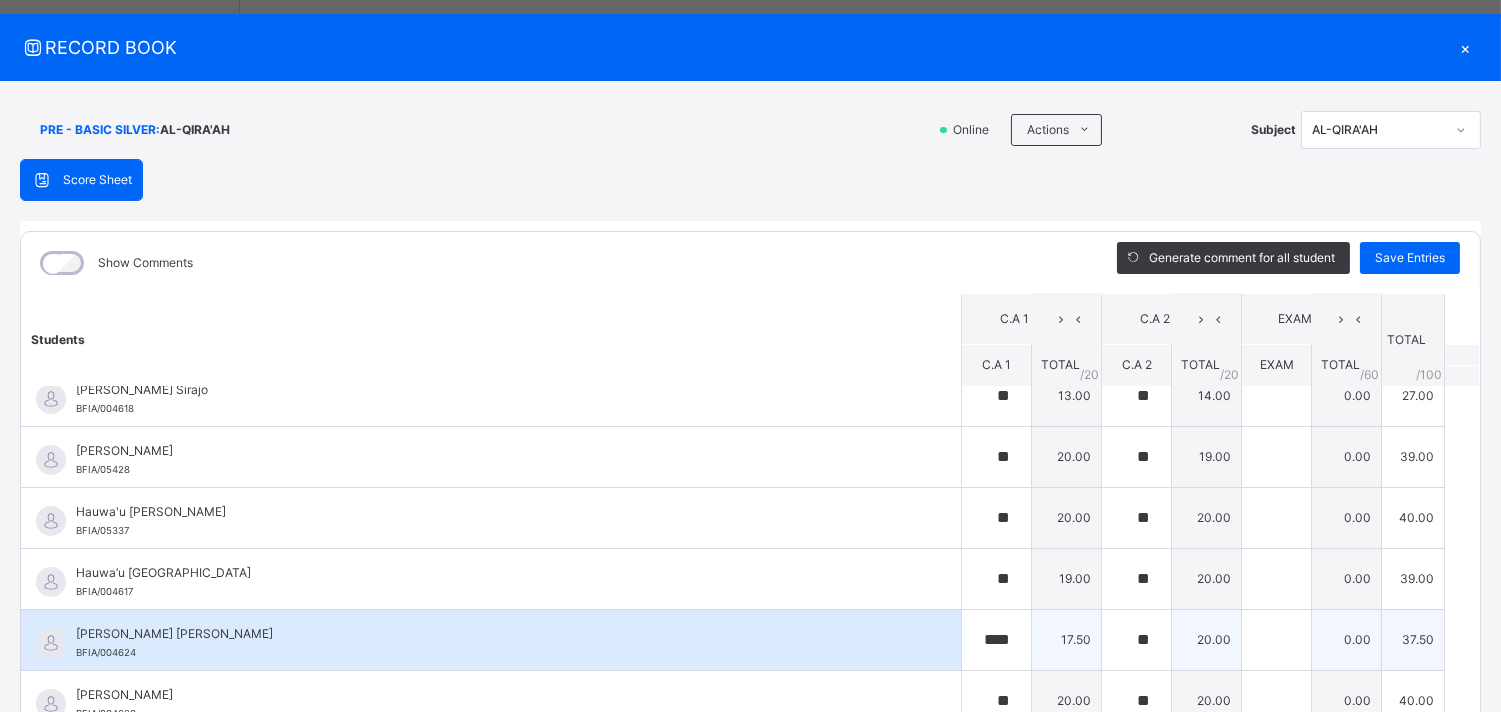 click on "20.00" at bounding box center [1207, 639] 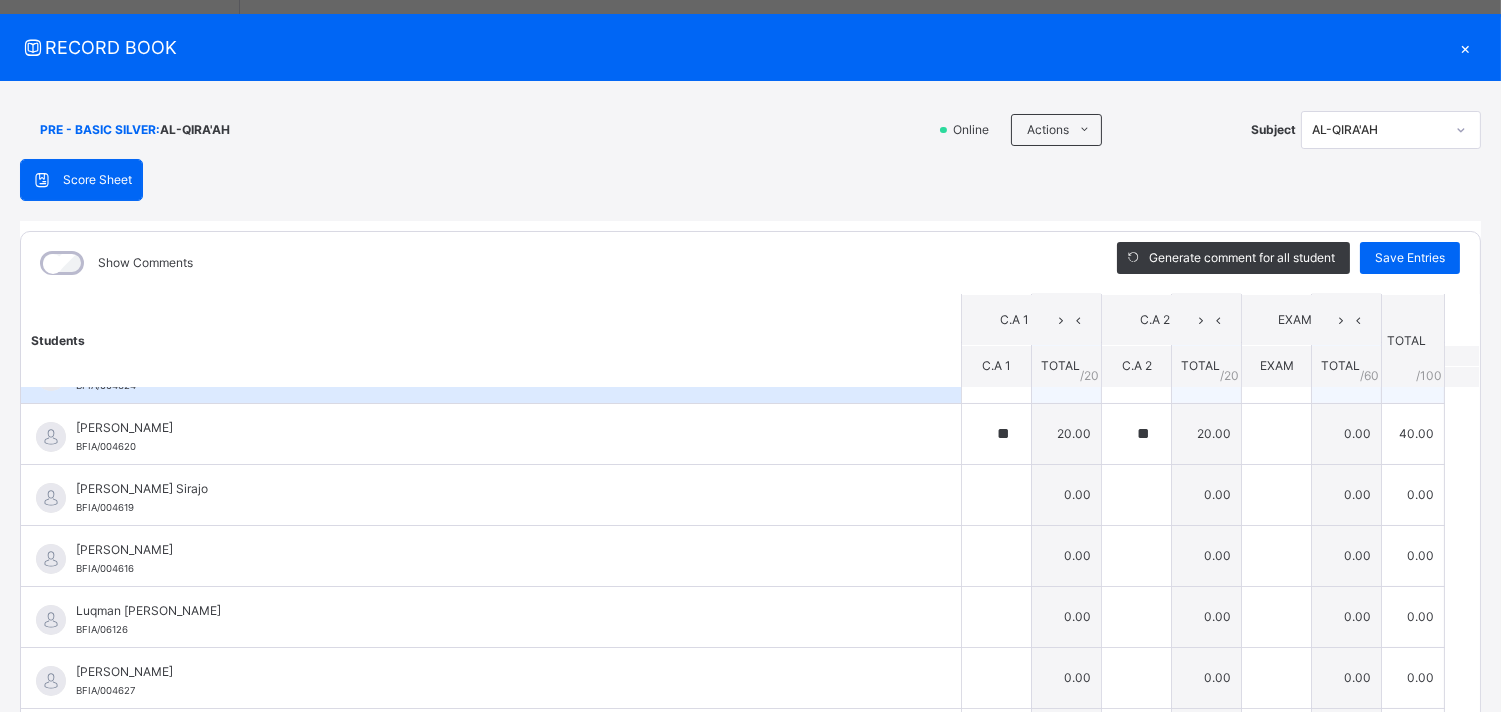 scroll, scrollTop: 577, scrollLeft: 0, axis: vertical 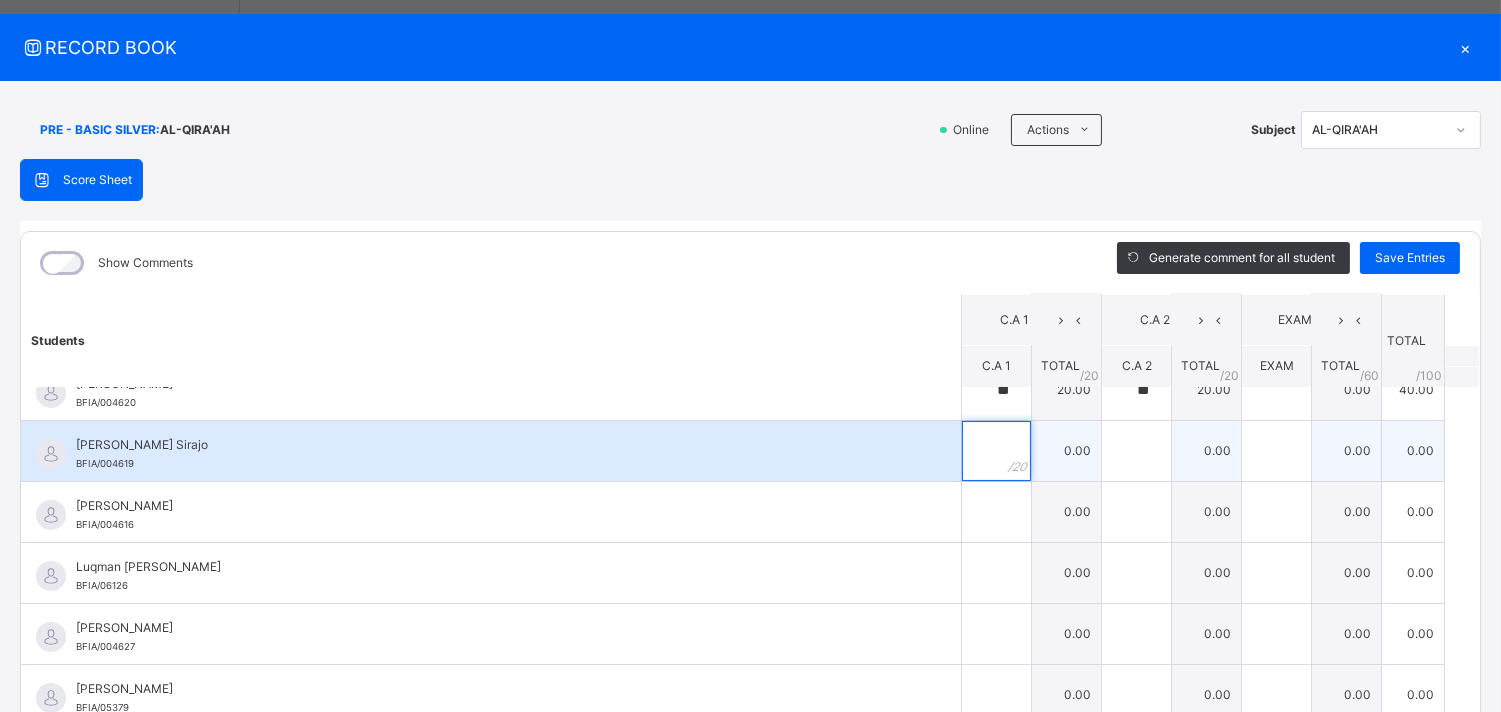 click at bounding box center [996, 451] 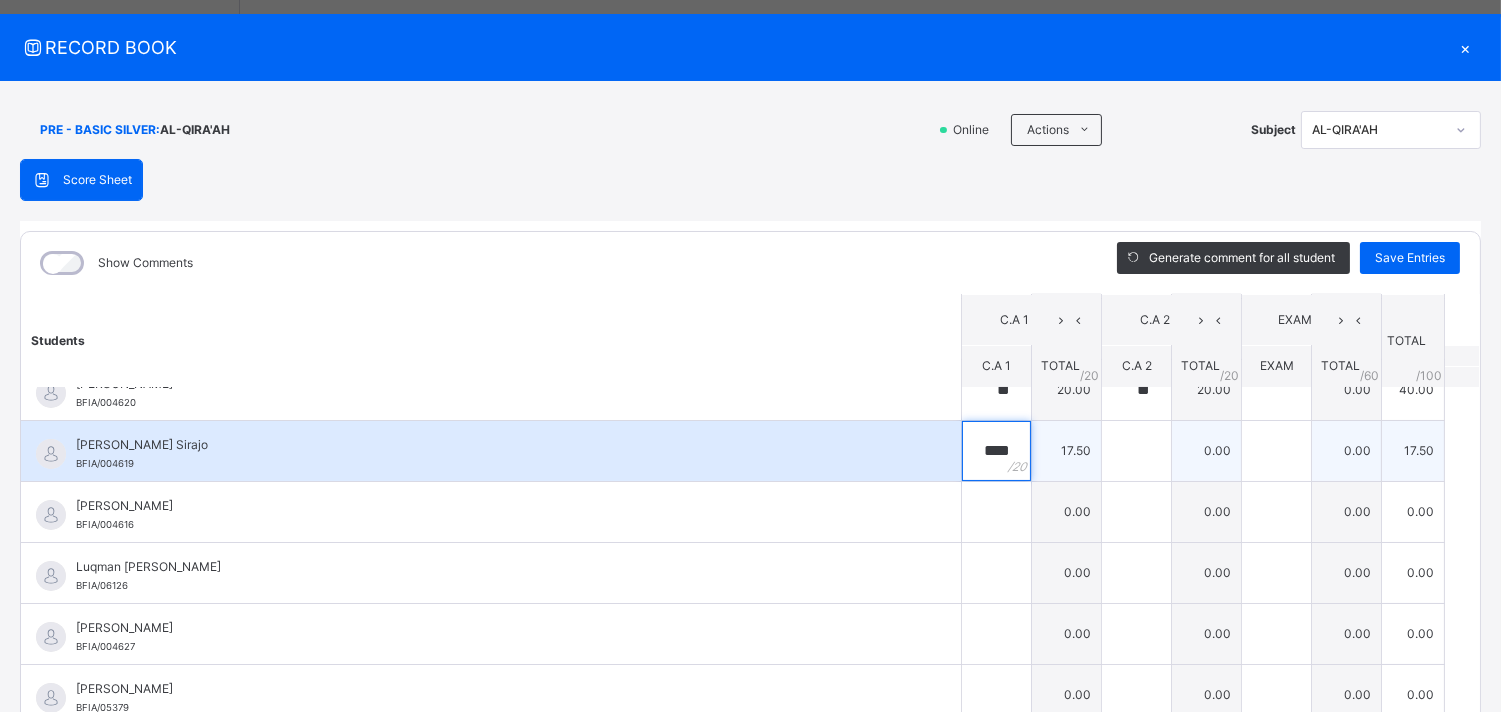 type on "****" 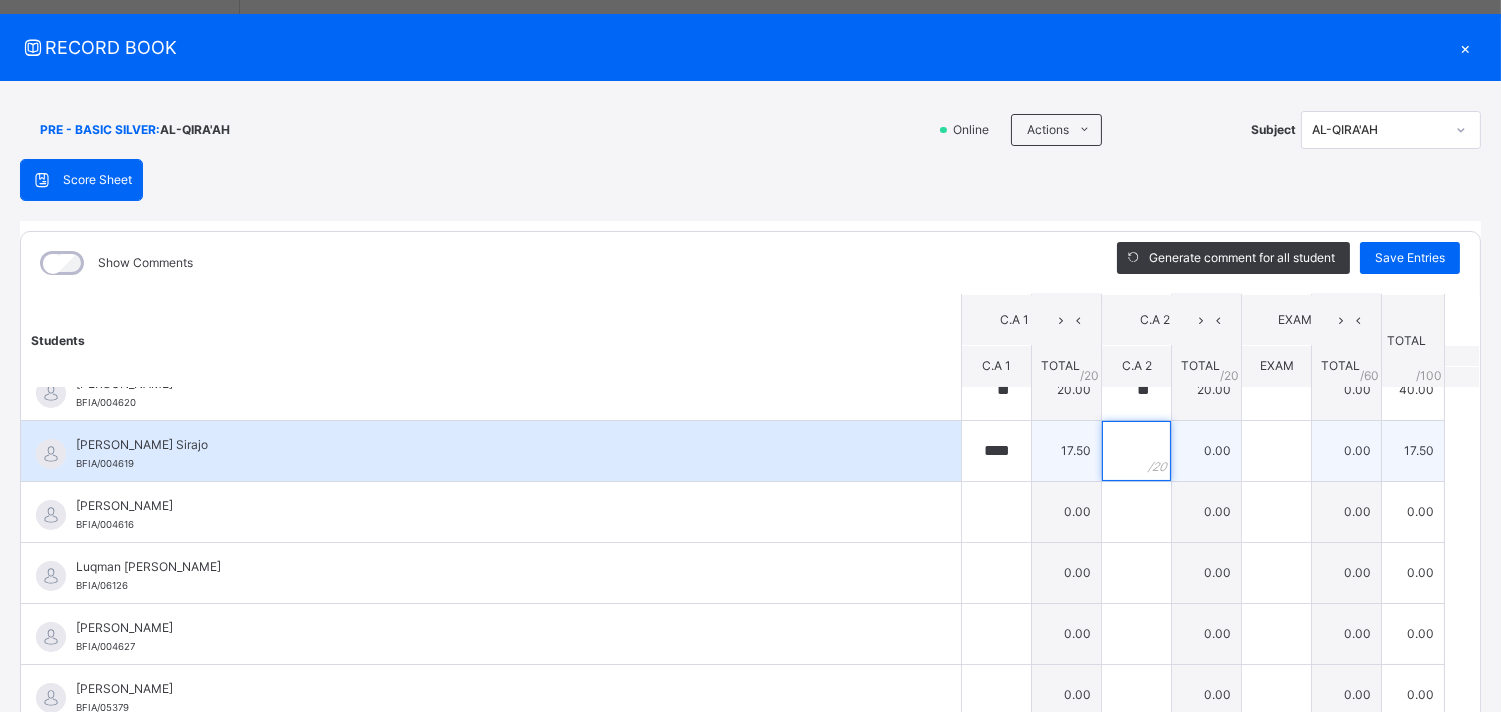 click at bounding box center [1136, 451] 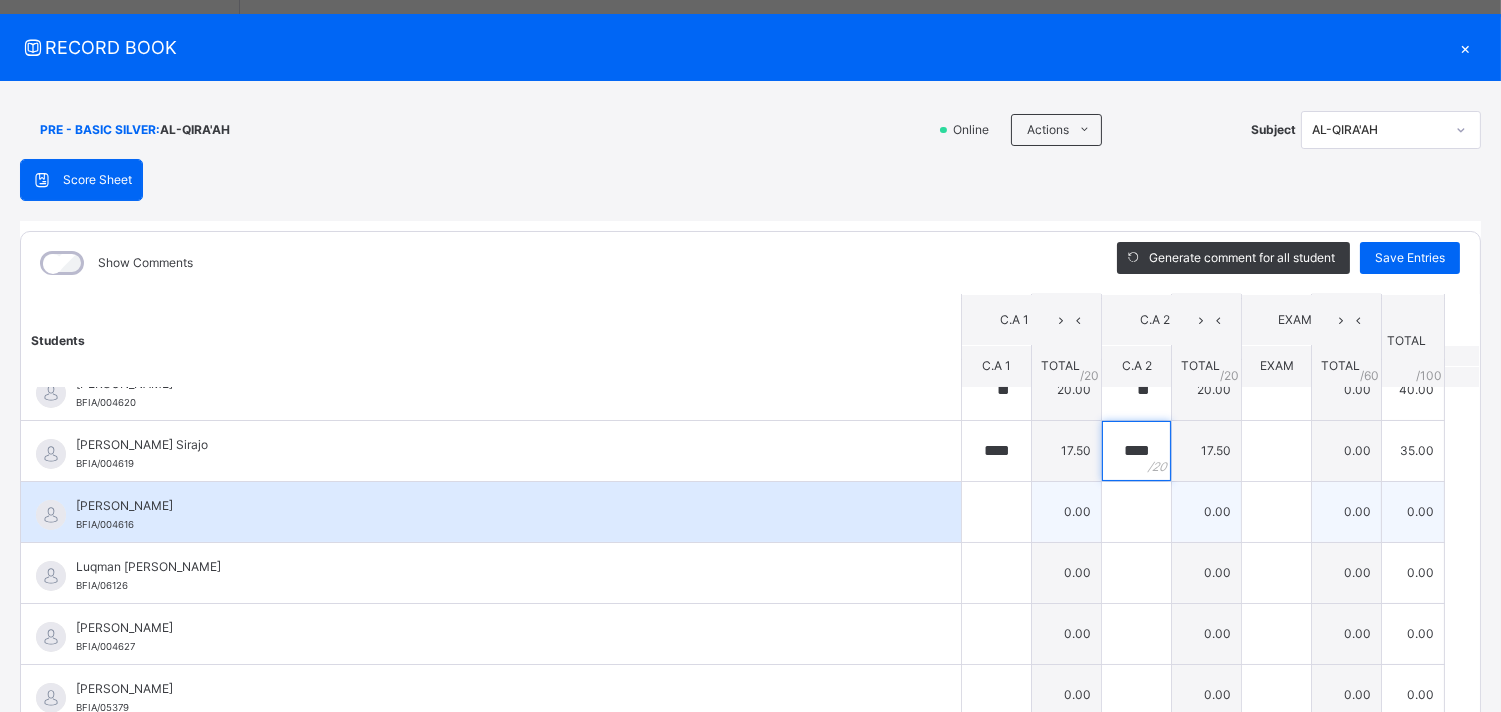 type on "****" 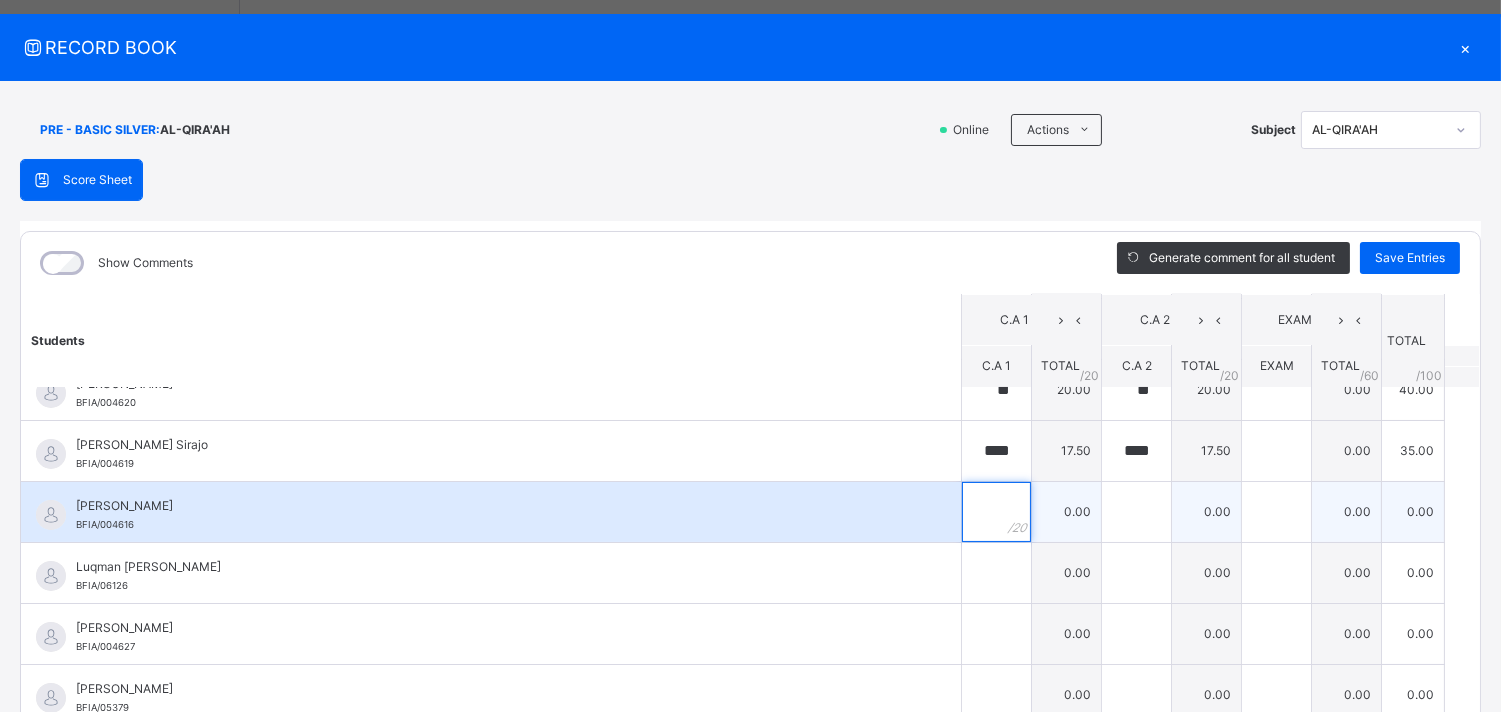 click at bounding box center (996, 512) 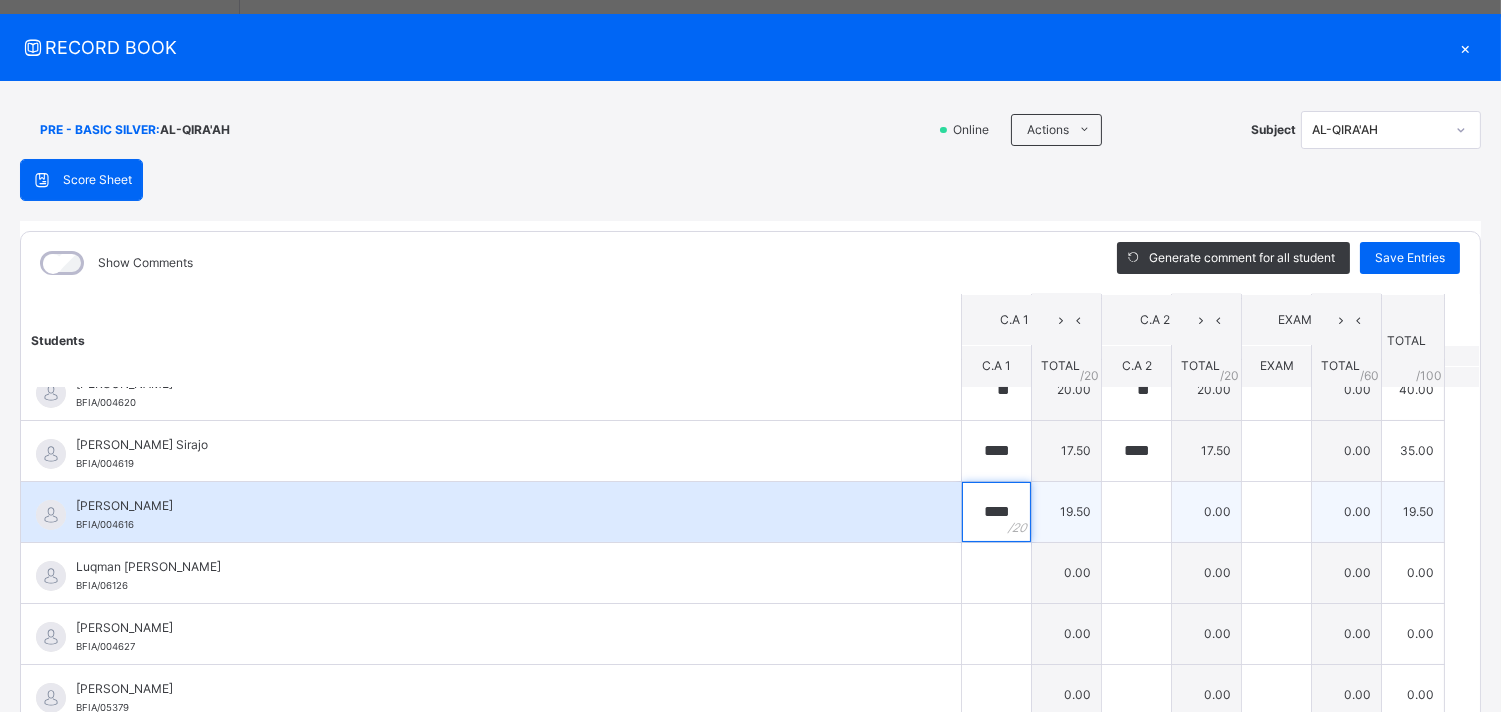 type on "****" 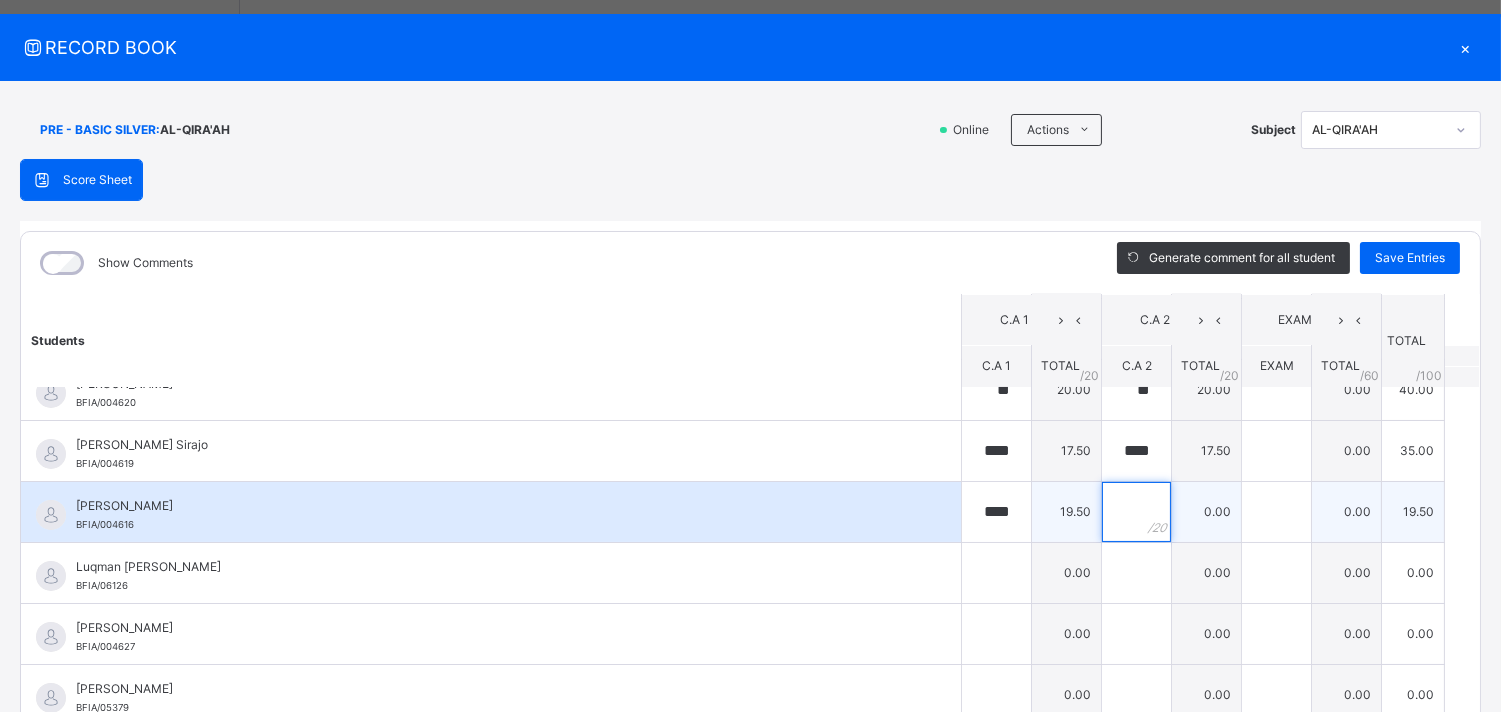 click at bounding box center [1136, 512] 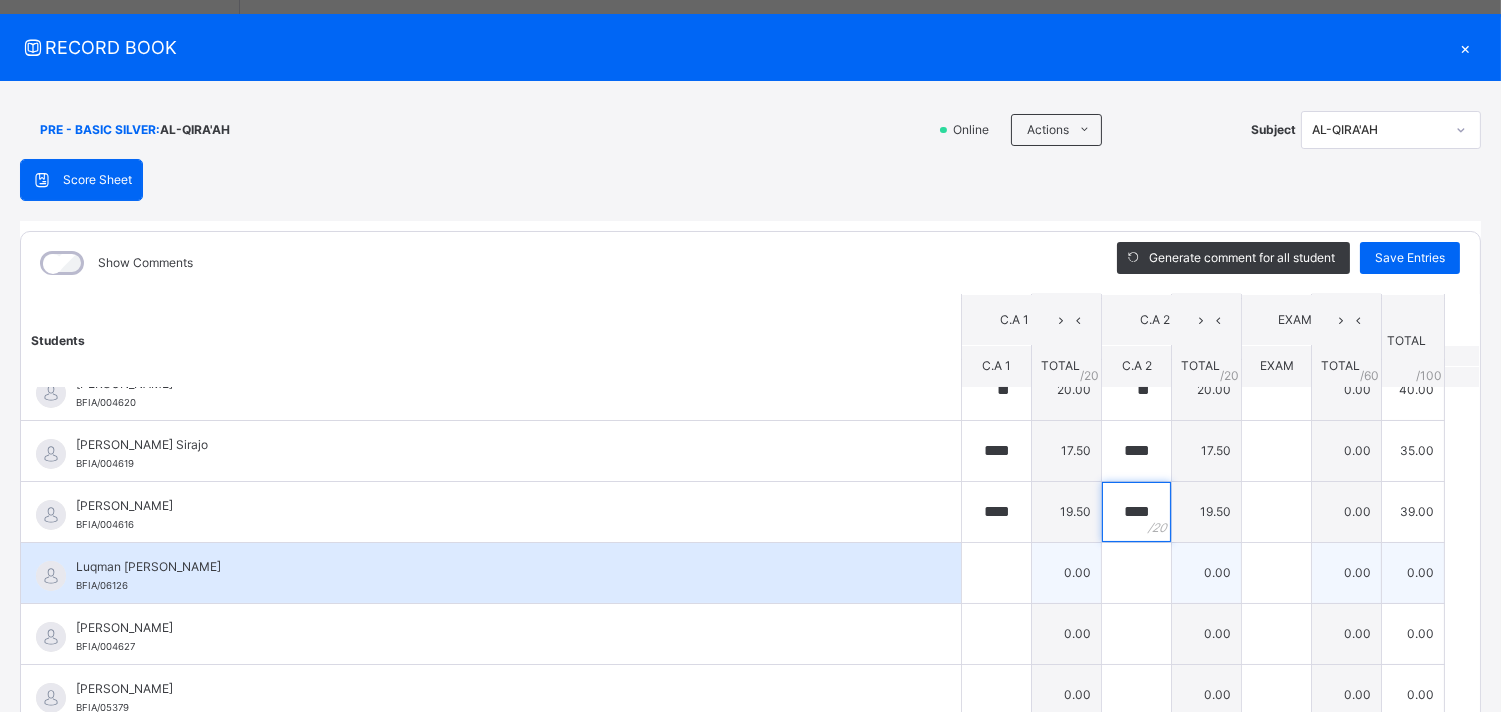 type on "****" 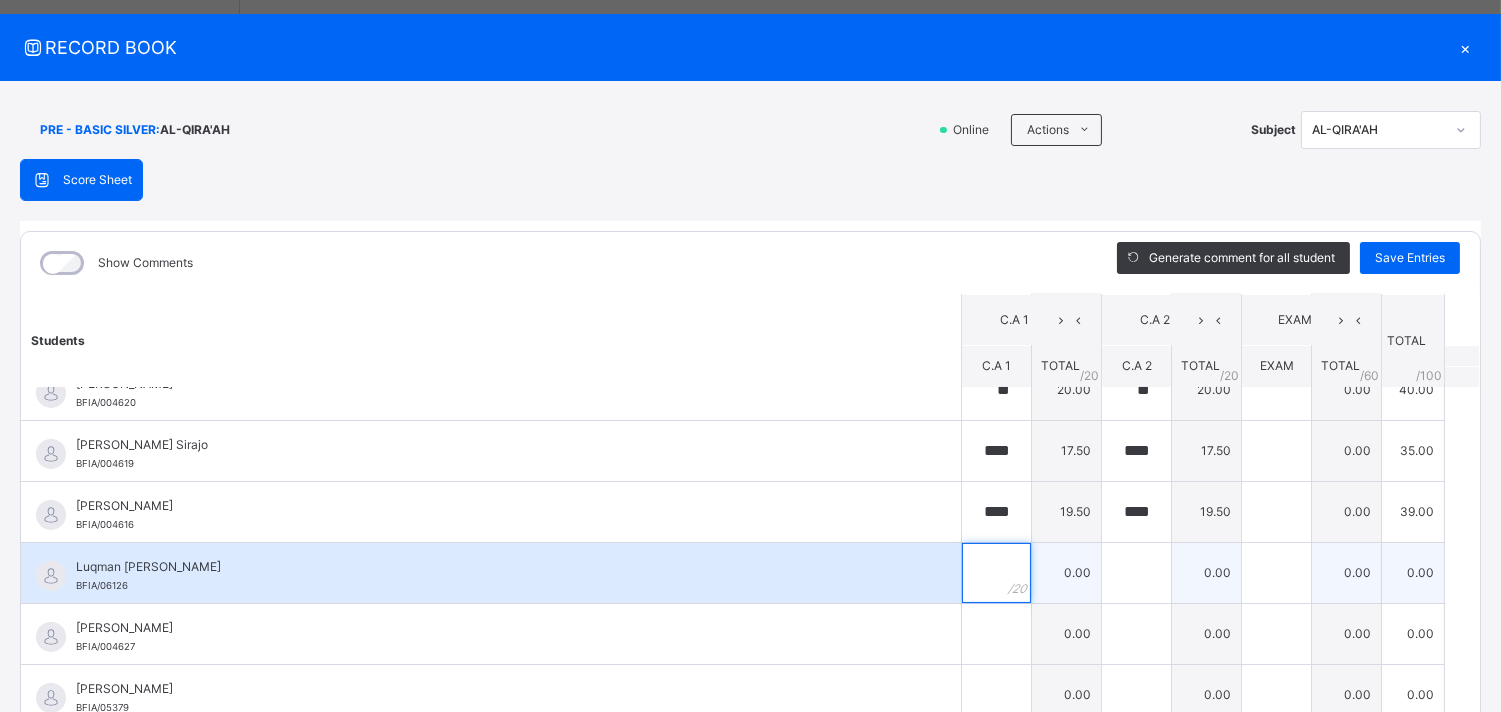 click at bounding box center (996, 573) 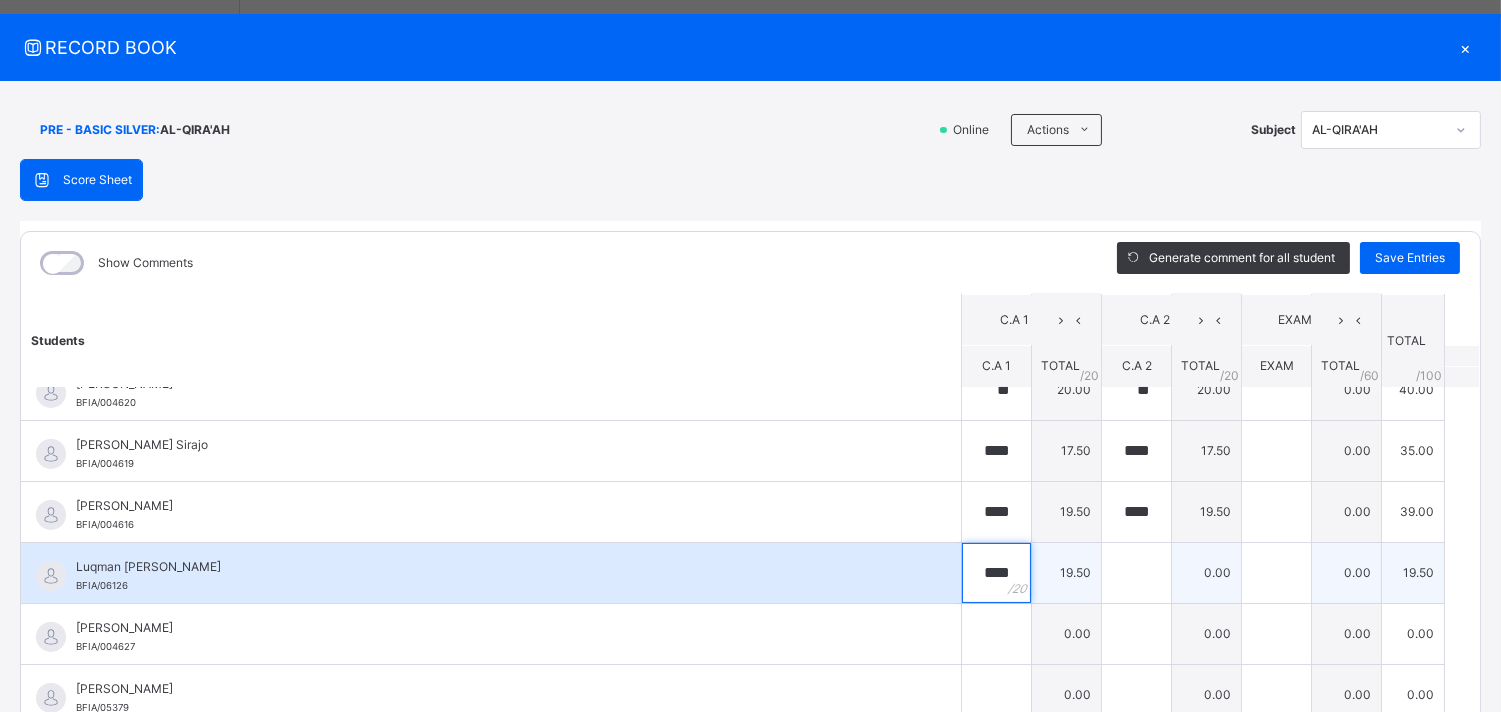 type on "****" 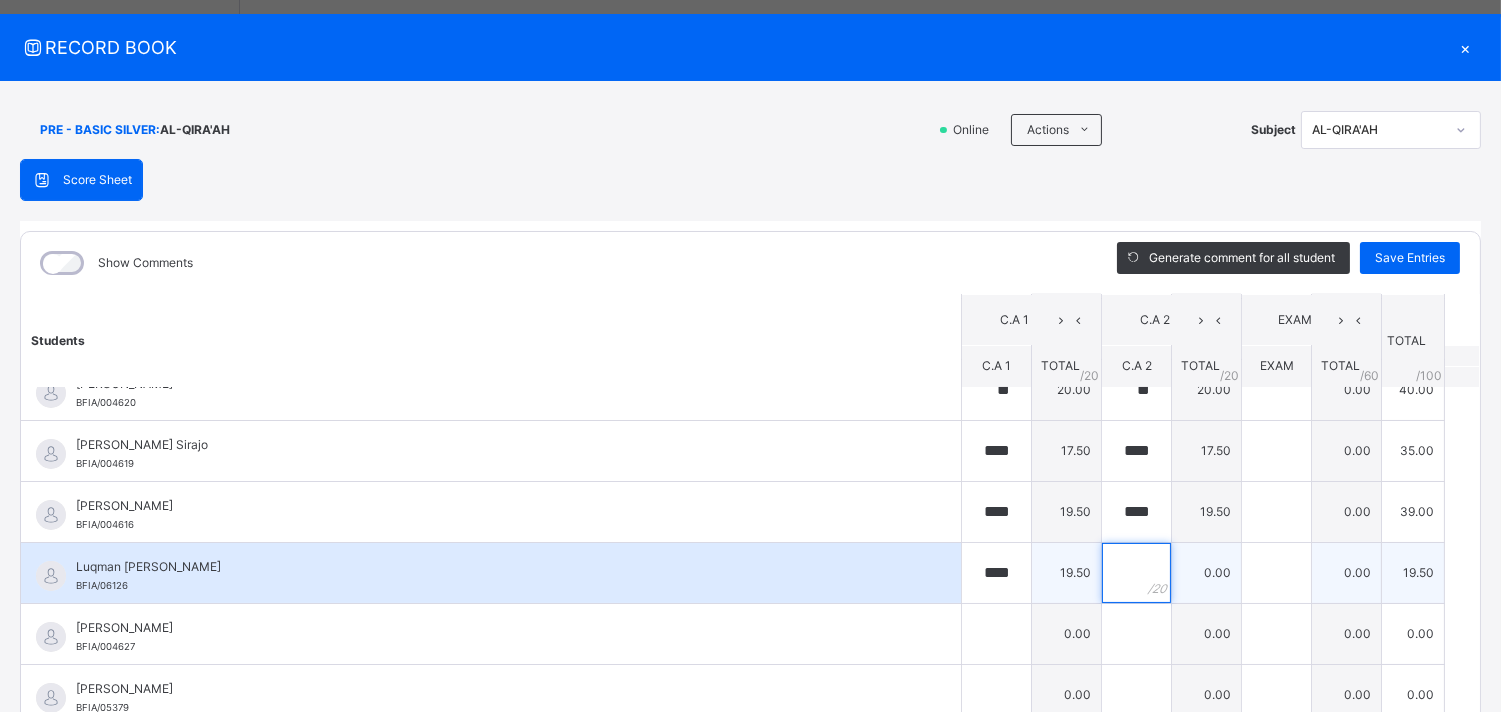 click at bounding box center (1136, 573) 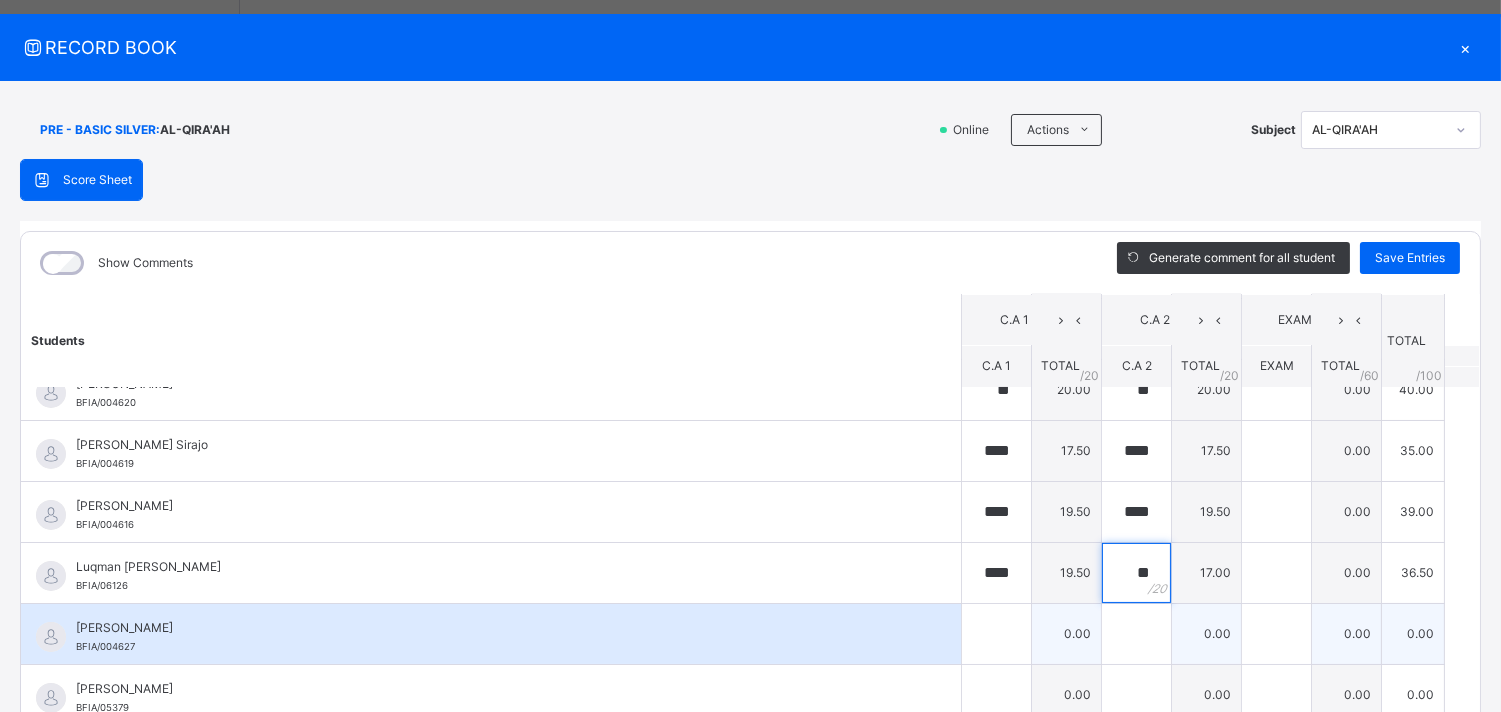 type on "**" 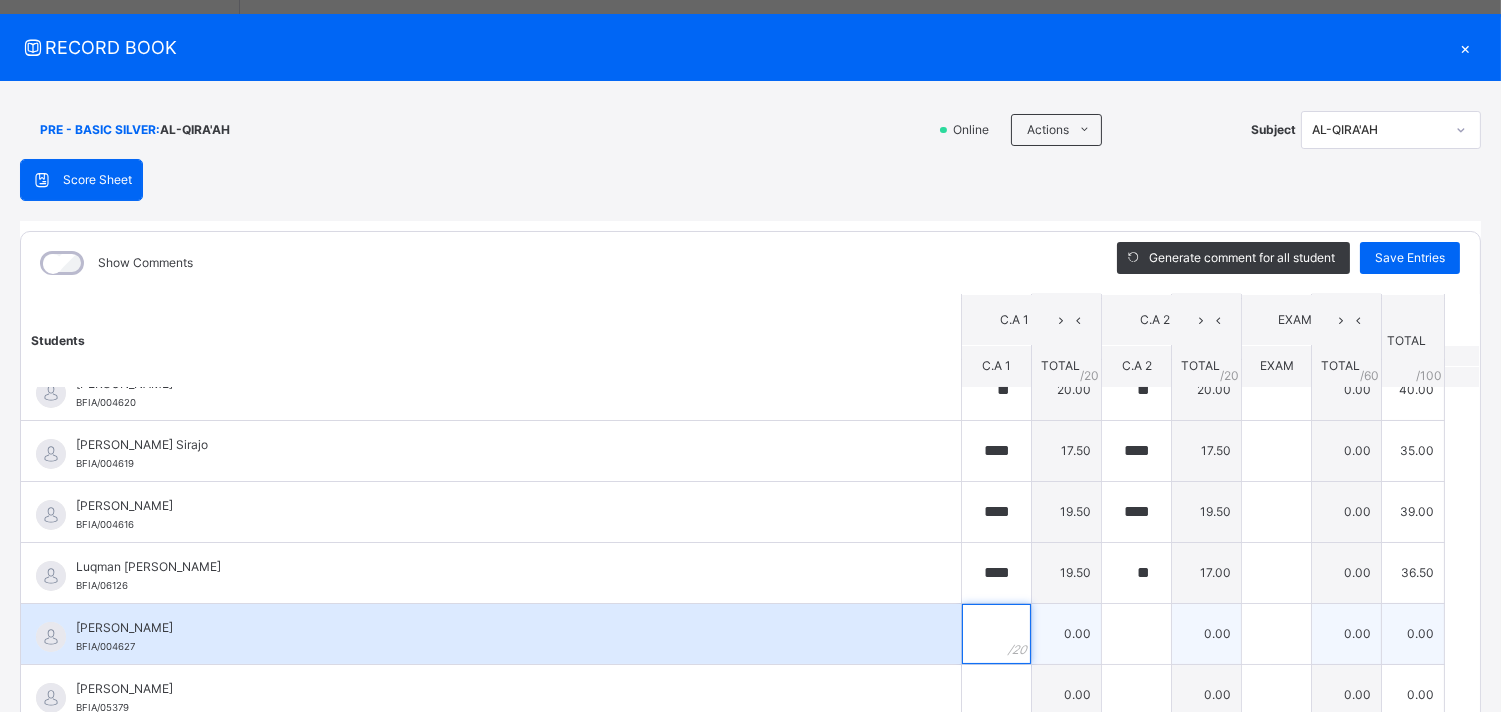 click at bounding box center (996, 634) 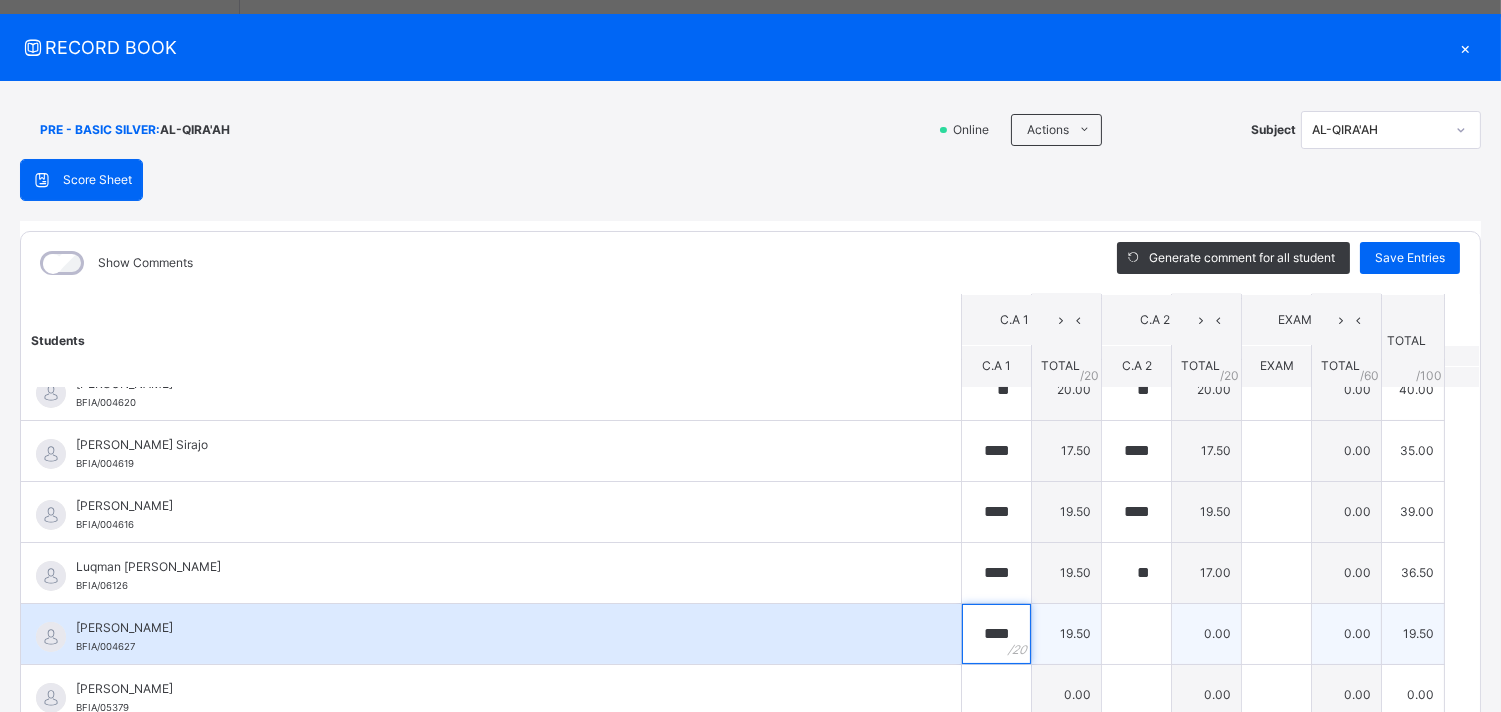 type on "****" 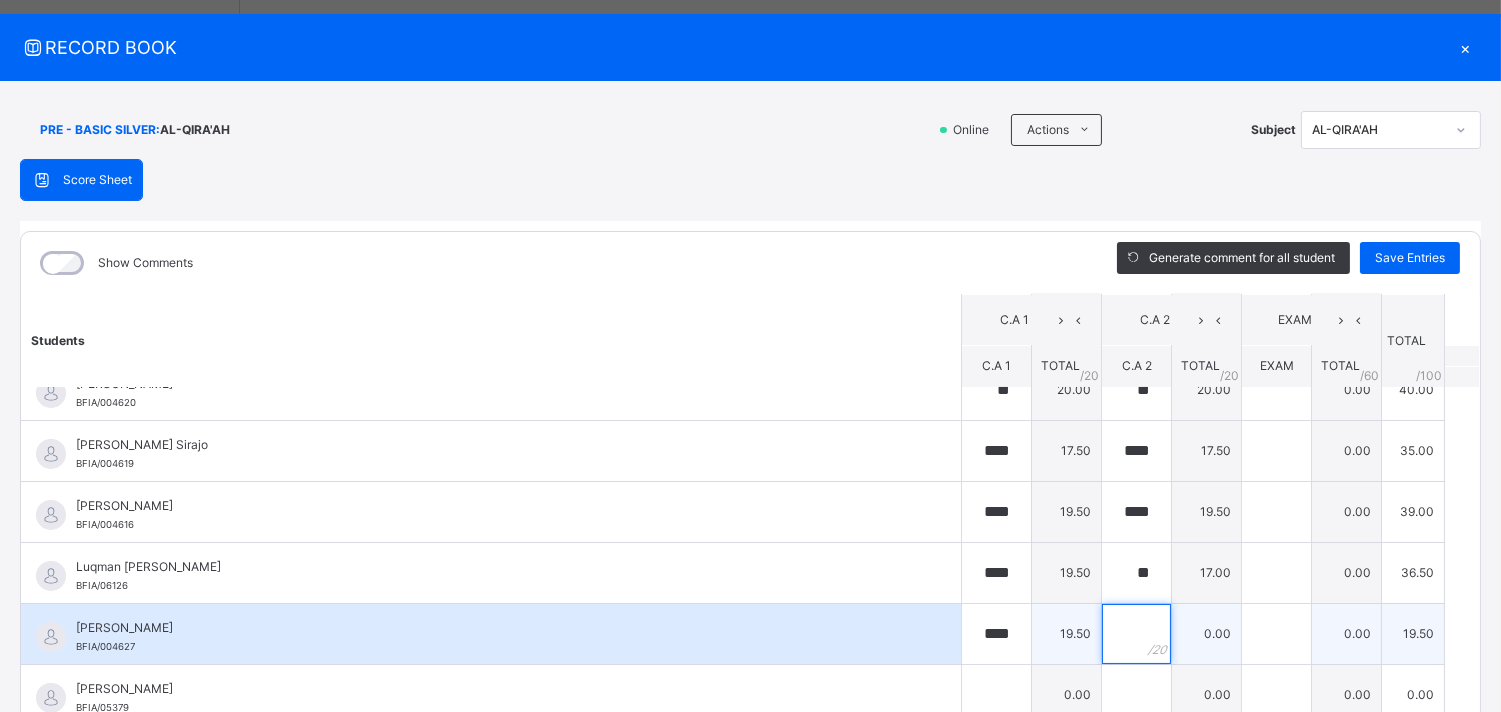click at bounding box center (1136, 634) 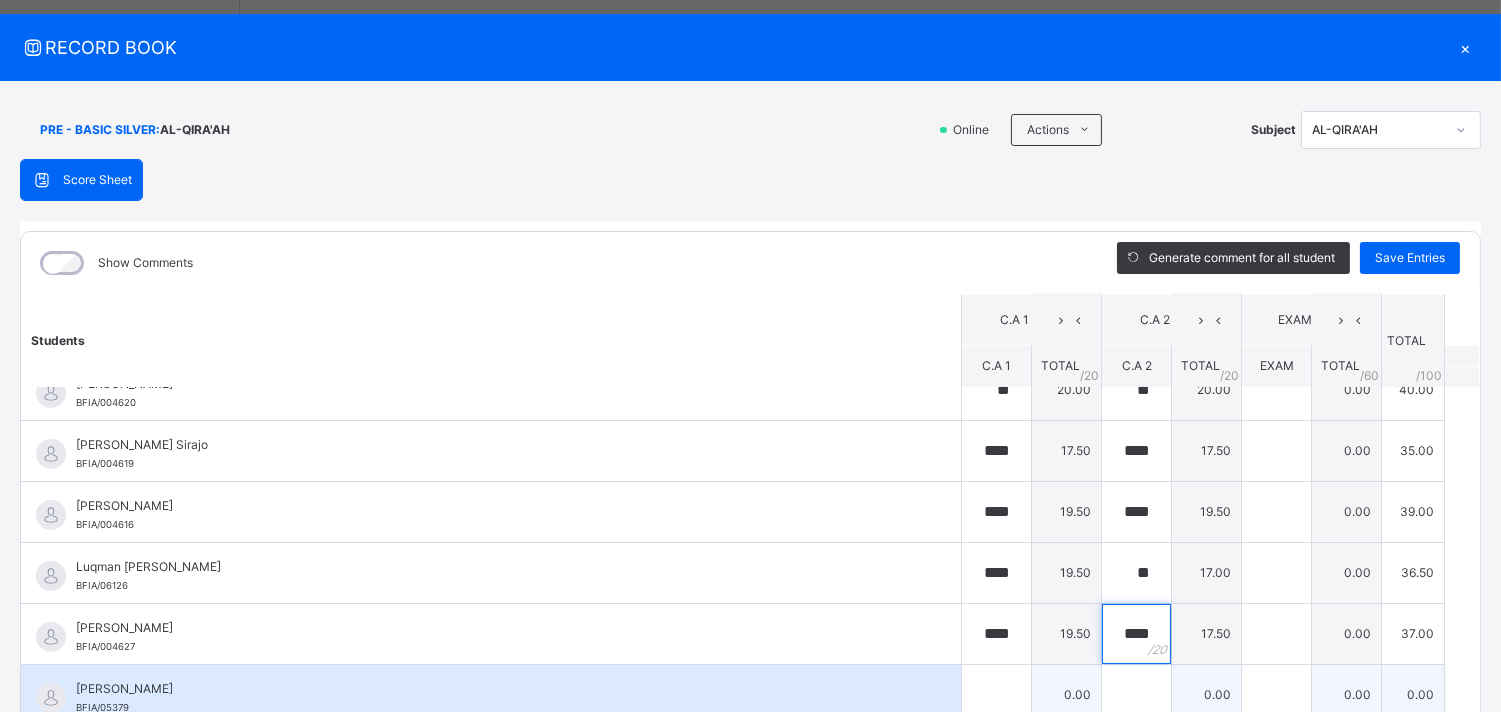 type on "****" 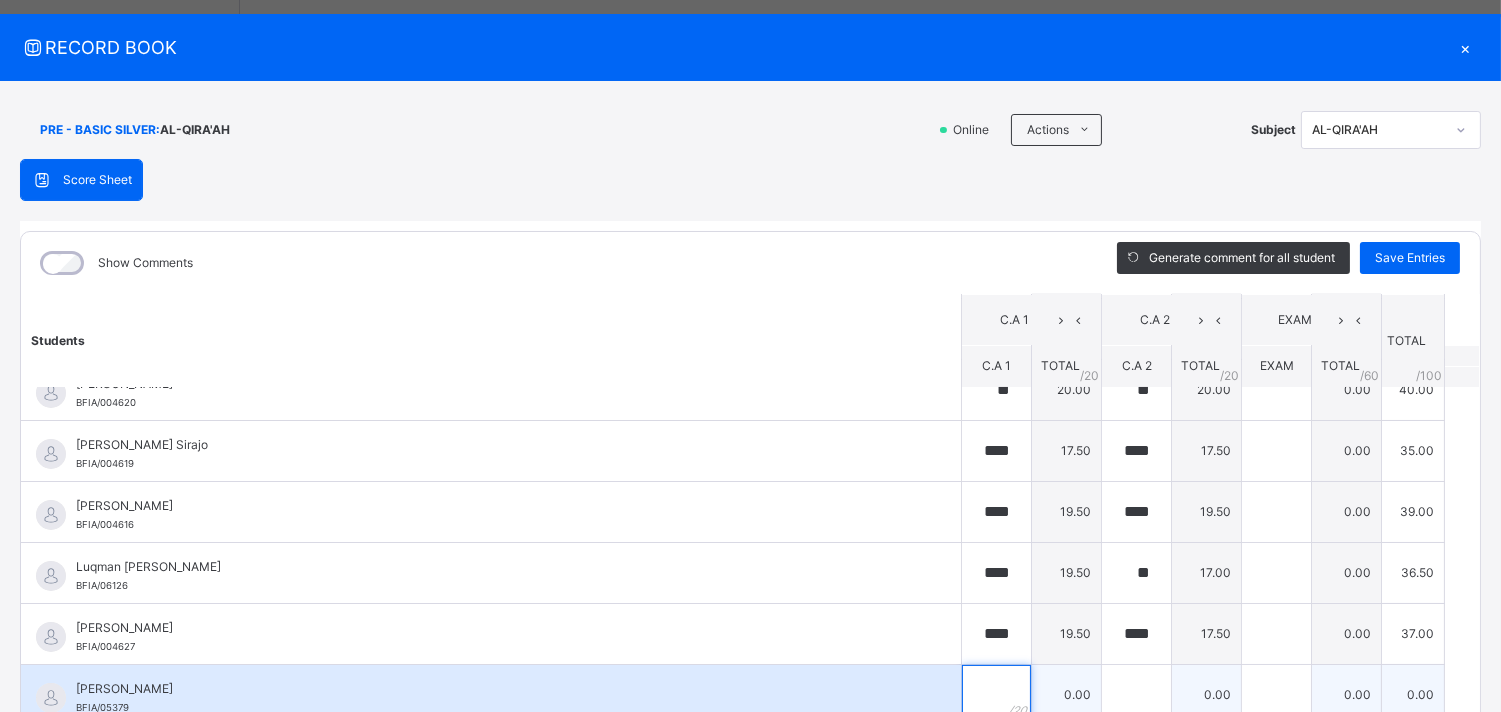 click at bounding box center [996, 695] 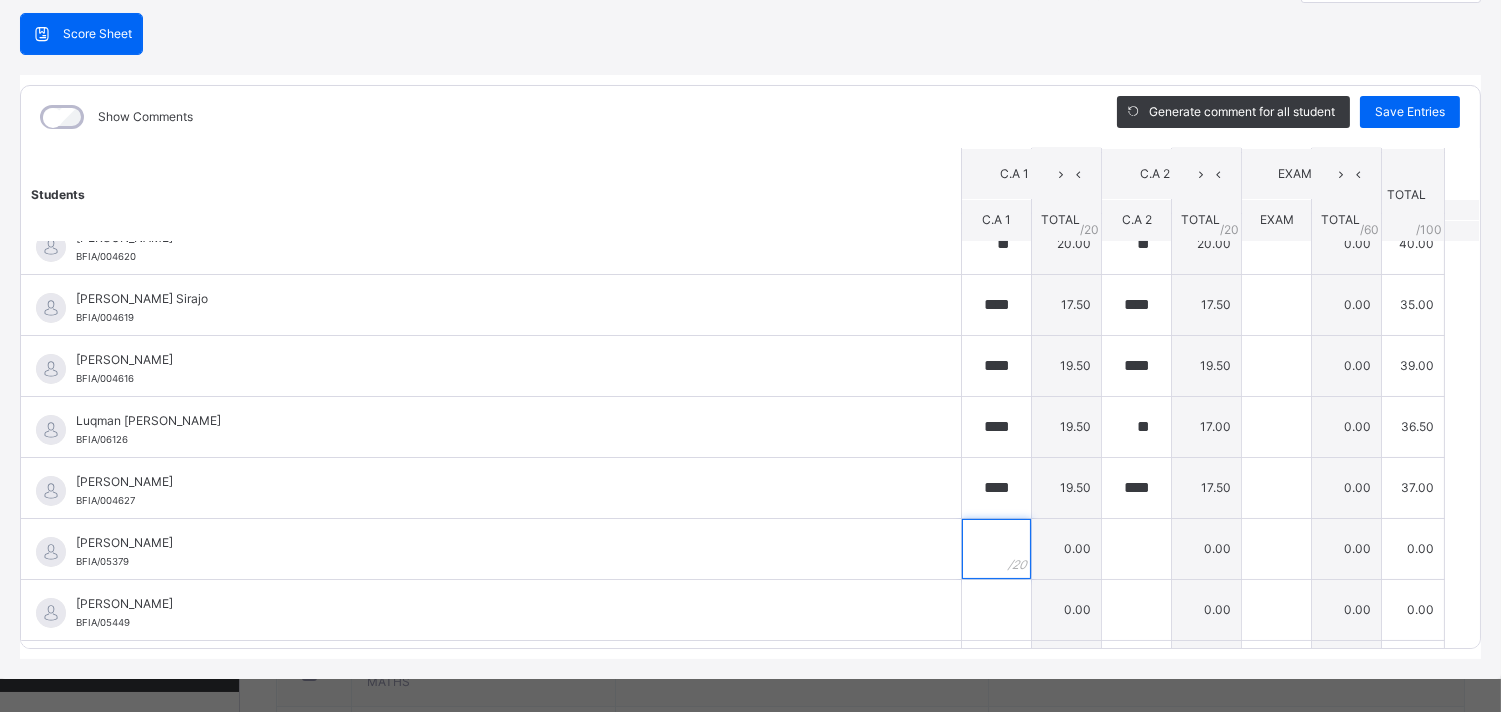 scroll, scrollTop: 198, scrollLeft: 0, axis: vertical 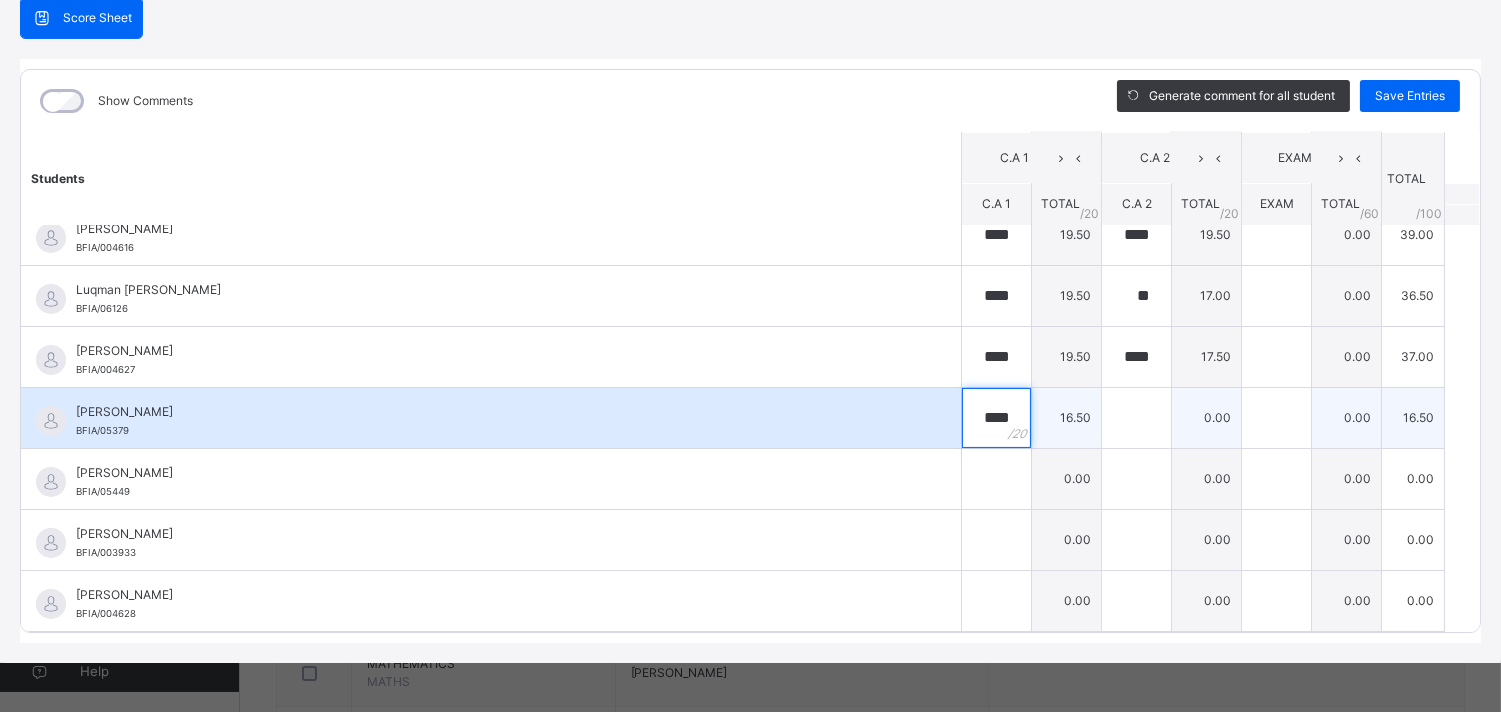type on "****" 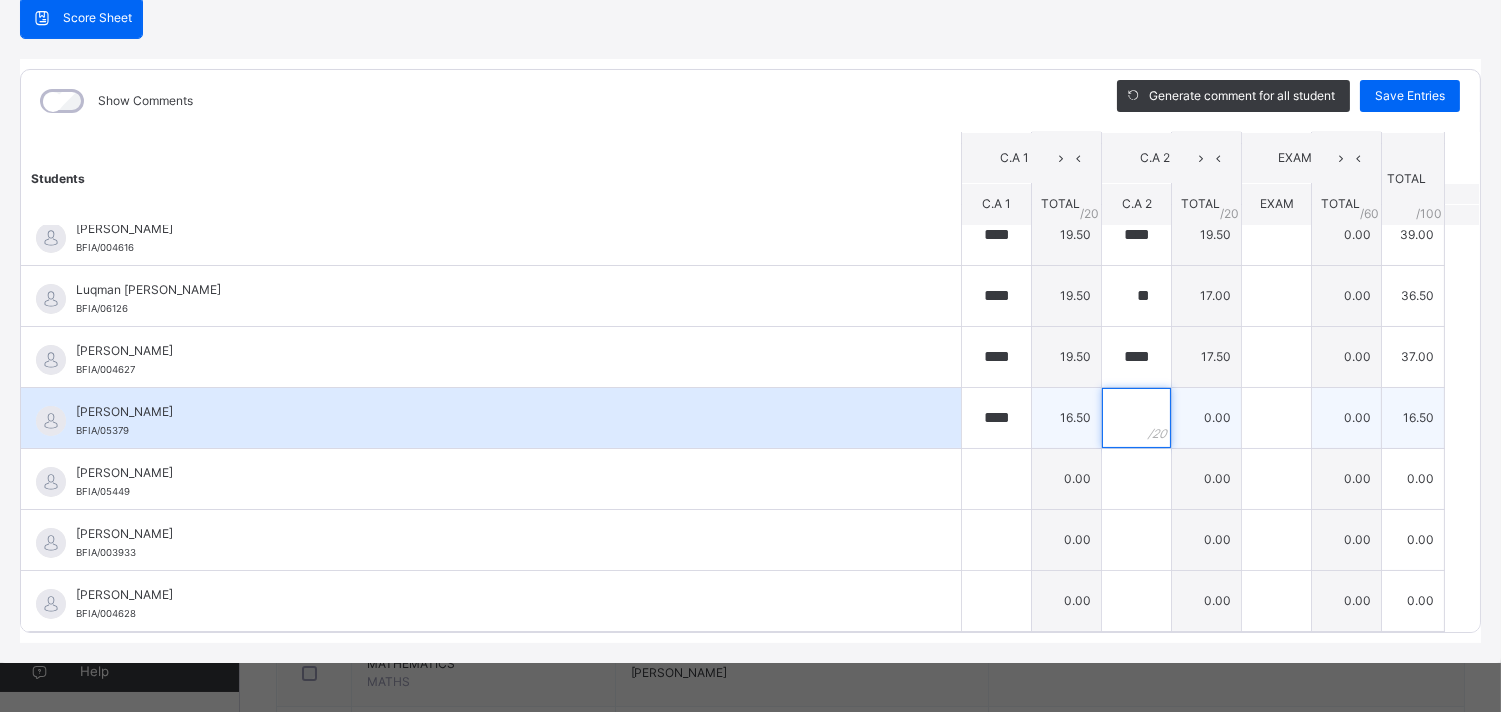 click at bounding box center [1136, 418] 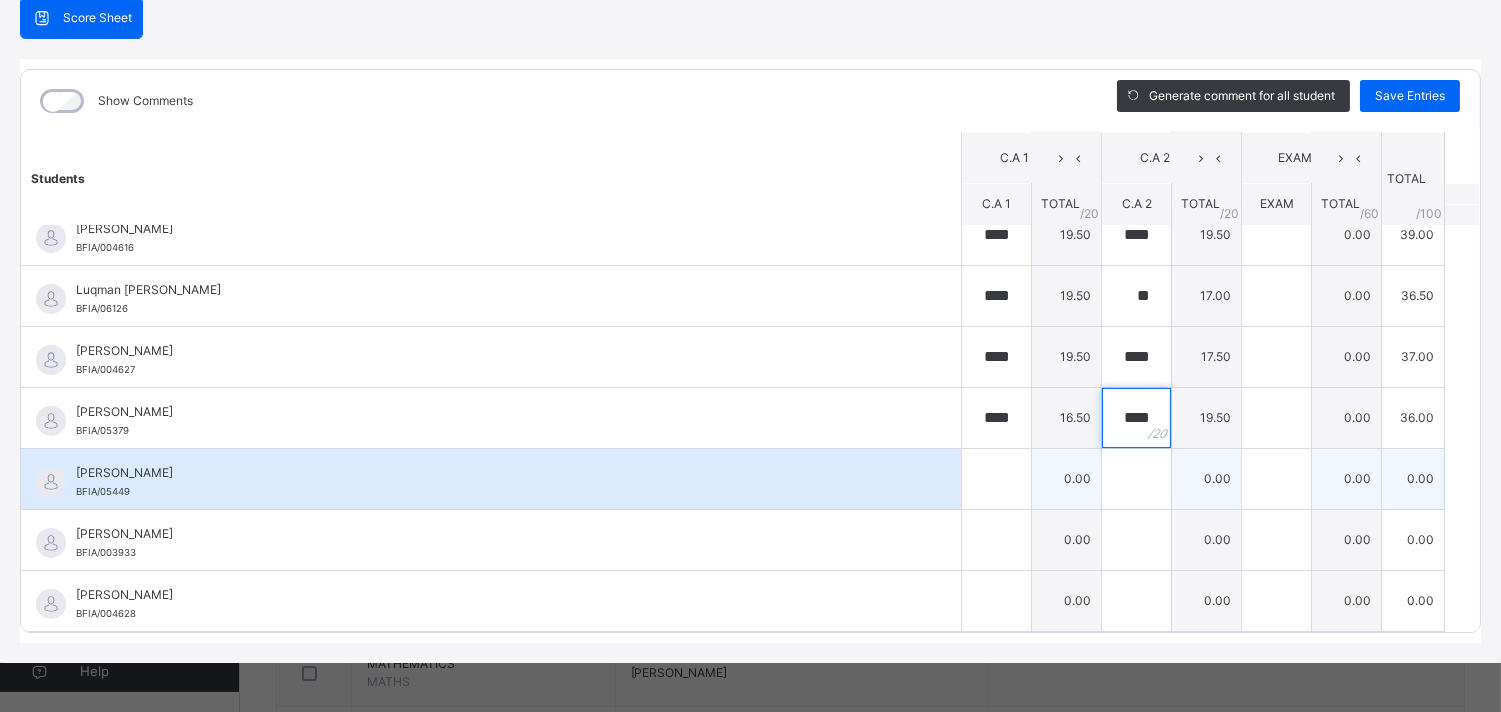type on "****" 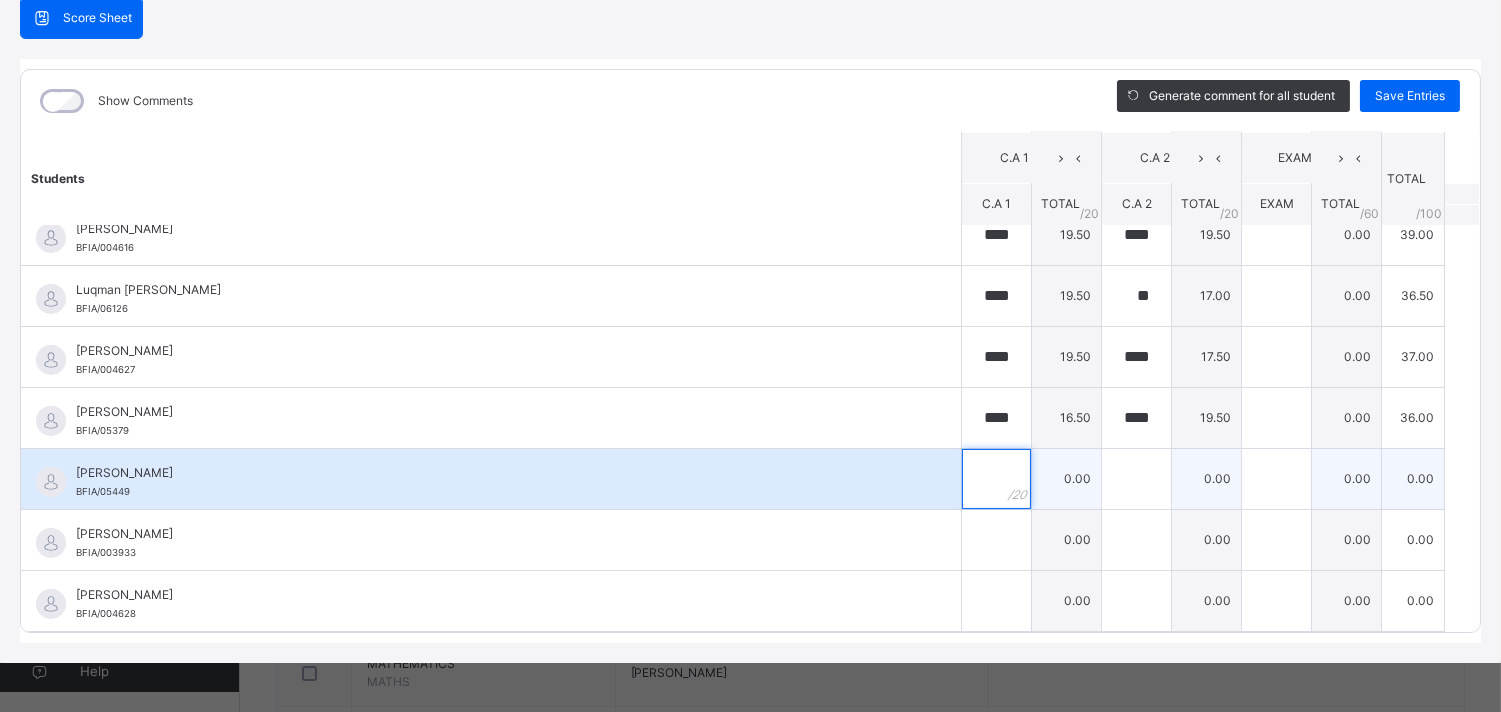click at bounding box center [996, 479] 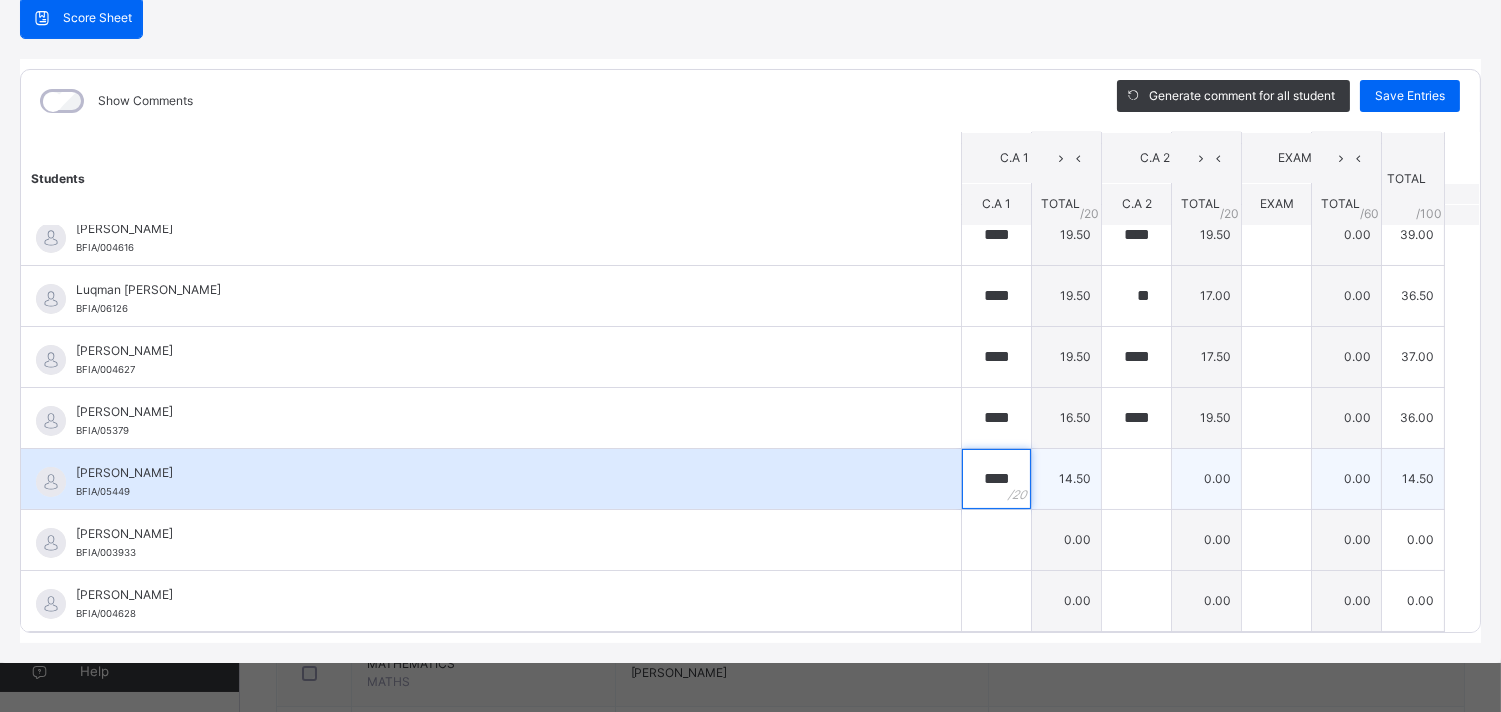 type on "****" 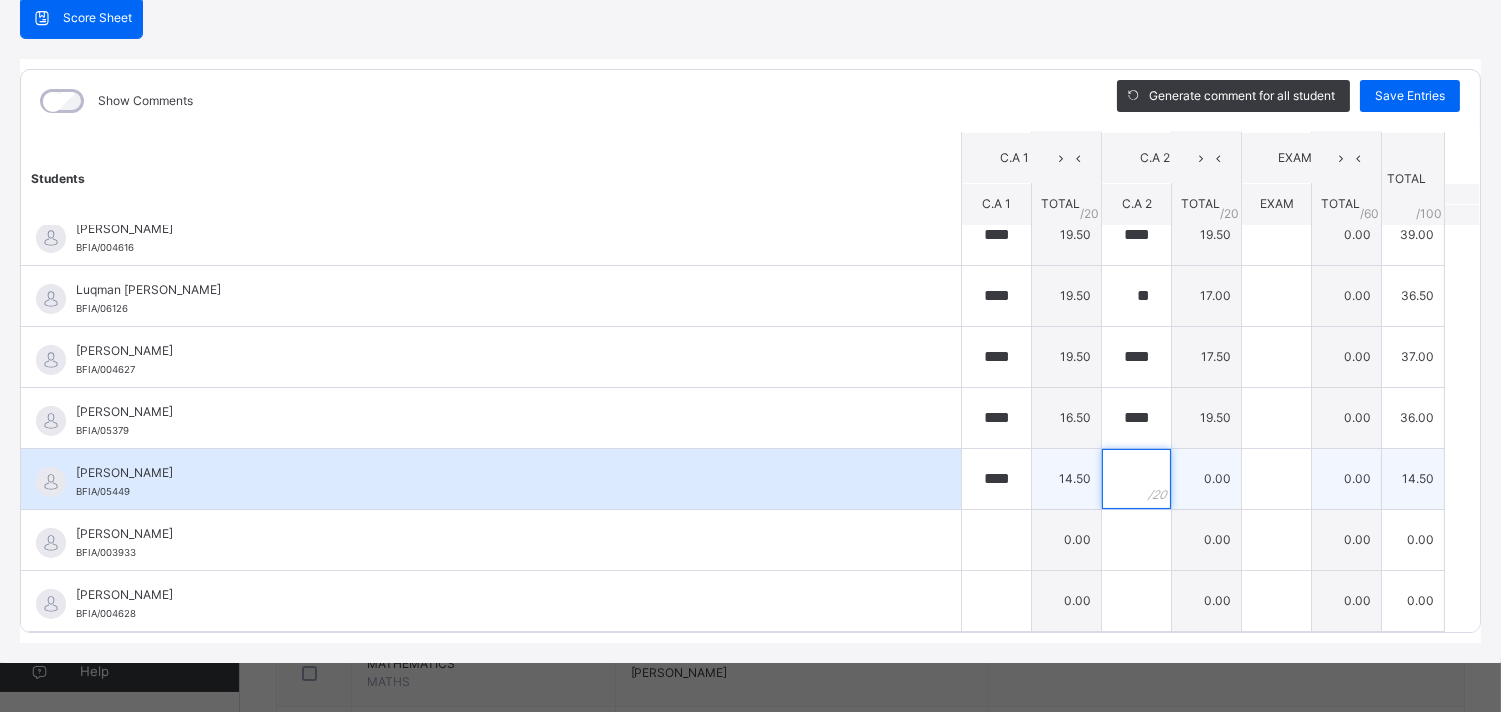 click at bounding box center (1136, 479) 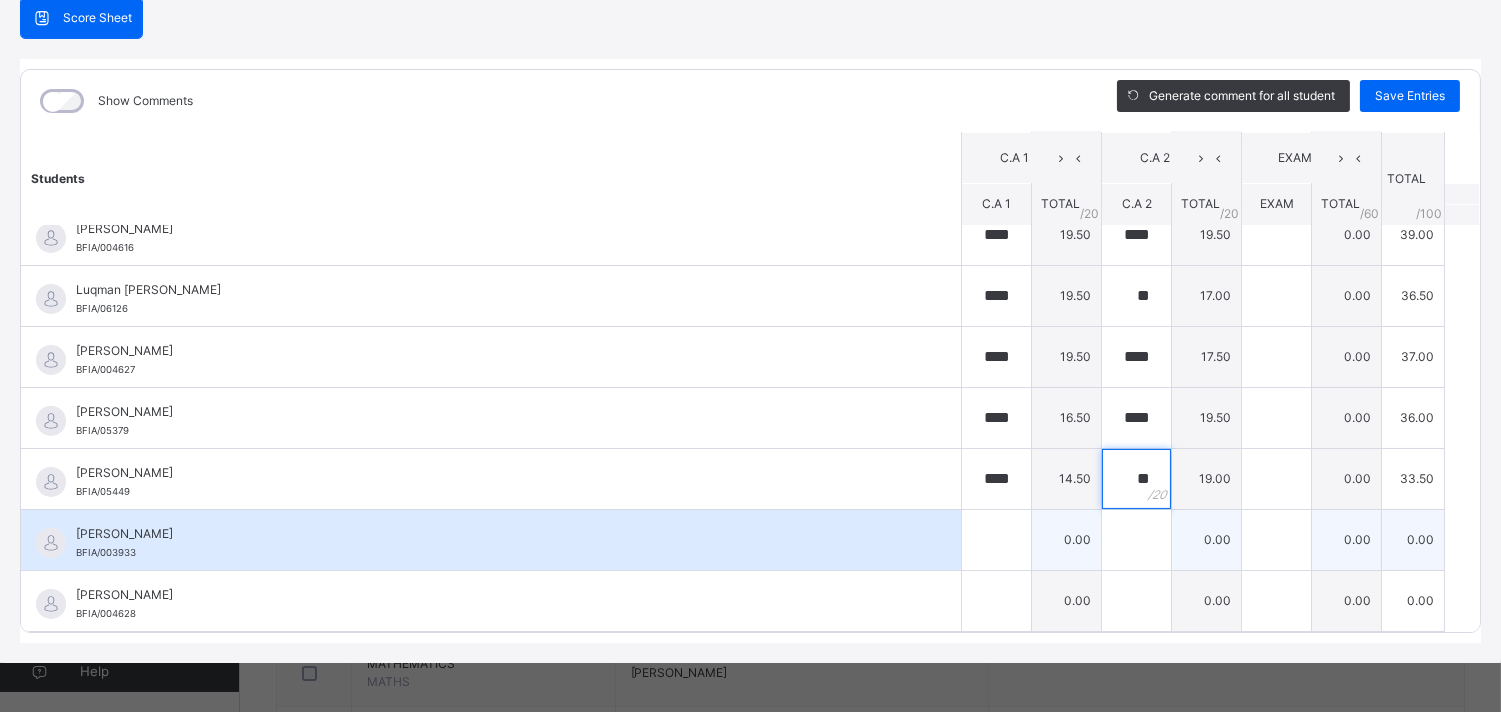 type on "**" 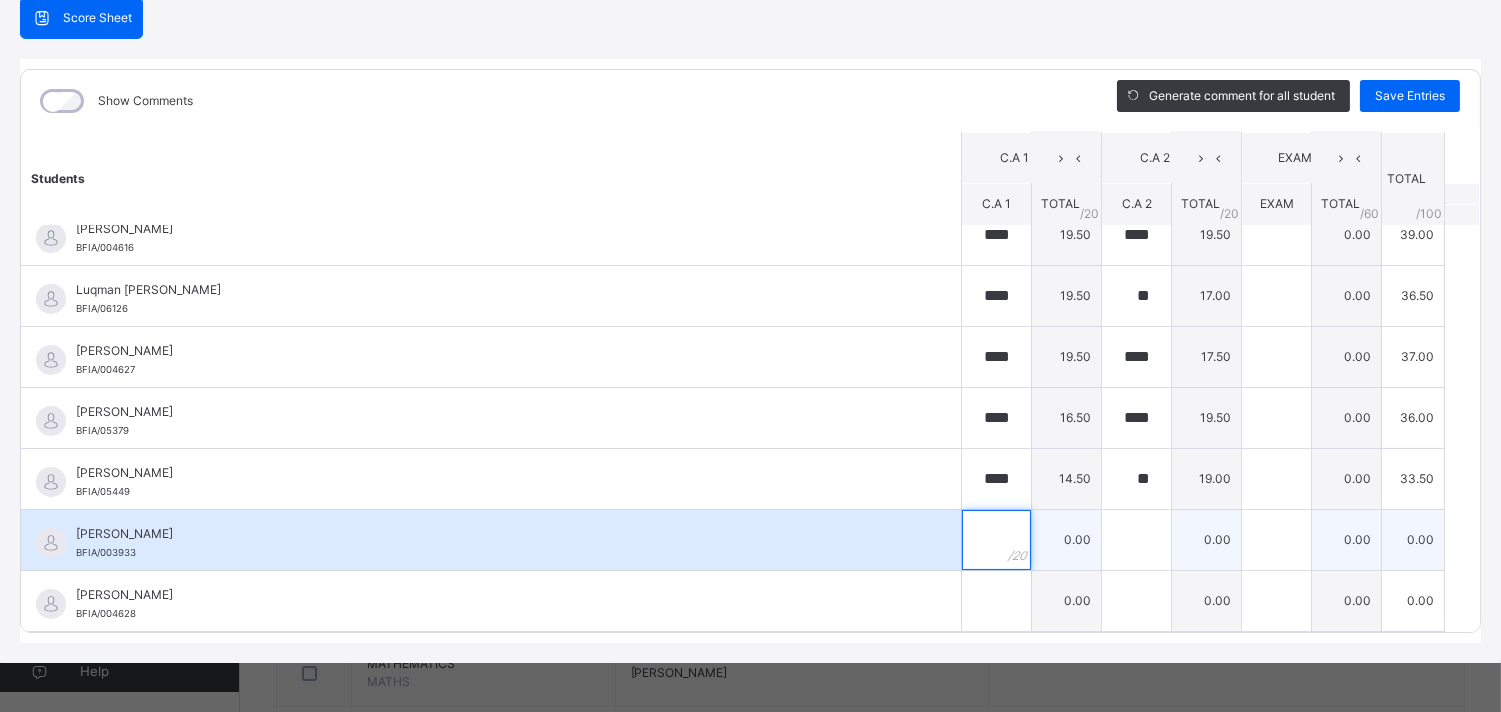 click at bounding box center [996, 540] 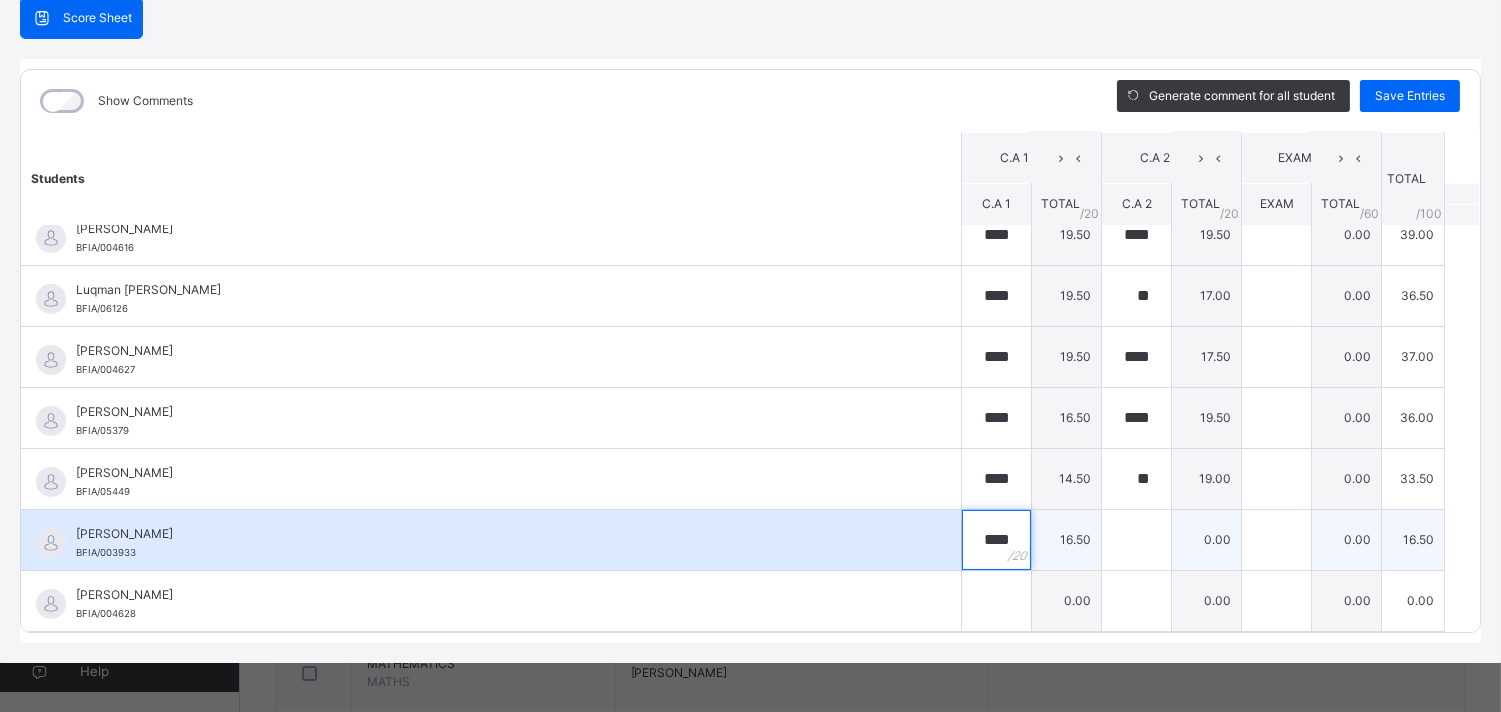 type on "****" 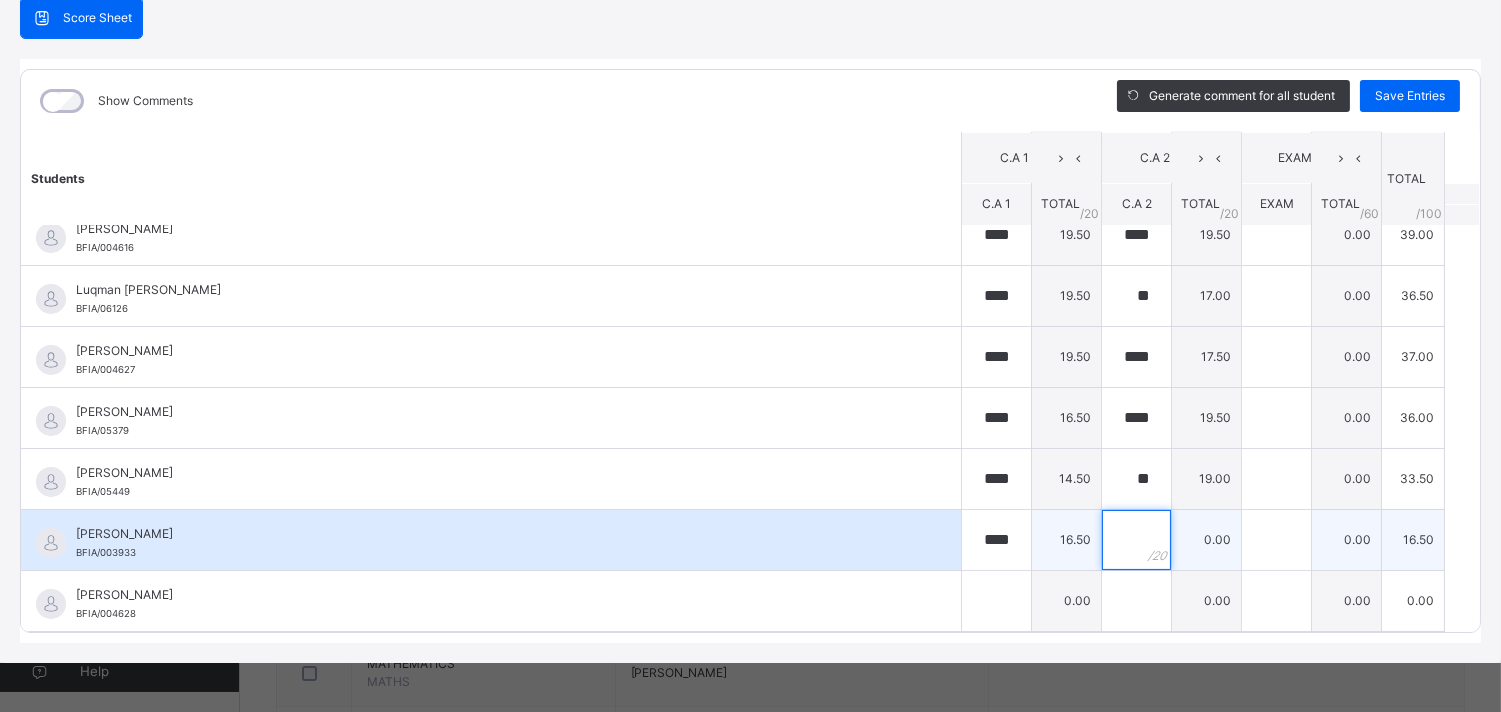 click at bounding box center (1136, 540) 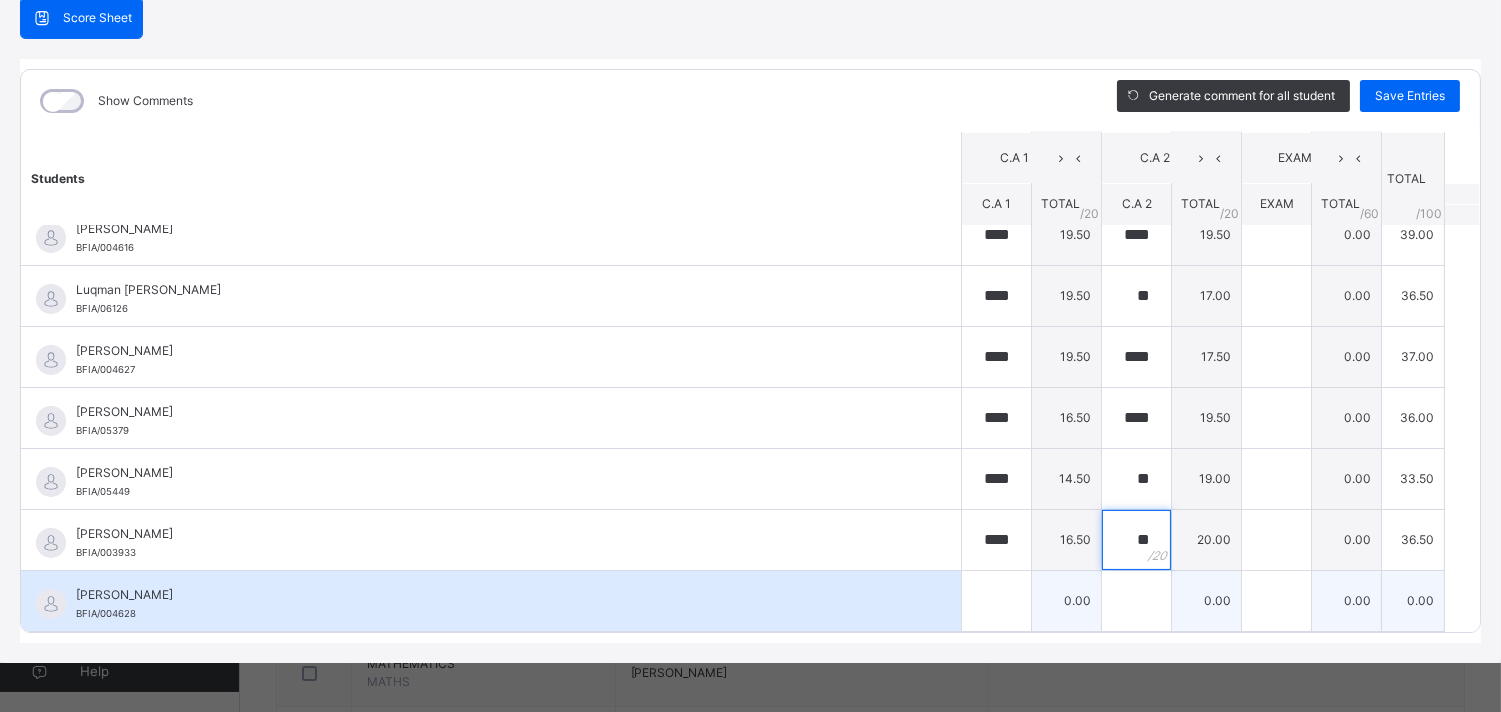 type on "**" 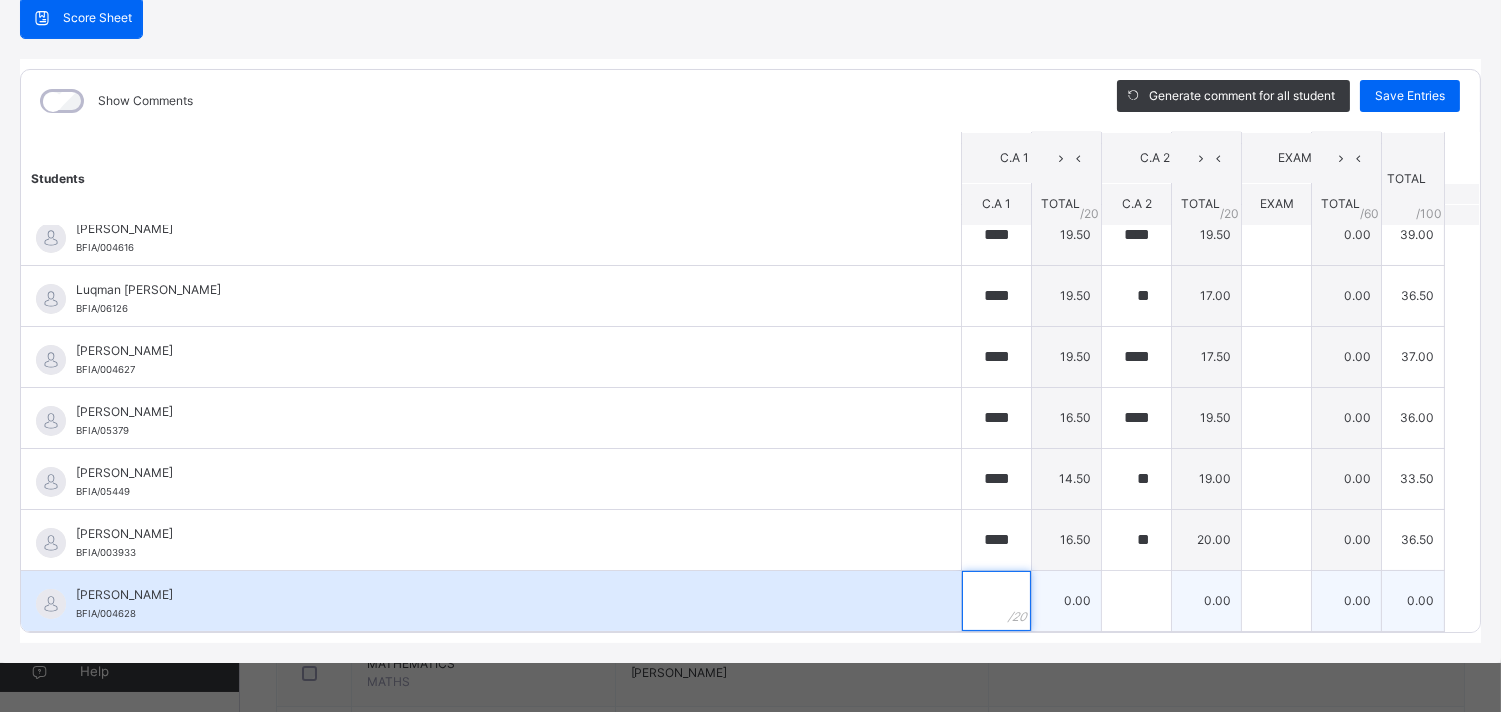click at bounding box center [996, 601] 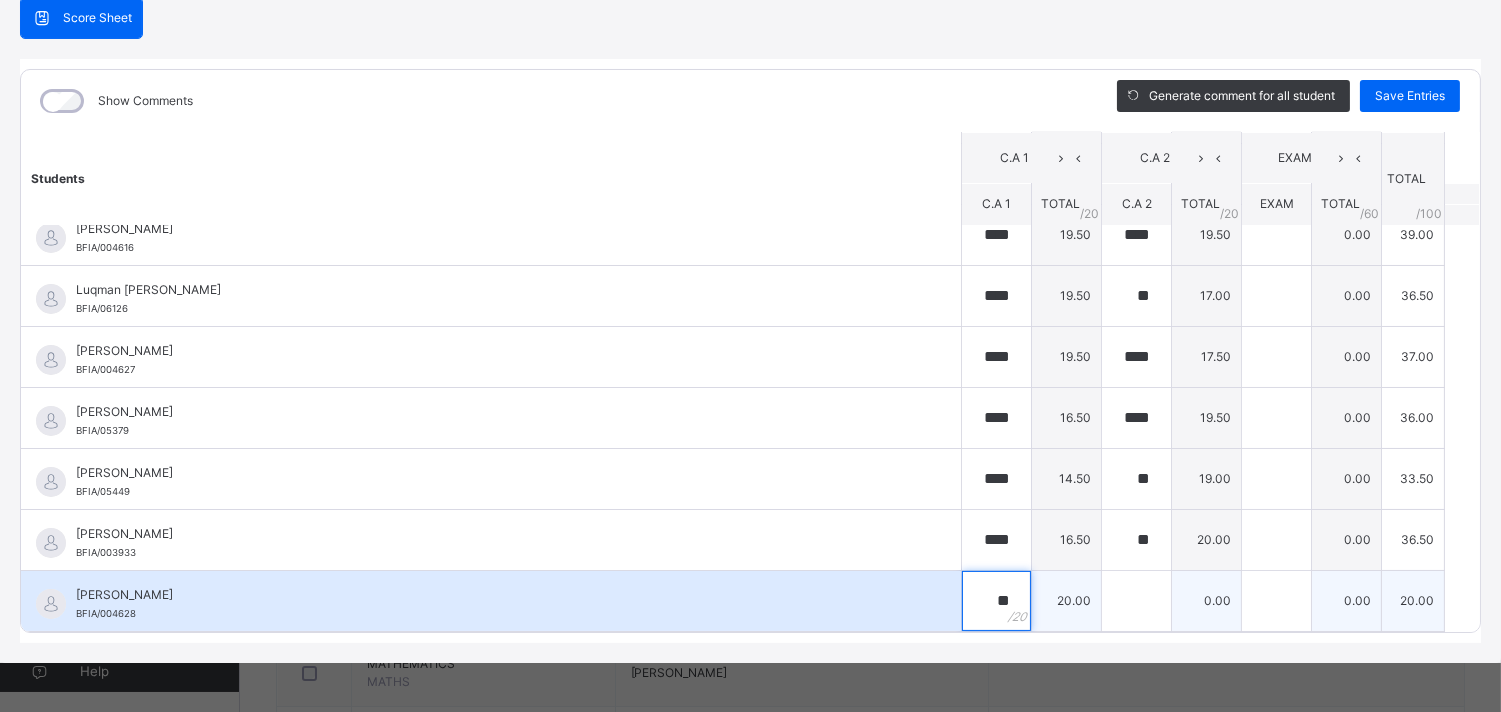 type on "**" 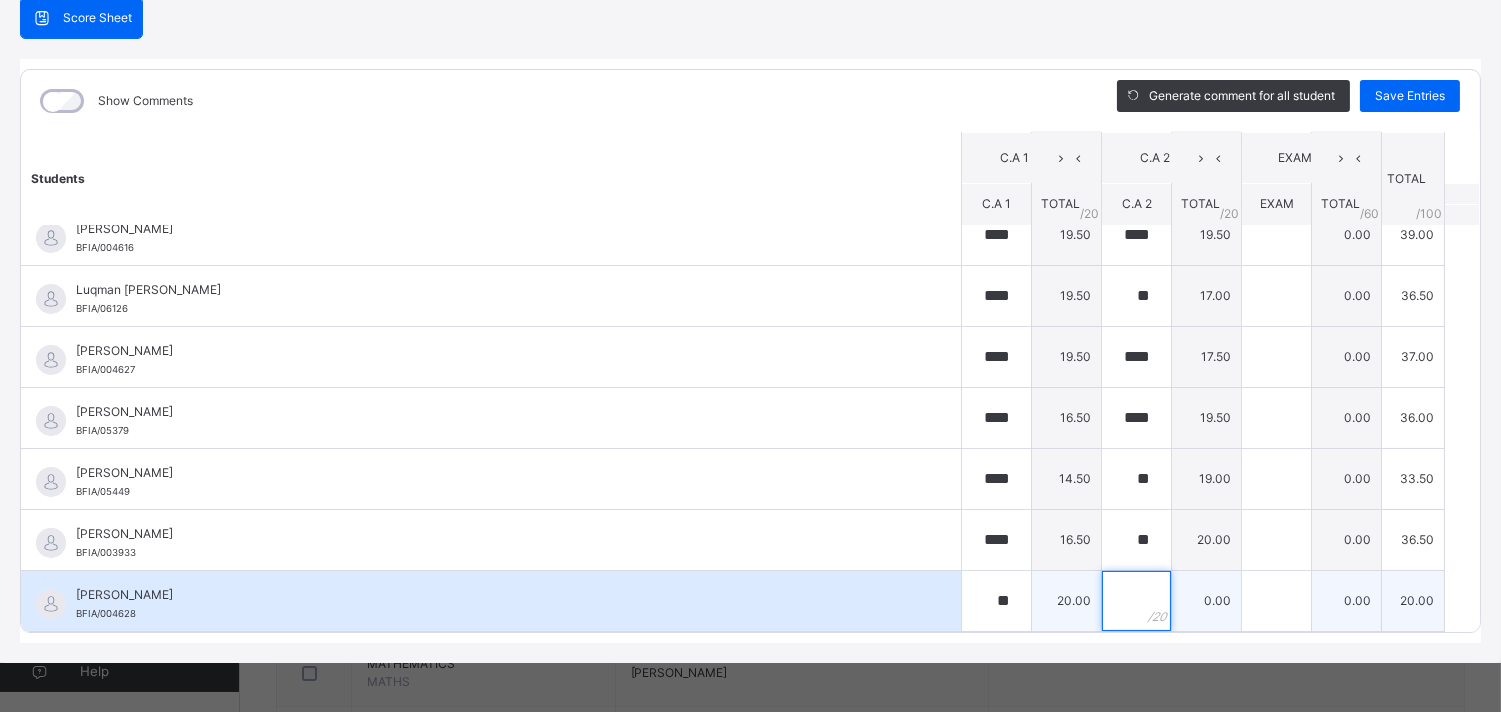 click at bounding box center [1136, 601] 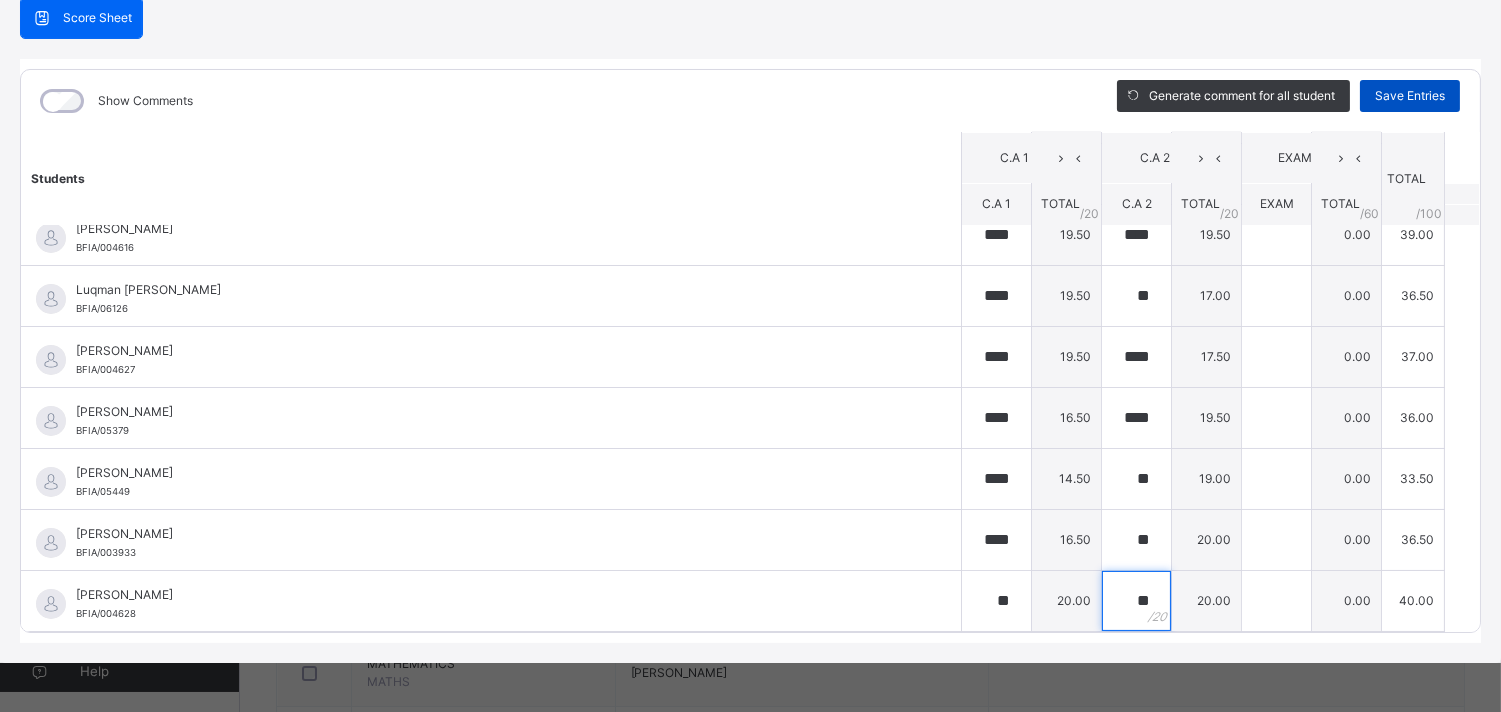 type on "**" 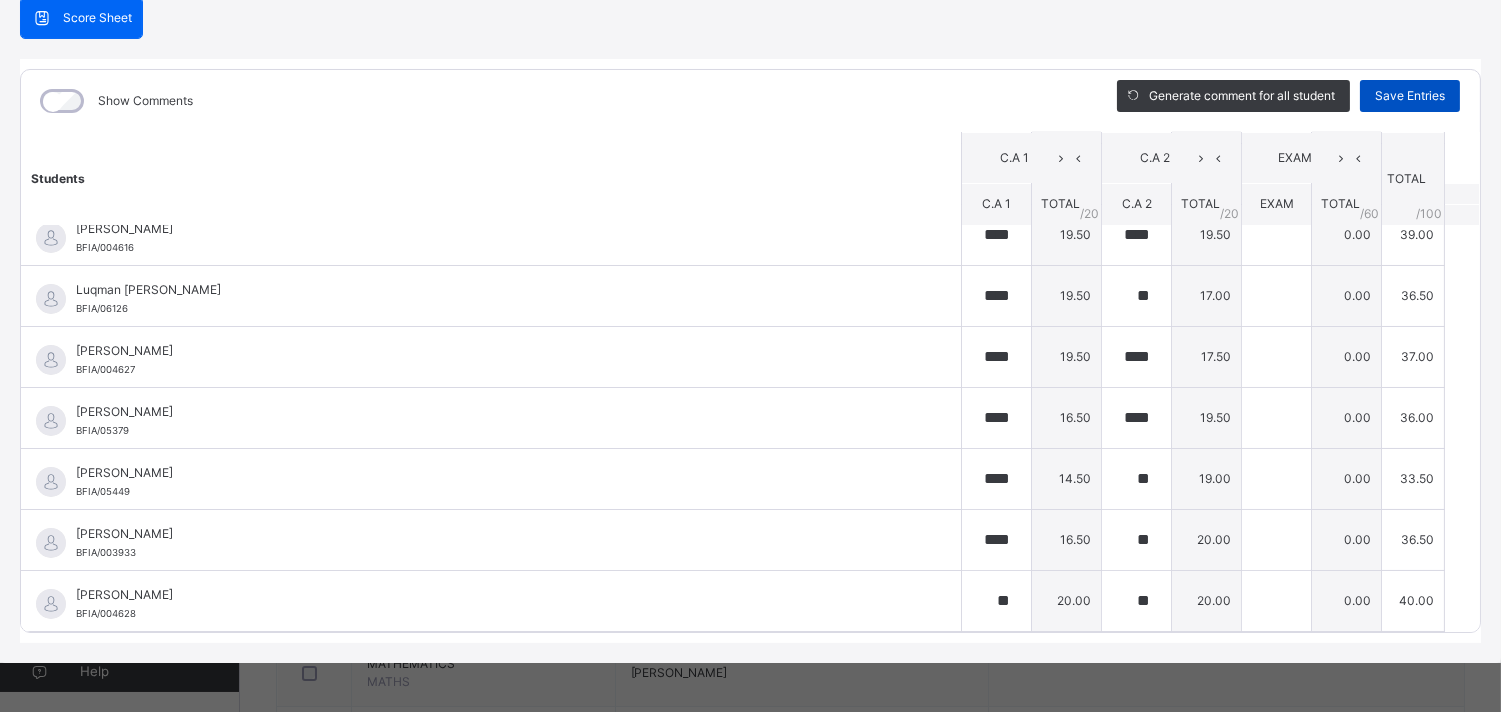 click on "Save Entries" at bounding box center [1410, 96] 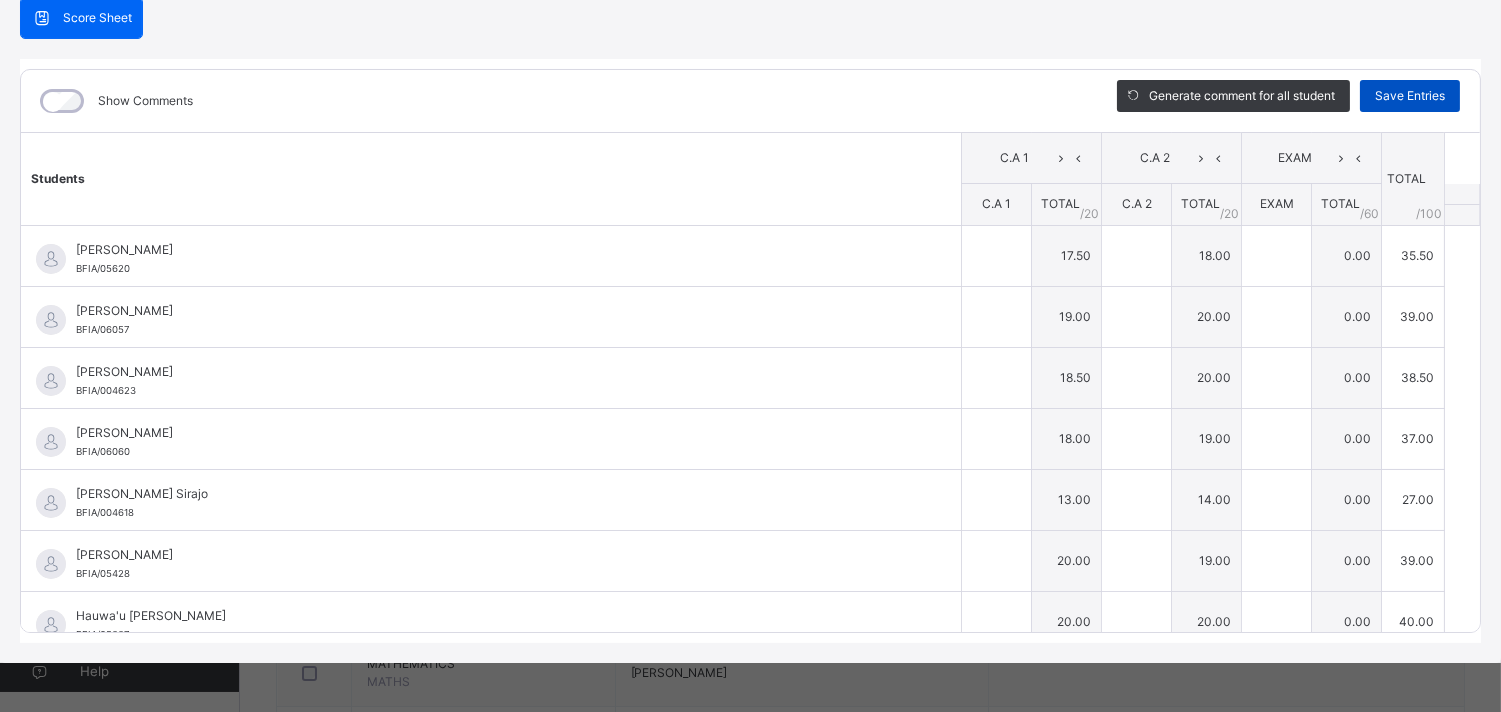 type on "****" 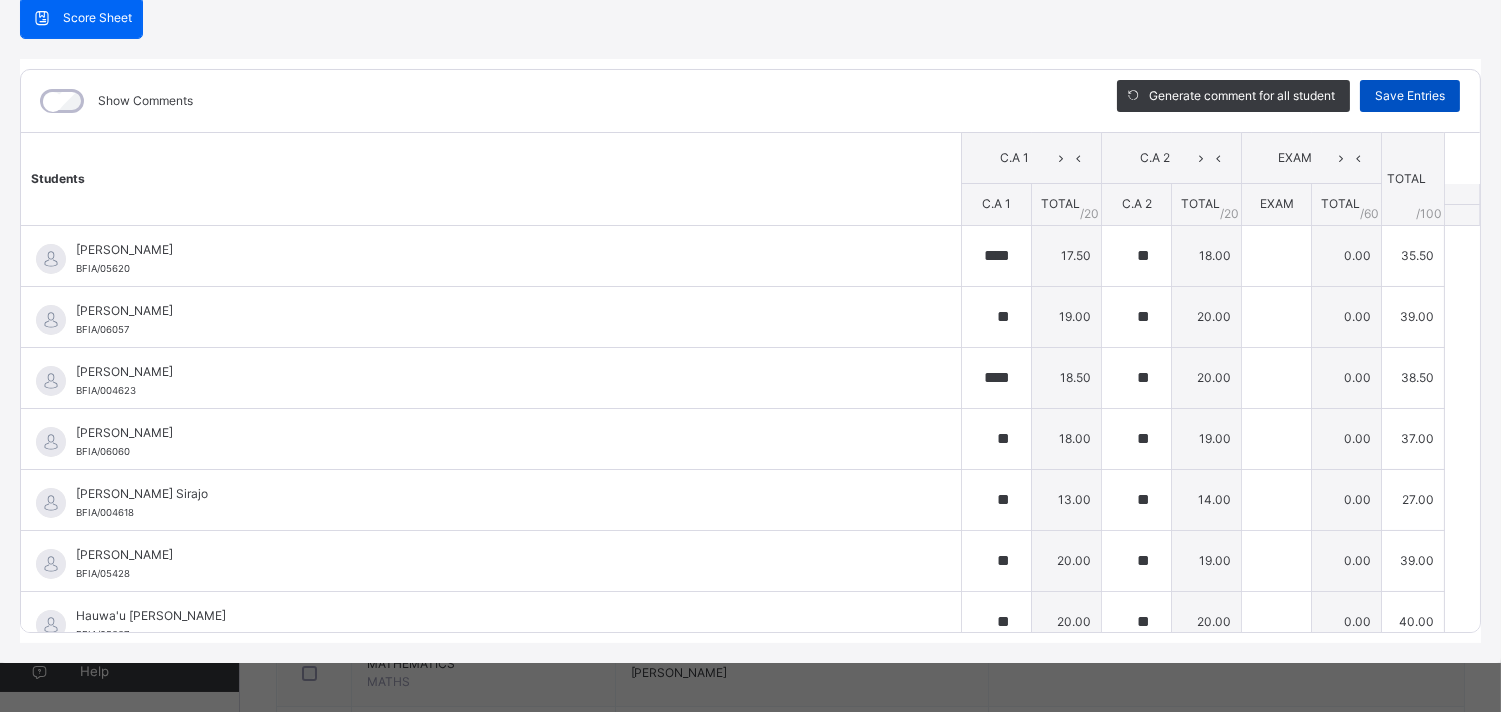 type on "**" 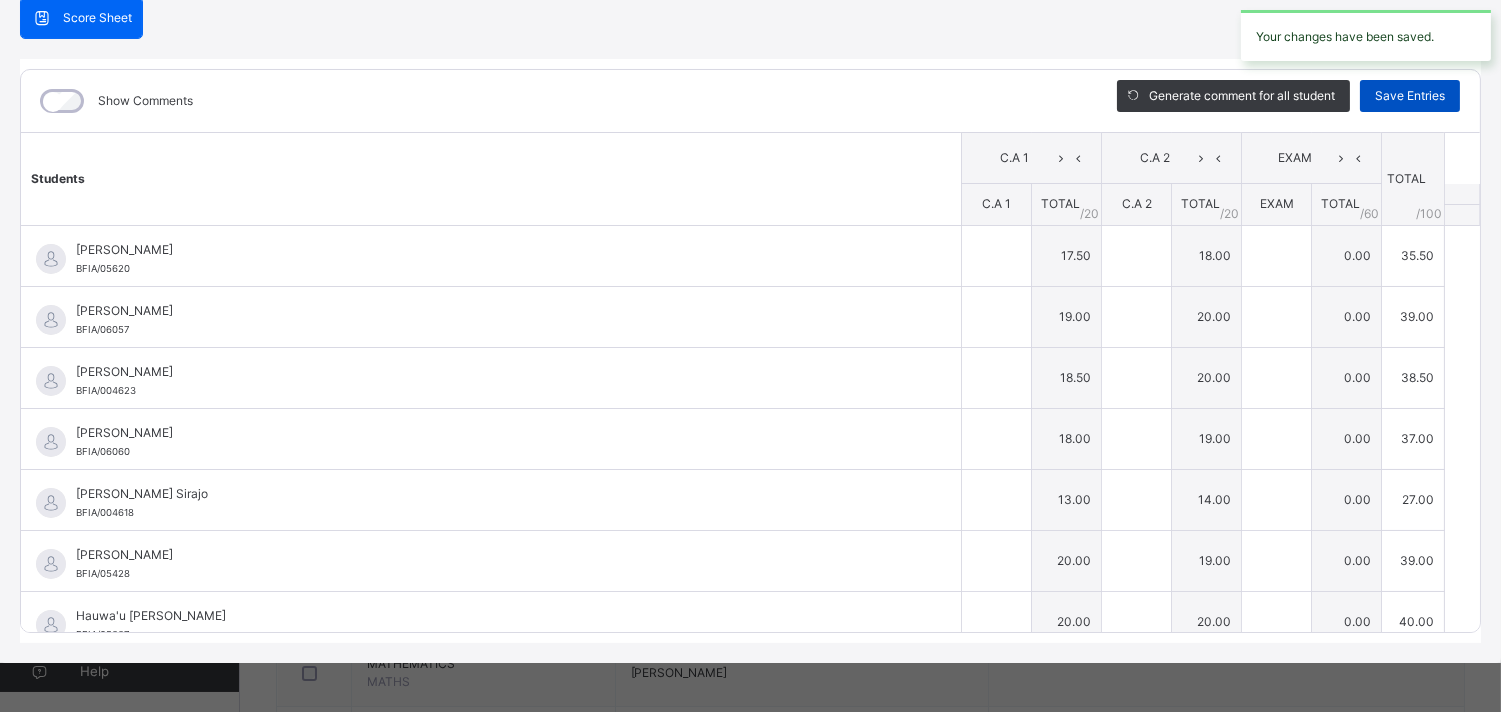 type on "****" 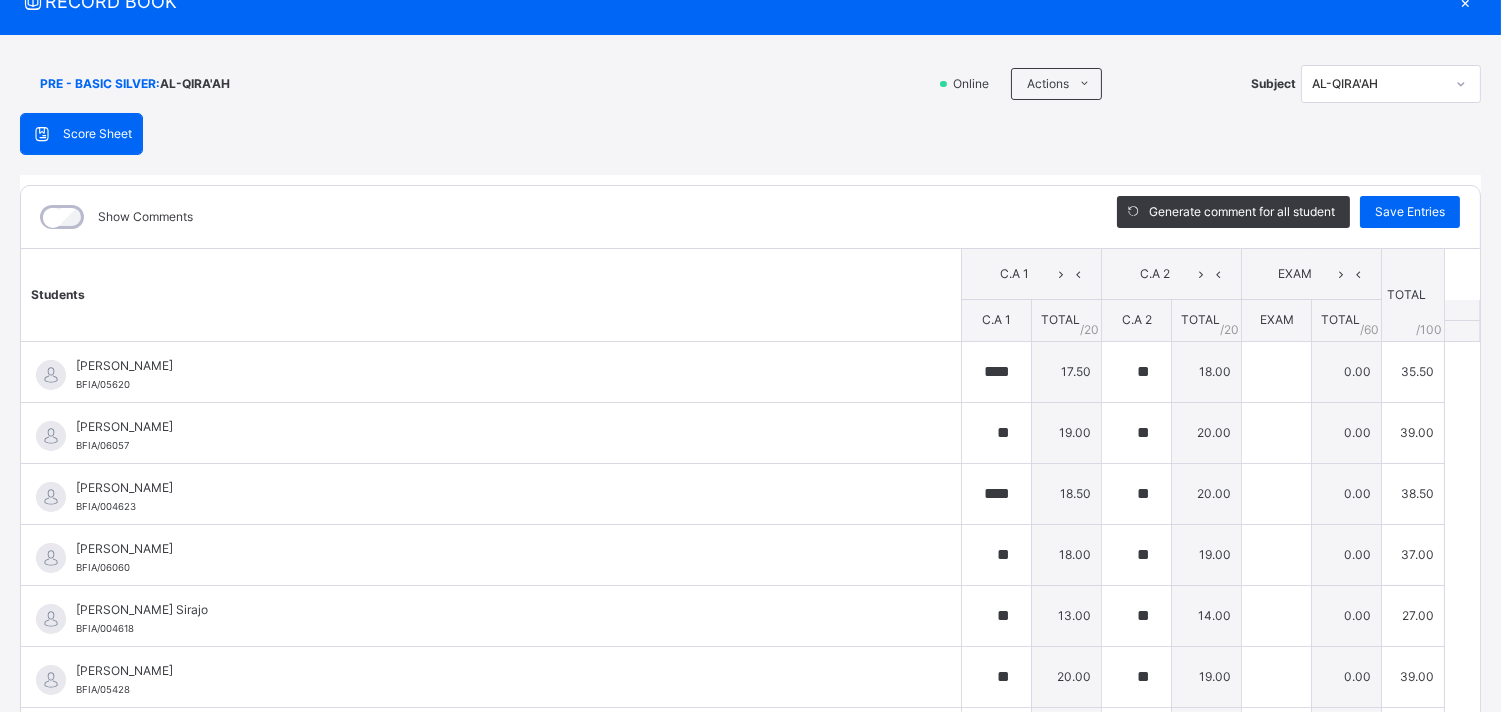 scroll, scrollTop: 78, scrollLeft: 0, axis: vertical 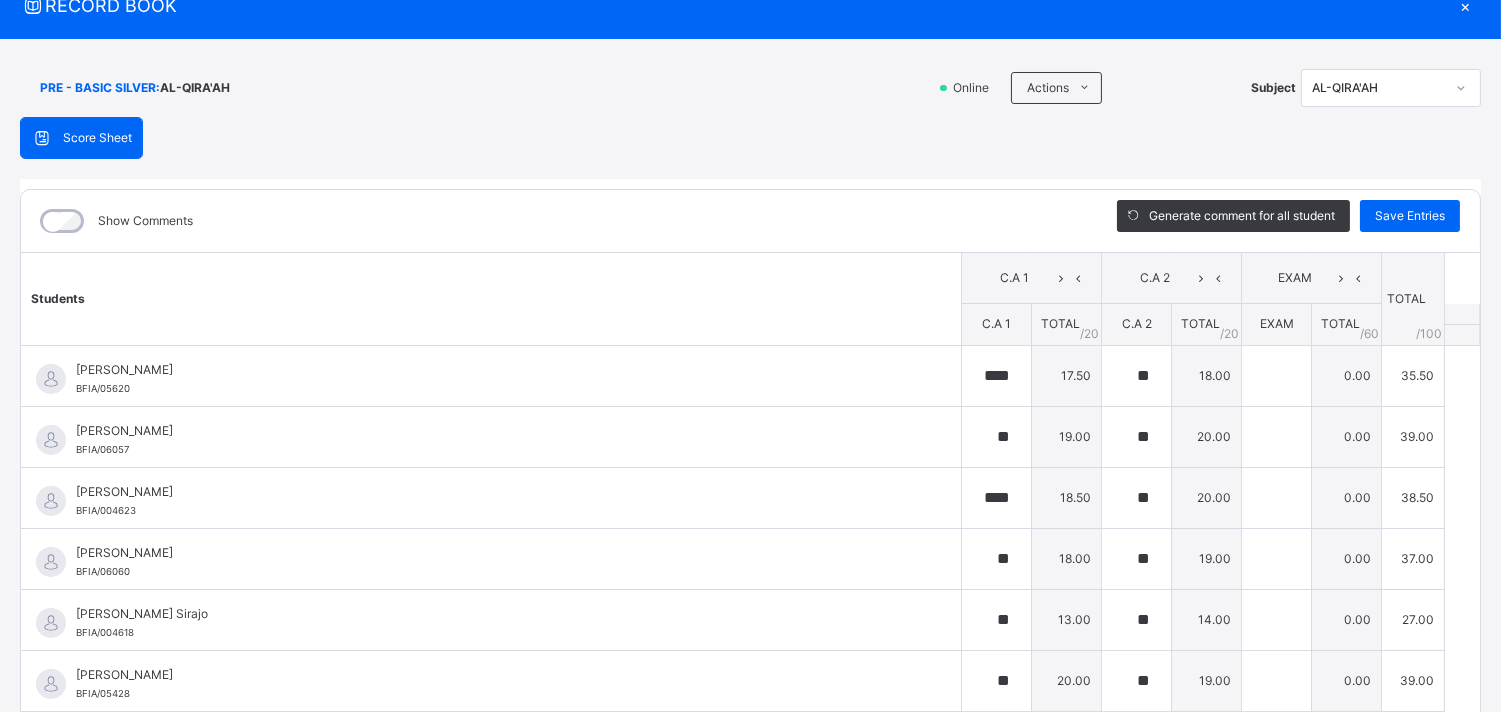 click 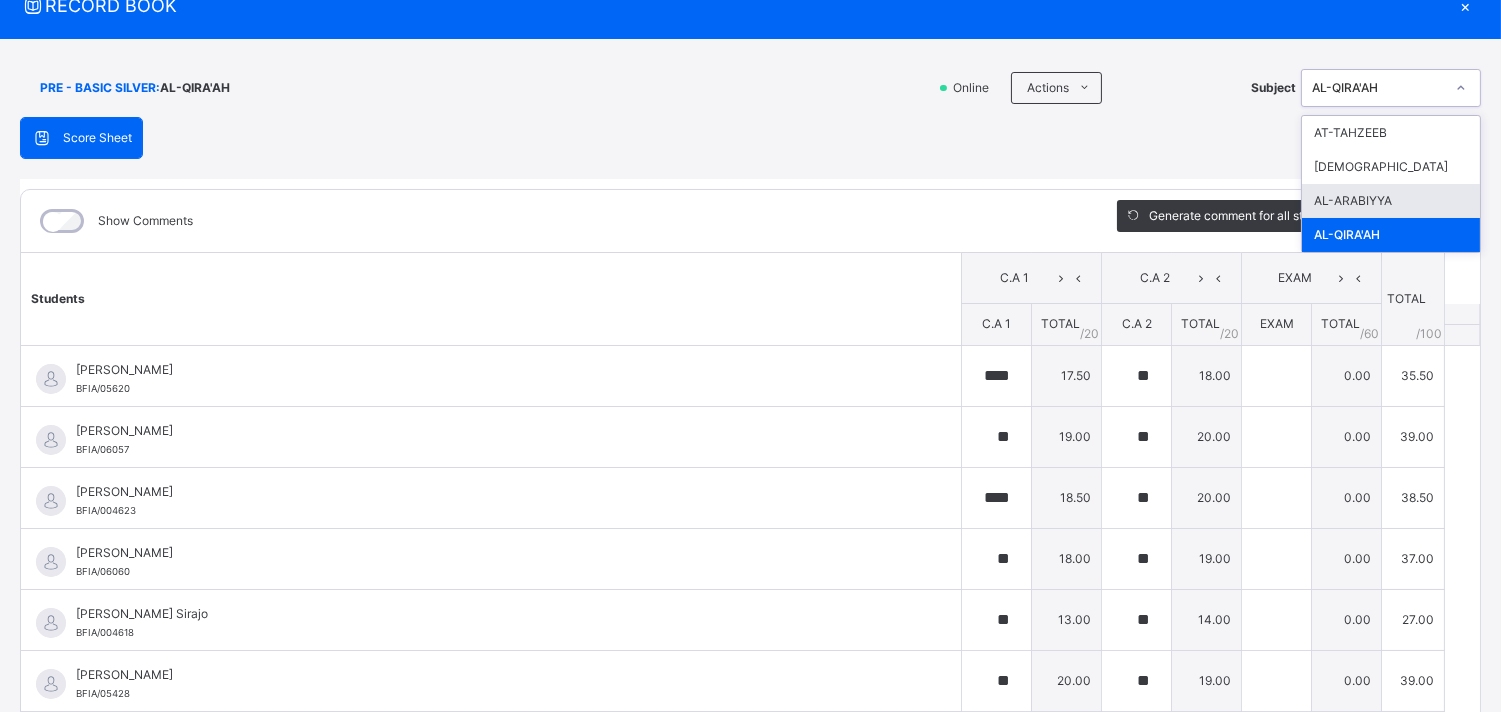 click on "AL-ARABIYYA" at bounding box center (1391, 201) 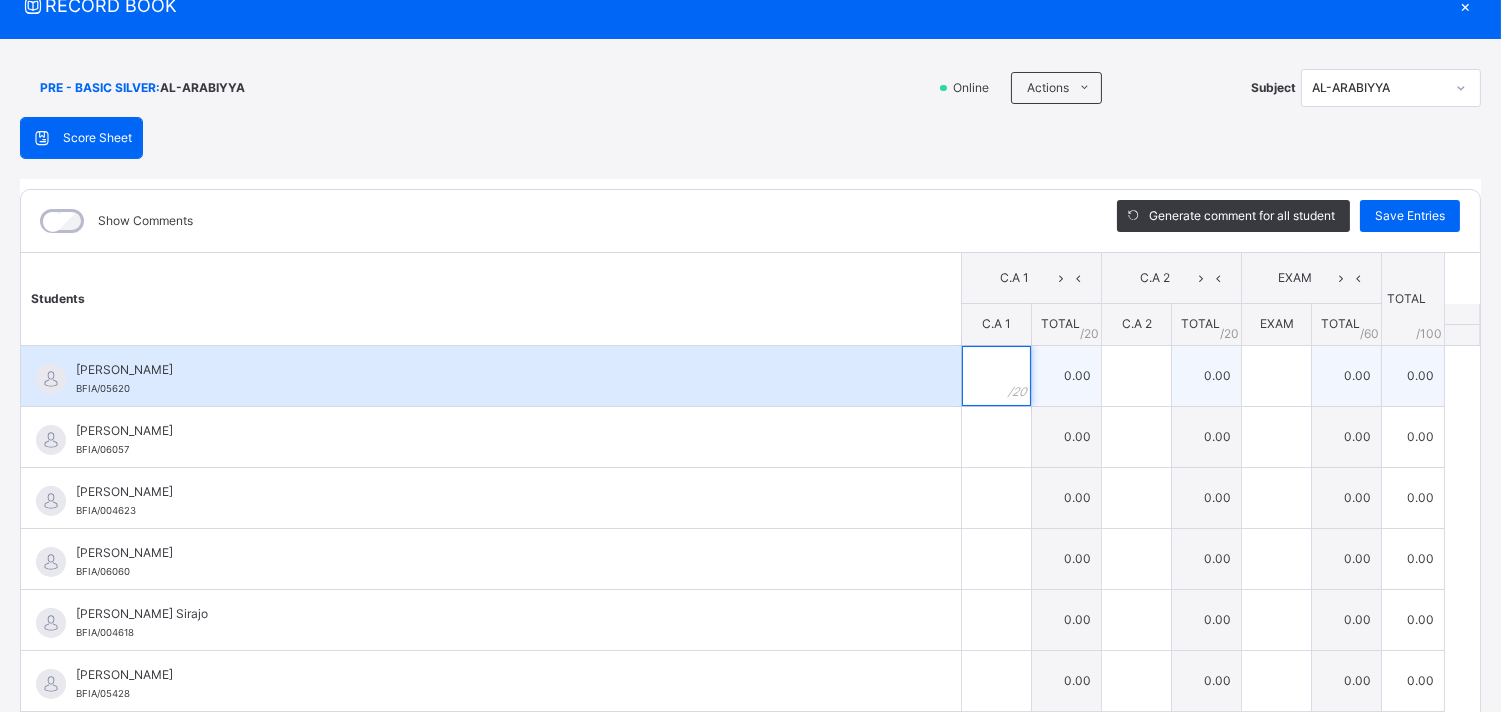 click at bounding box center [996, 376] 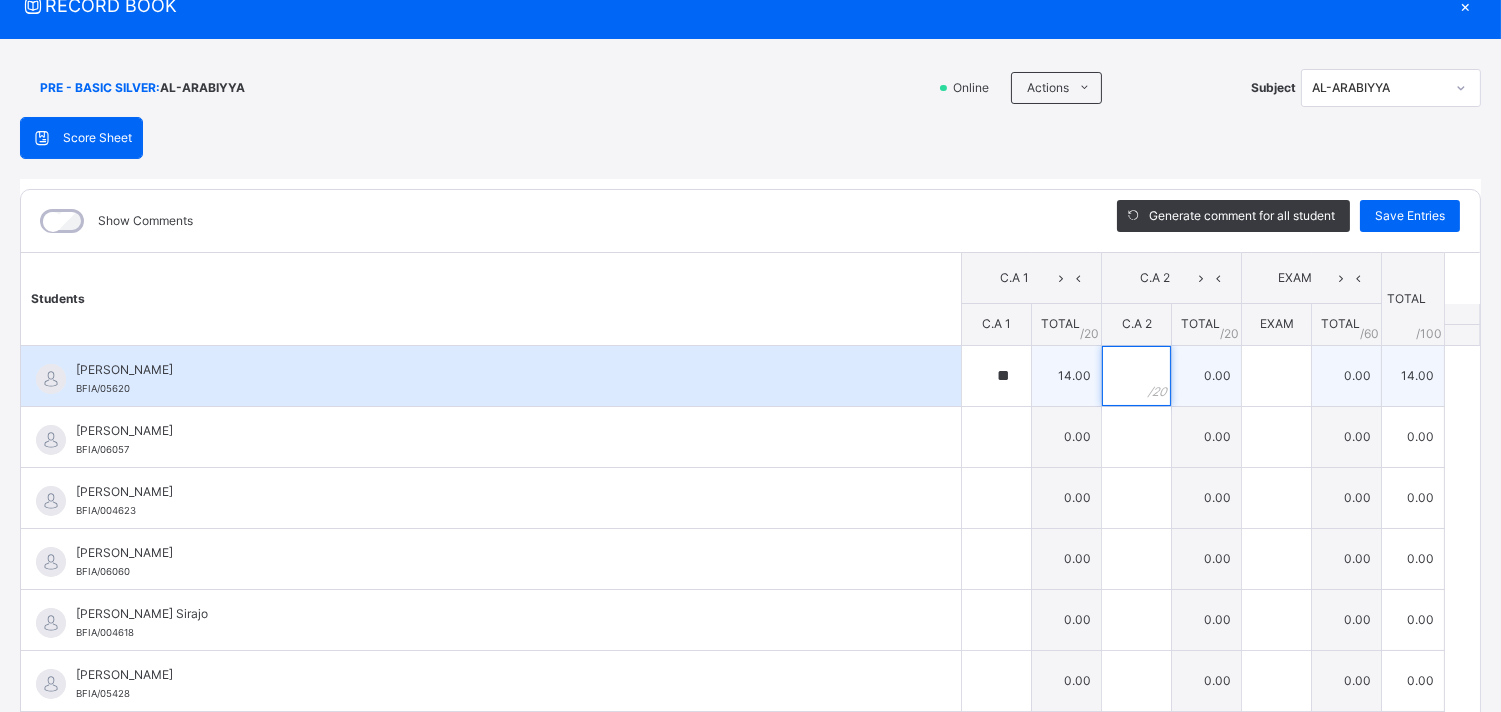 click at bounding box center [1136, 376] 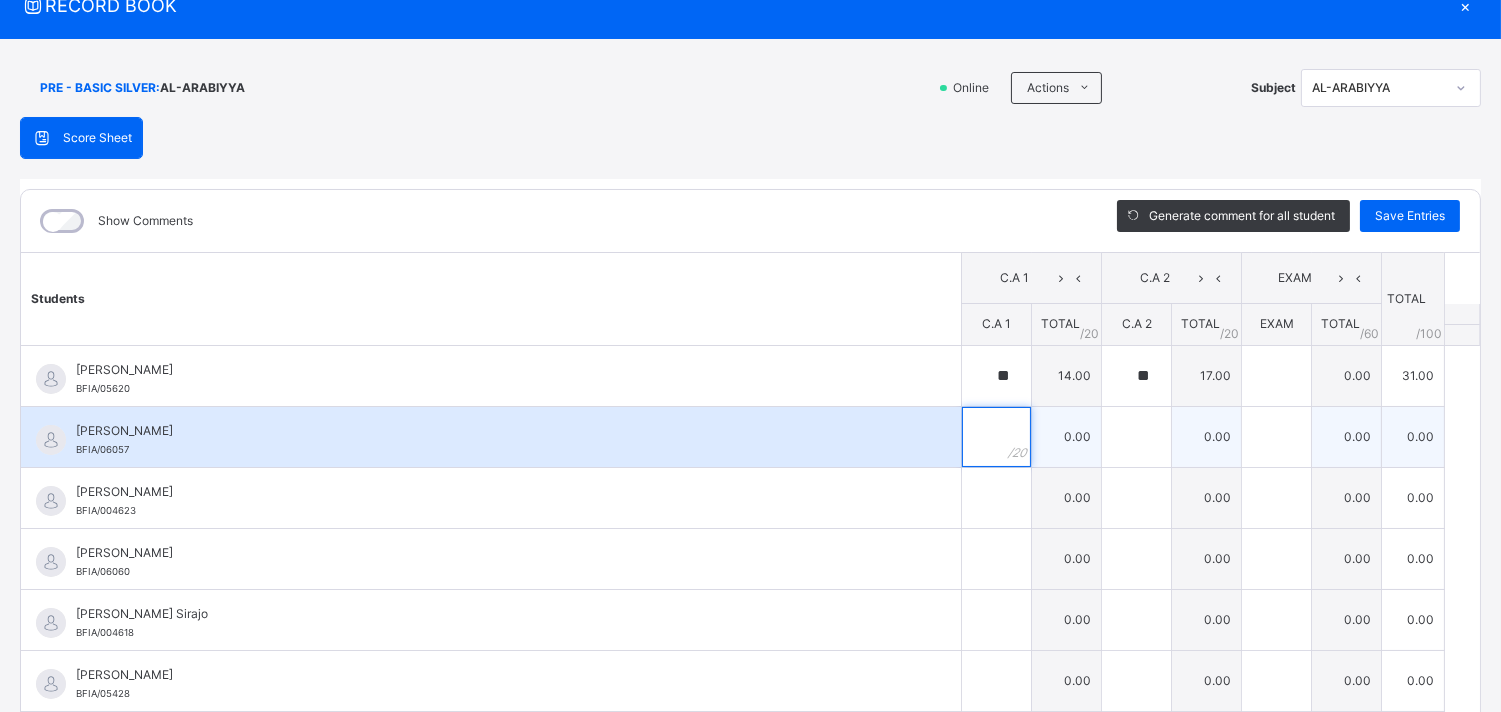 click at bounding box center [996, 437] 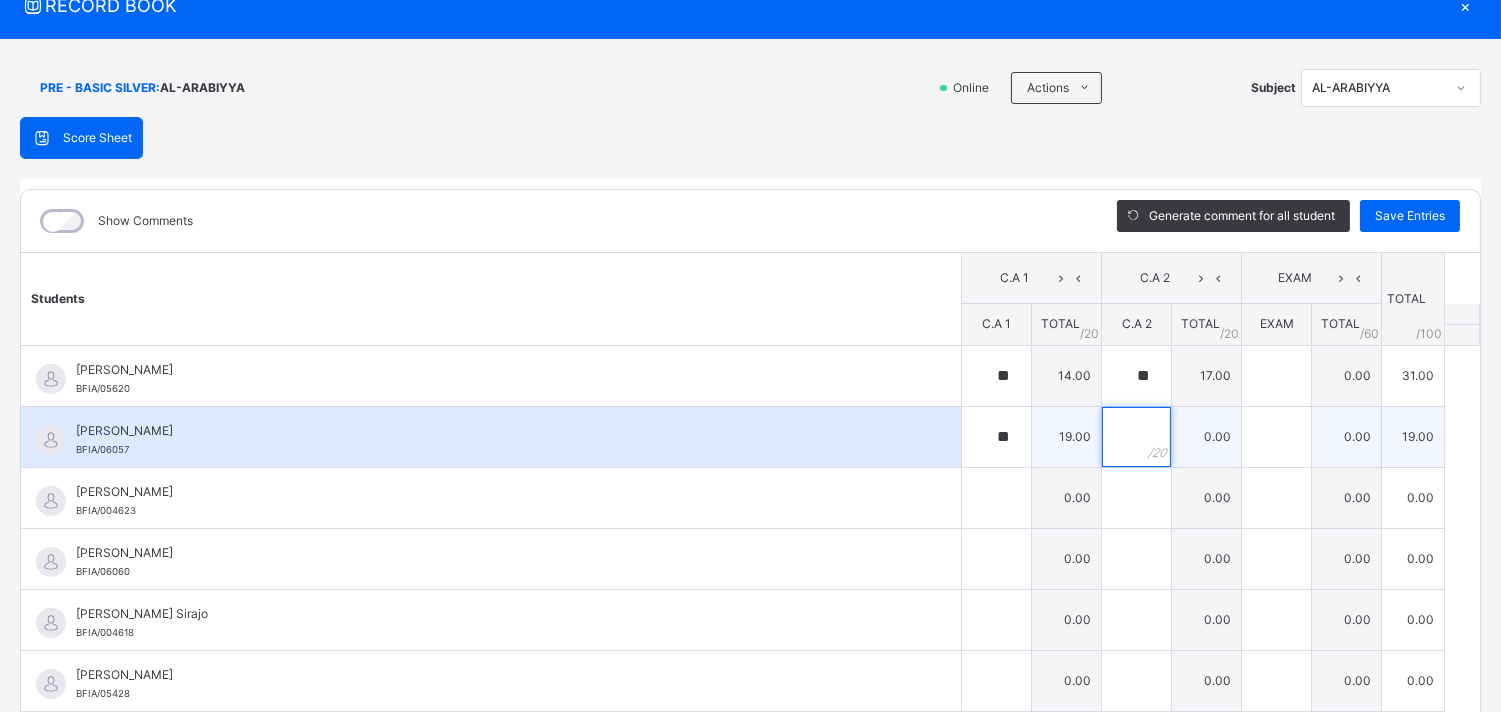 click at bounding box center (1136, 437) 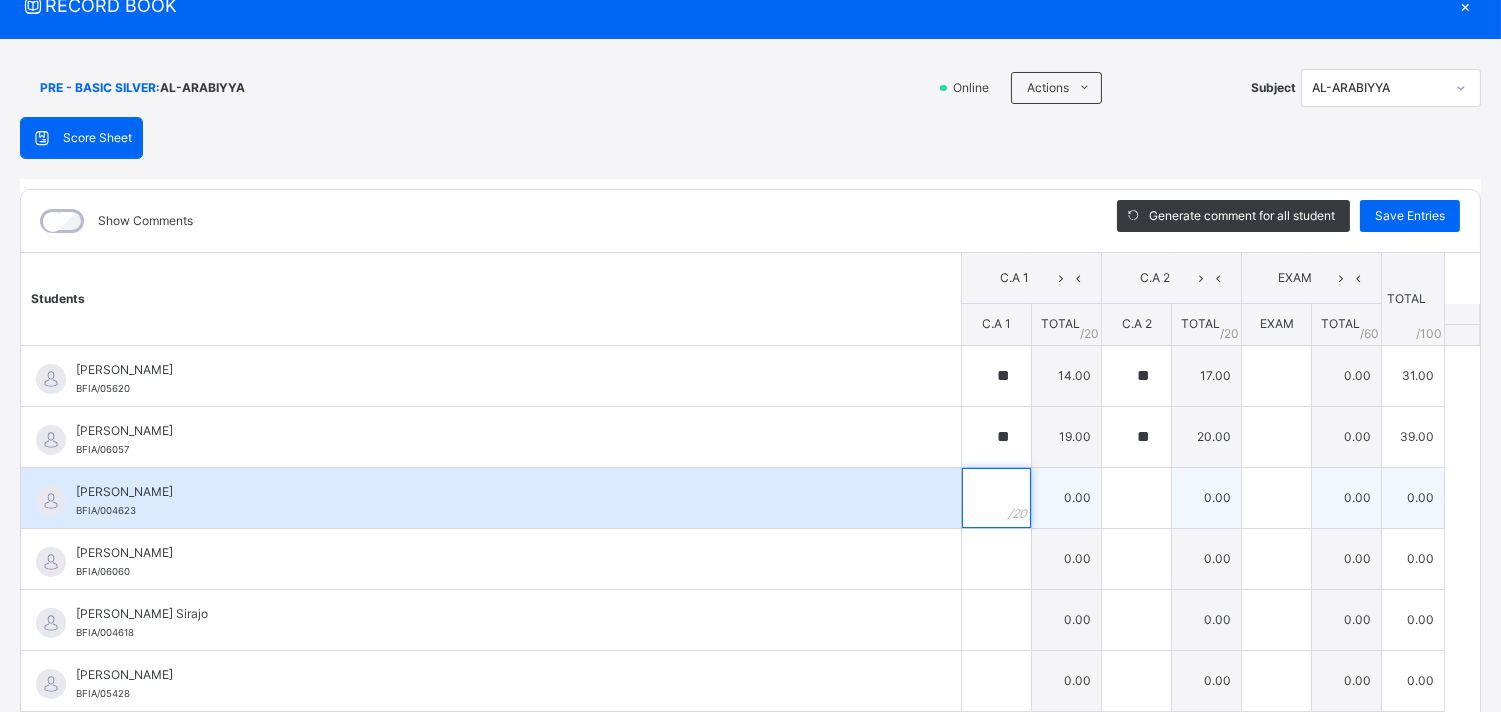 click at bounding box center (996, 498) 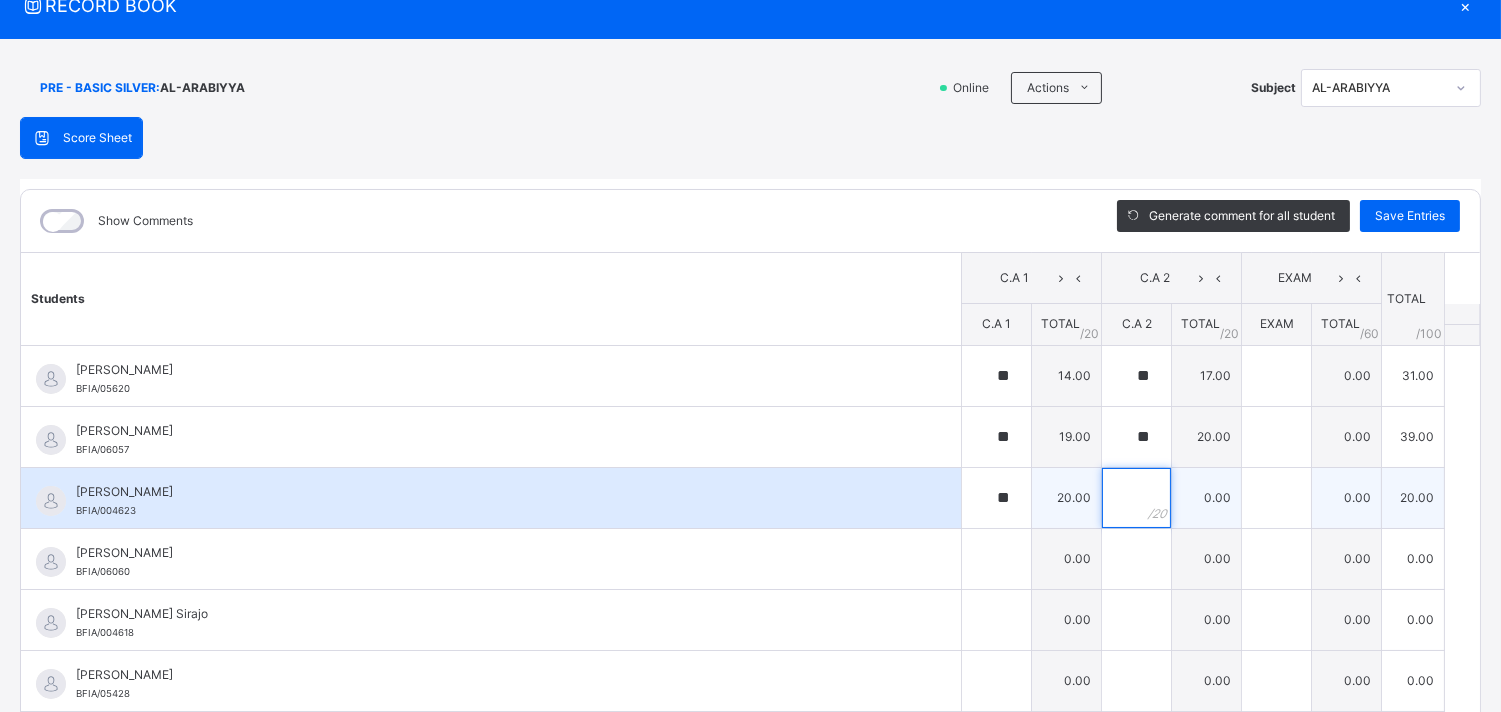 click at bounding box center [1136, 498] 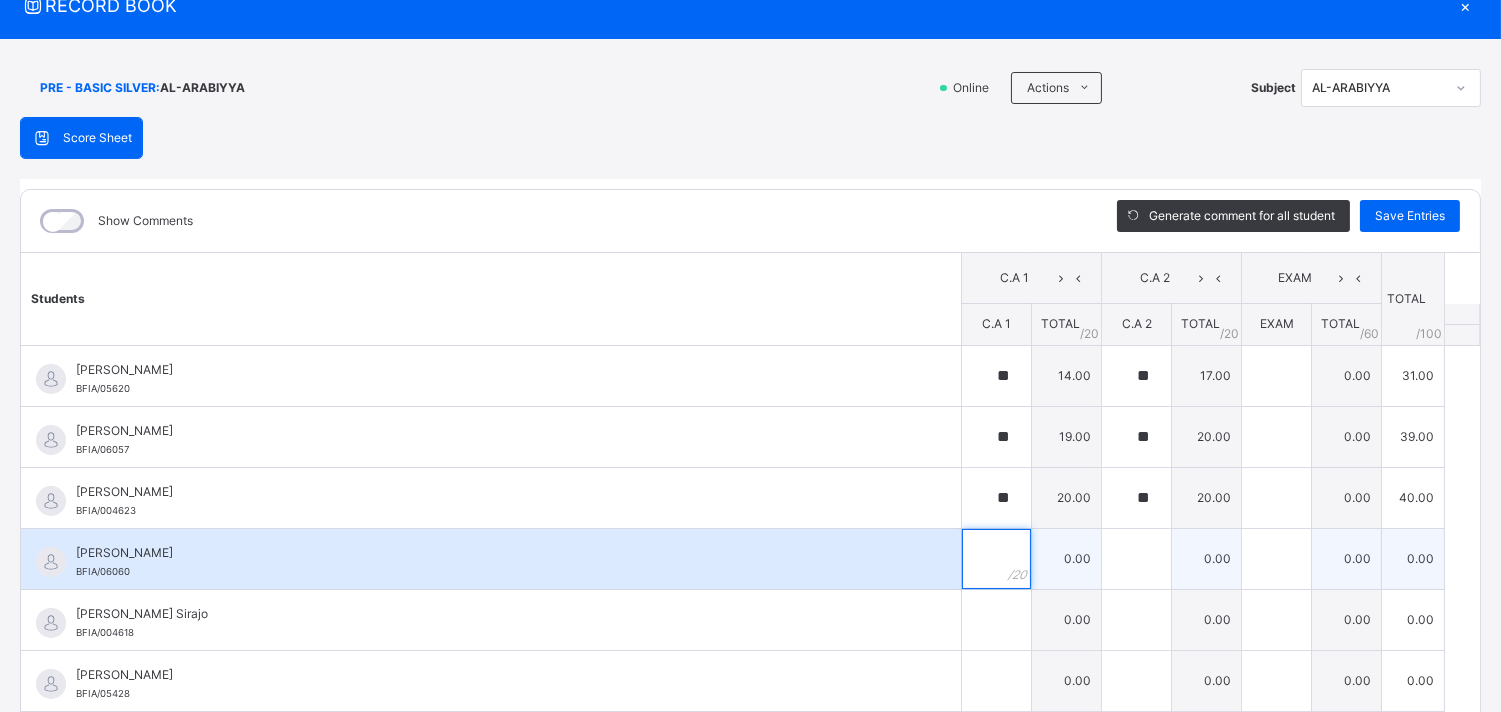 click at bounding box center (996, 559) 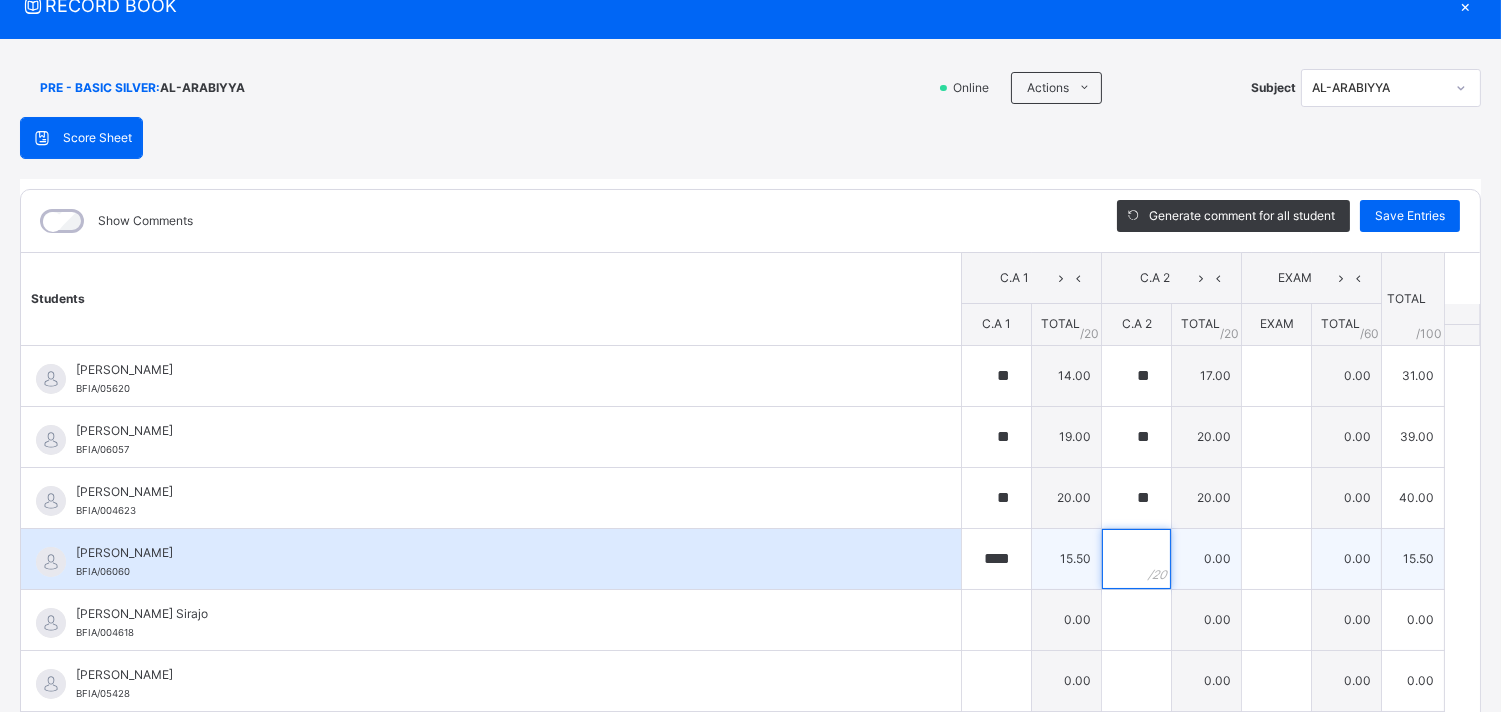 click at bounding box center [1136, 559] 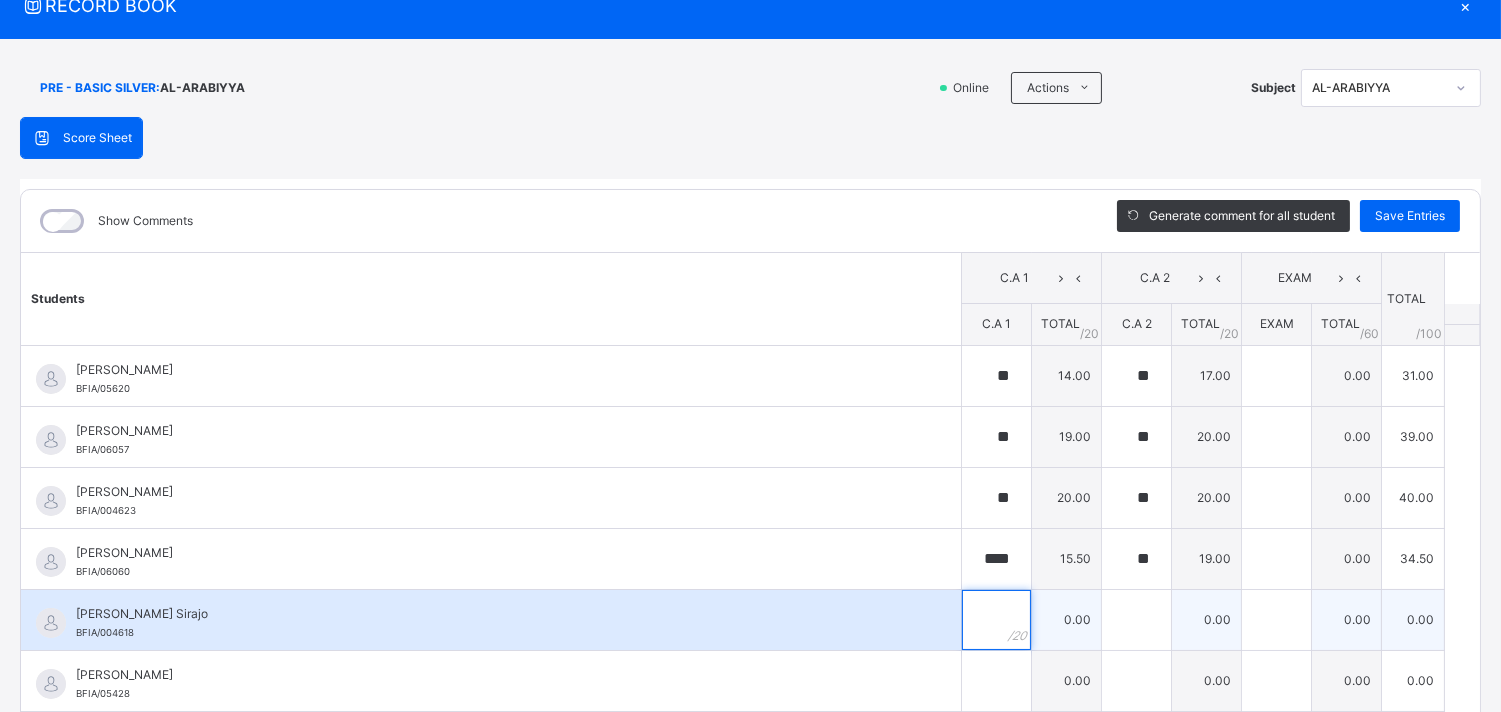 click at bounding box center [996, 620] 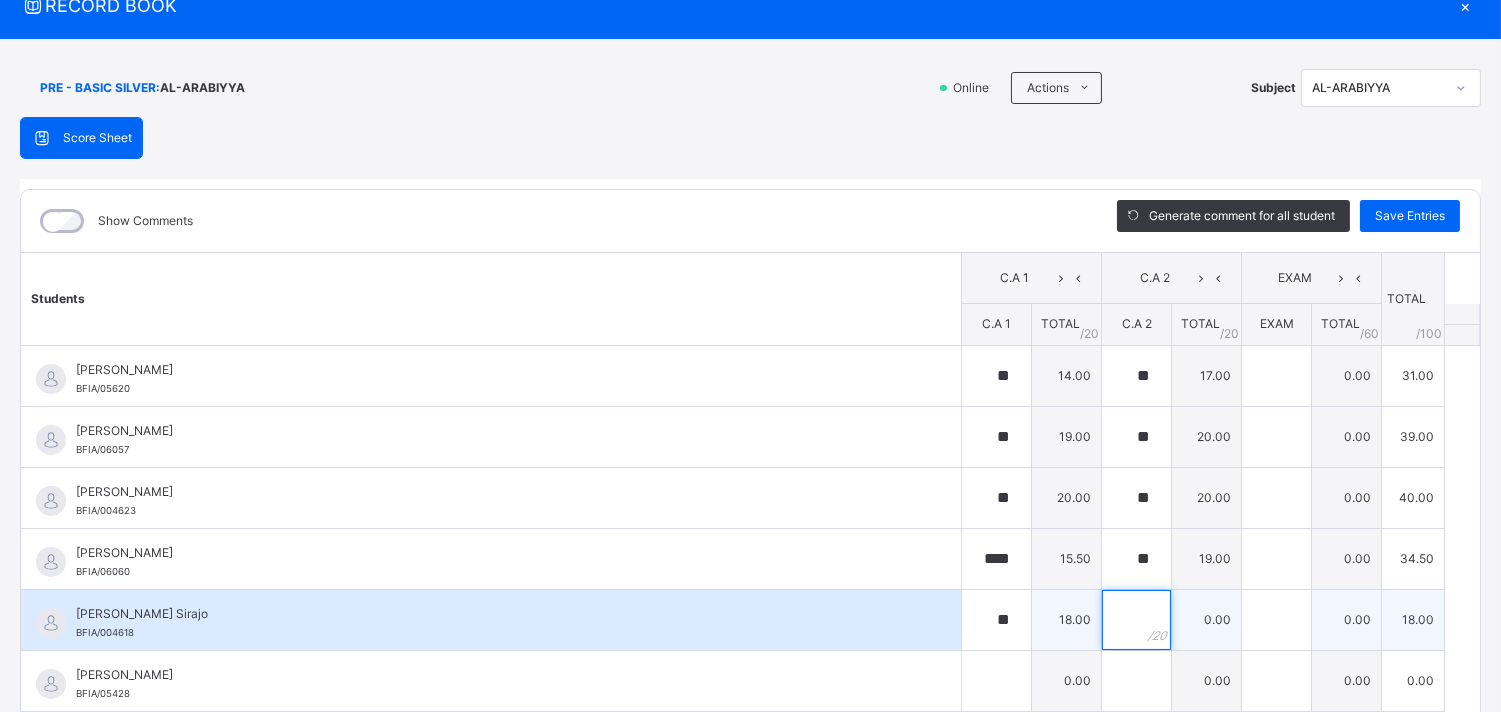 click at bounding box center (1136, 620) 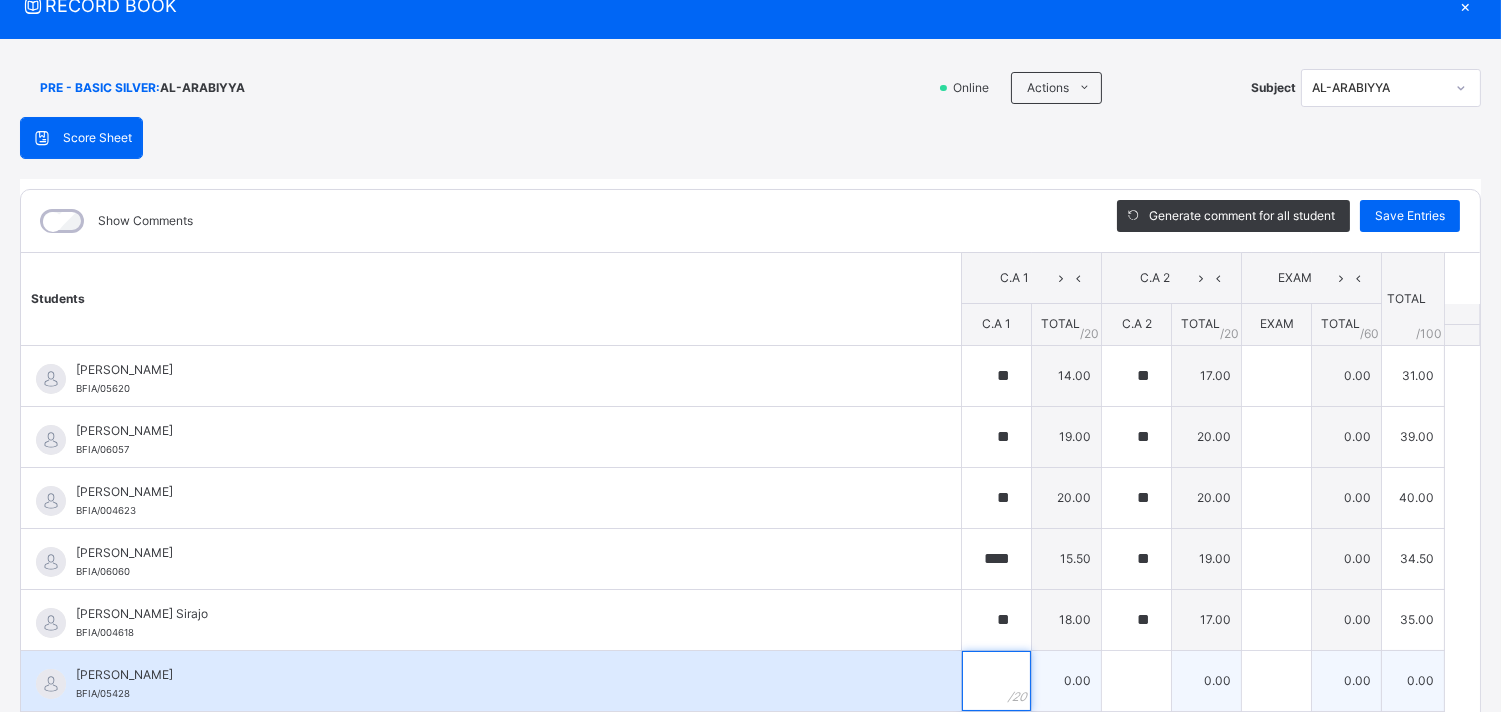 click at bounding box center (996, 681) 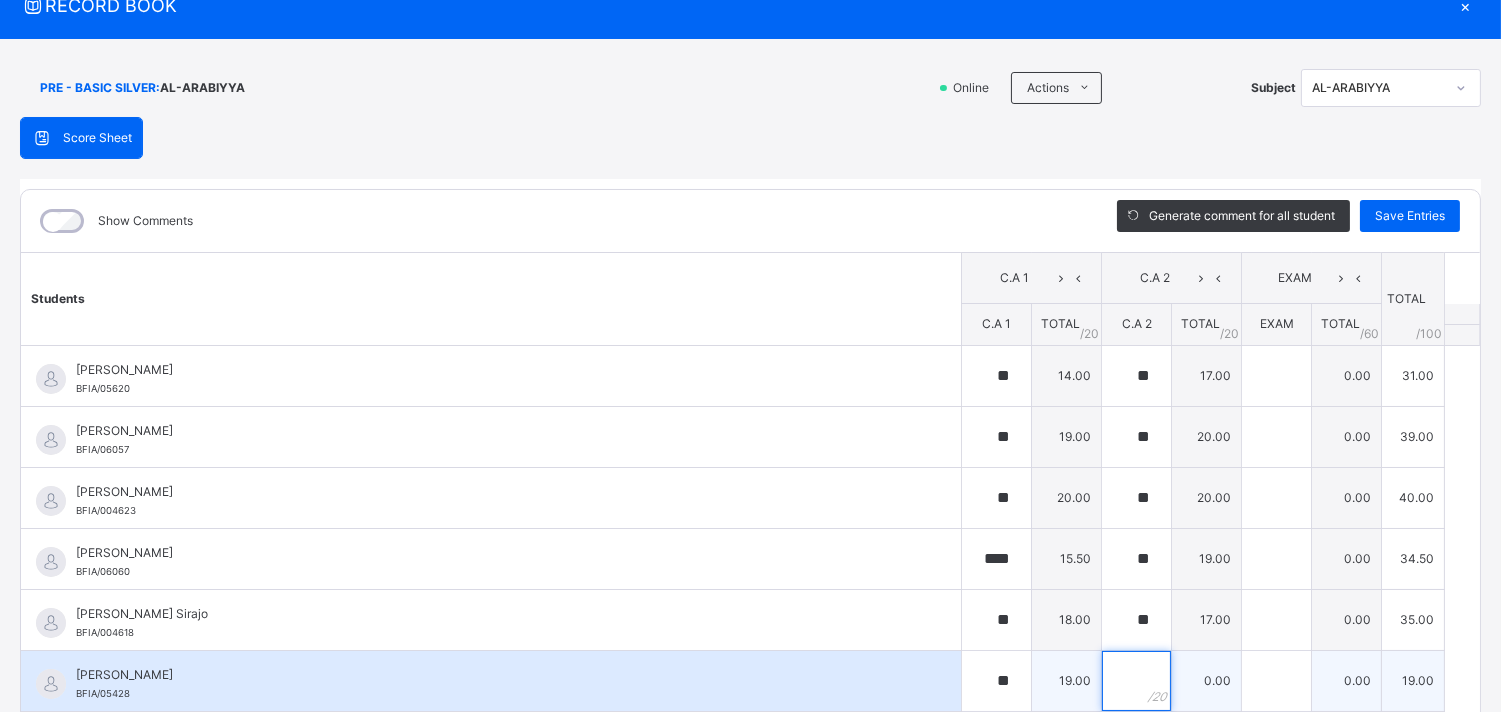 click at bounding box center (1136, 681) 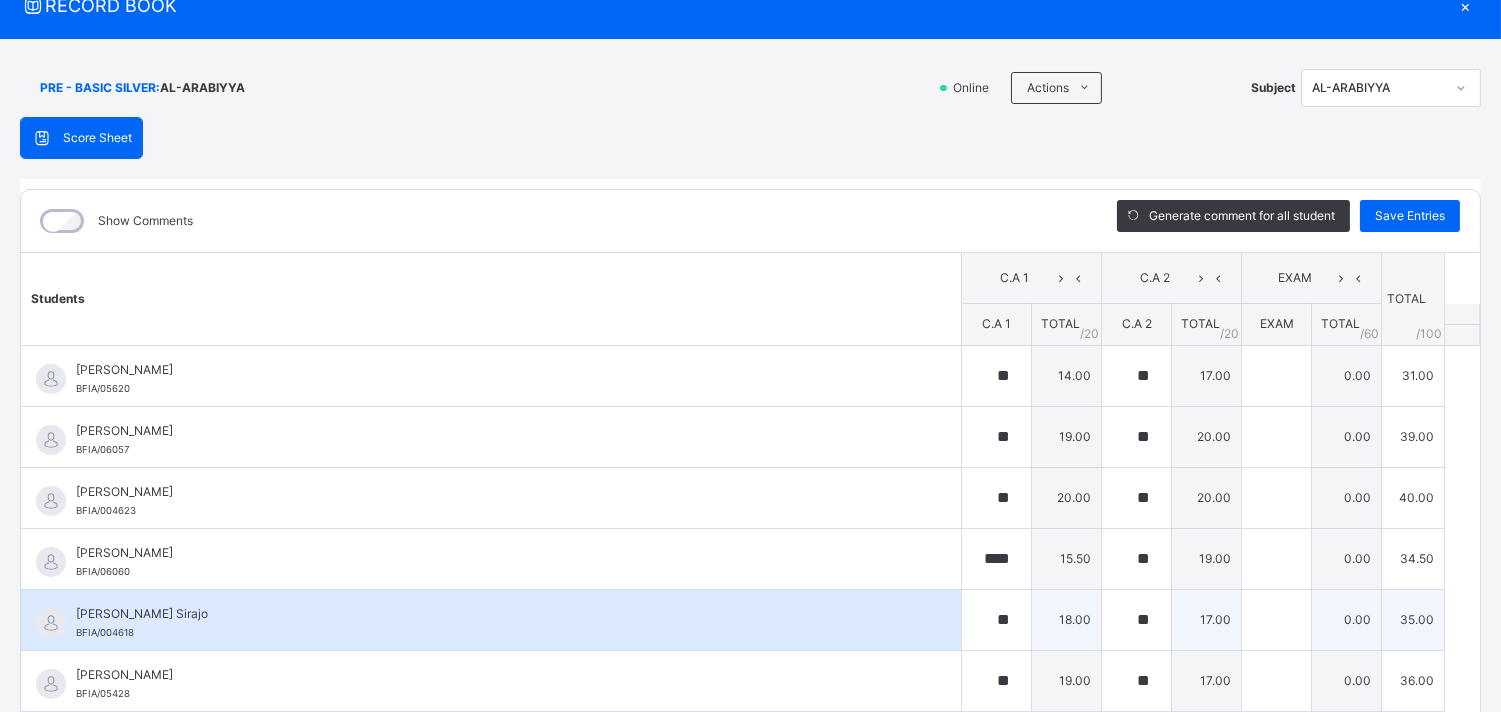 click on "17.00" at bounding box center (1207, 619) 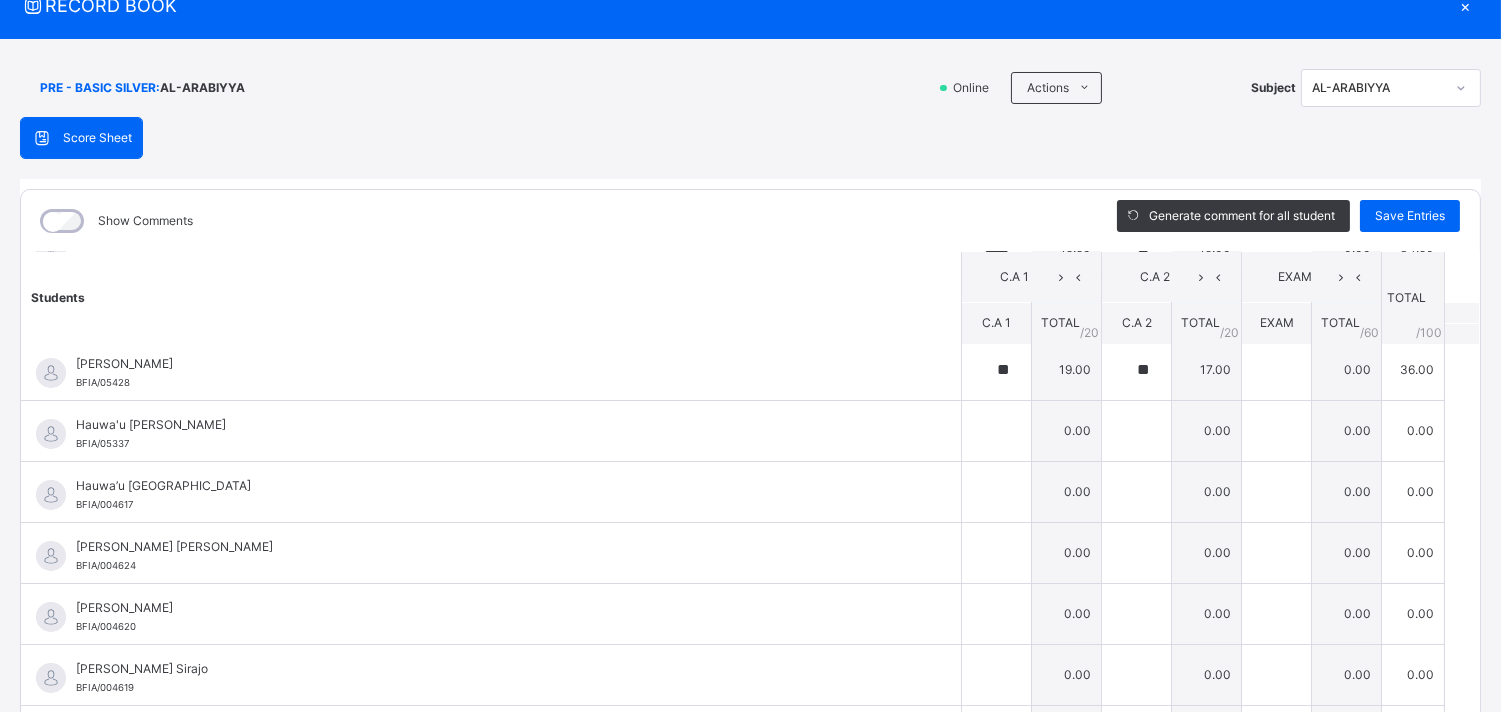 scroll, scrollTop: 355, scrollLeft: 0, axis: vertical 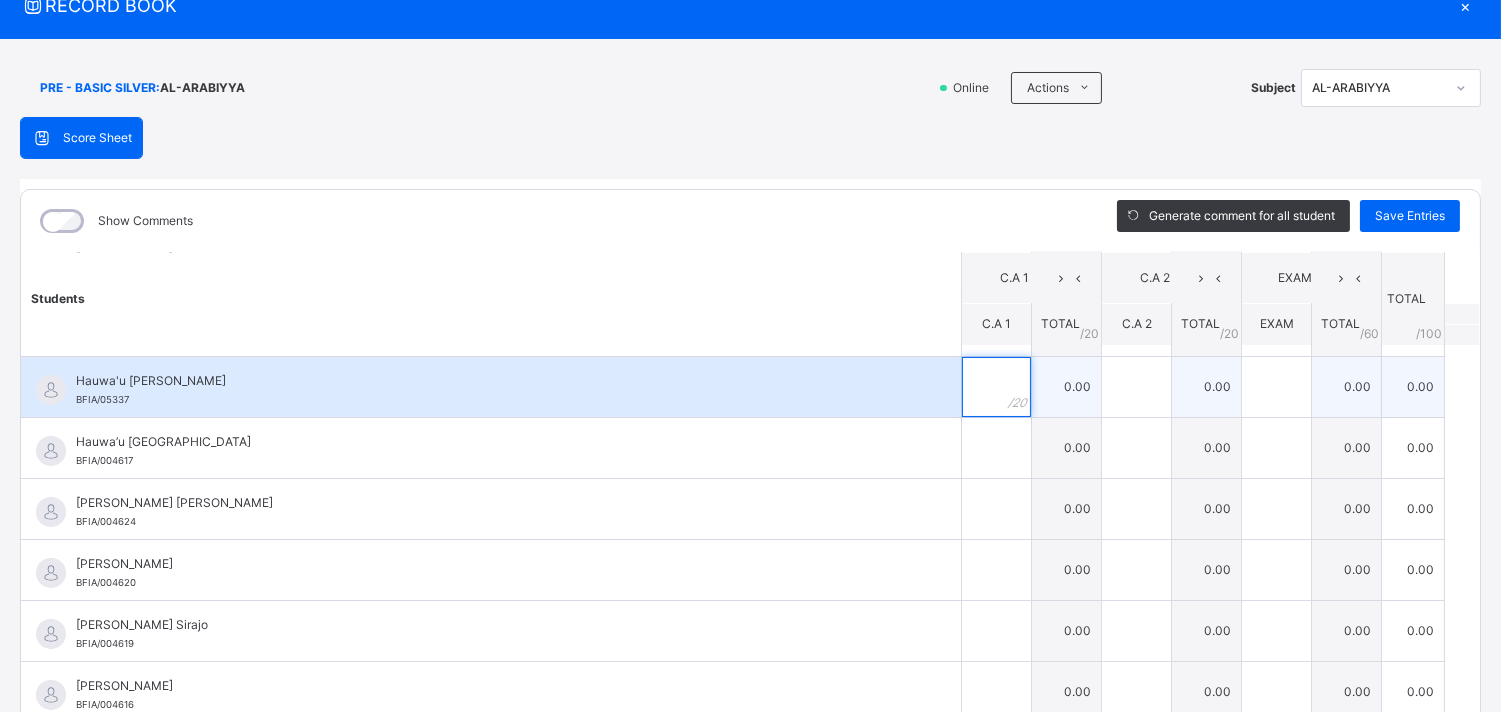 click at bounding box center [996, 387] 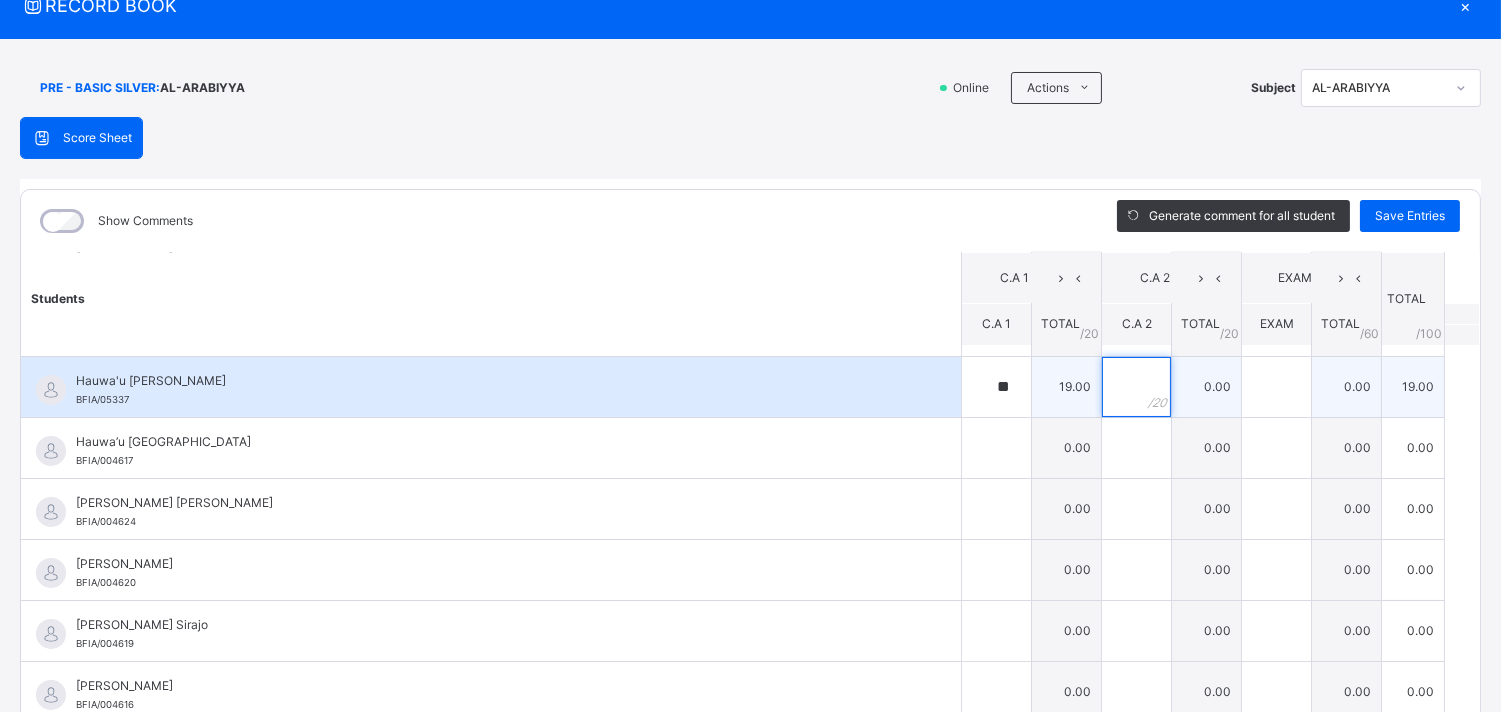 click at bounding box center (1136, 387) 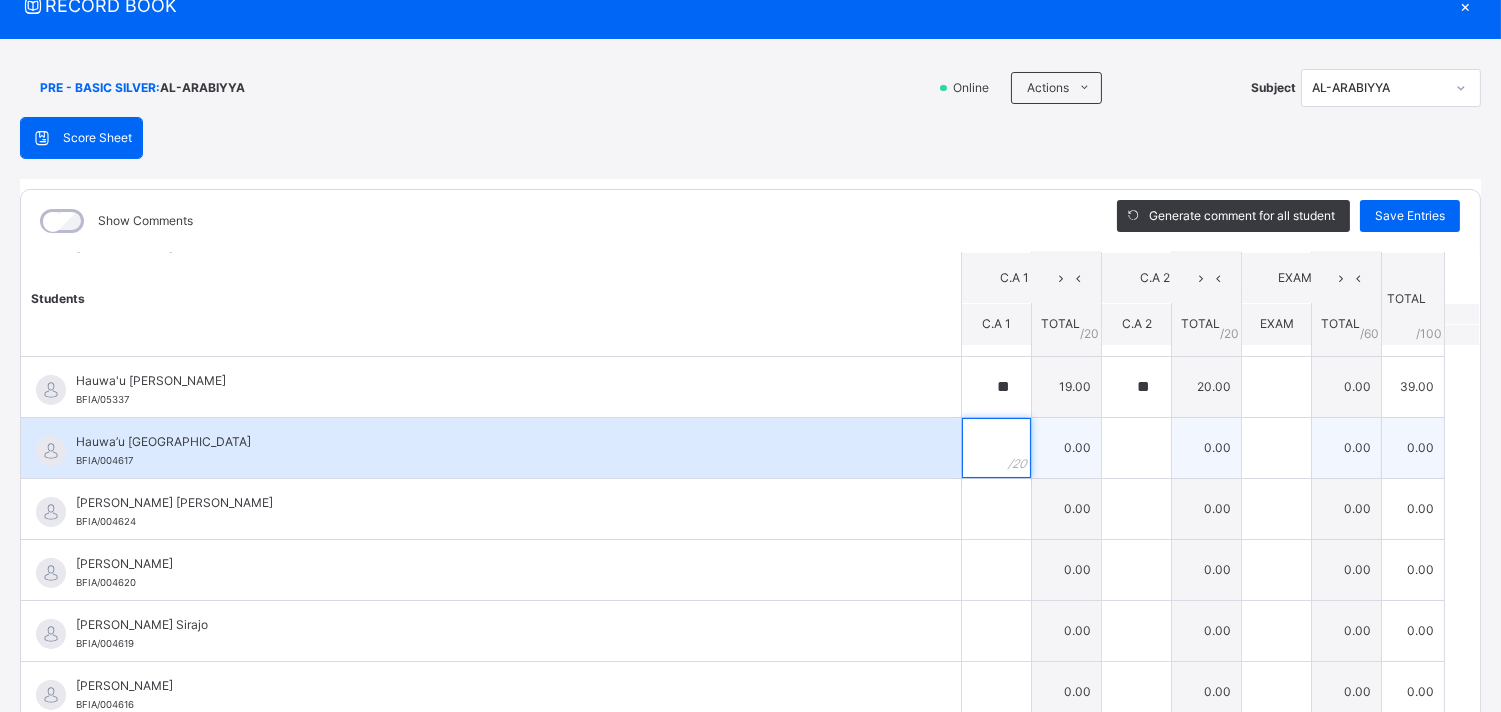 click at bounding box center (996, 448) 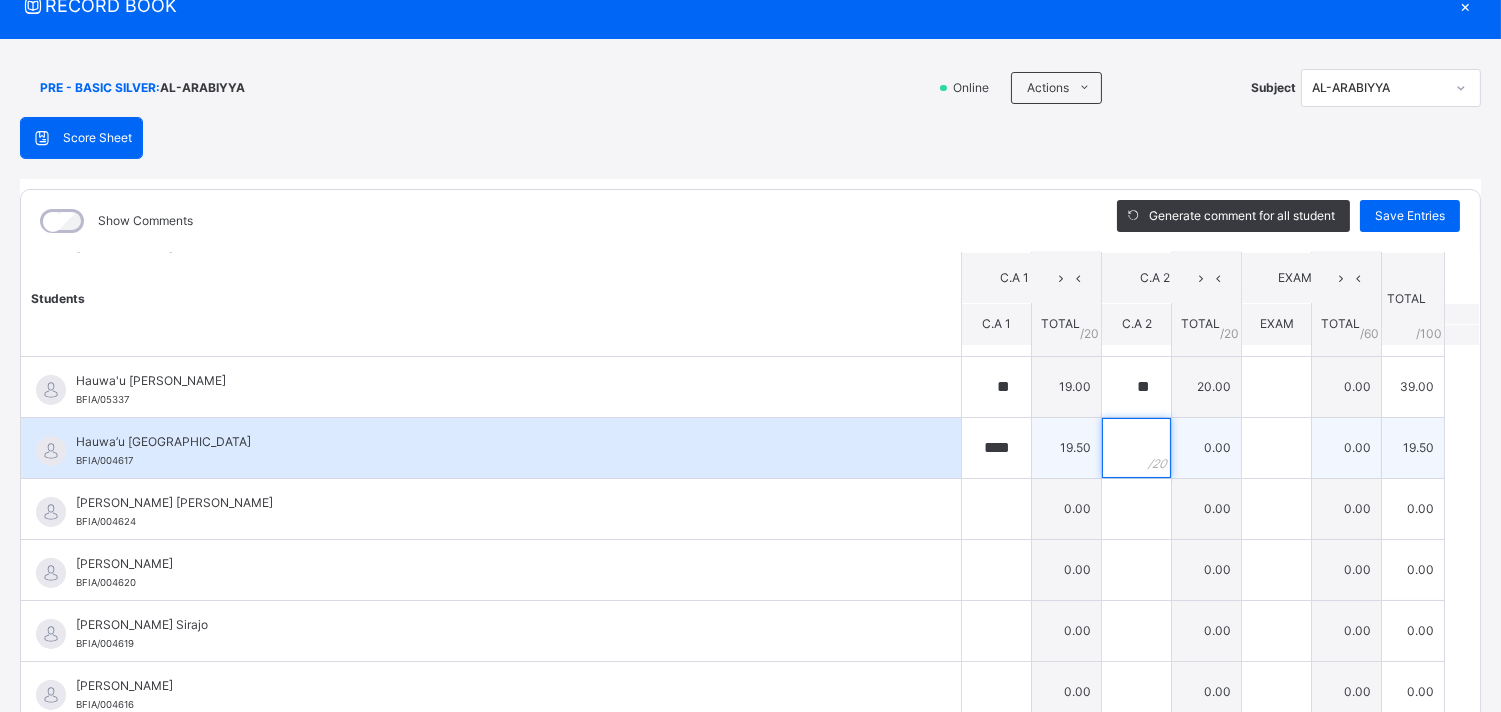 click at bounding box center [1136, 448] 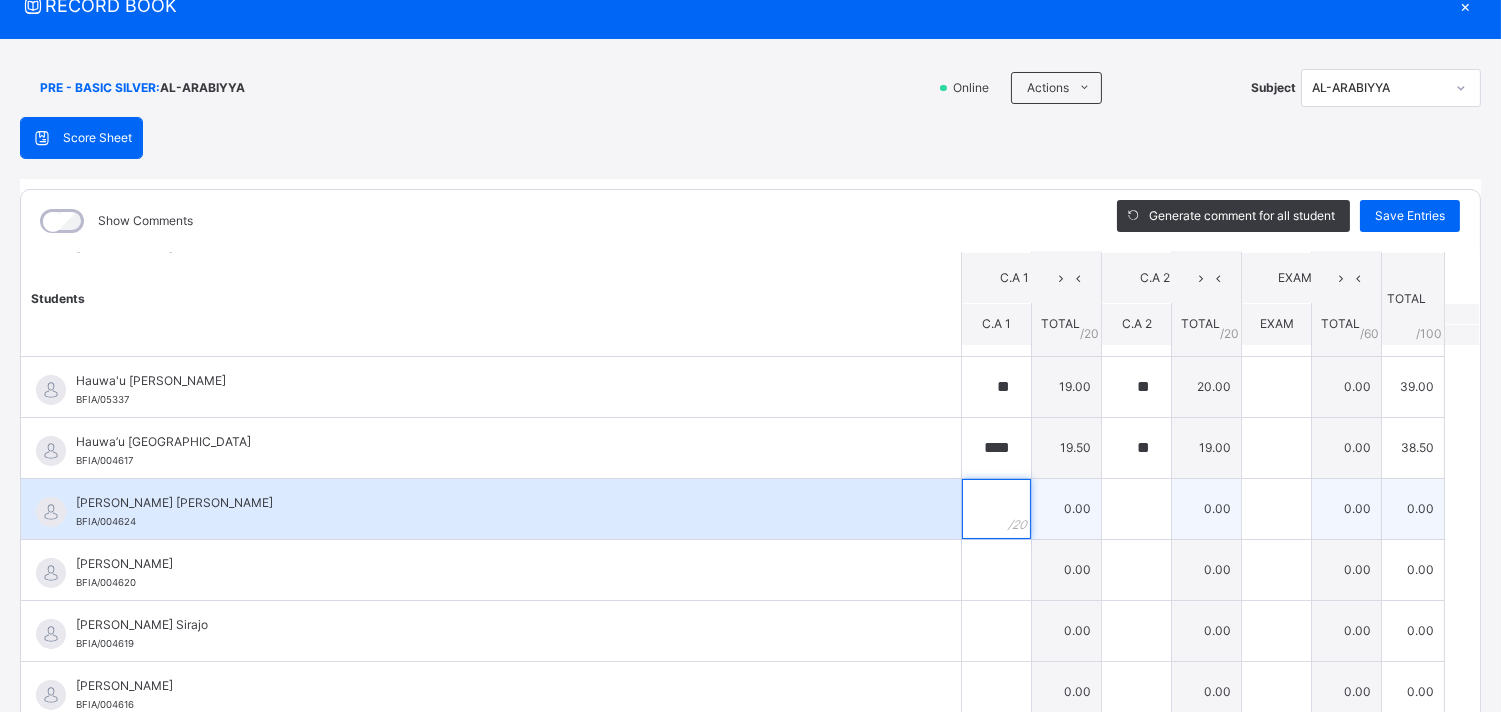 click at bounding box center [996, 509] 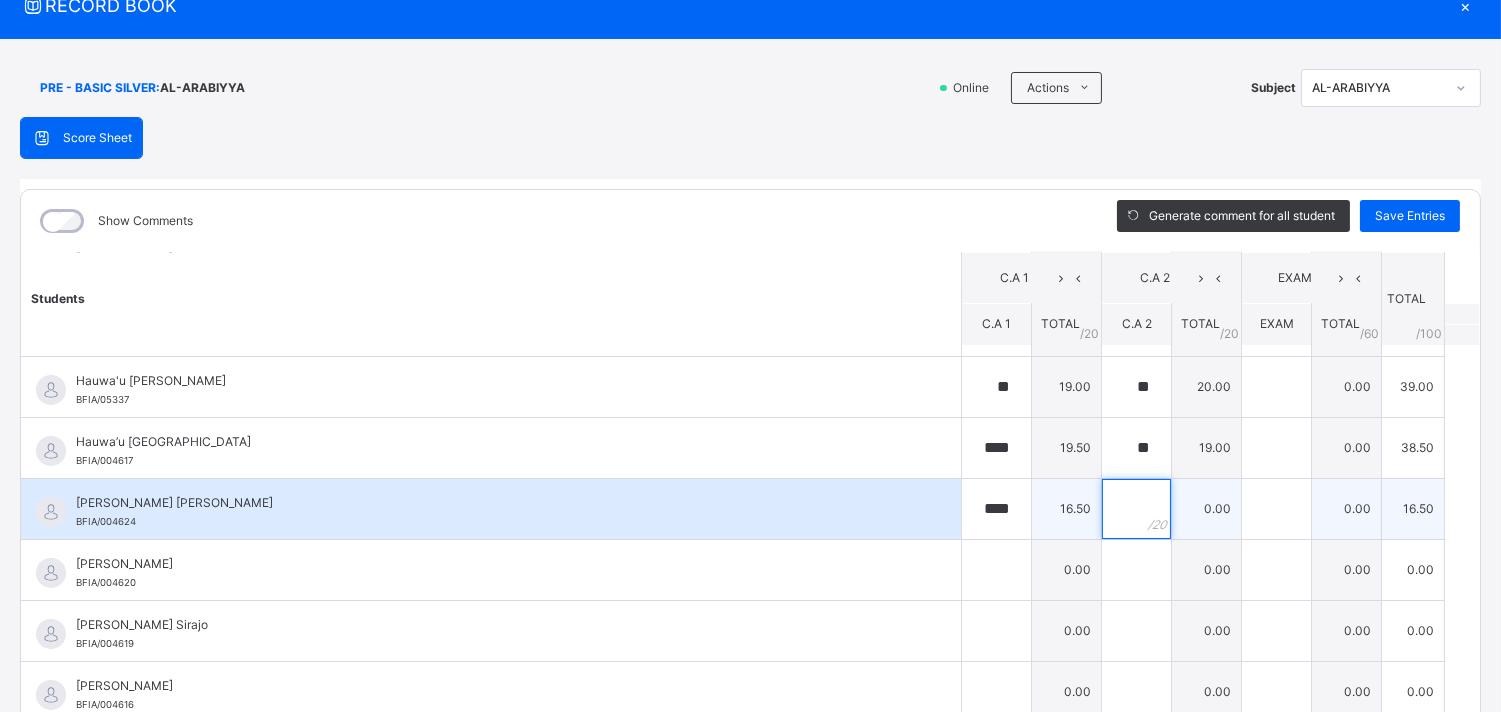 click at bounding box center (1136, 509) 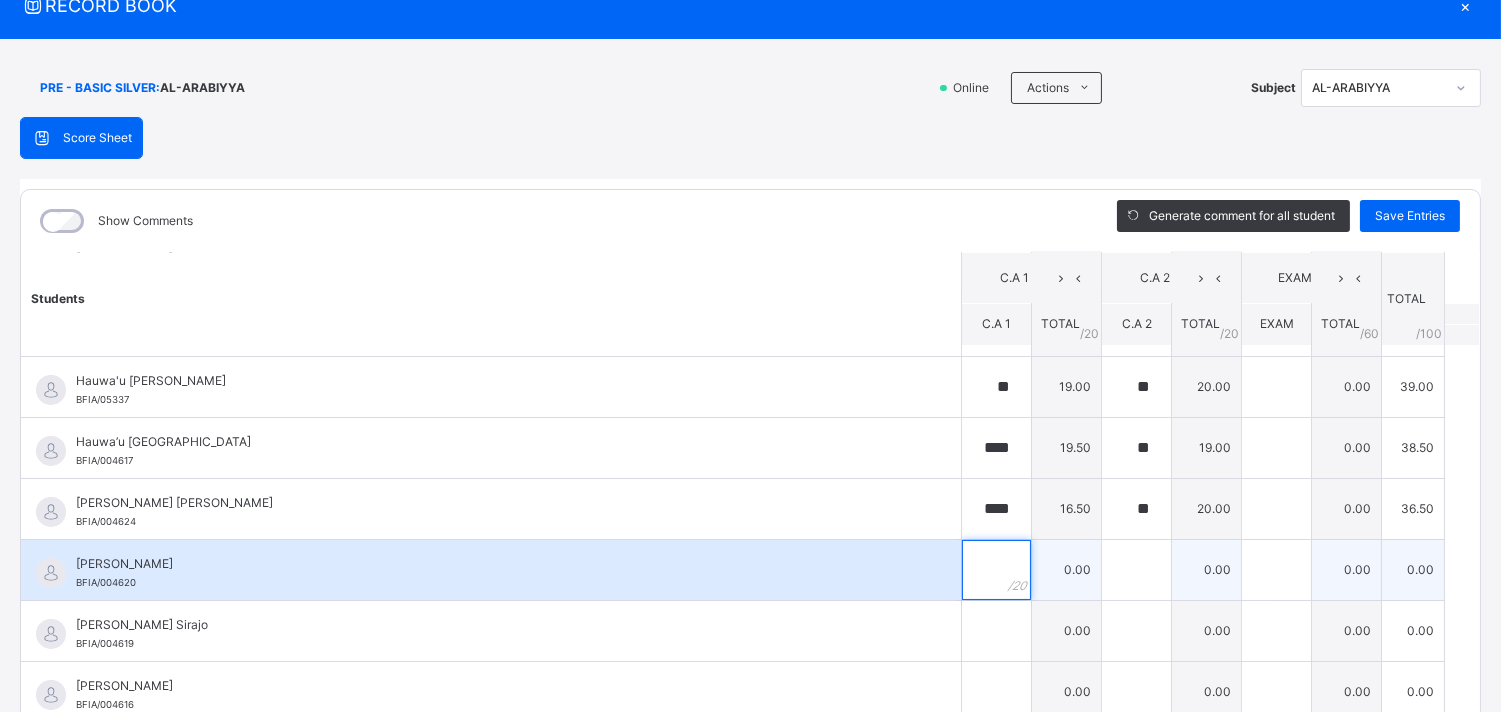 click at bounding box center [996, 570] 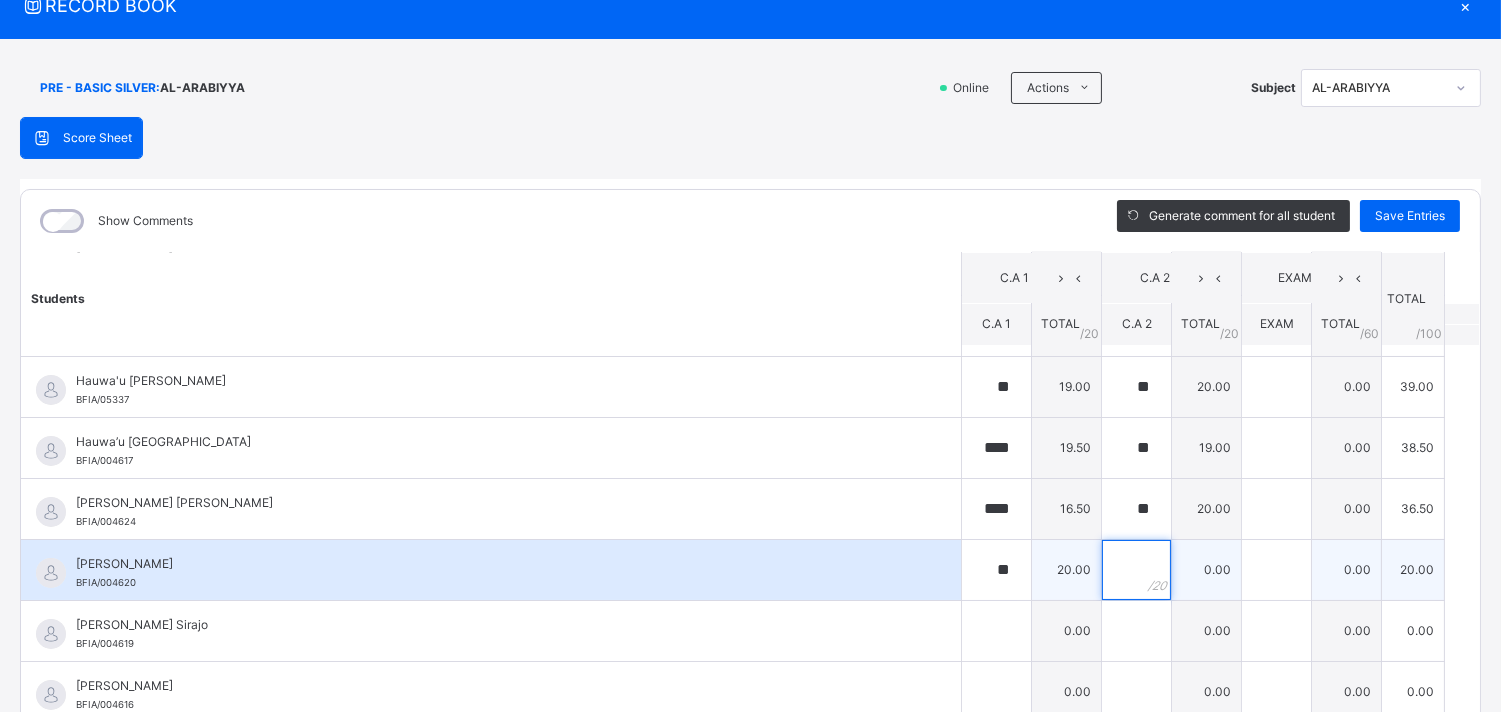 click at bounding box center [1136, 570] 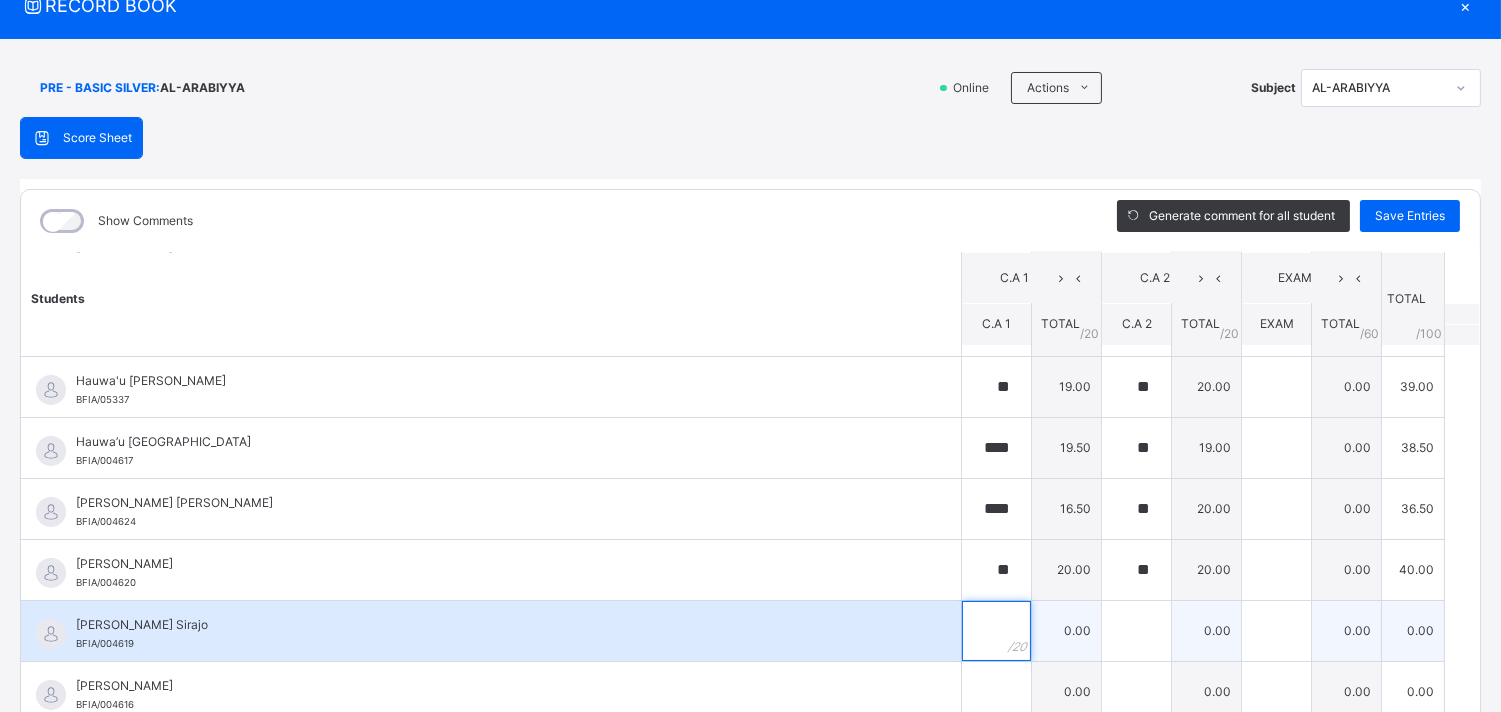 click at bounding box center (996, 631) 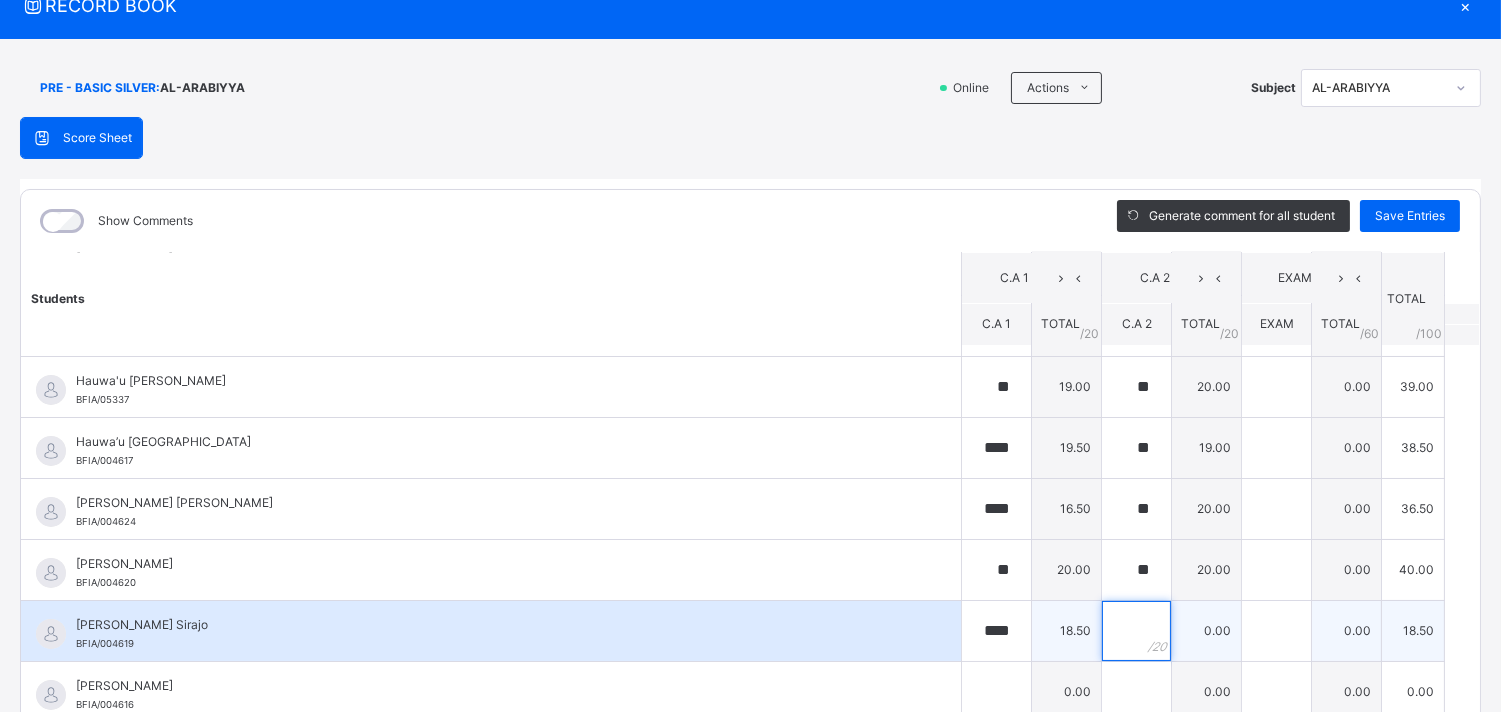 click at bounding box center (1136, 631) 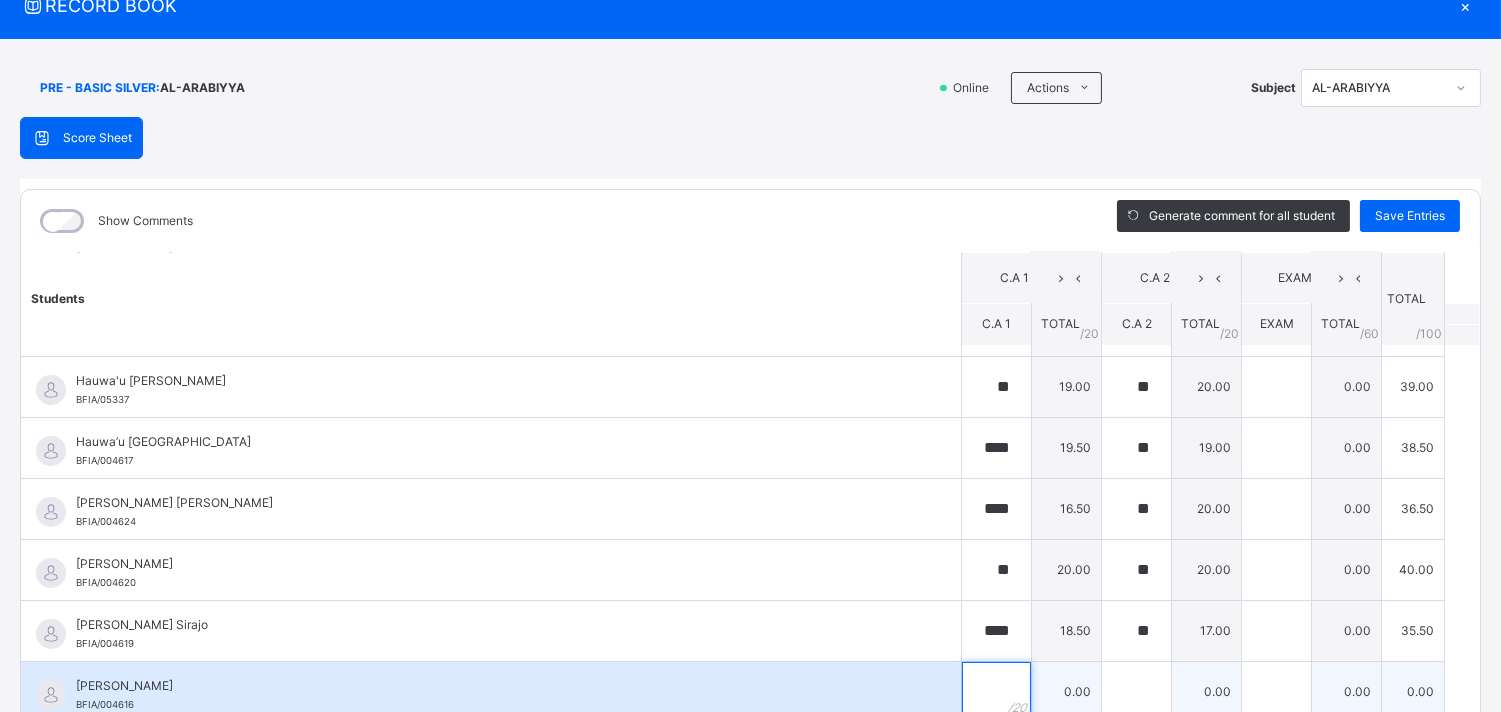 click at bounding box center (996, 692) 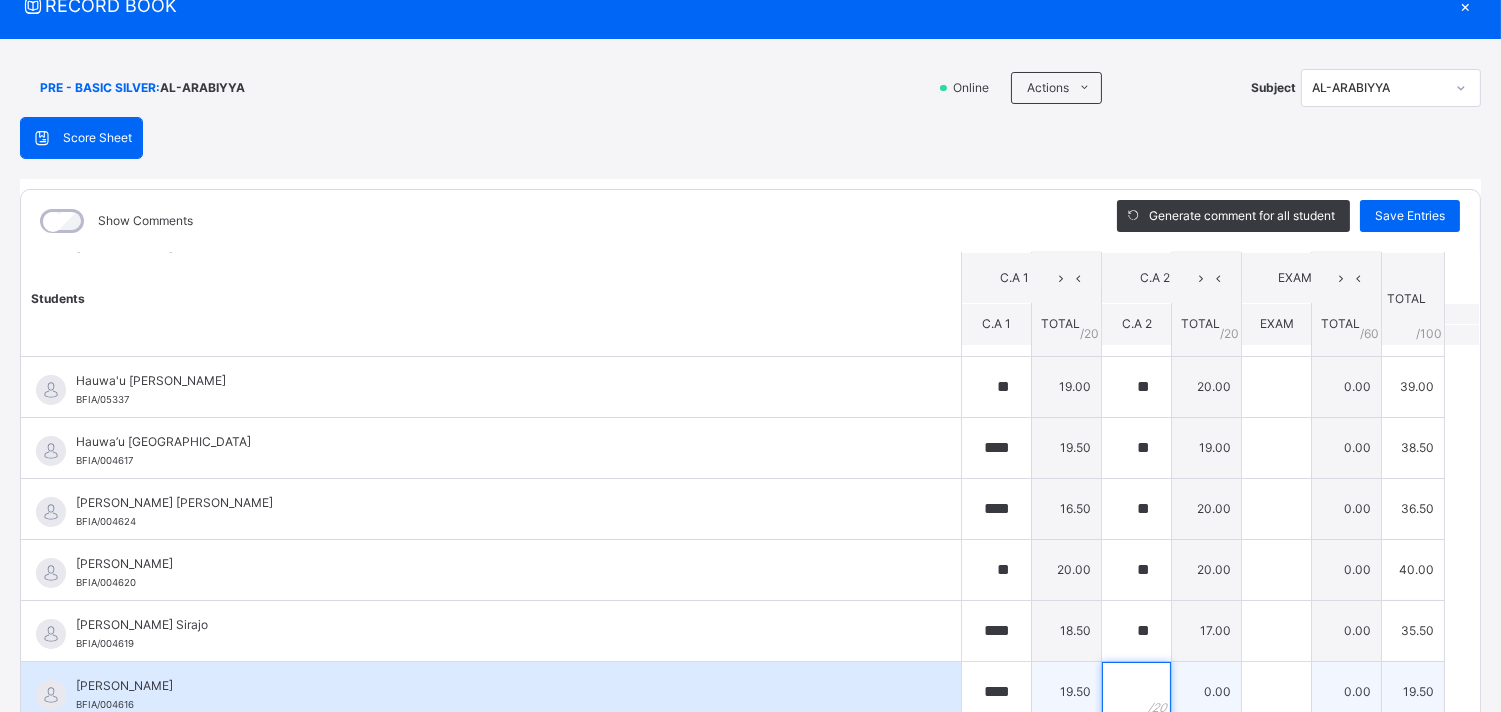 click at bounding box center (1136, 692) 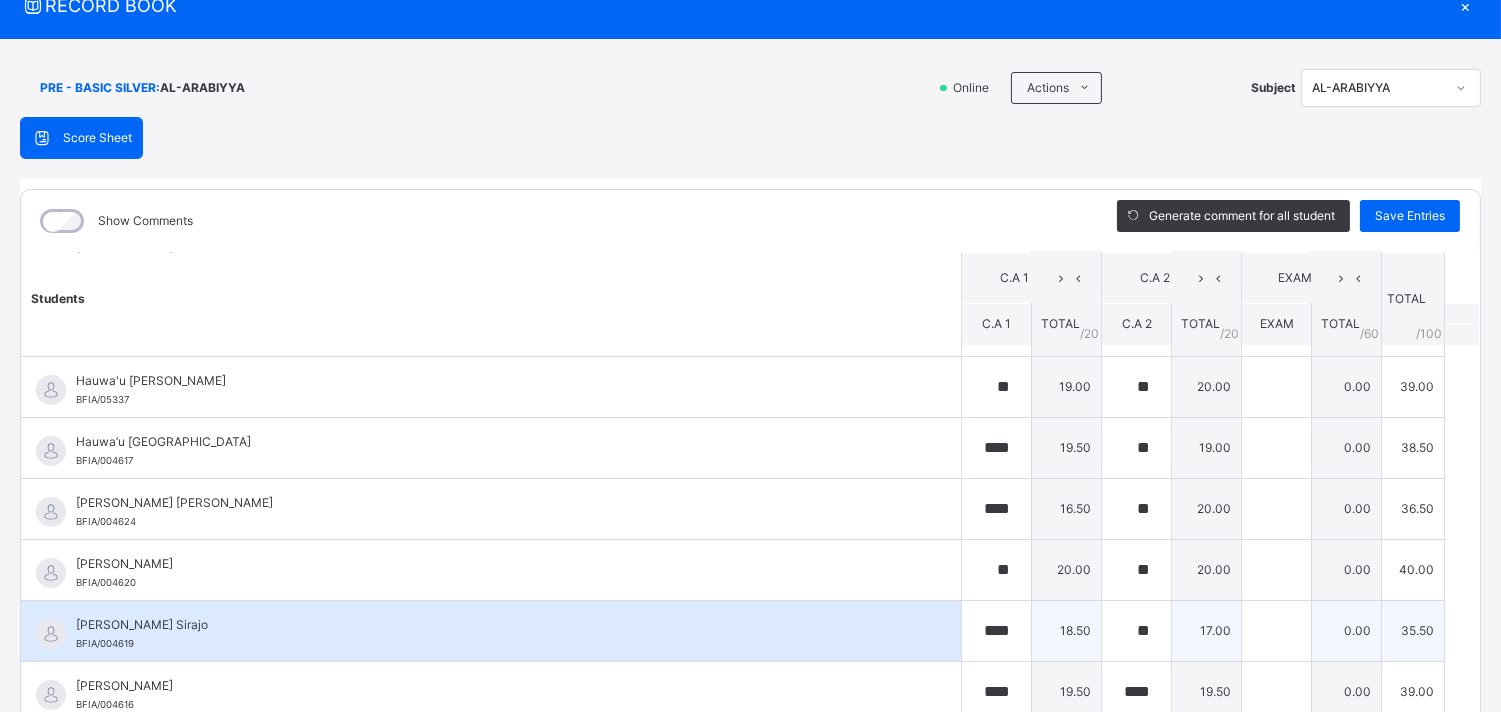 click on "18.50" at bounding box center [1067, 630] 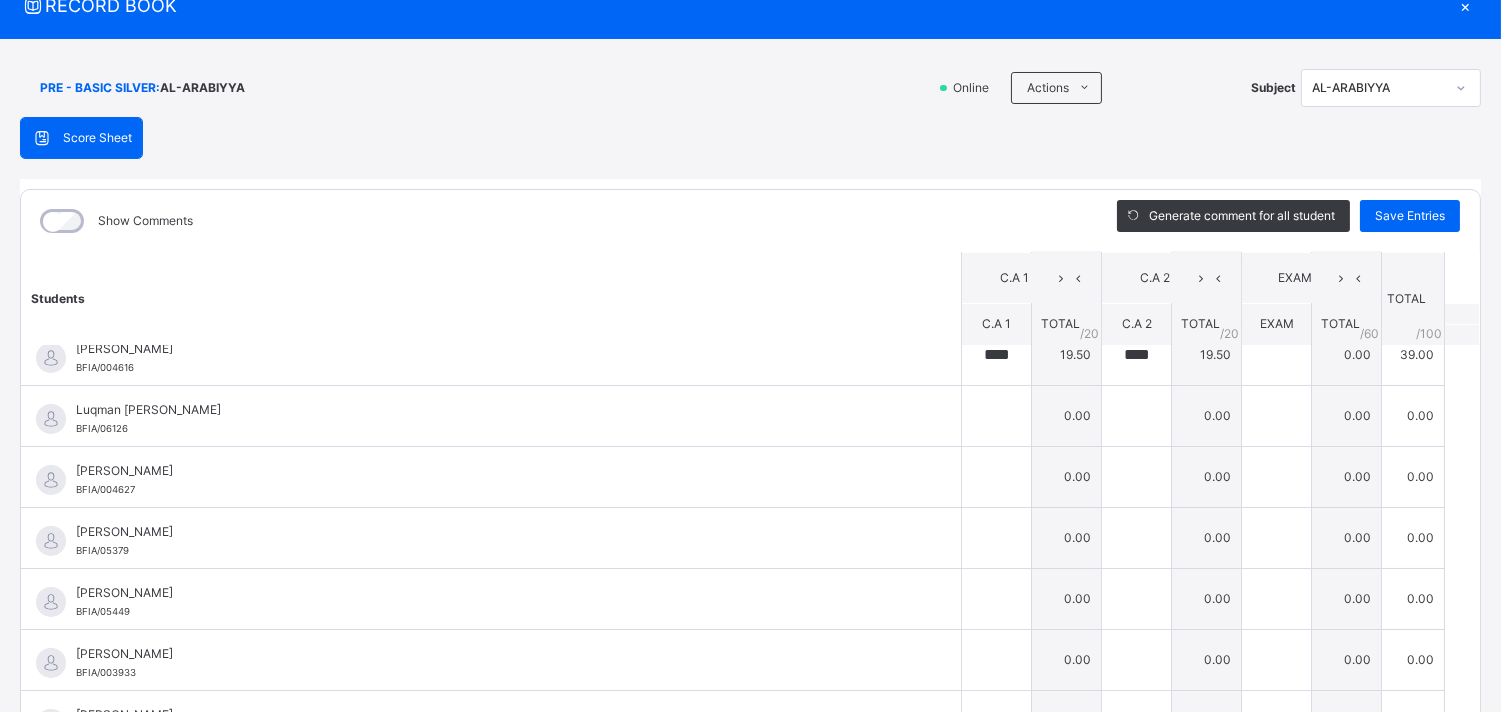 scroll, scrollTop: 694, scrollLeft: 0, axis: vertical 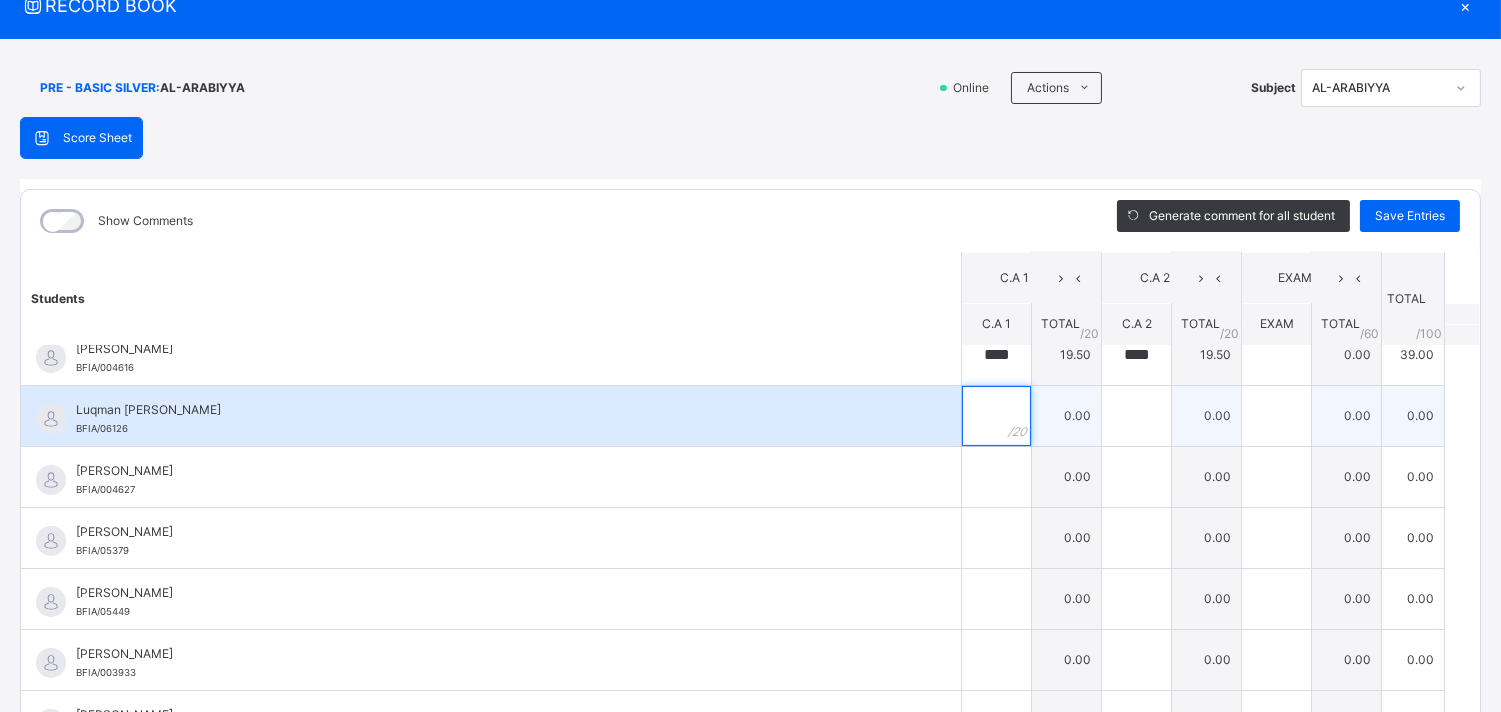 click at bounding box center [996, 416] 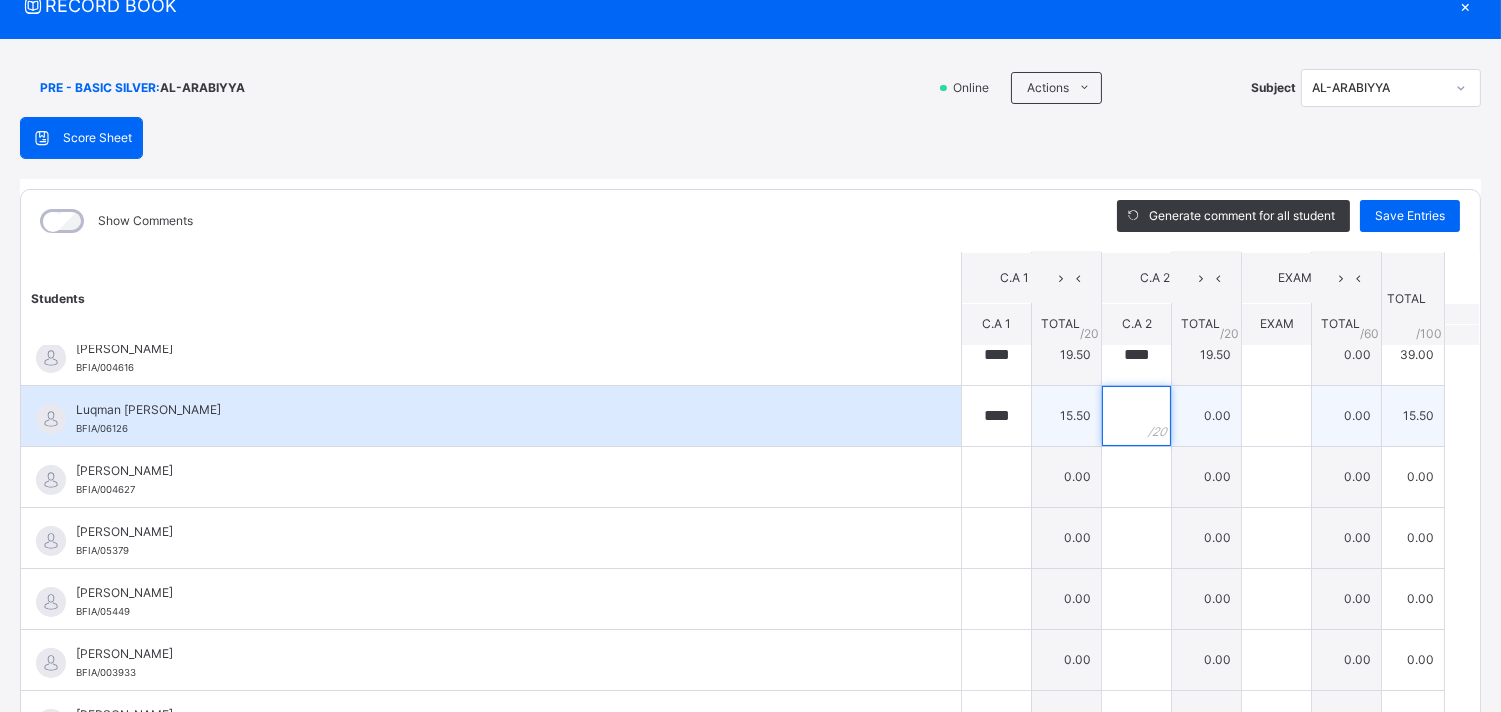 click at bounding box center [1136, 416] 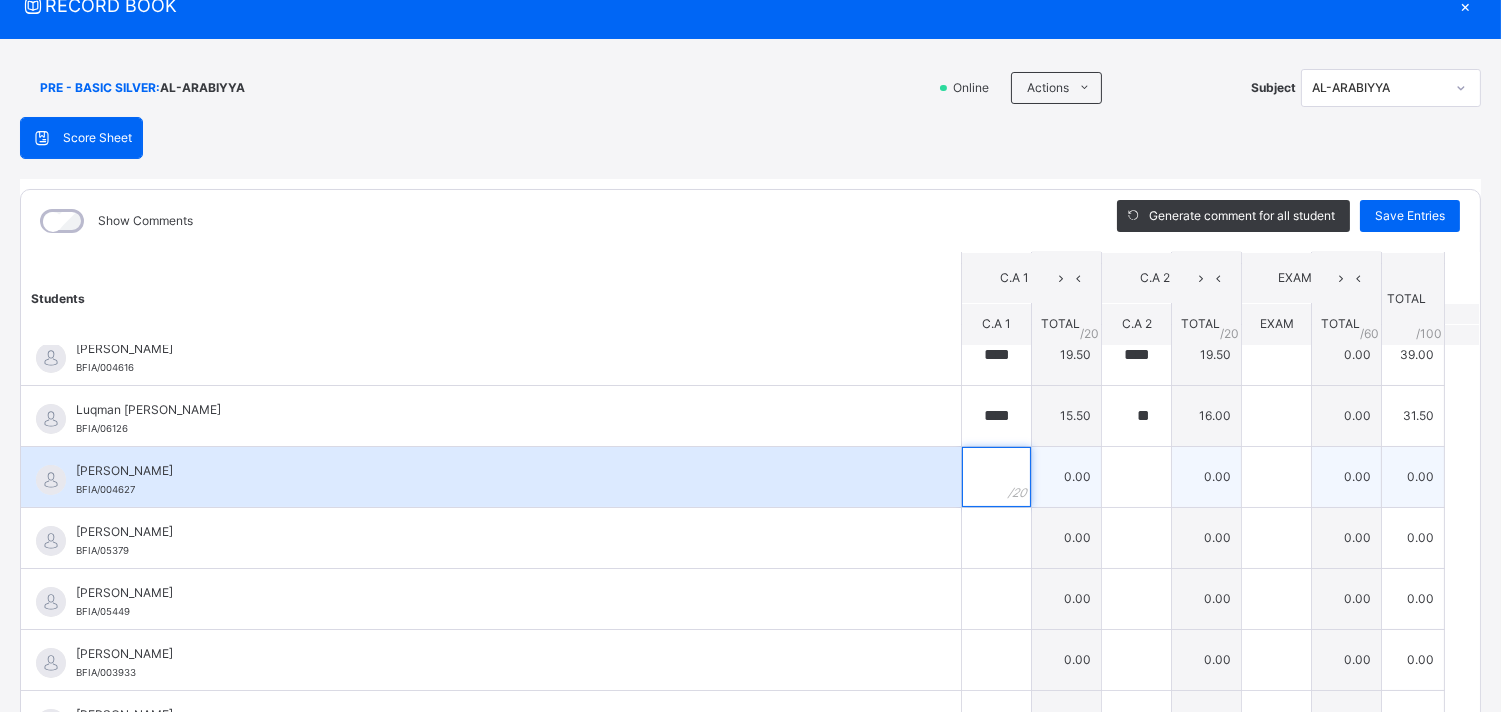 click at bounding box center (996, 477) 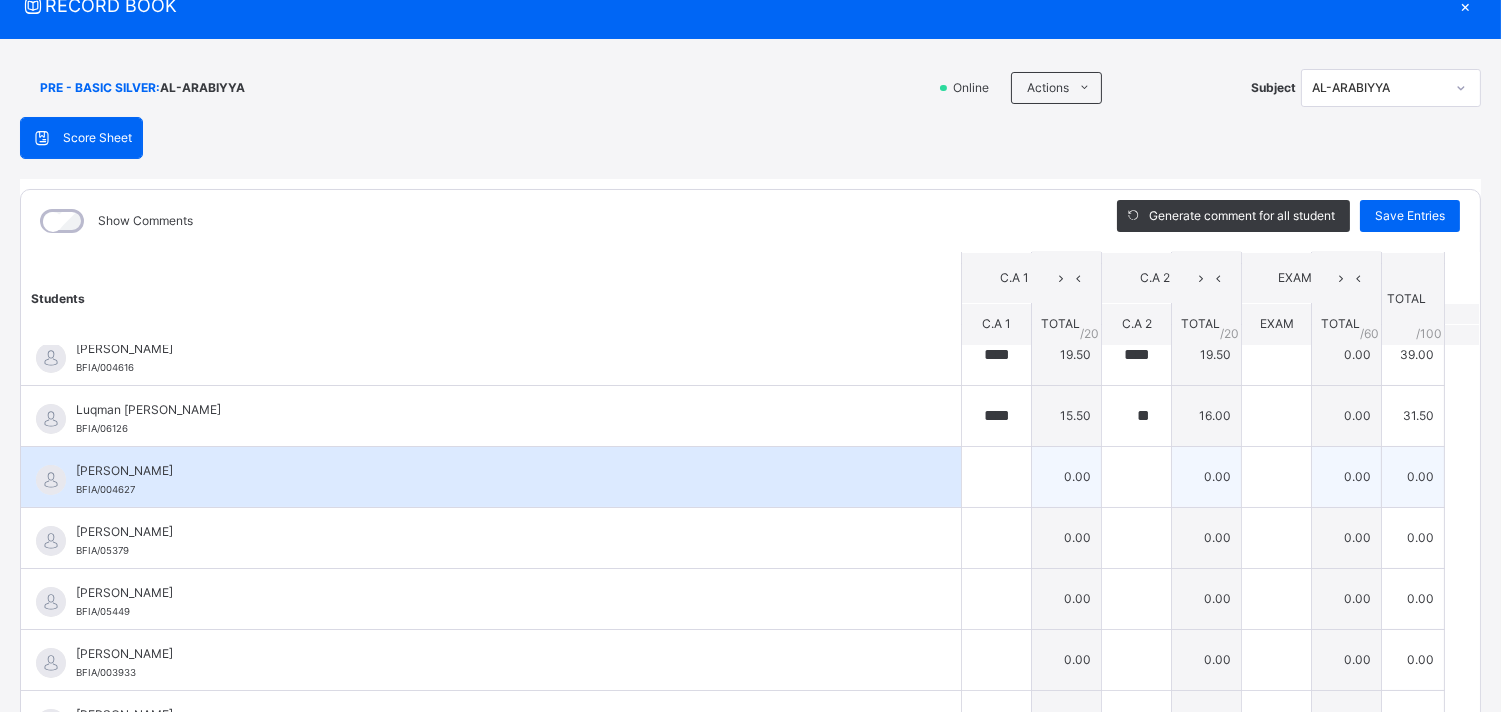 click at bounding box center [996, 477] 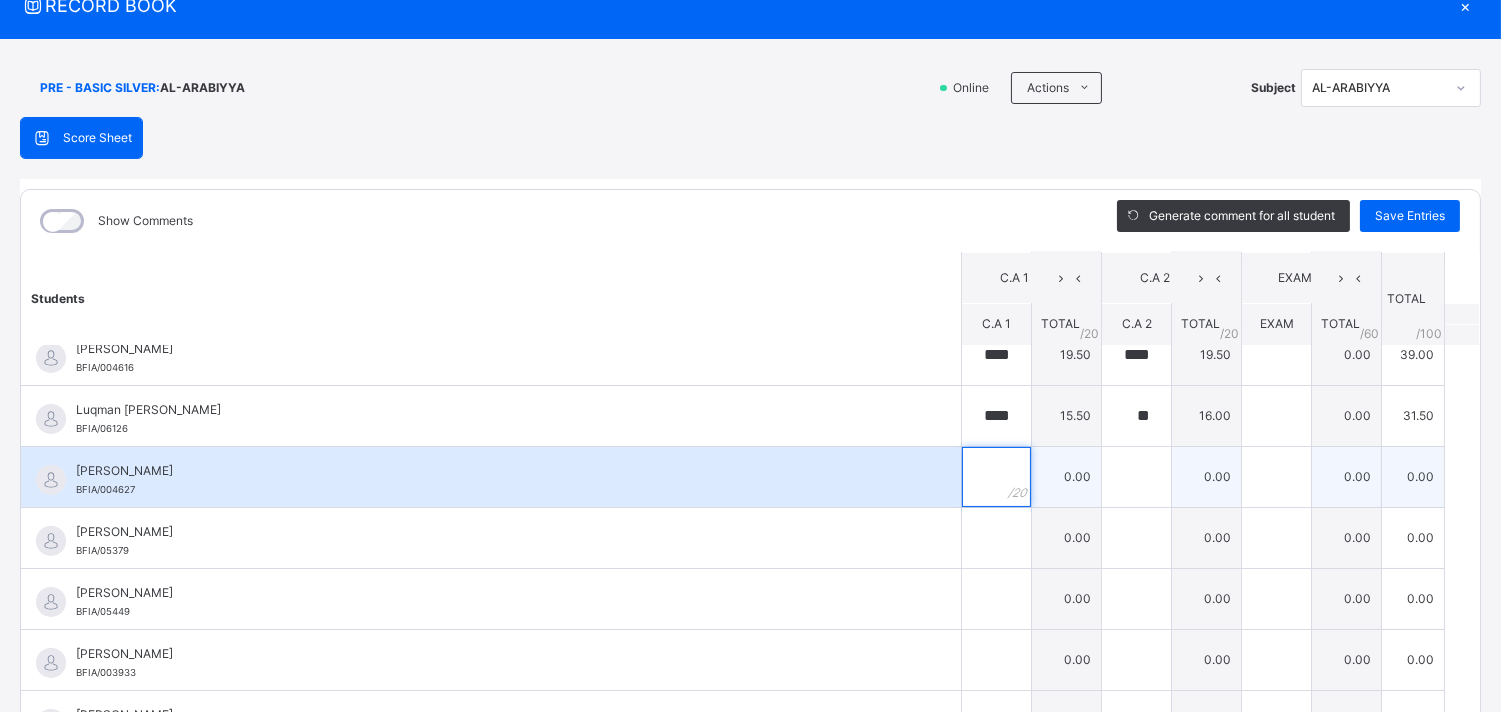 click at bounding box center (996, 477) 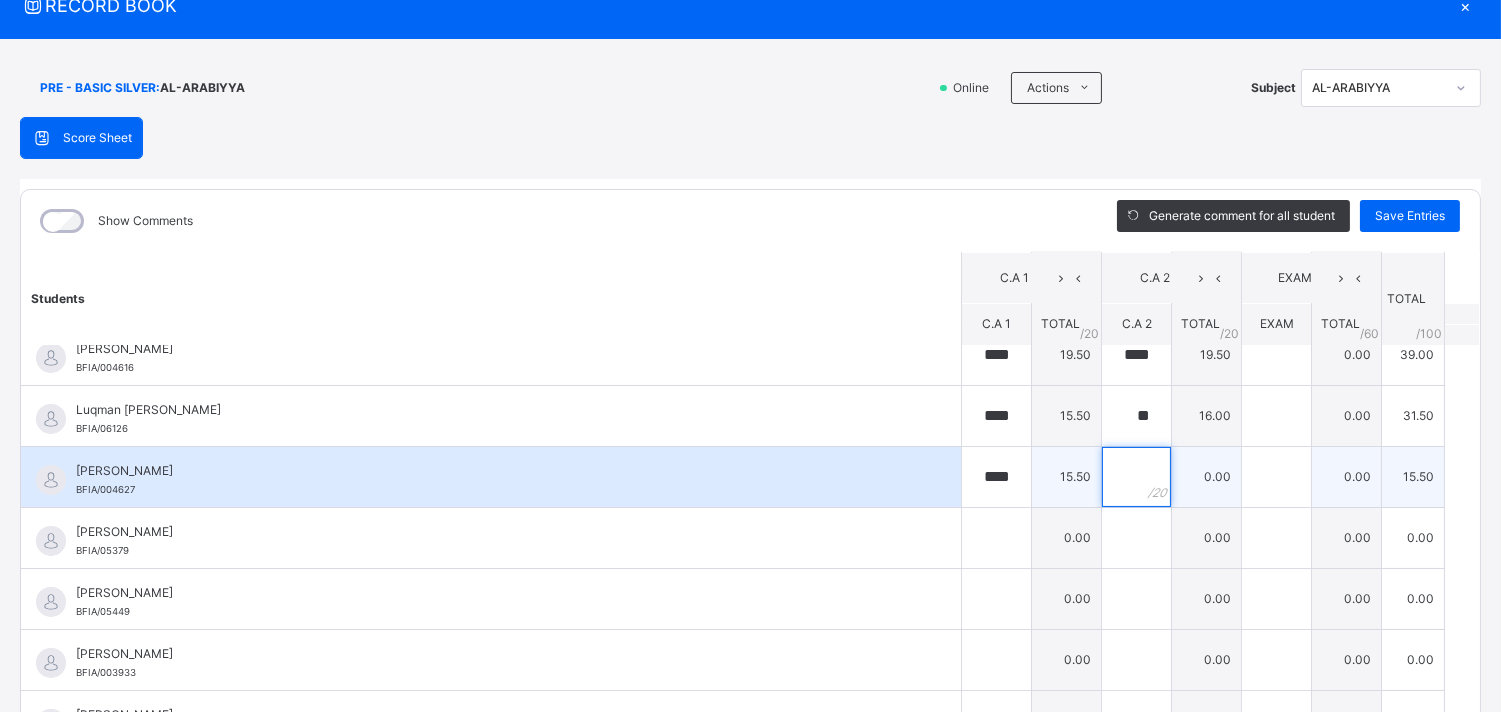 click at bounding box center (1136, 477) 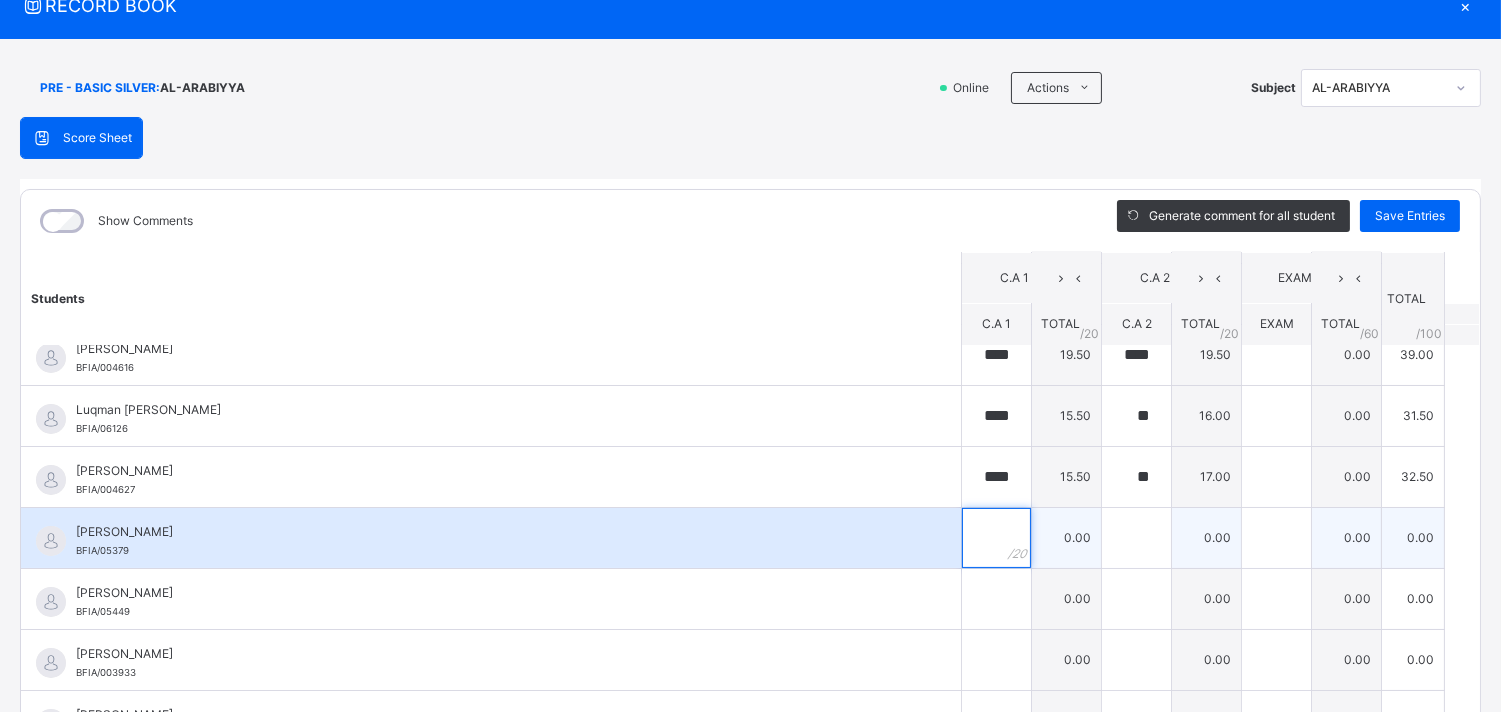 click at bounding box center [996, 538] 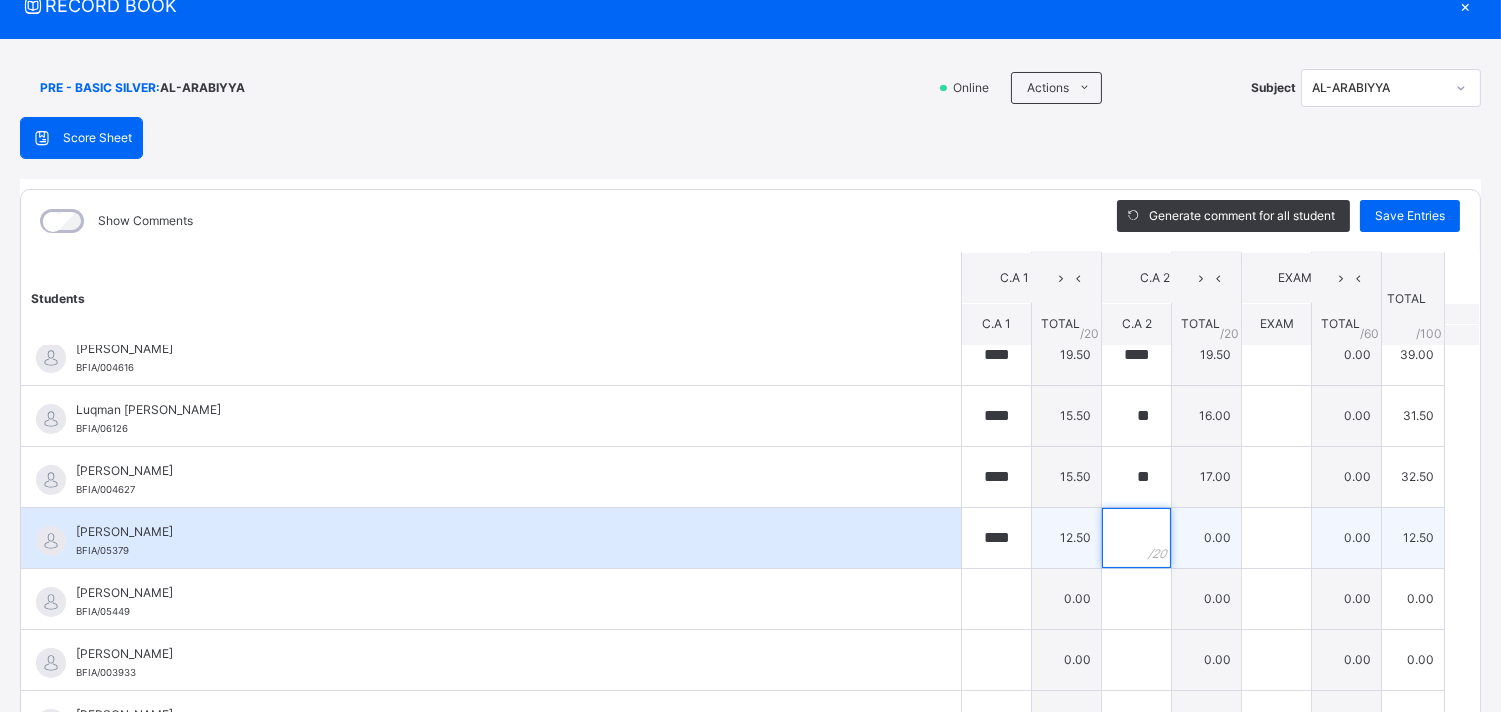 click at bounding box center (1136, 538) 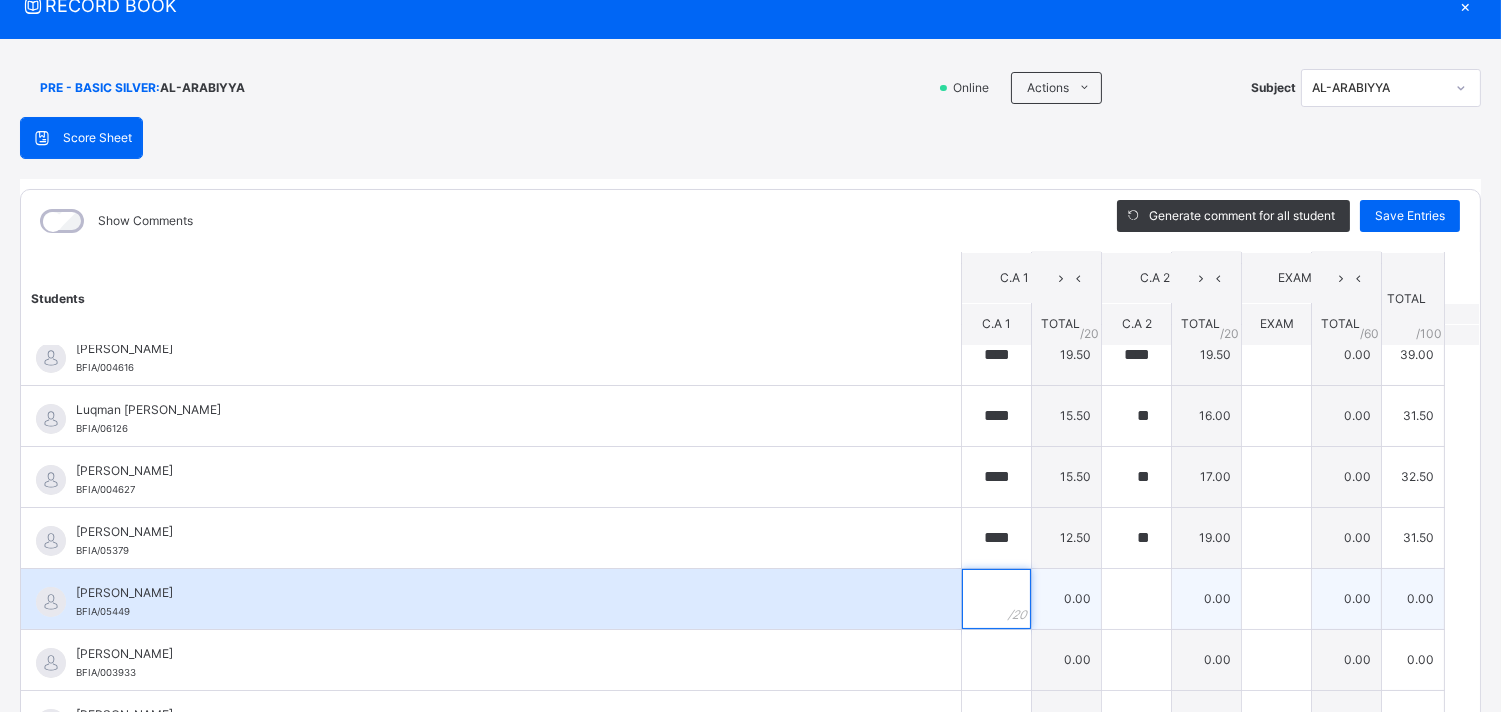 click at bounding box center [996, 599] 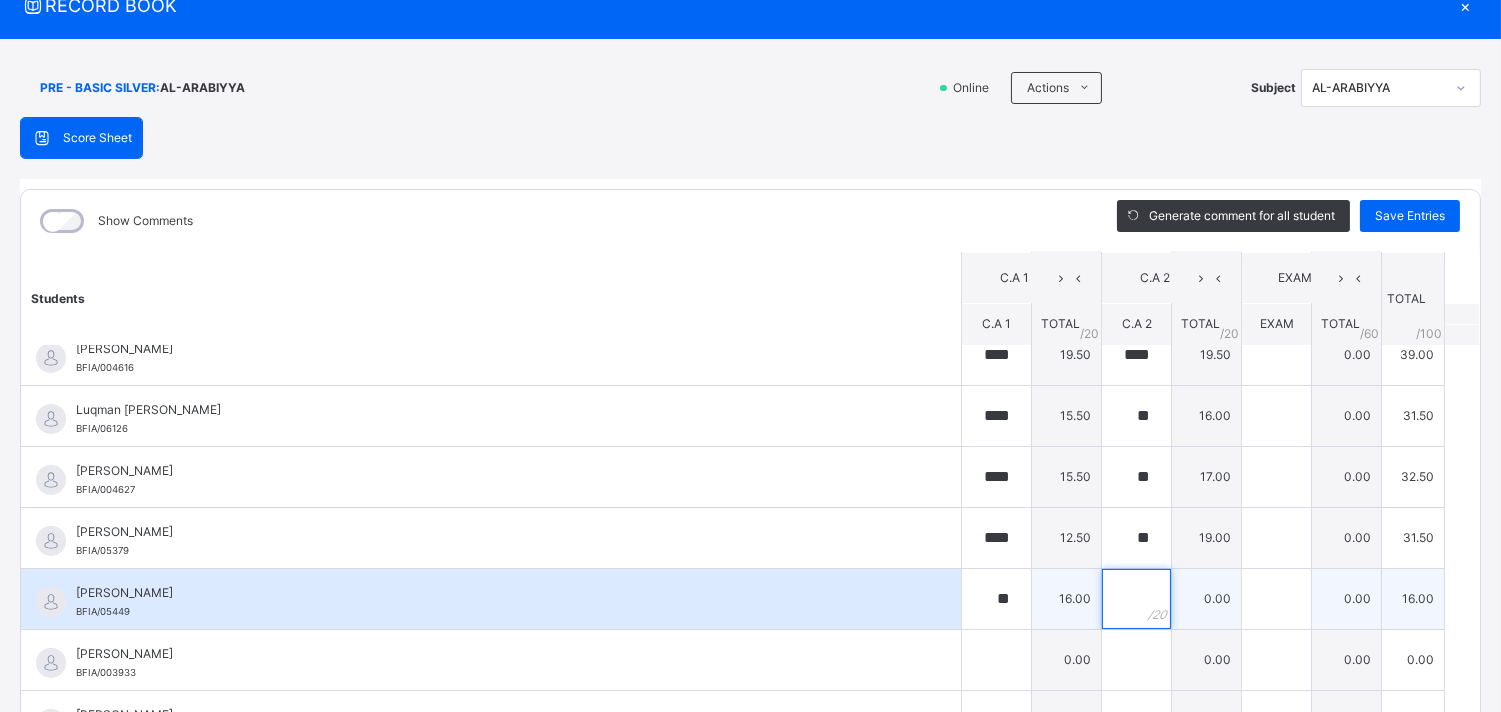 click at bounding box center [1136, 599] 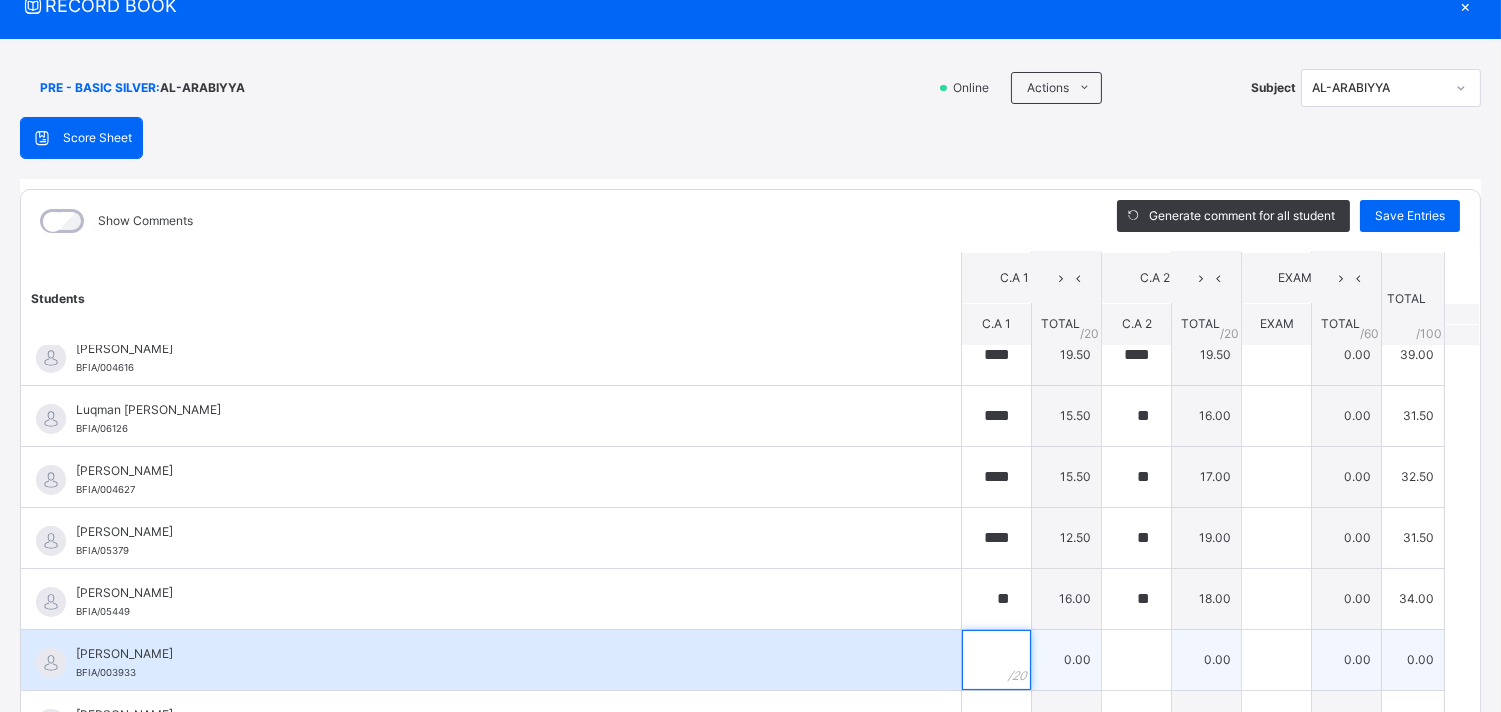 click at bounding box center (996, 660) 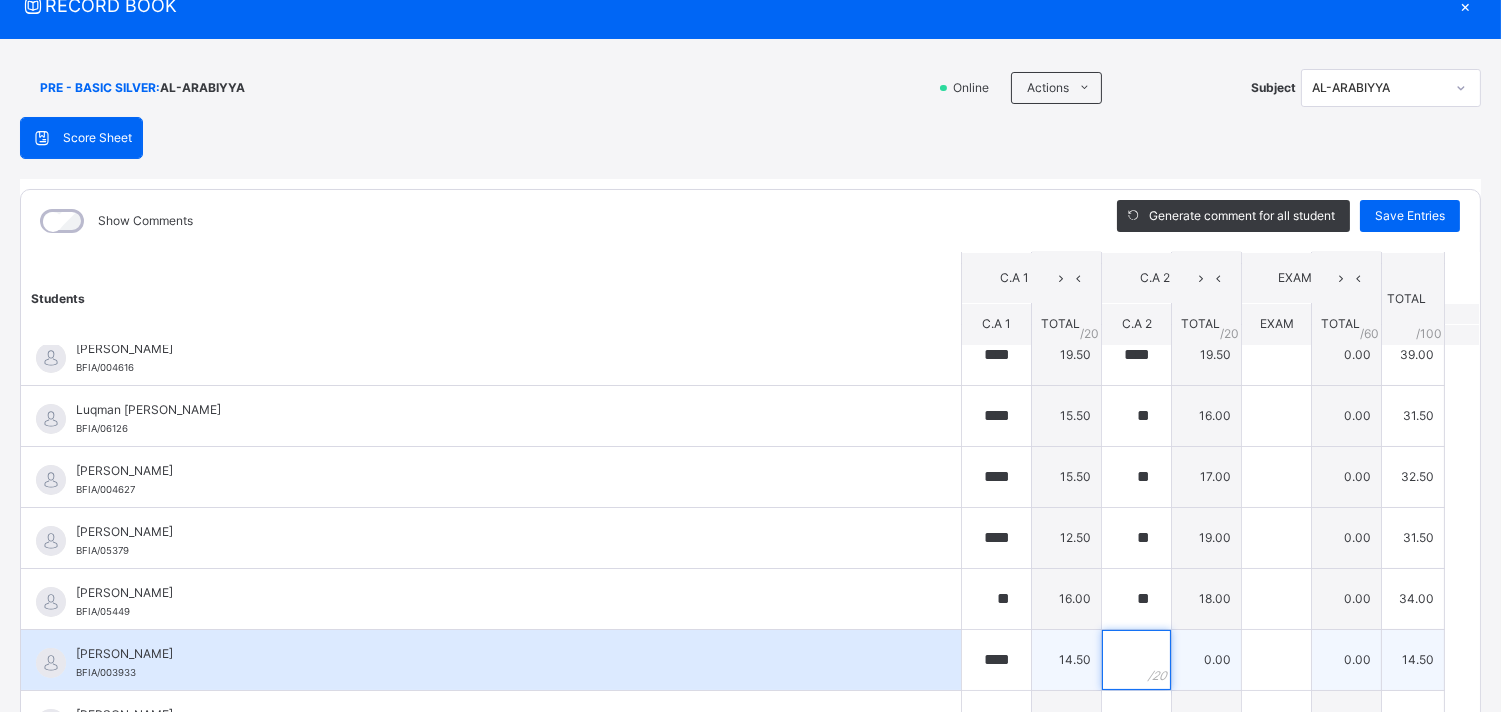 click at bounding box center [1136, 660] 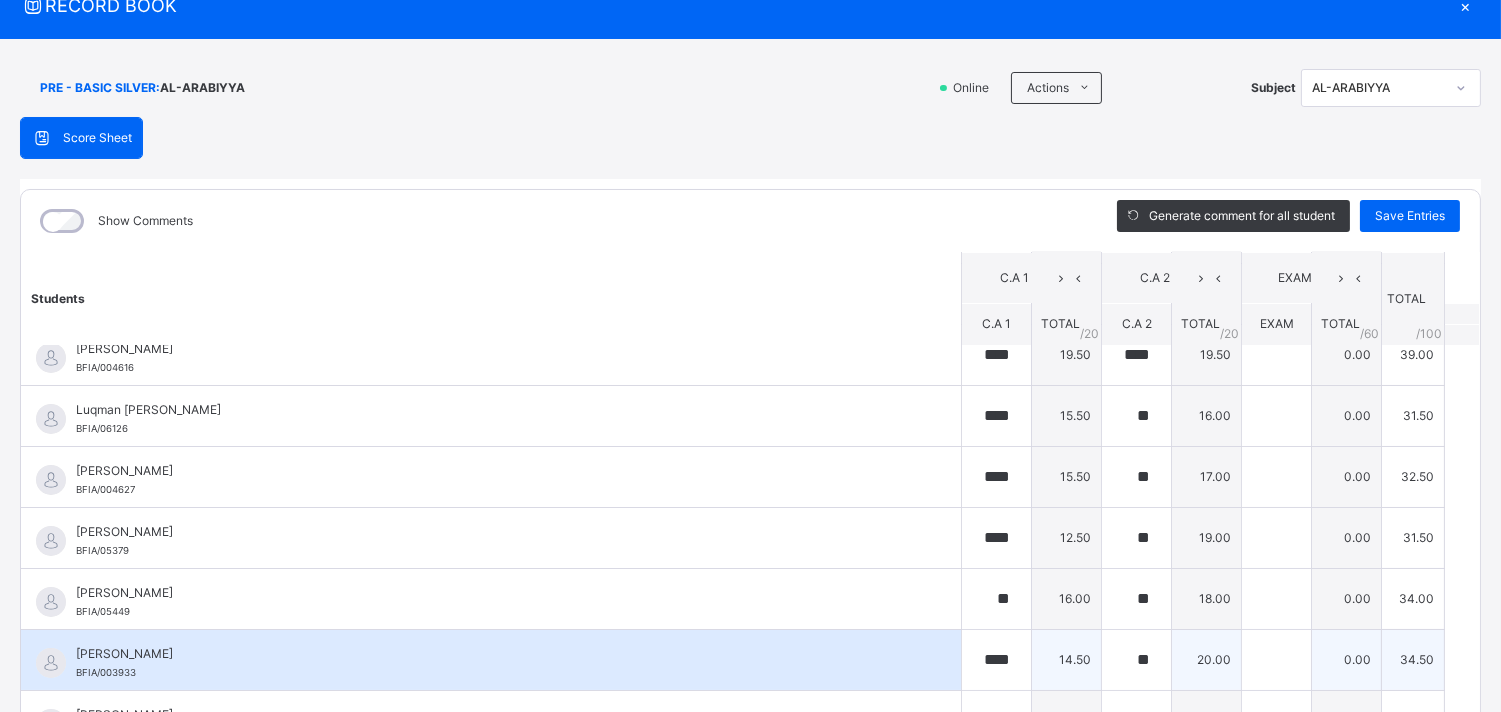 click on "20.00" at bounding box center [1207, 659] 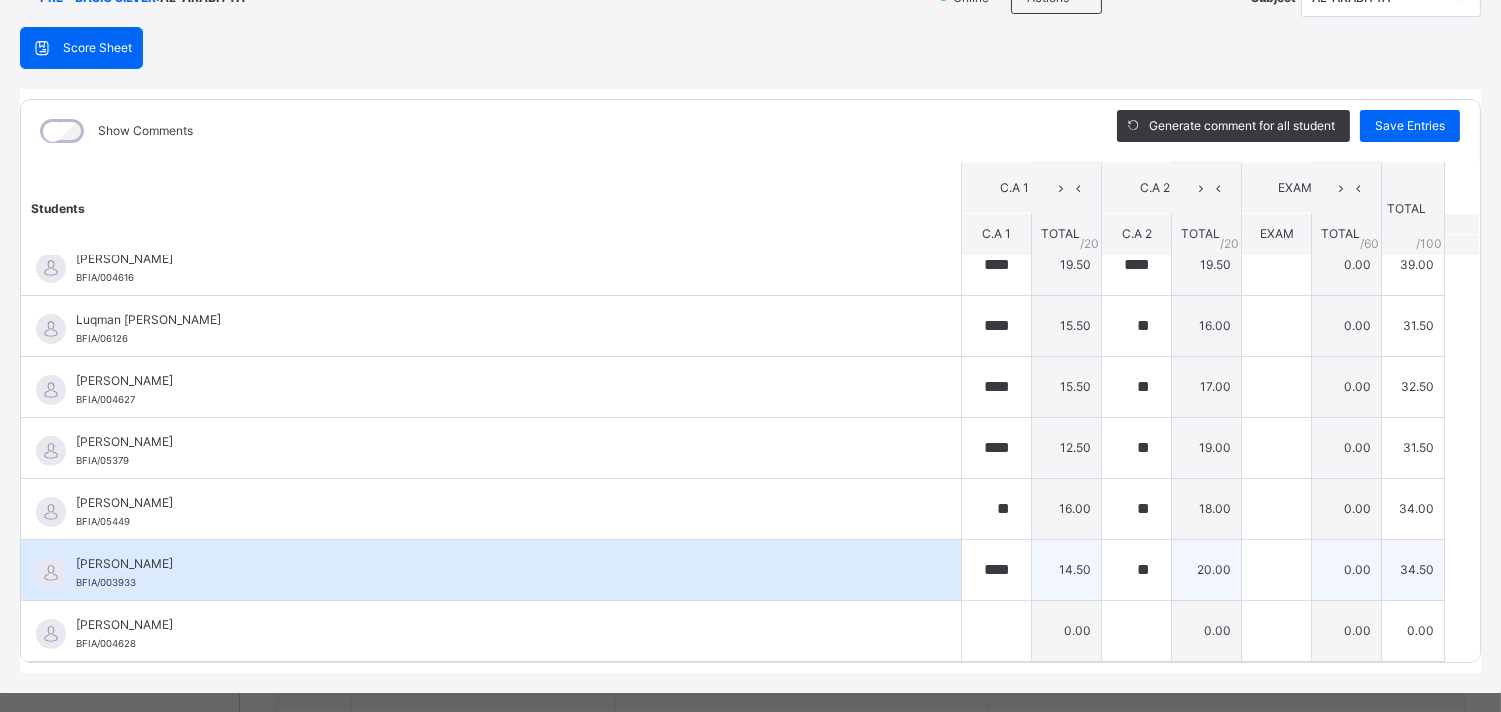 scroll, scrollTop: 198, scrollLeft: 0, axis: vertical 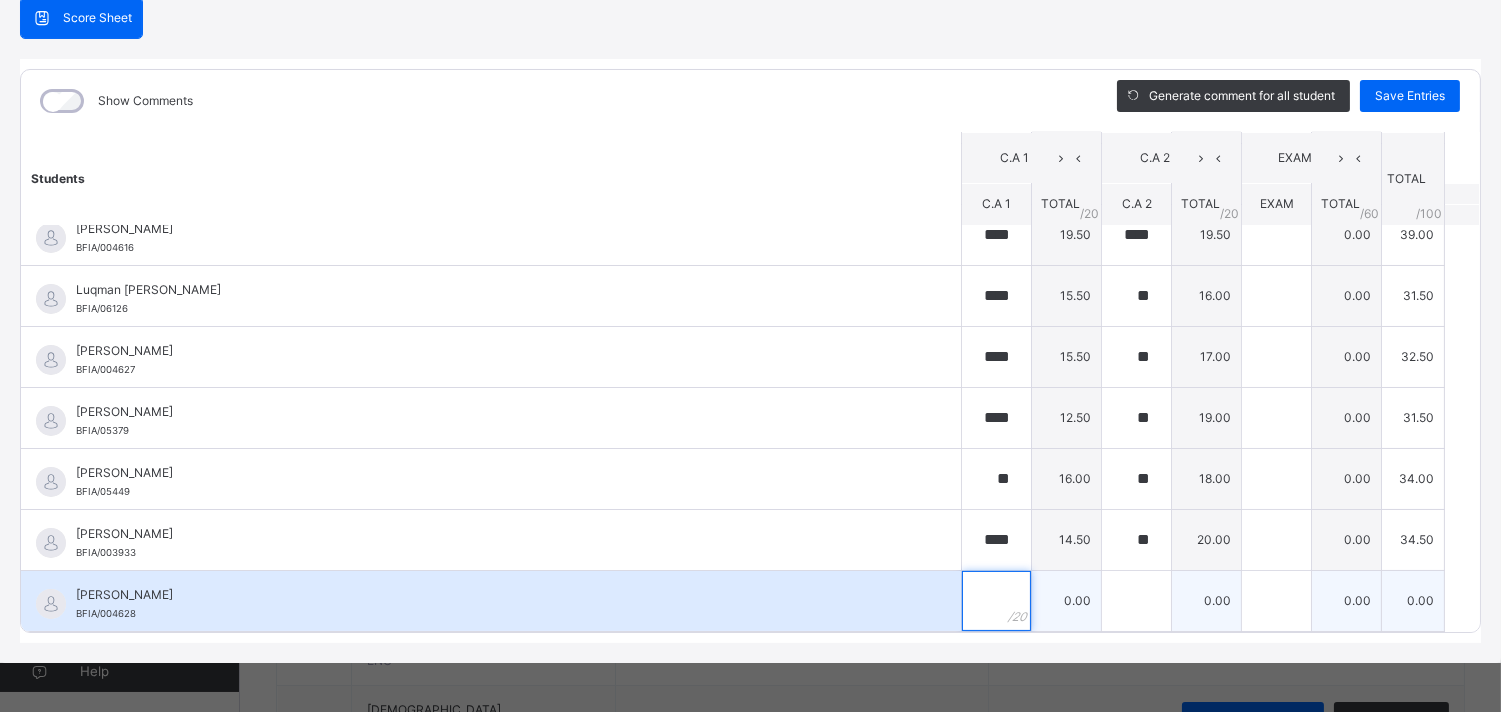 click at bounding box center (996, 601) 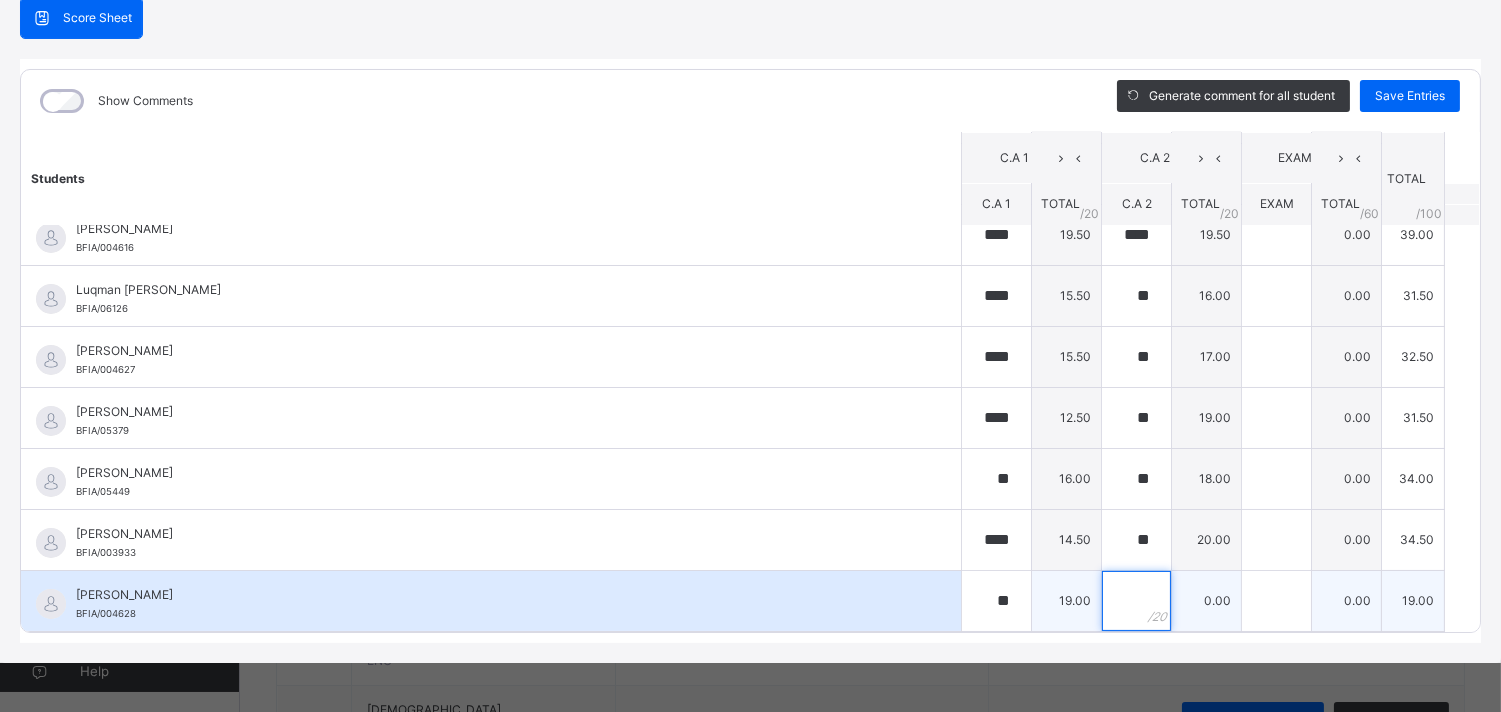 click at bounding box center [1136, 601] 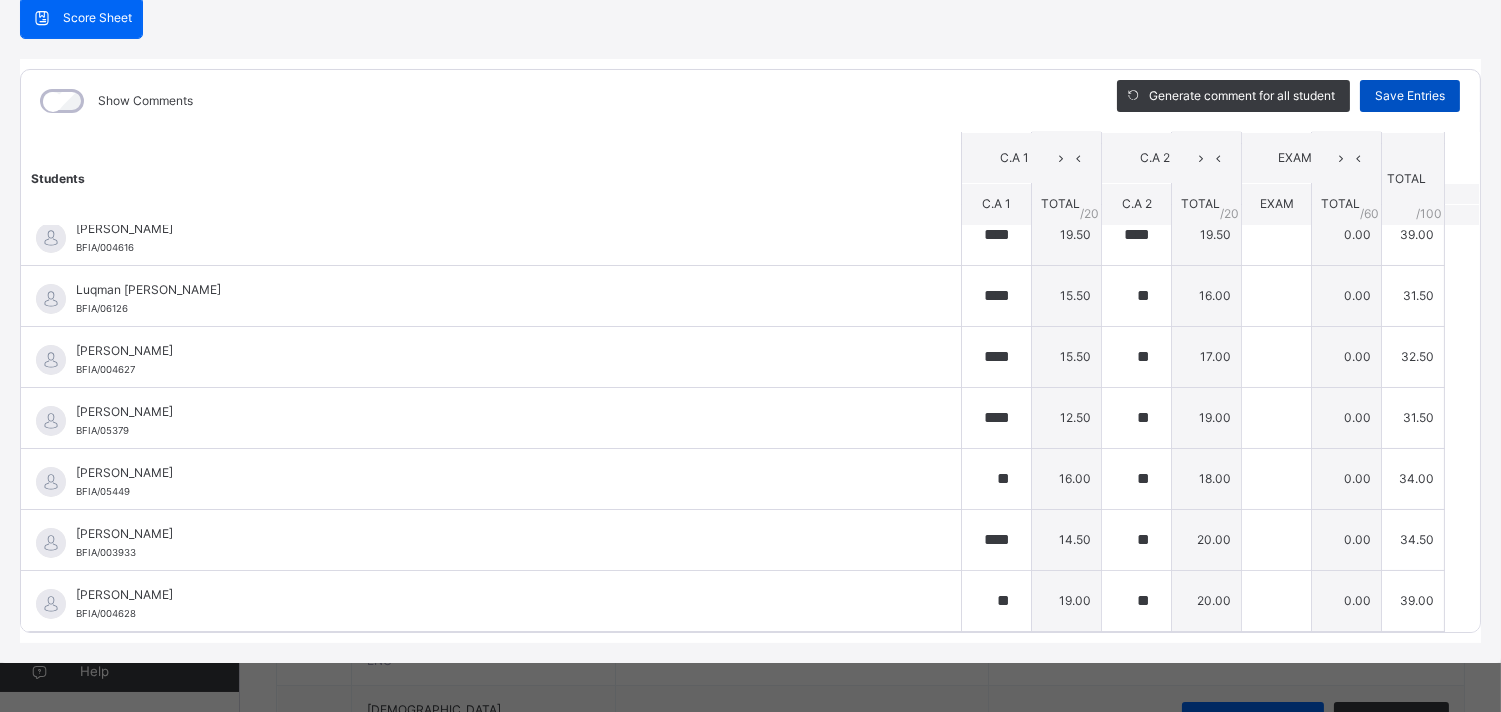 click on "Save Entries" at bounding box center [1410, 96] 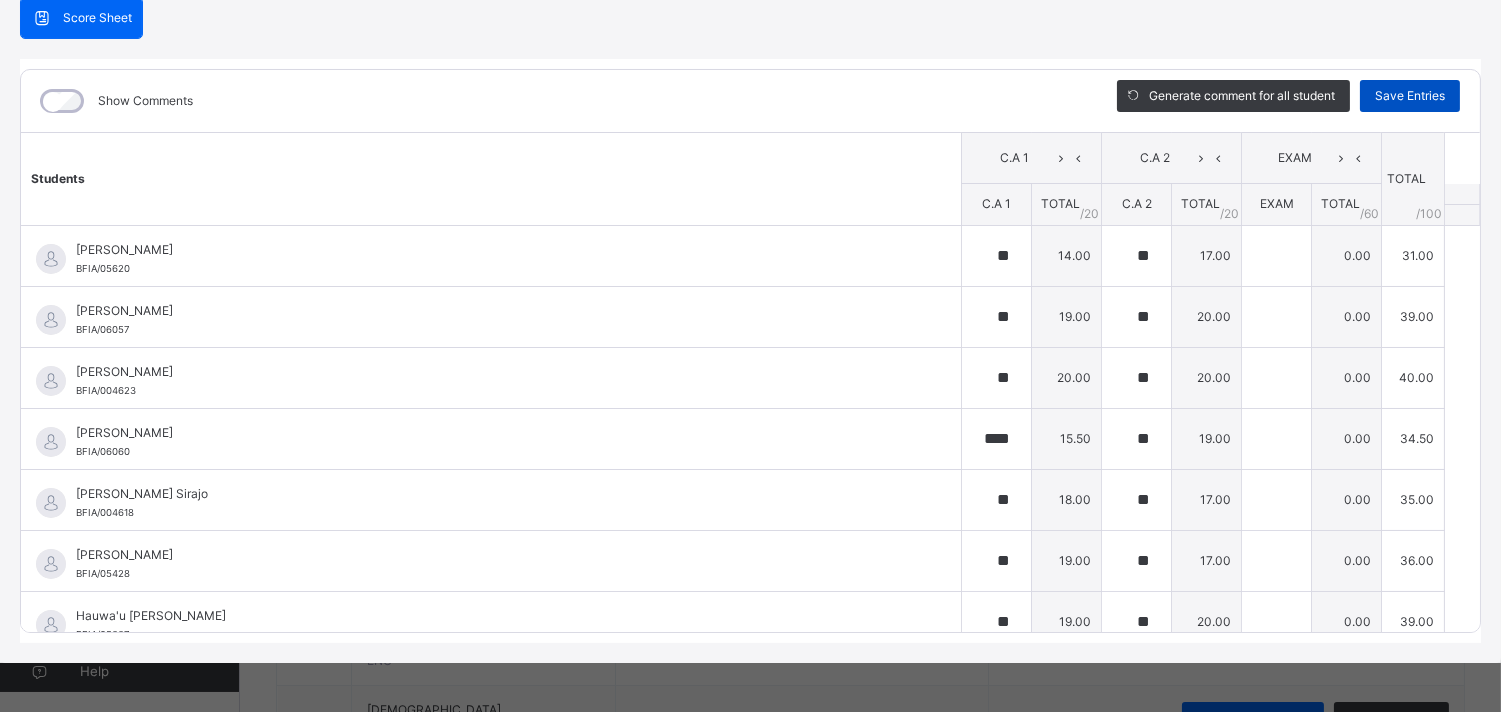 click on "Save Entries" at bounding box center (1410, 96) 